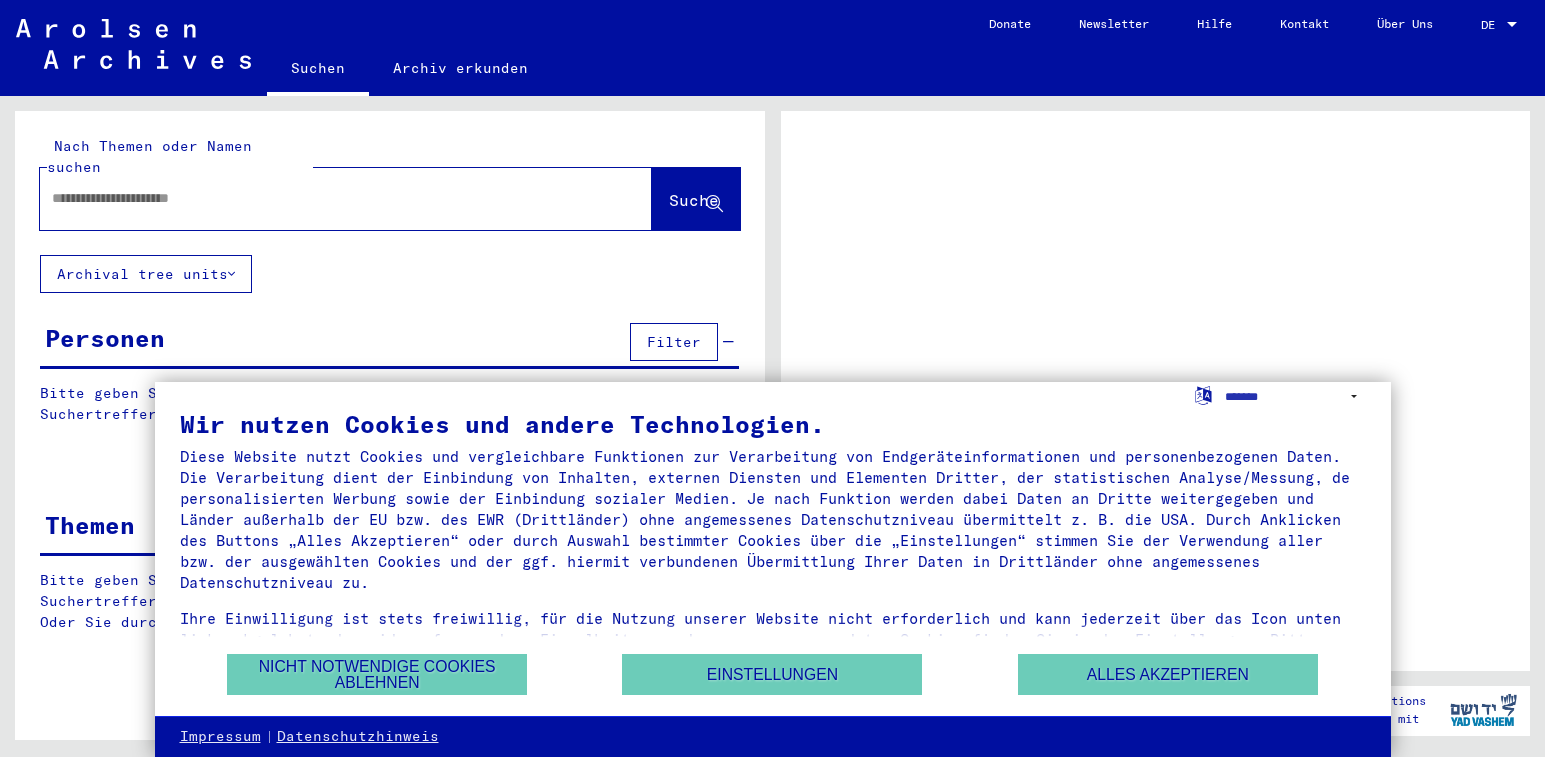 scroll, scrollTop: 0, scrollLeft: 0, axis: both 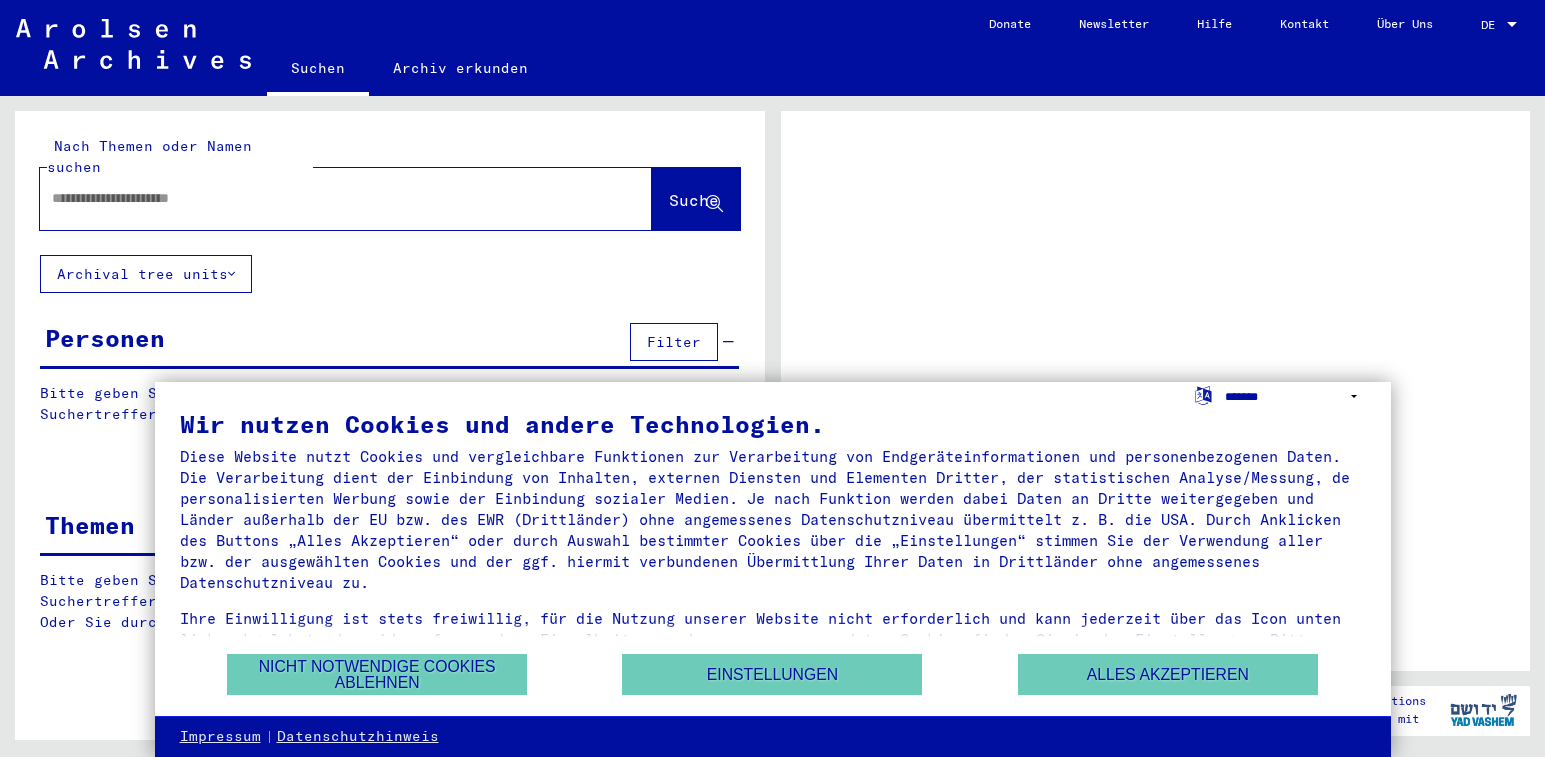 click on "**********" at bounding box center (1295, 396) 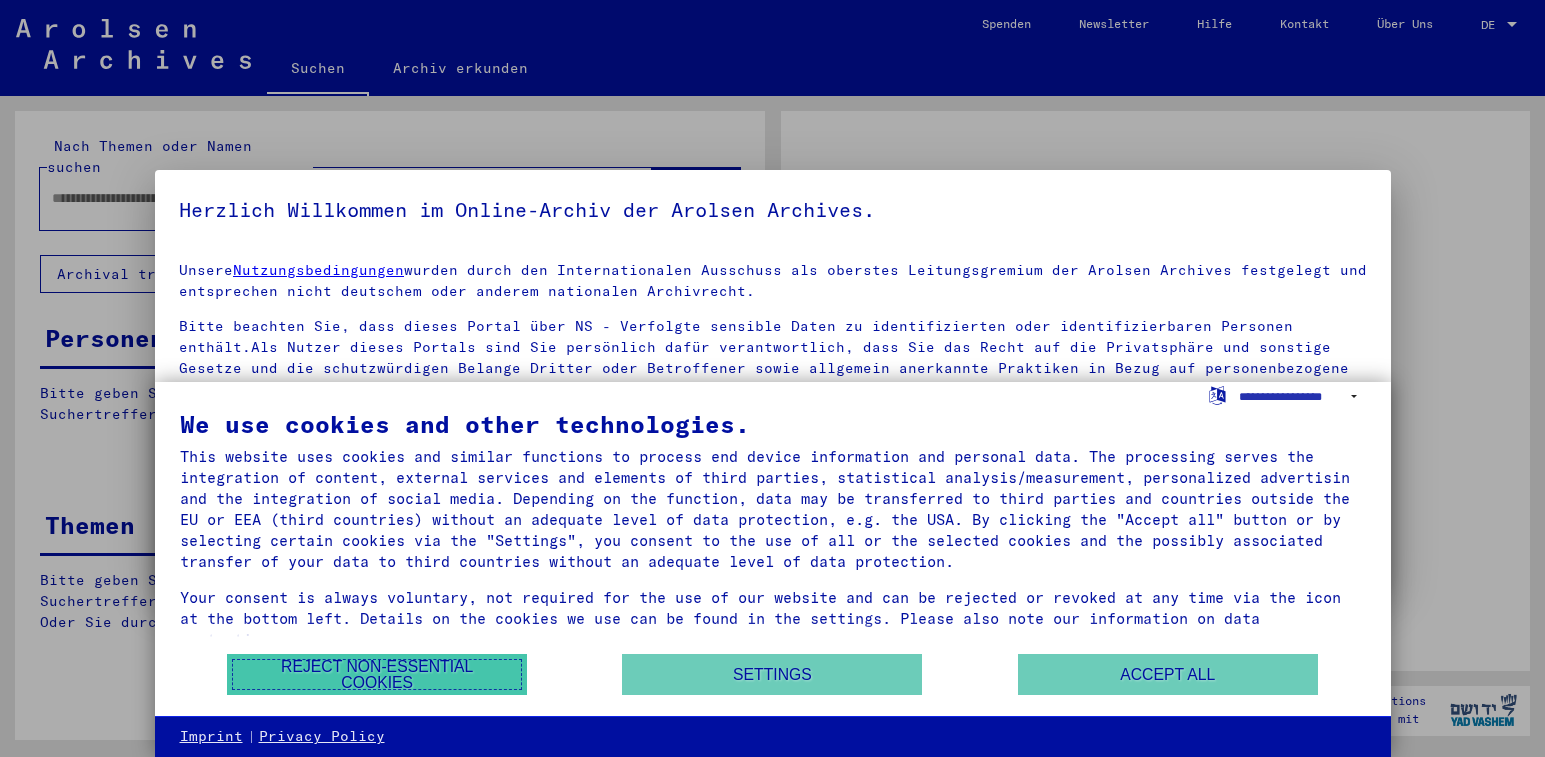 click on "Reject non-essential cookies" at bounding box center [377, 674] 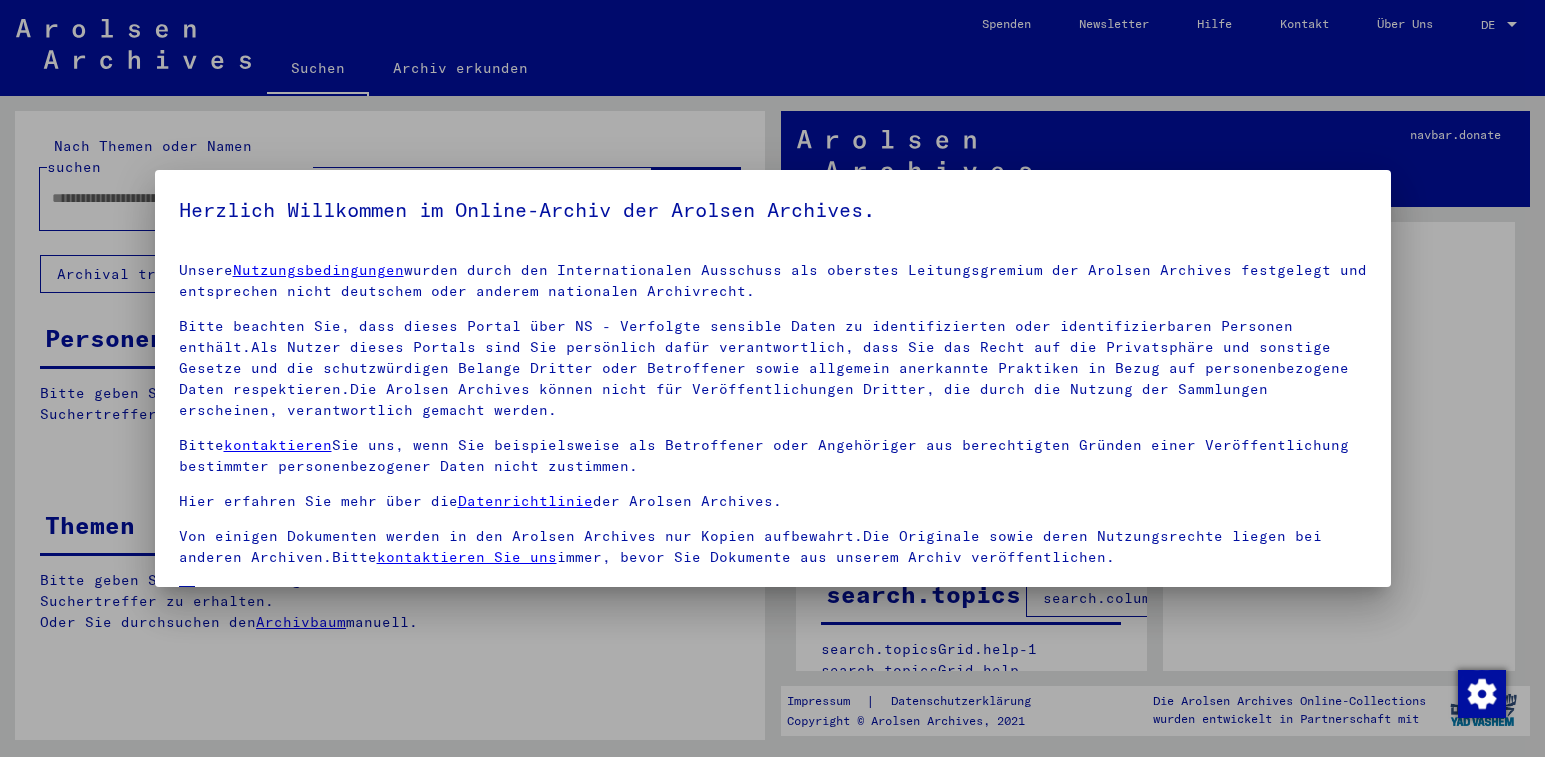scroll, scrollTop: 163, scrollLeft: 0, axis: vertical 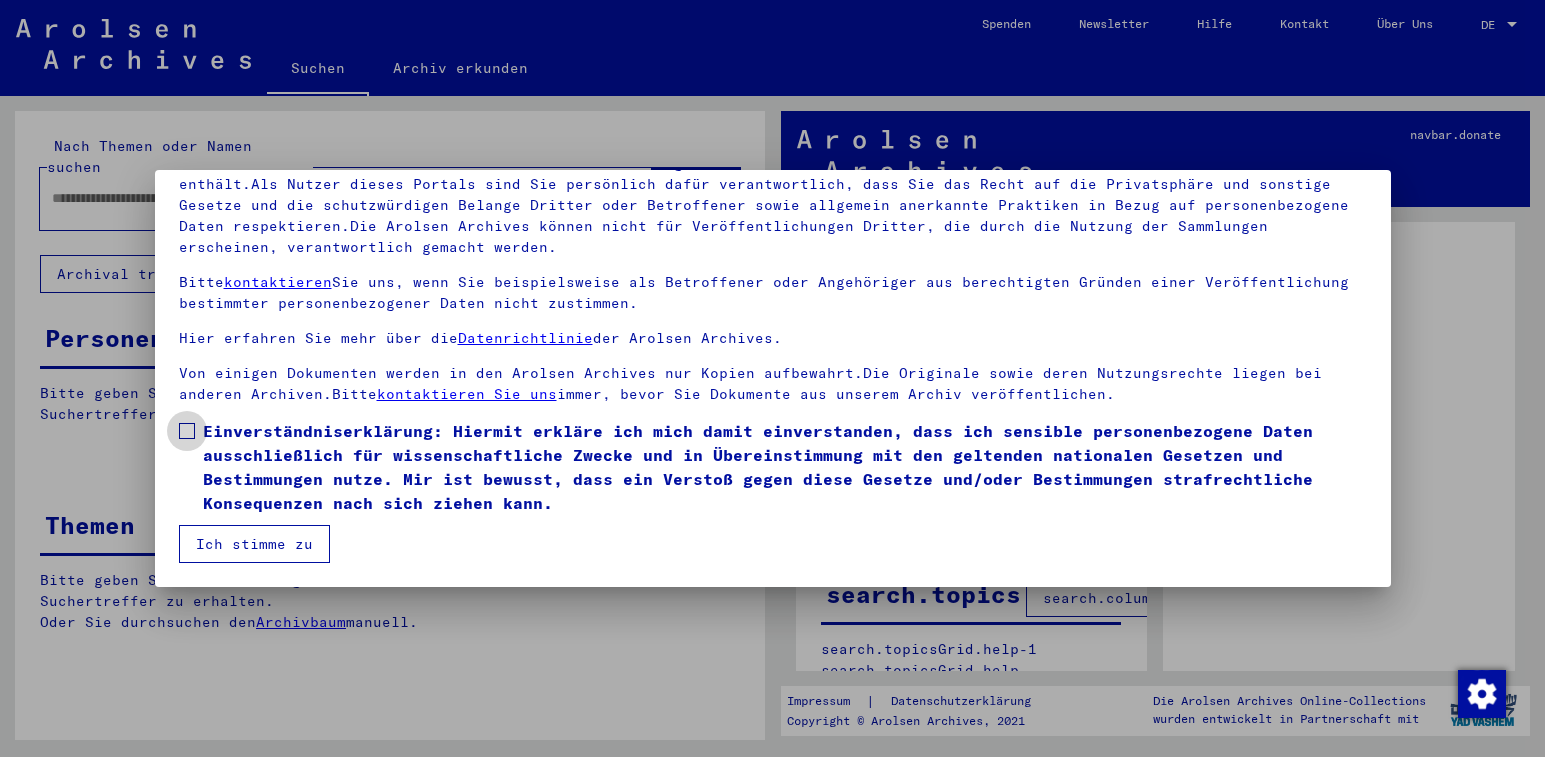 click at bounding box center [187, 431] 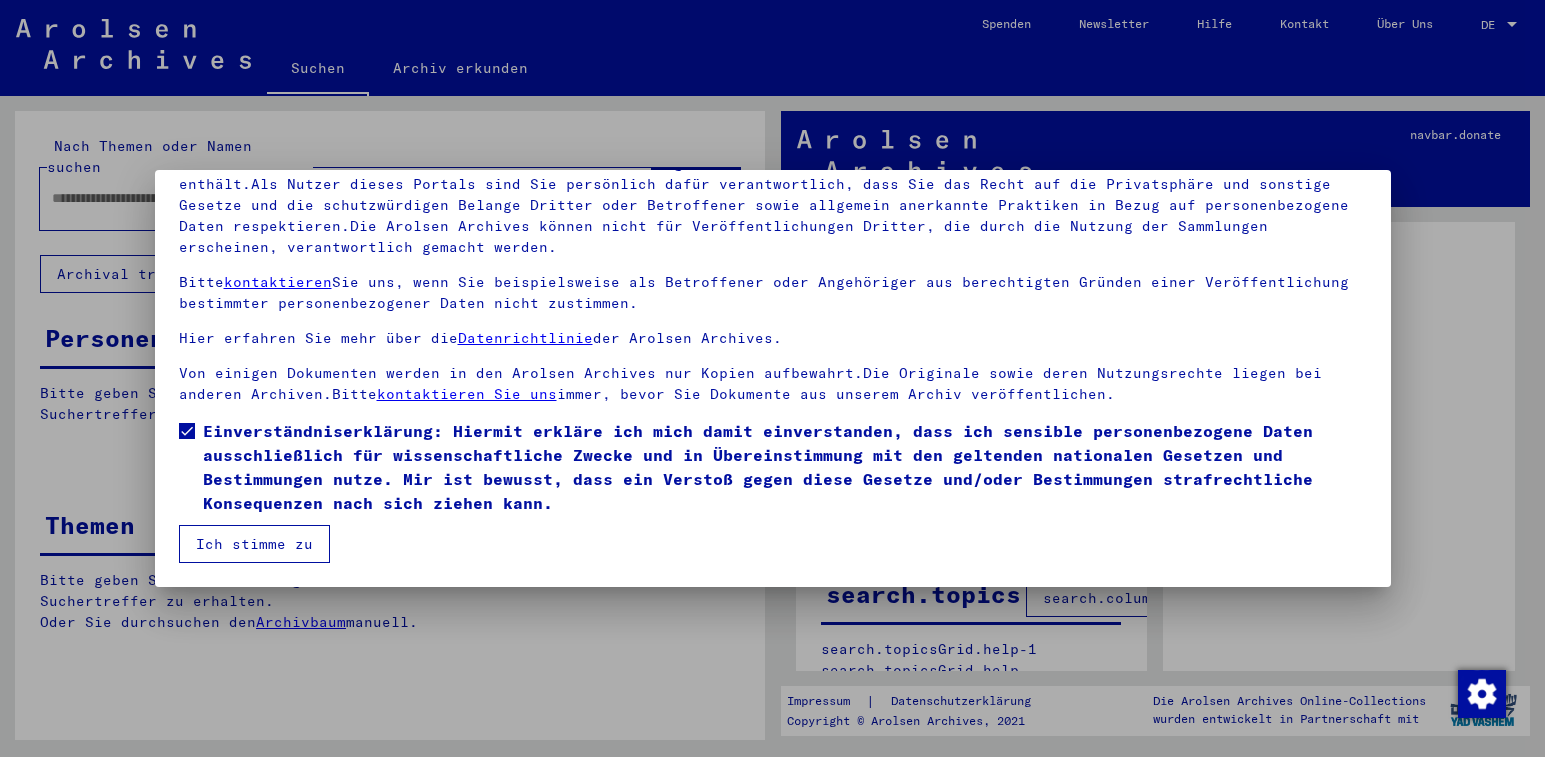 click on "Ich stimme zu" at bounding box center (254, 544) 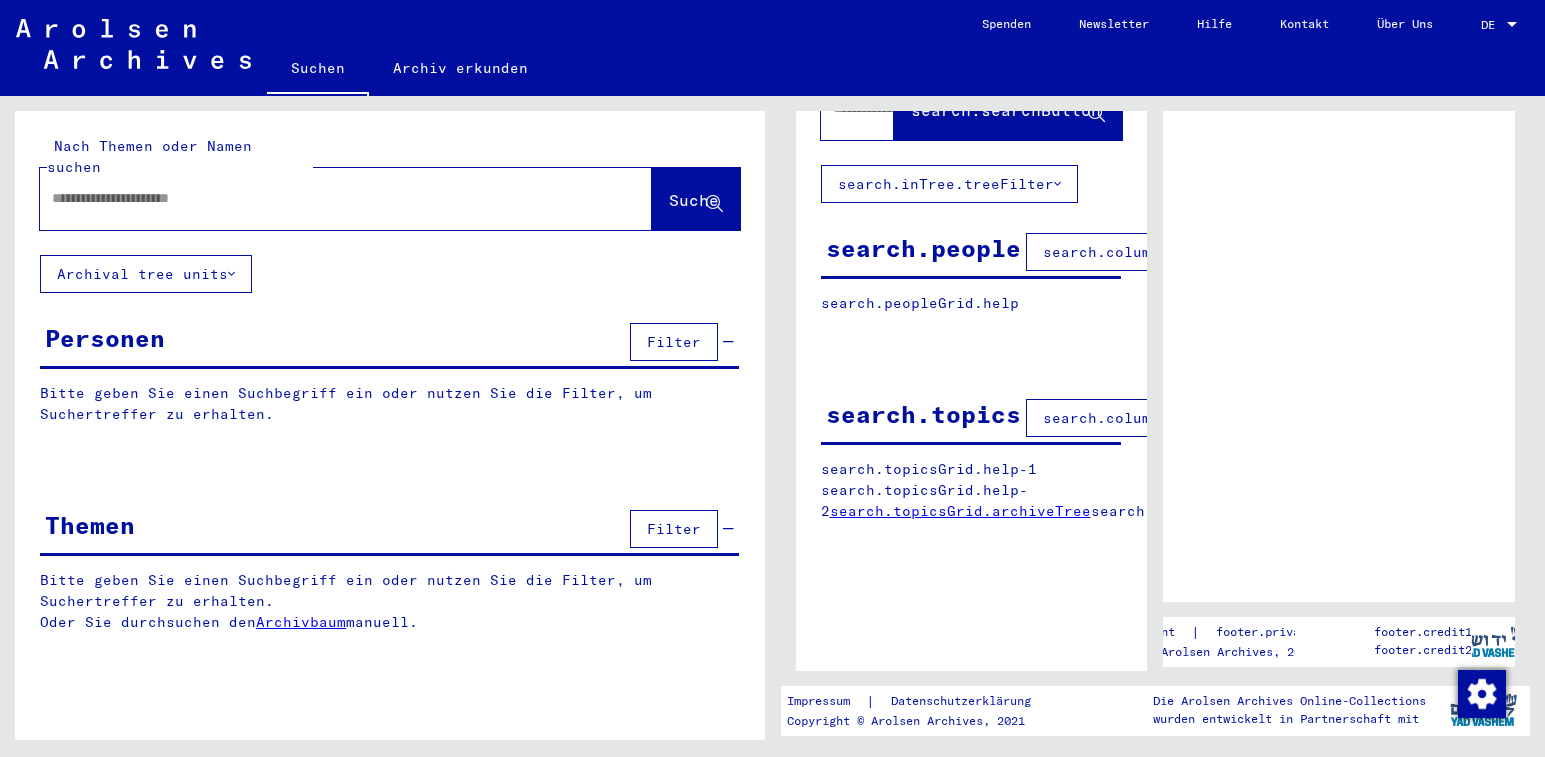 scroll, scrollTop: 0, scrollLeft: 0, axis: both 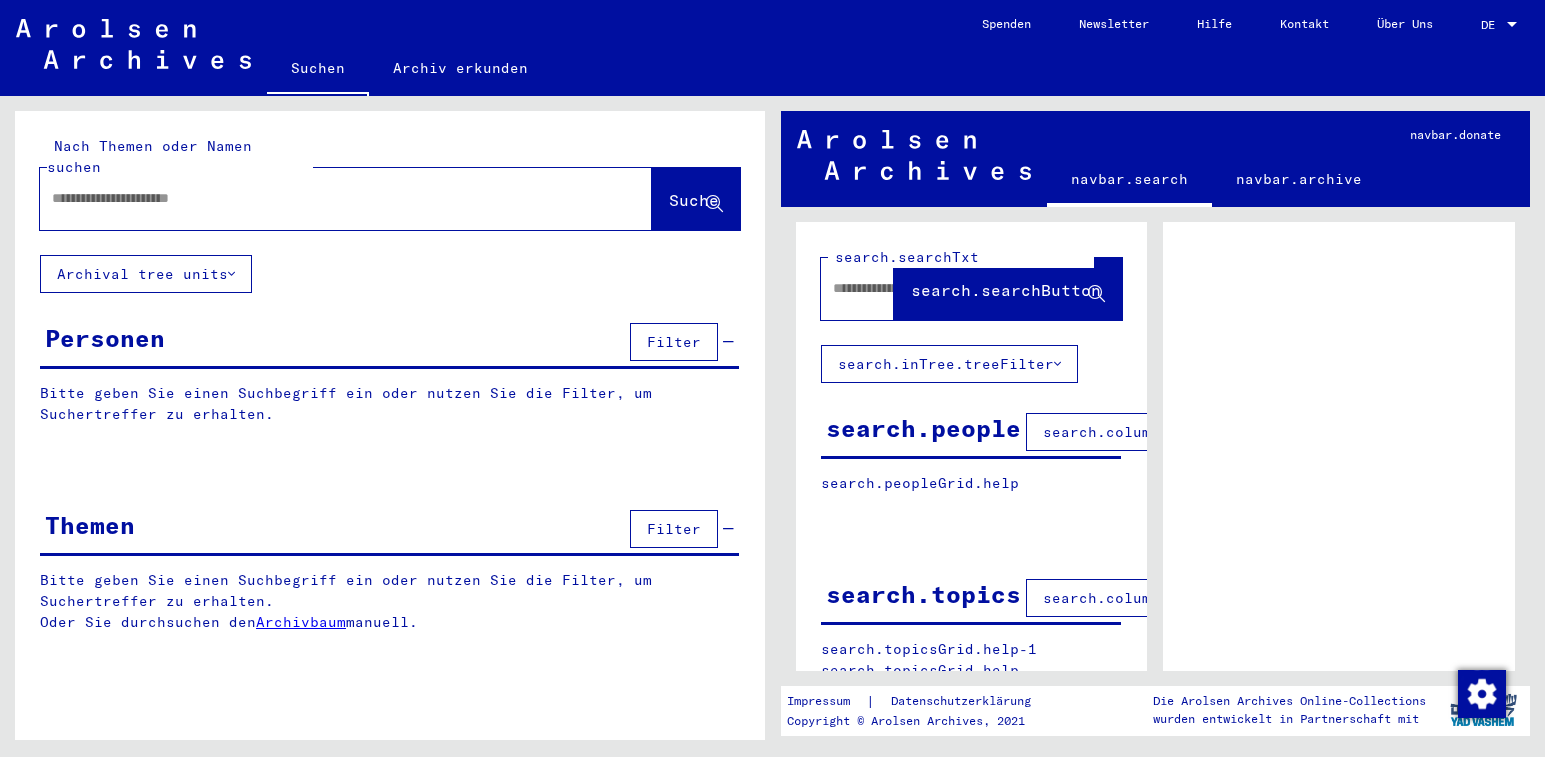 click on "Nach Themen oder Namen suchen" 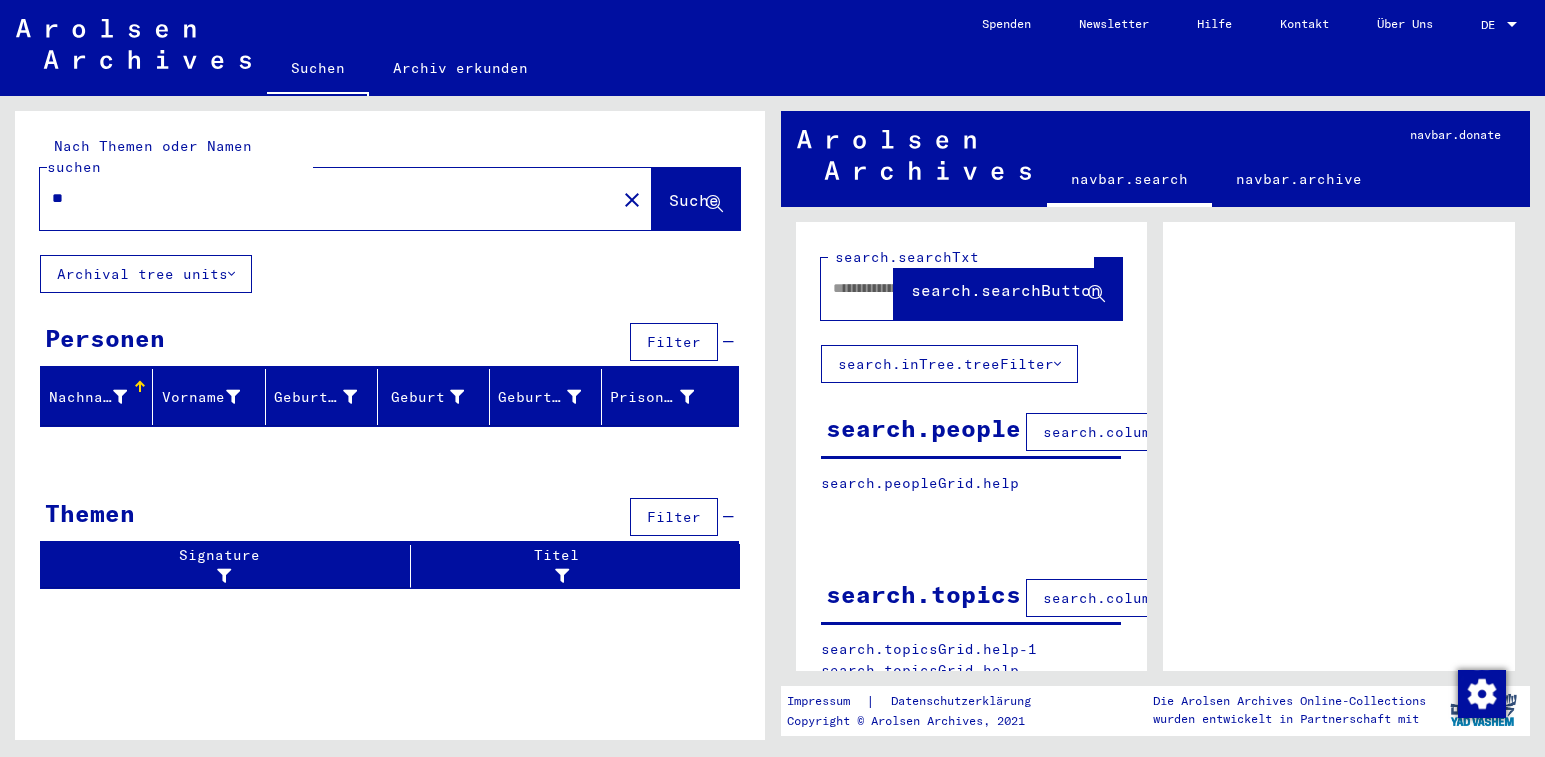 type on "*" 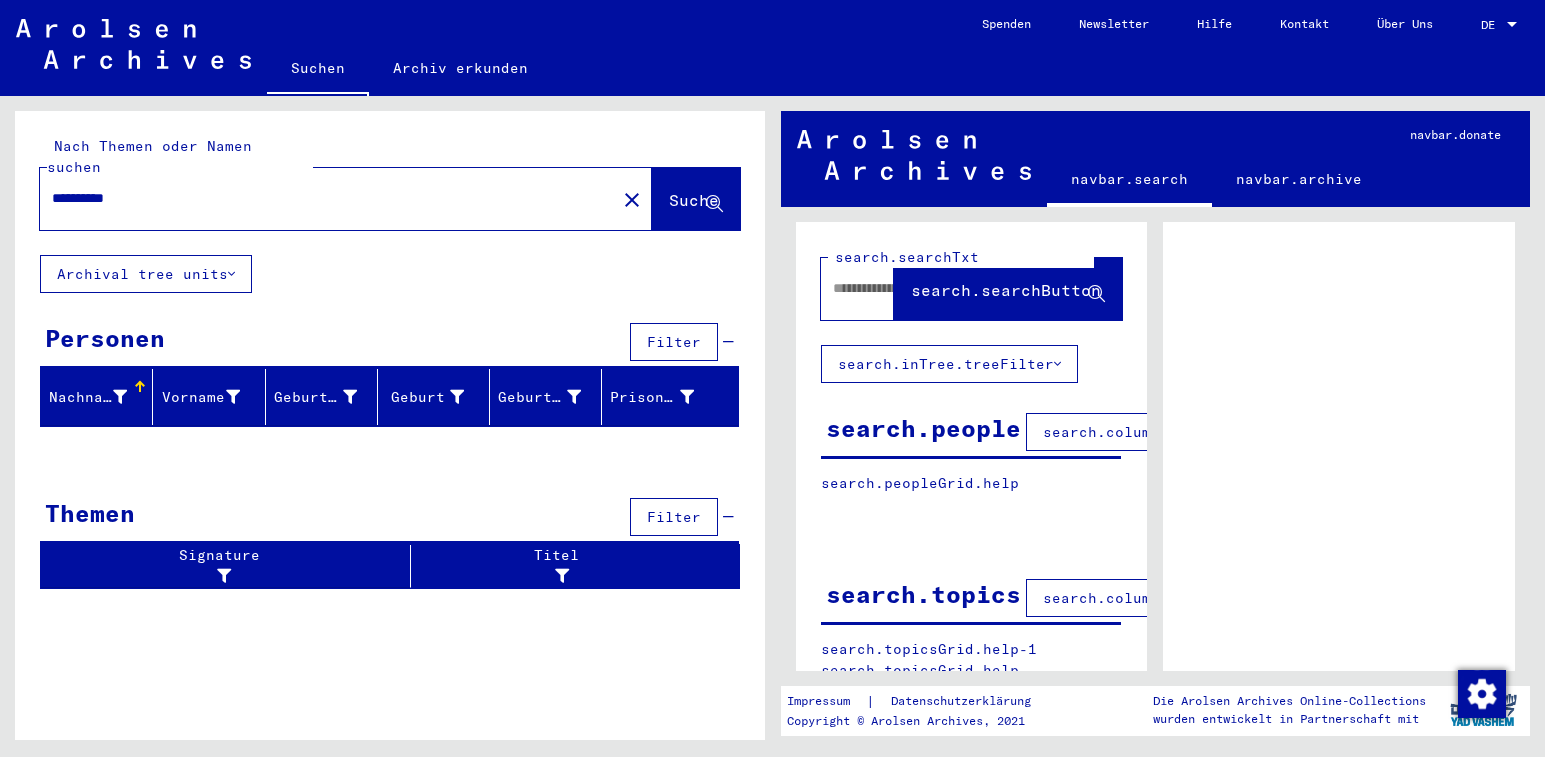 type on "**********" 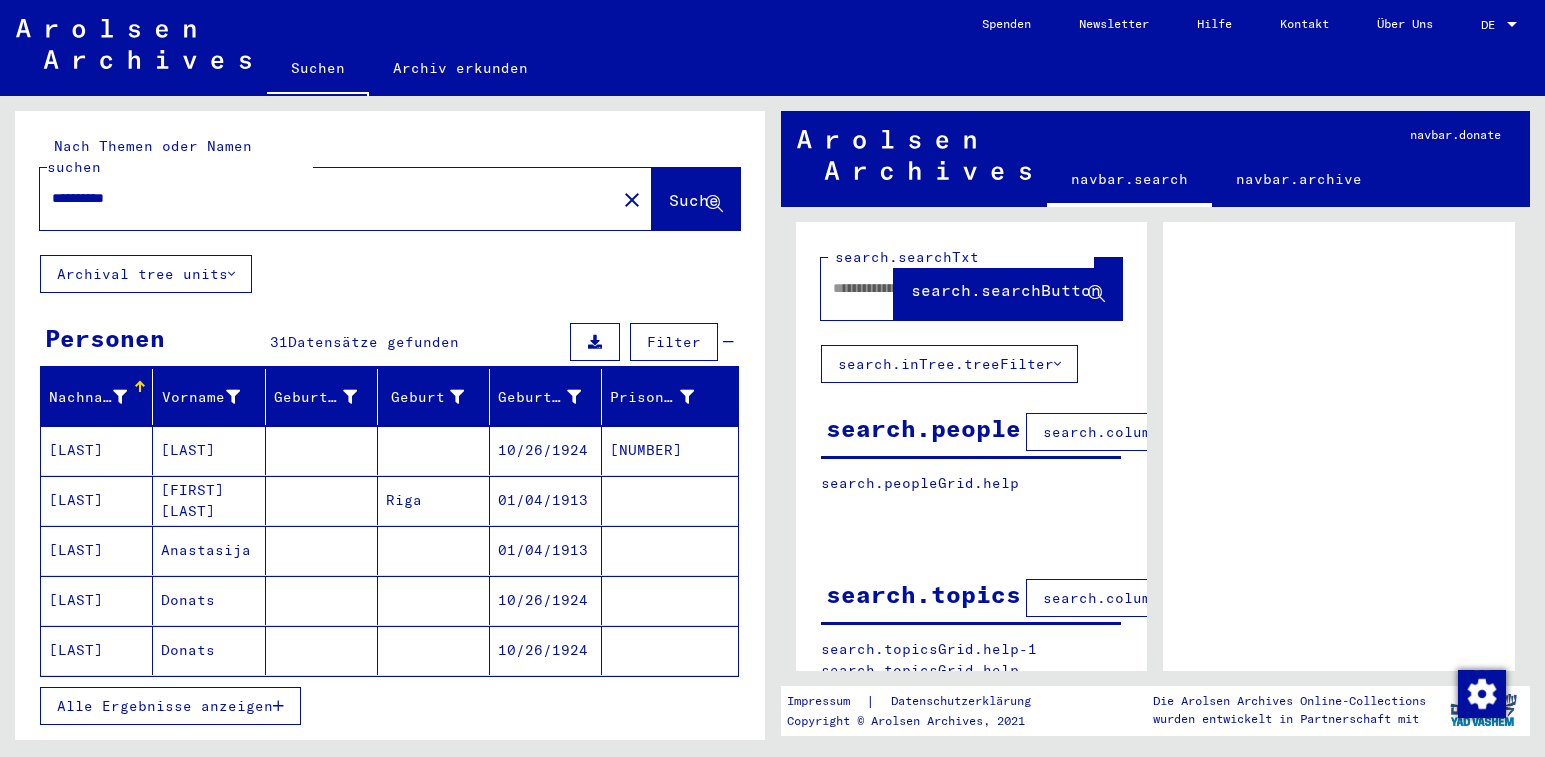 click on "Alle Ergebnisse anzeigen" at bounding box center (165, 706) 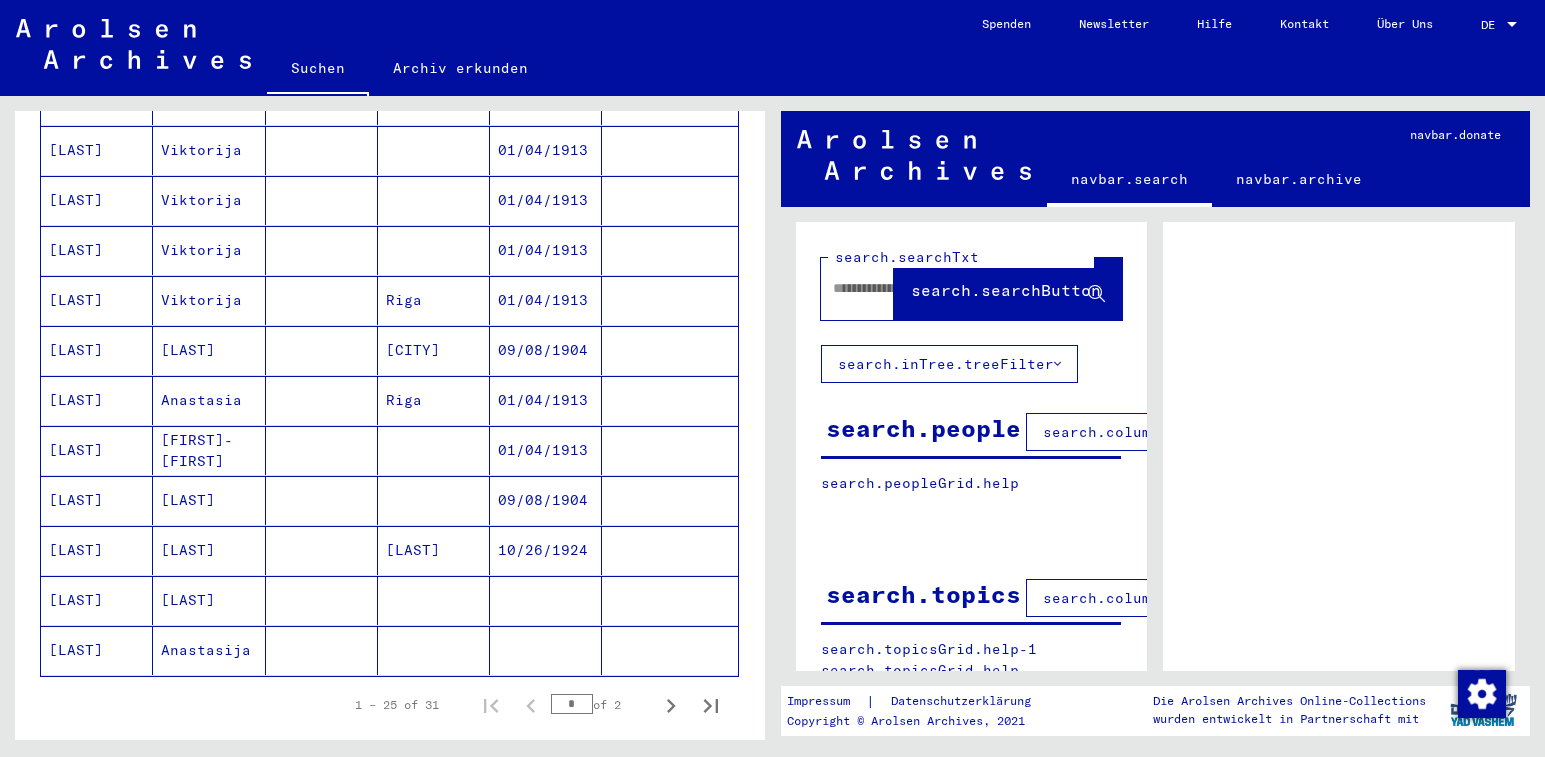 scroll, scrollTop: 1100, scrollLeft: 0, axis: vertical 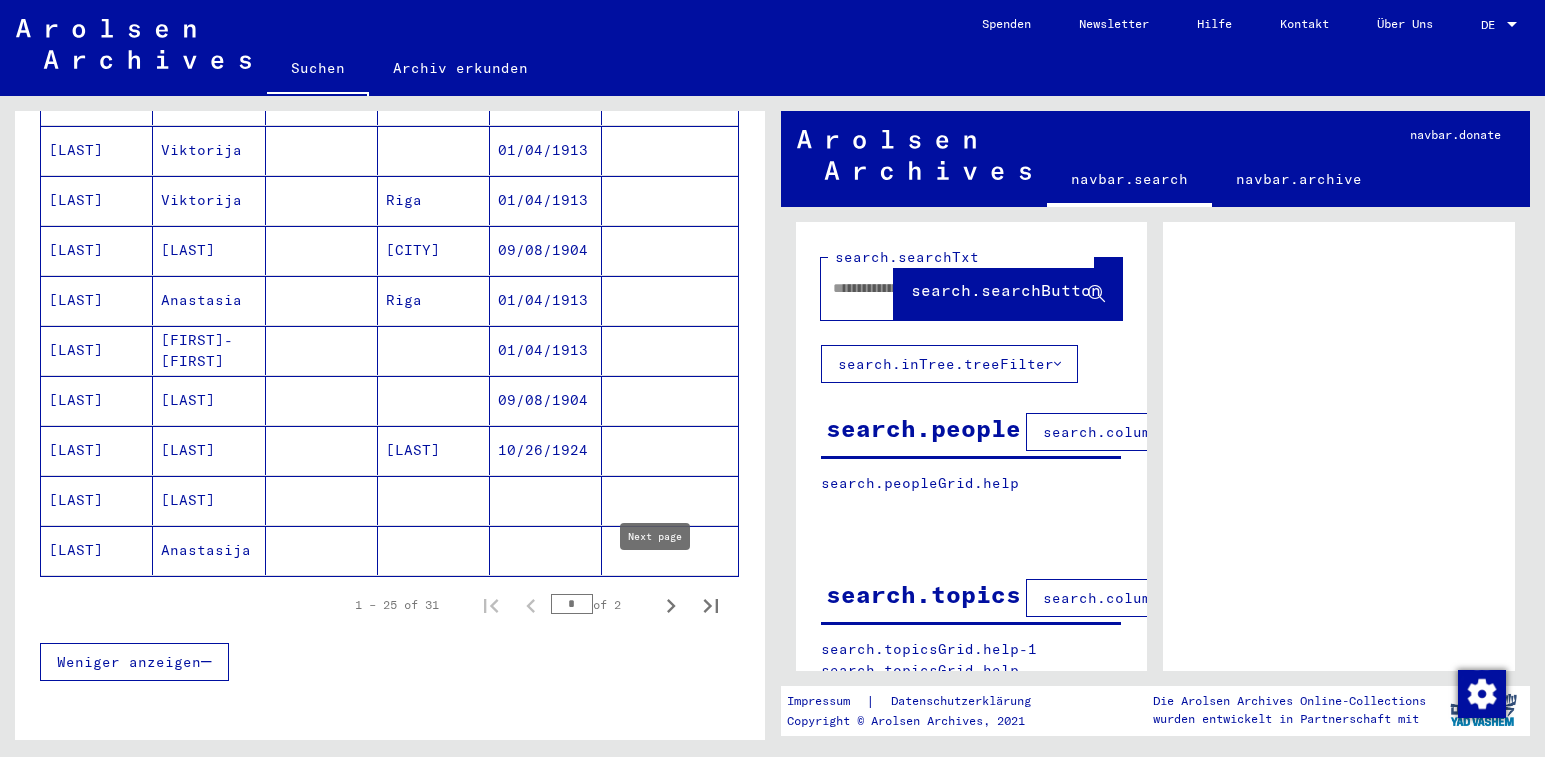 click 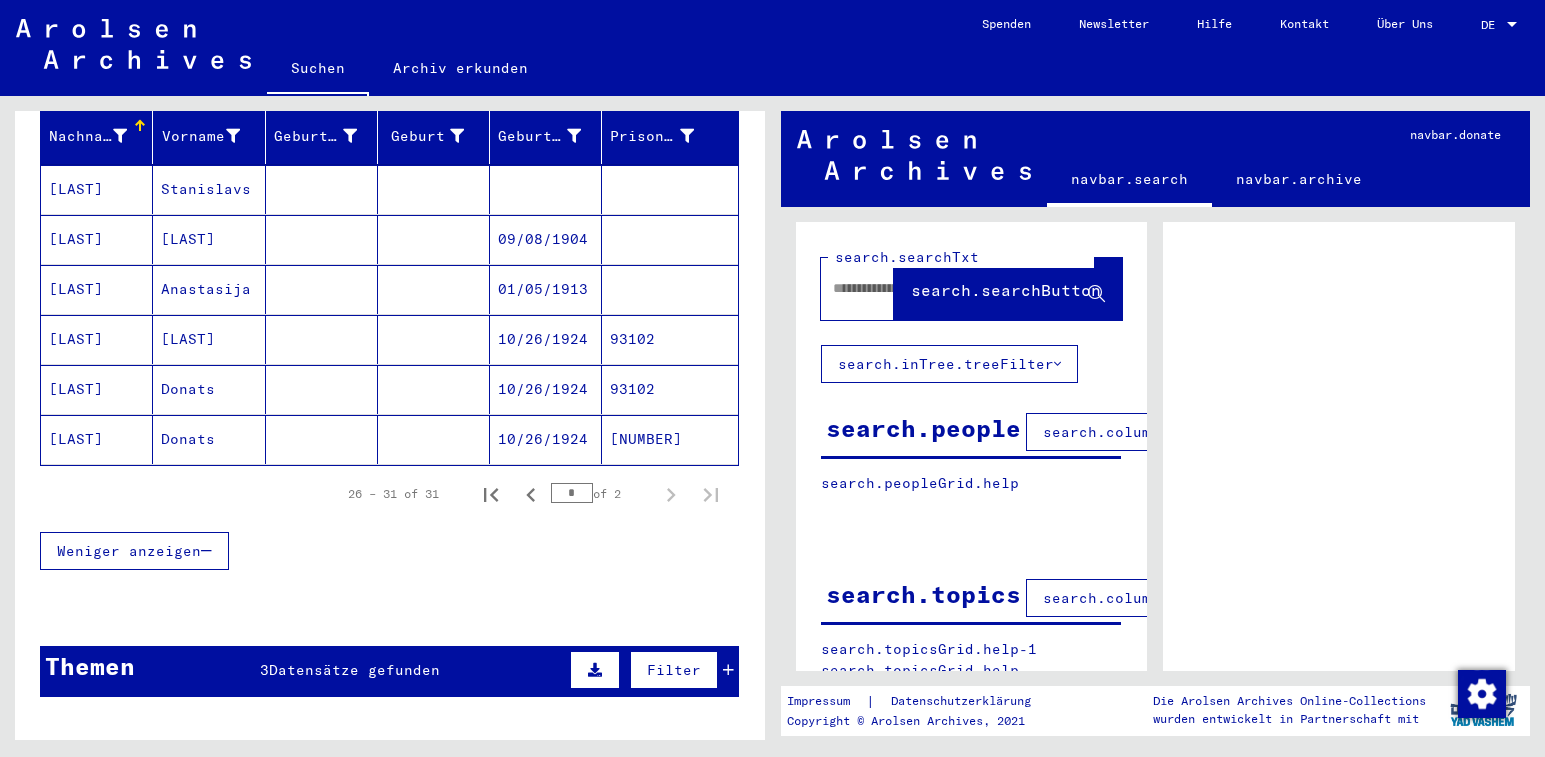 scroll, scrollTop: 161, scrollLeft: 0, axis: vertical 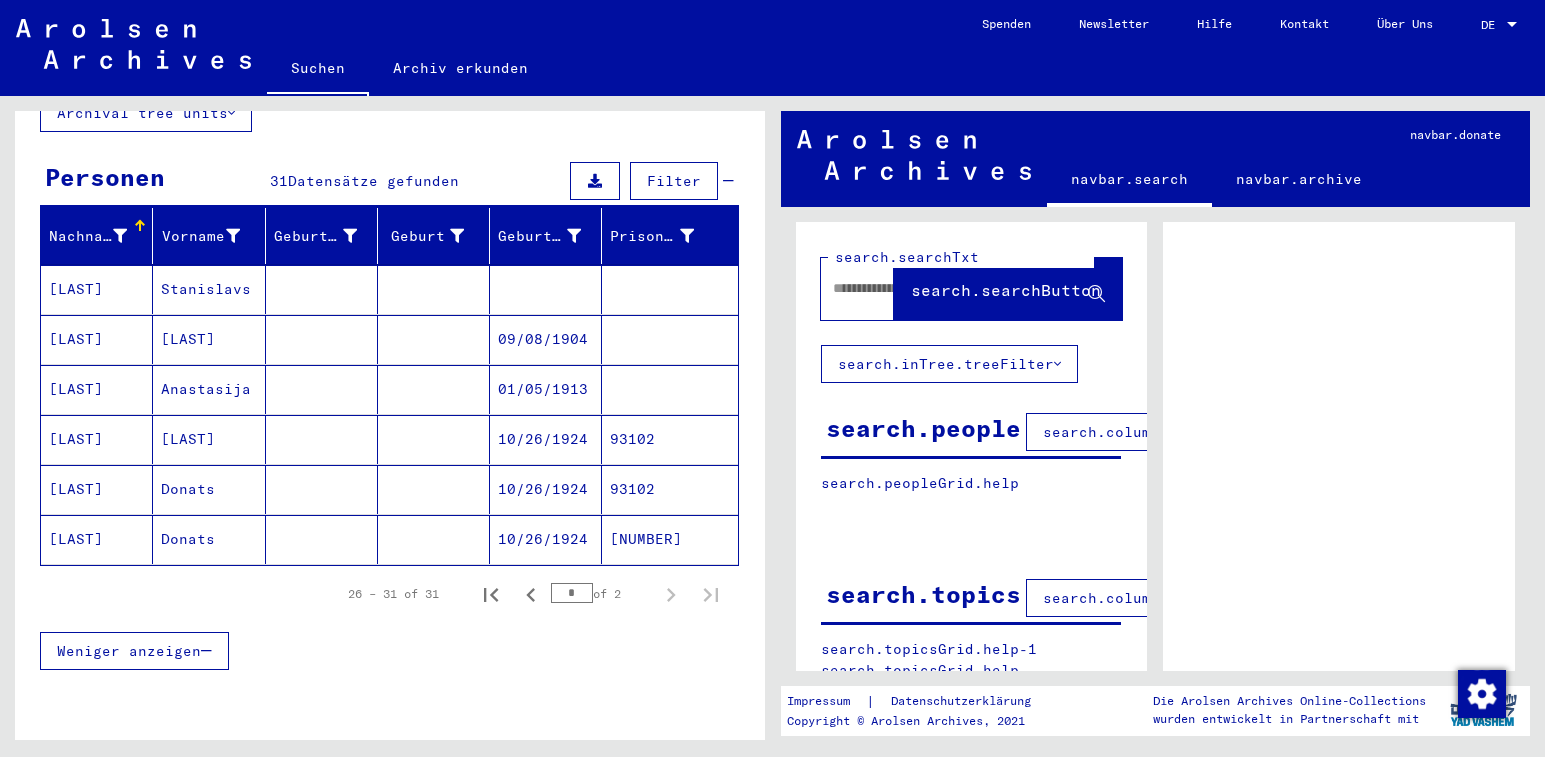 click on "[LAST]" at bounding box center [97, 339] 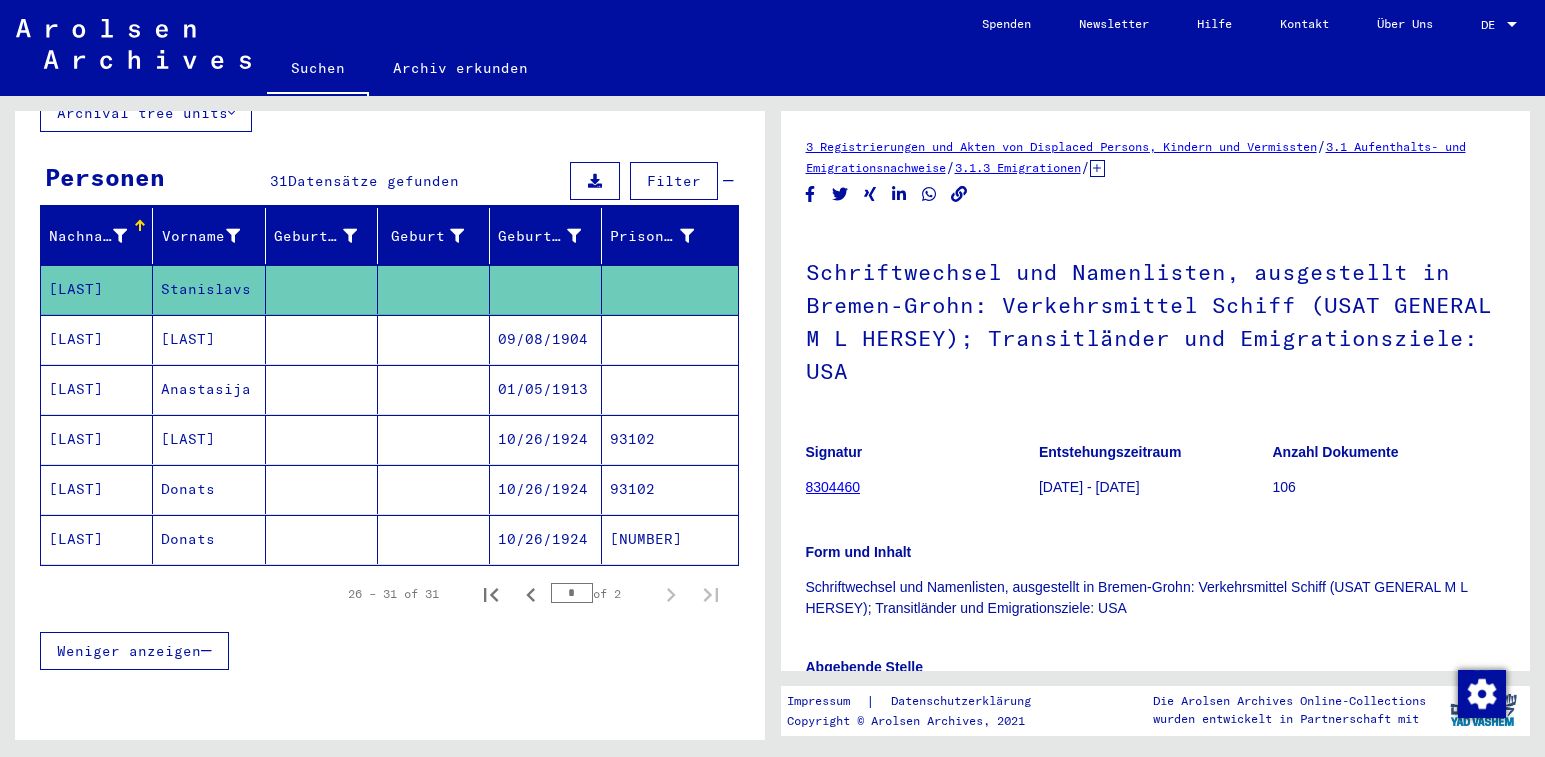 scroll, scrollTop: 300, scrollLeft: 0, axis: vertical 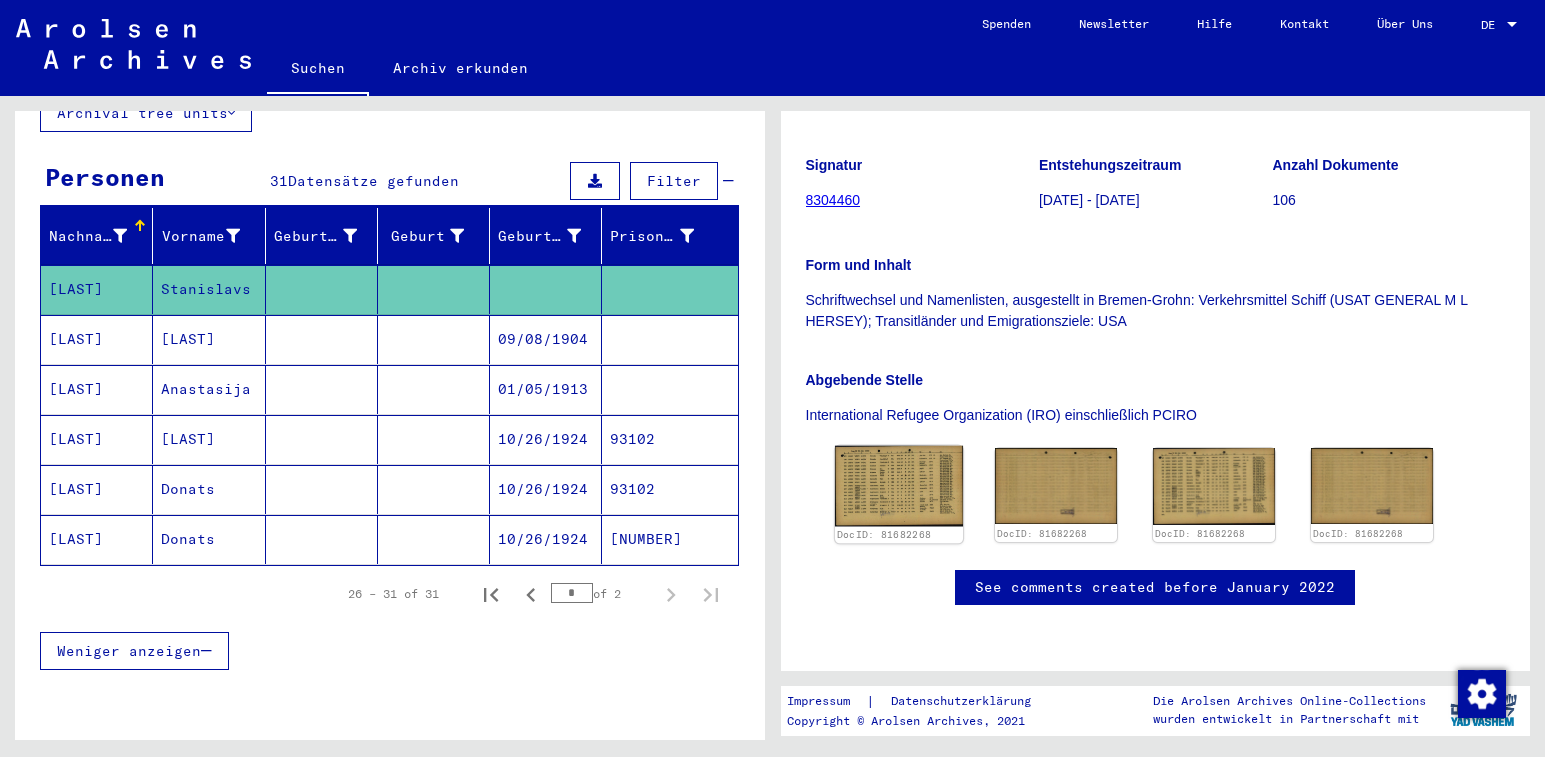 click 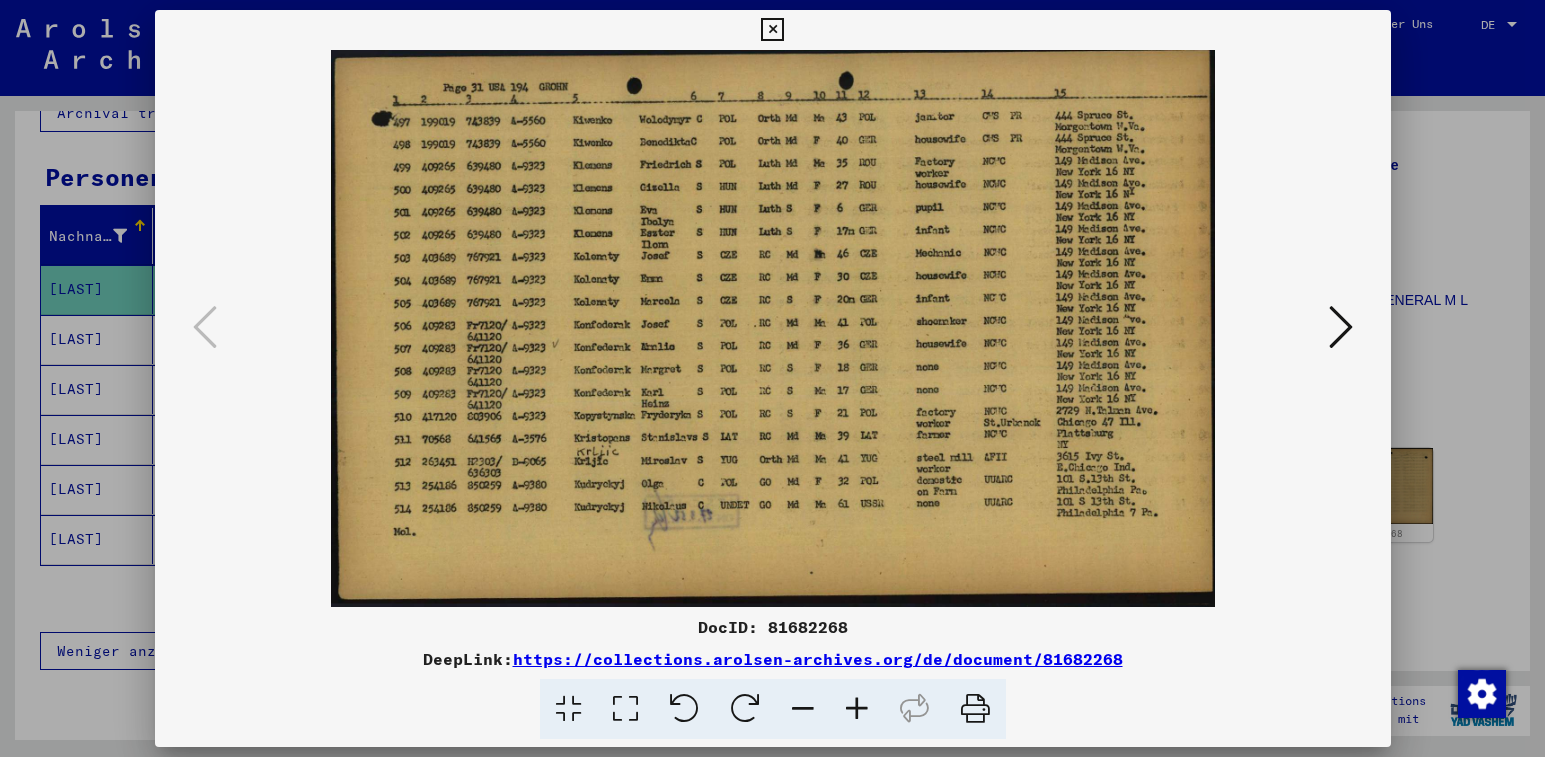 click at bounding box center (1341, 327) 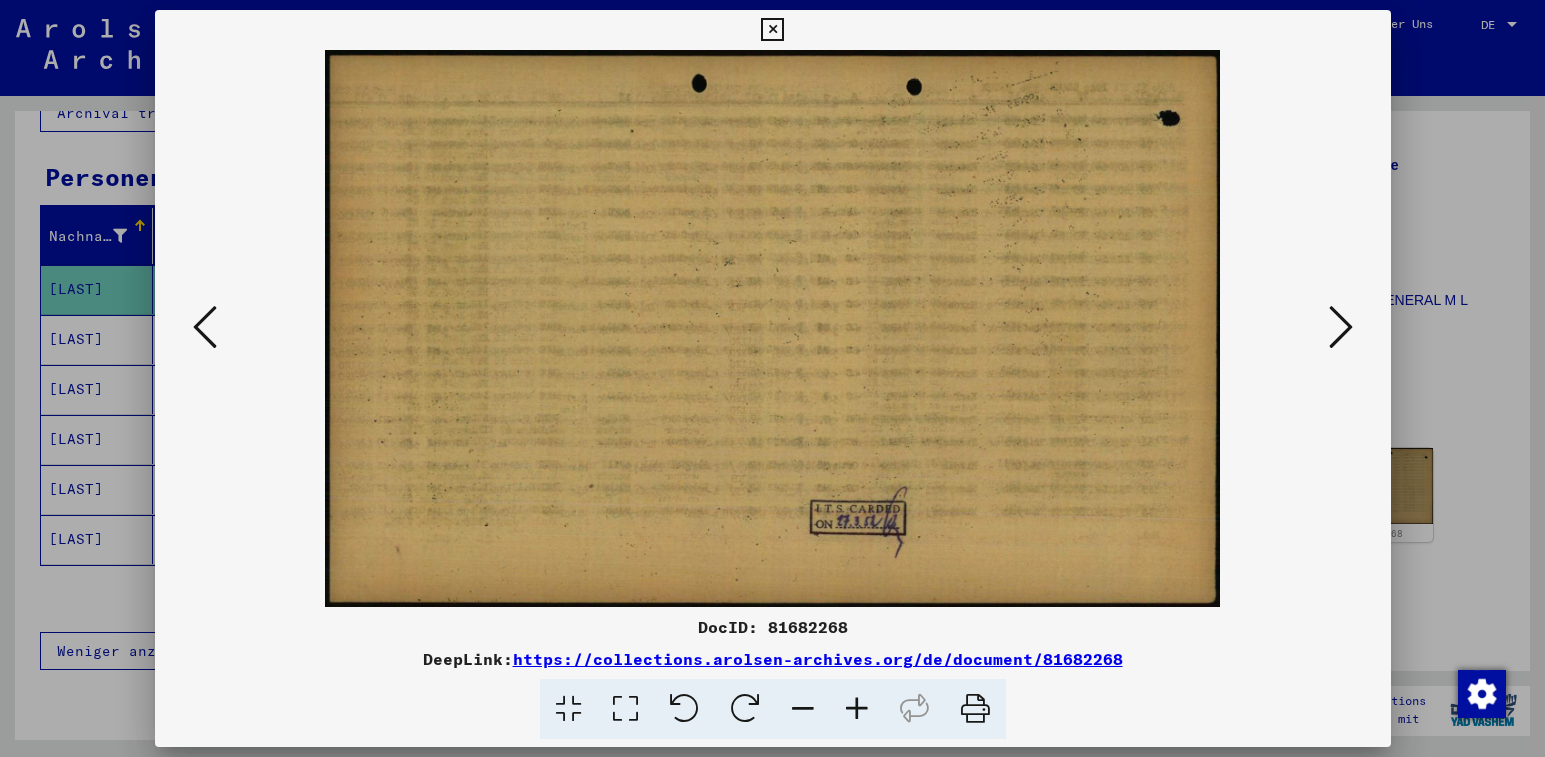 click at bounding box center [205, 327] 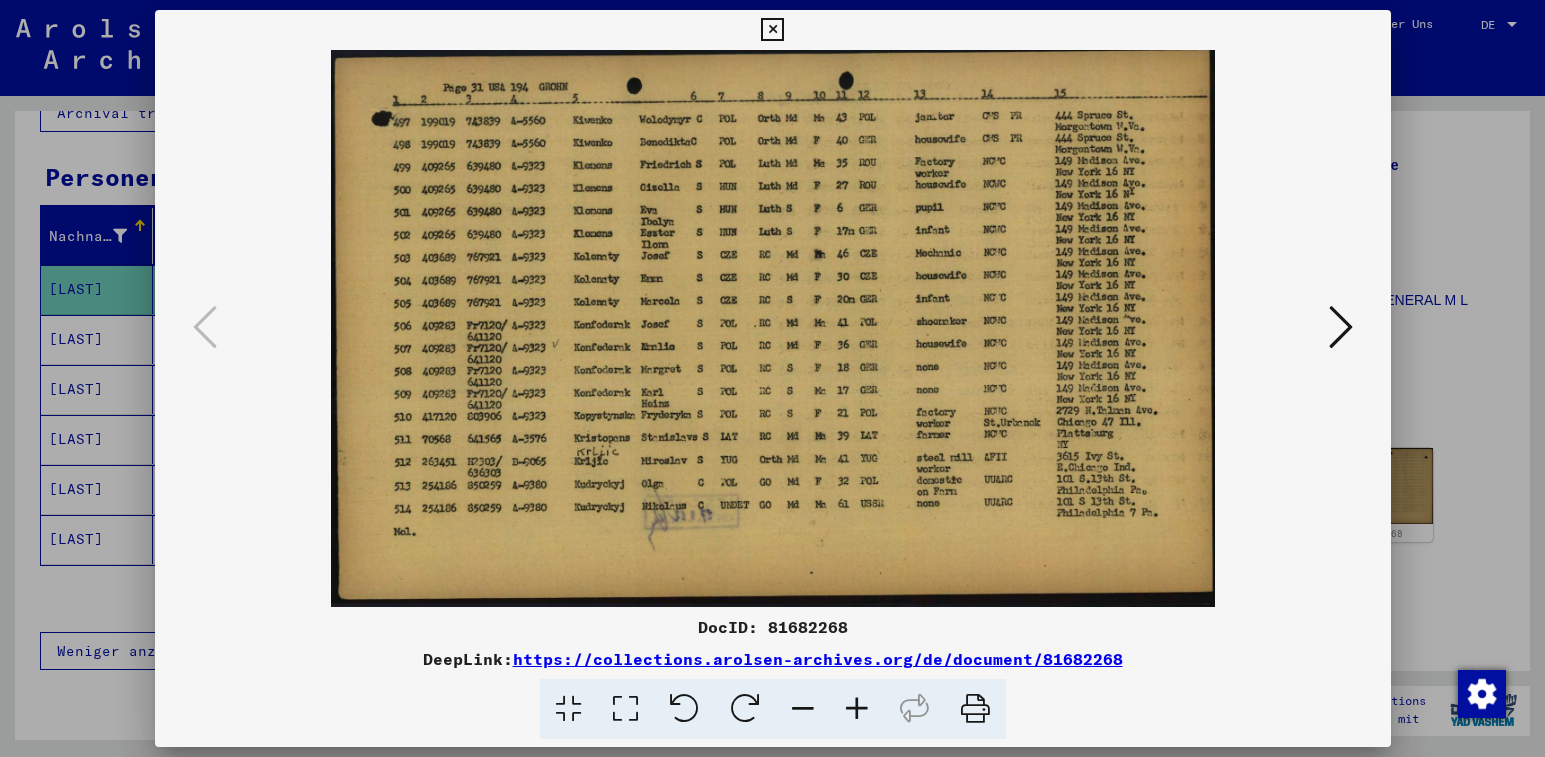 click at bounding box center [857, 709] 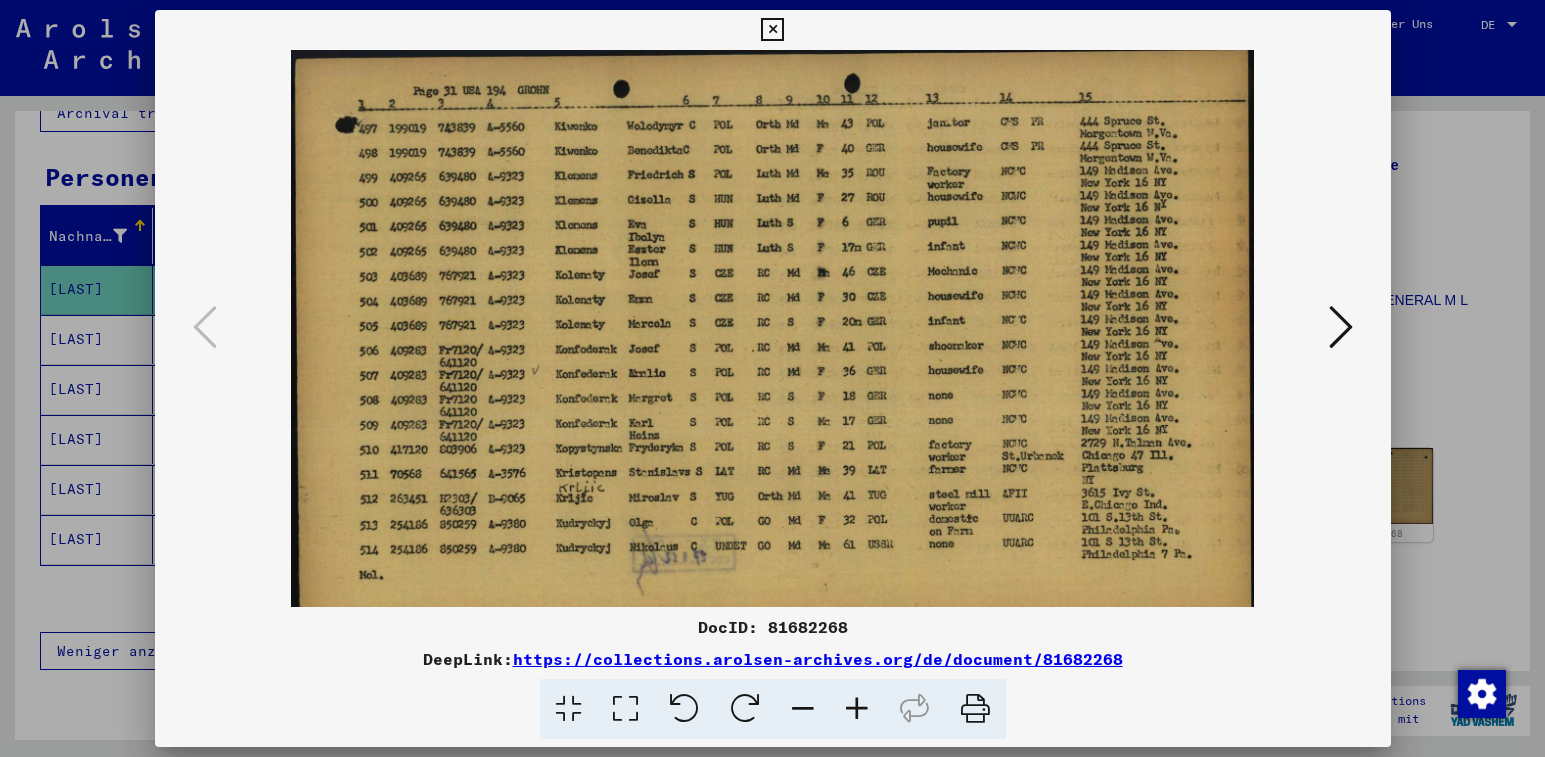 click at bounding box center (857, 709) 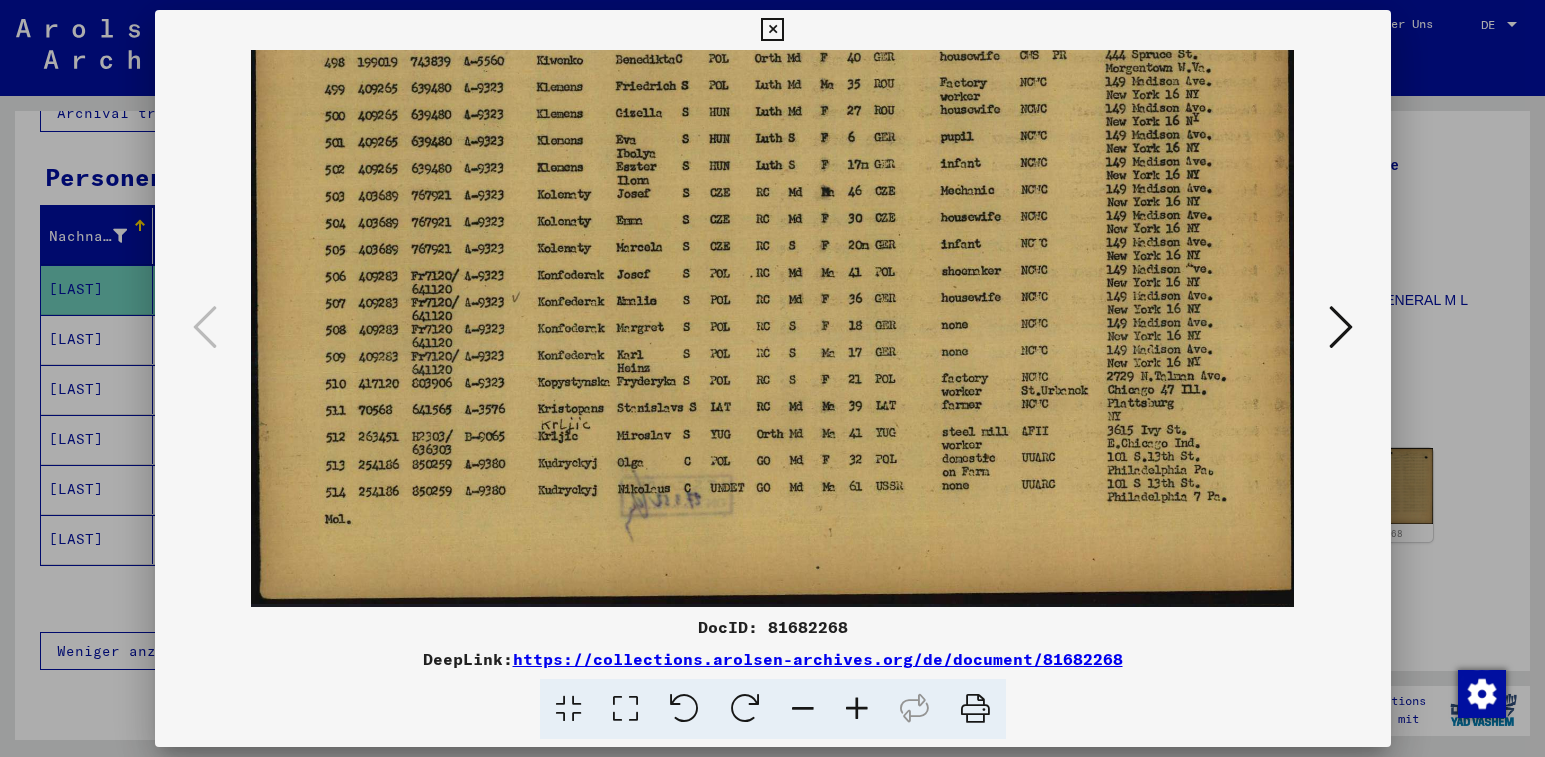 scroll, scrollTop: 100, scrollLeft: 0, axis: vertical 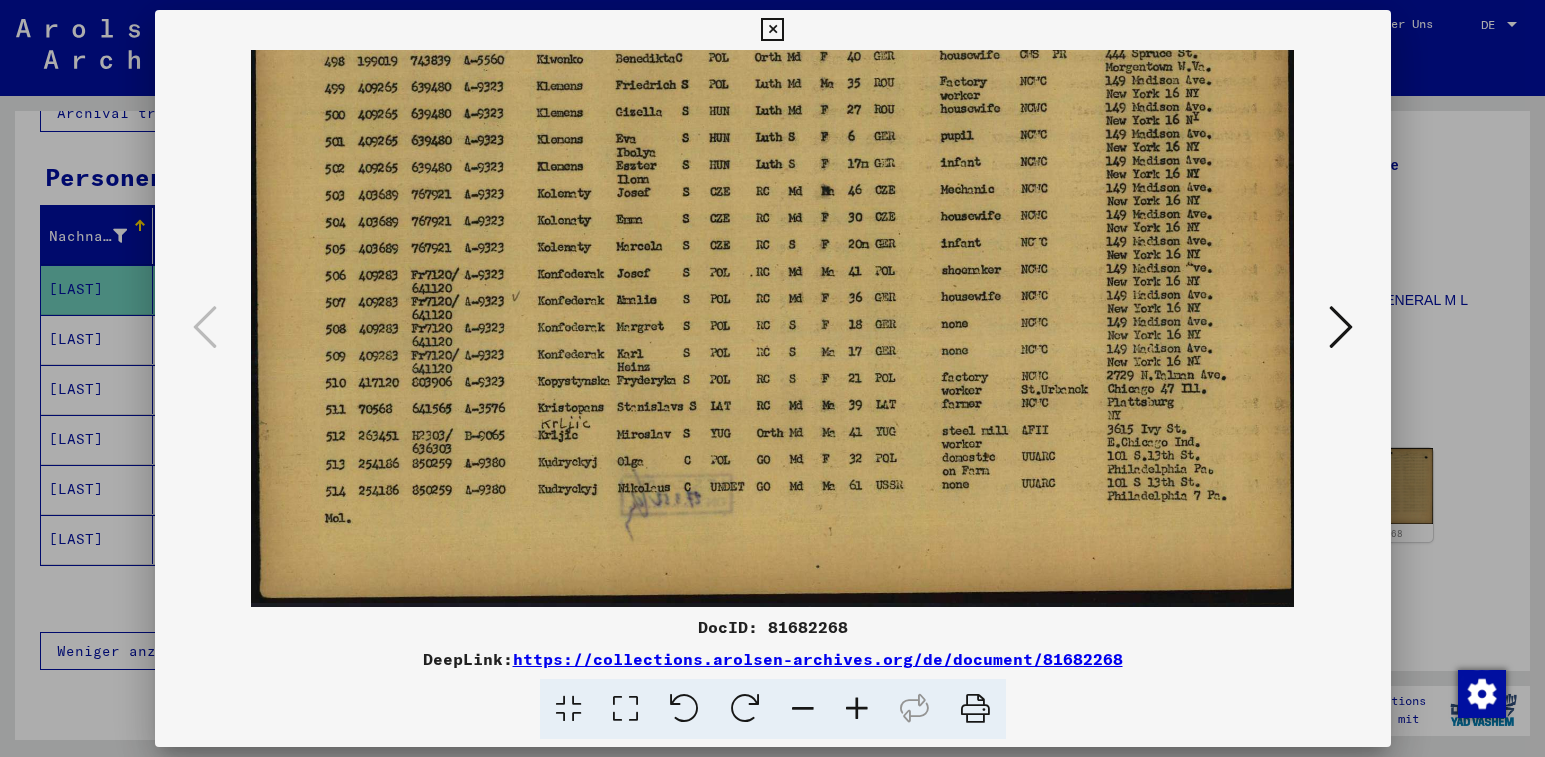 drag, startPoint x: 584, startPoint y: 481, endPoint x: 569, endPoint y: 376, distance: 106.06602 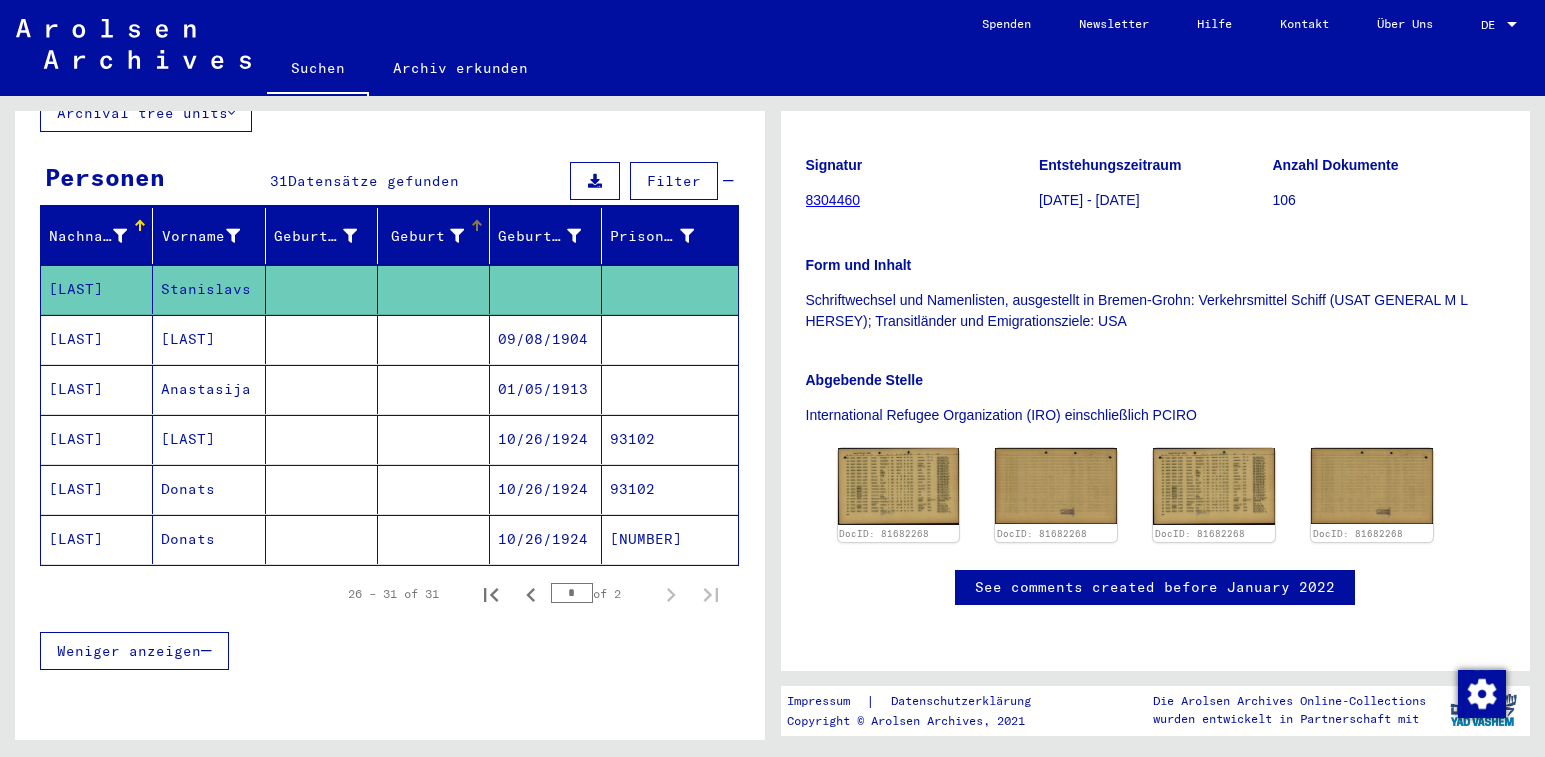scroll, scrollTop: 0, scrollLeft: 0, axis: both 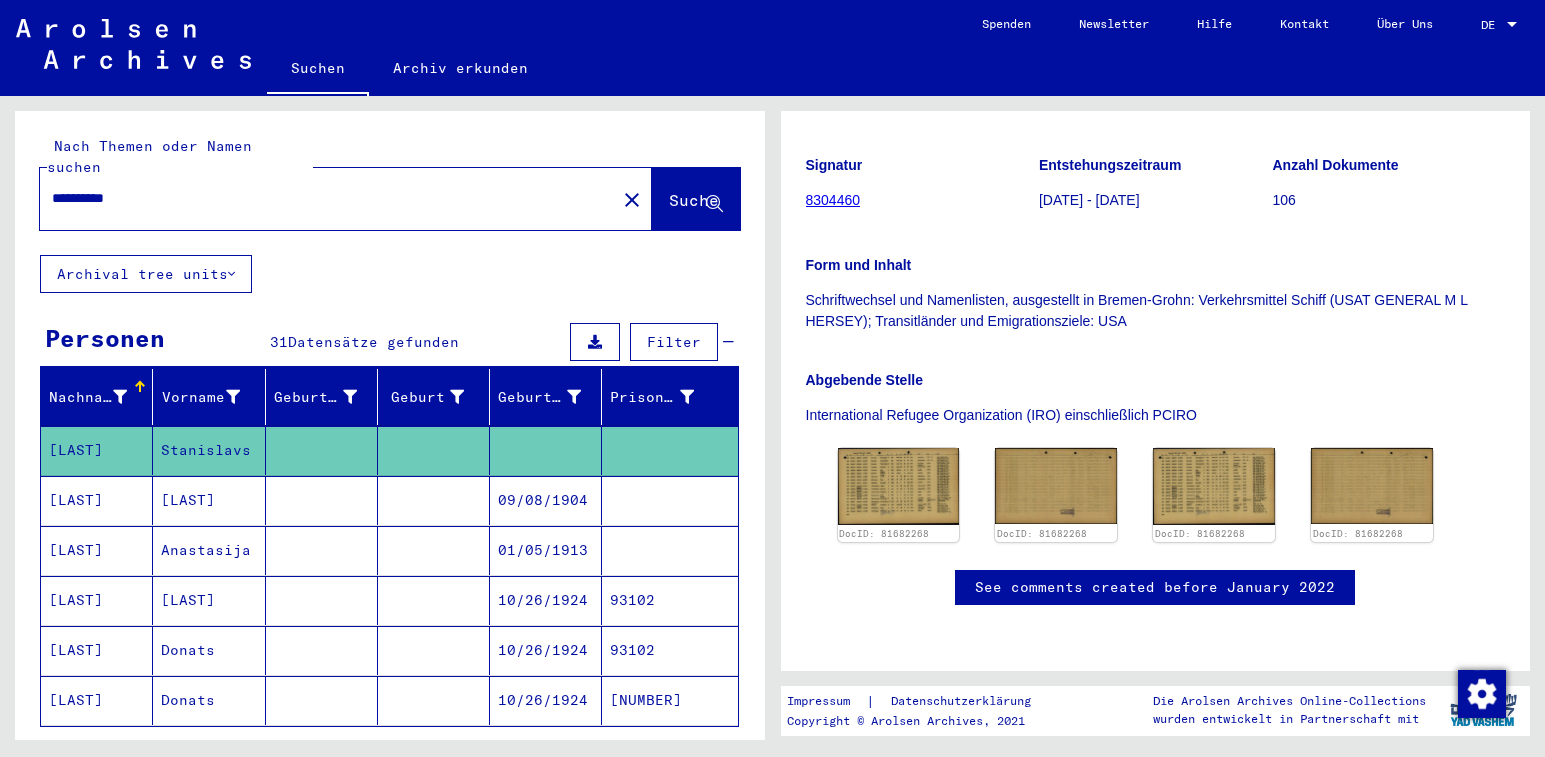 drag, startPoint x: 219, startPoint y: 180, endPoint x: 33, endPoint y: 176, distance: 186.043 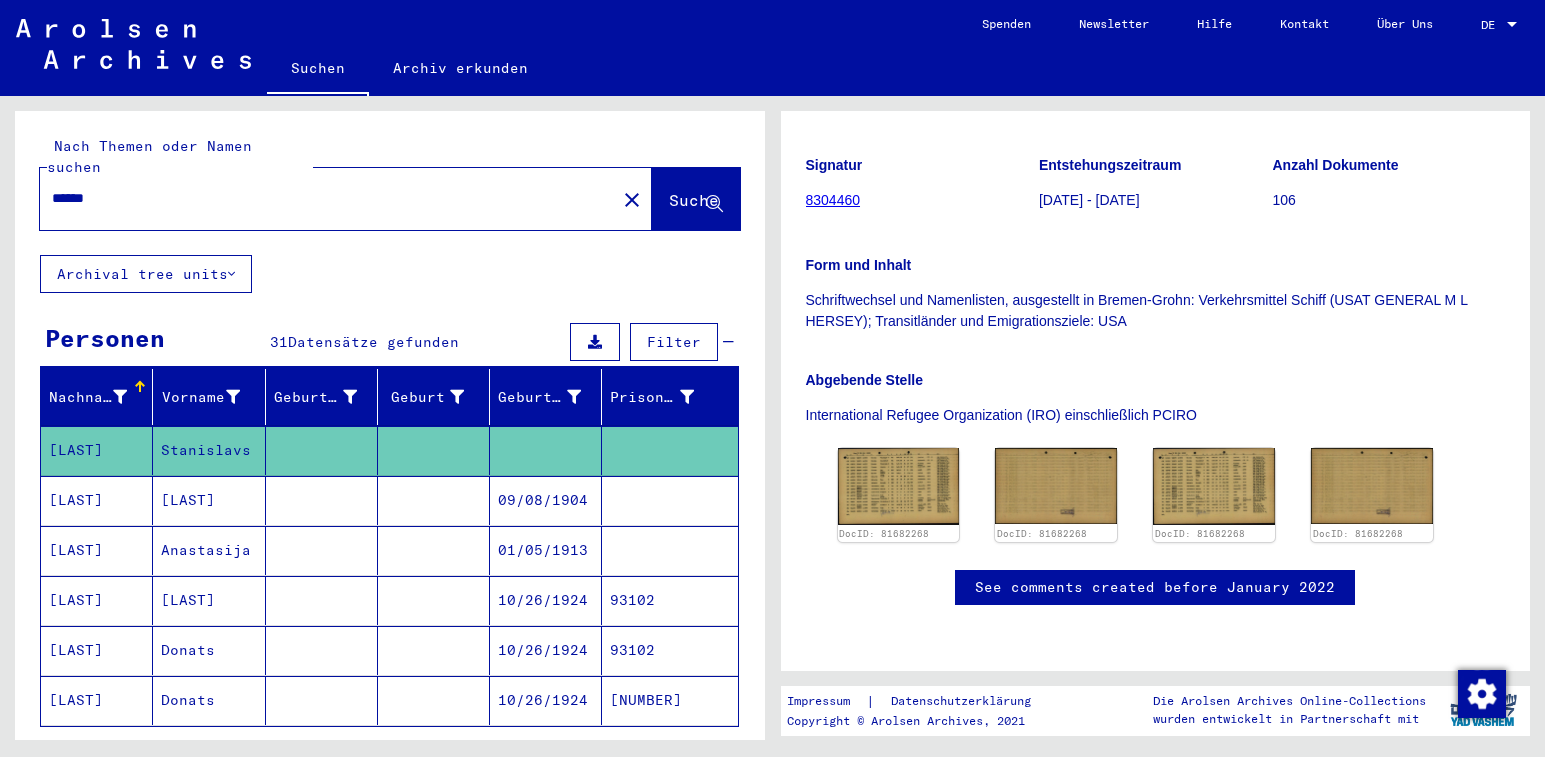 scroll, scrollTop: 0, scrollLeft: 0, axis: both 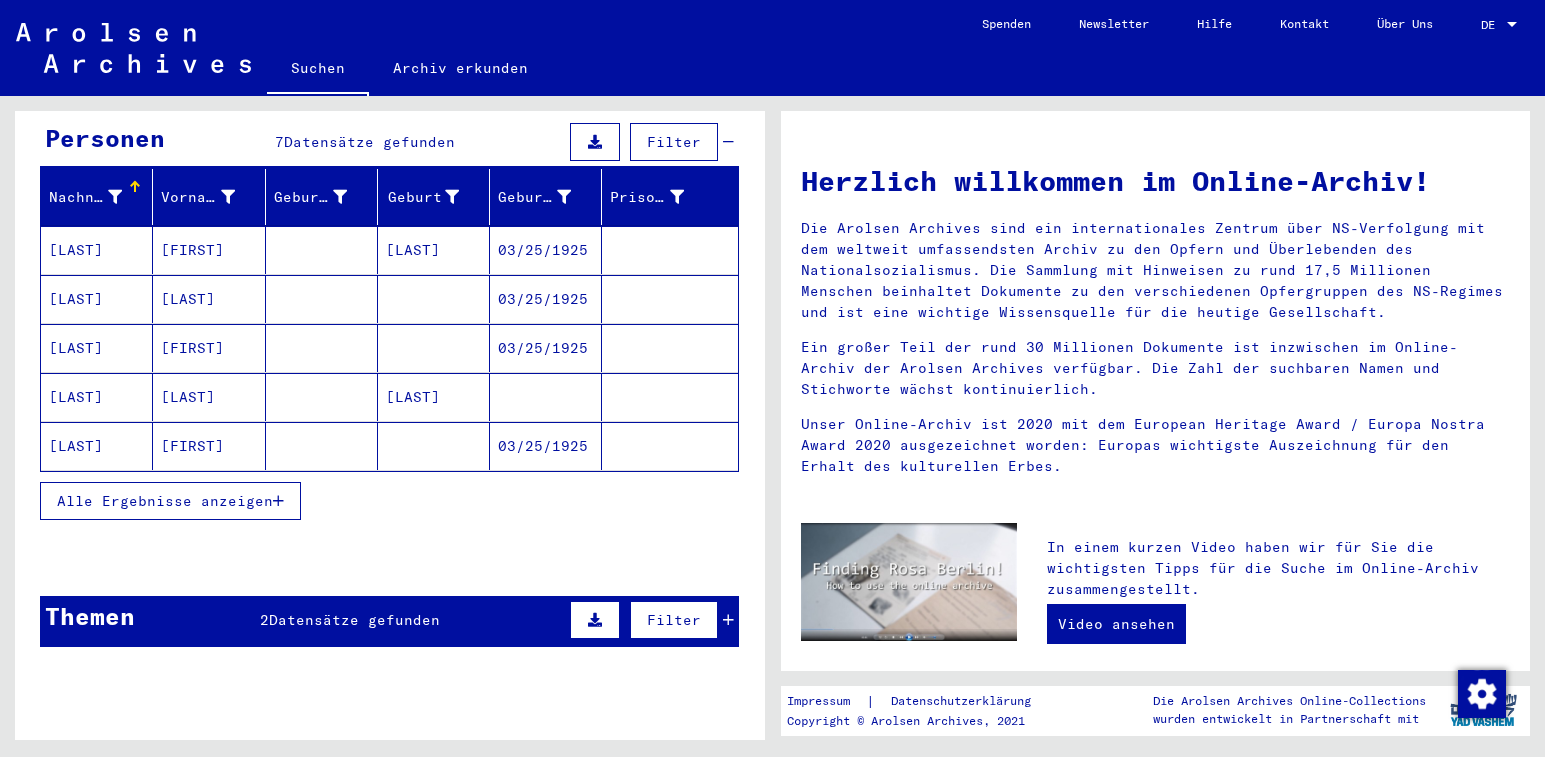 click on "Alle Ergebnisse anzeigen" at bounding box center [165, 501] 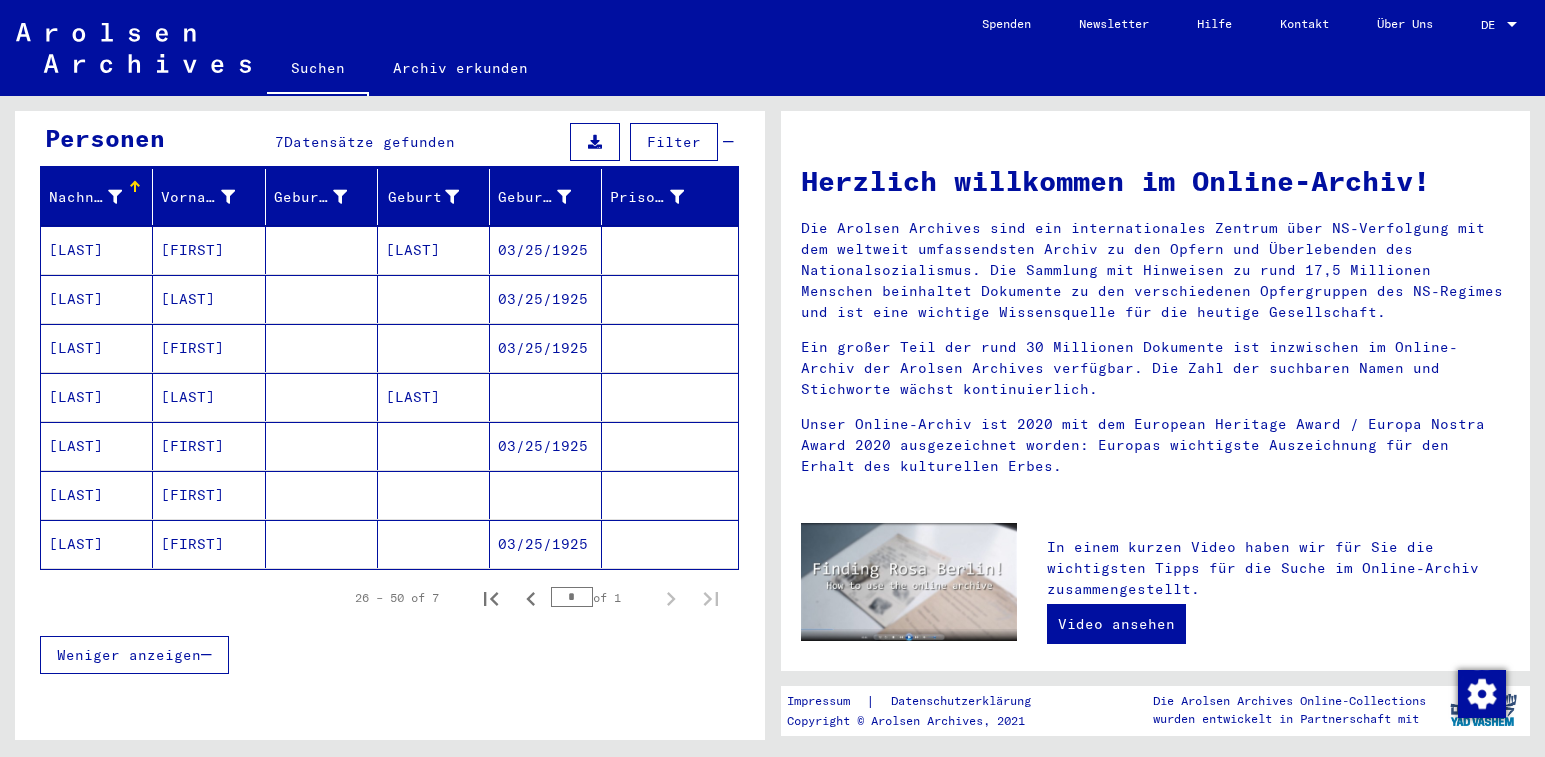scroll, scrollTop: 0, scrollLeft: 0, axis: both 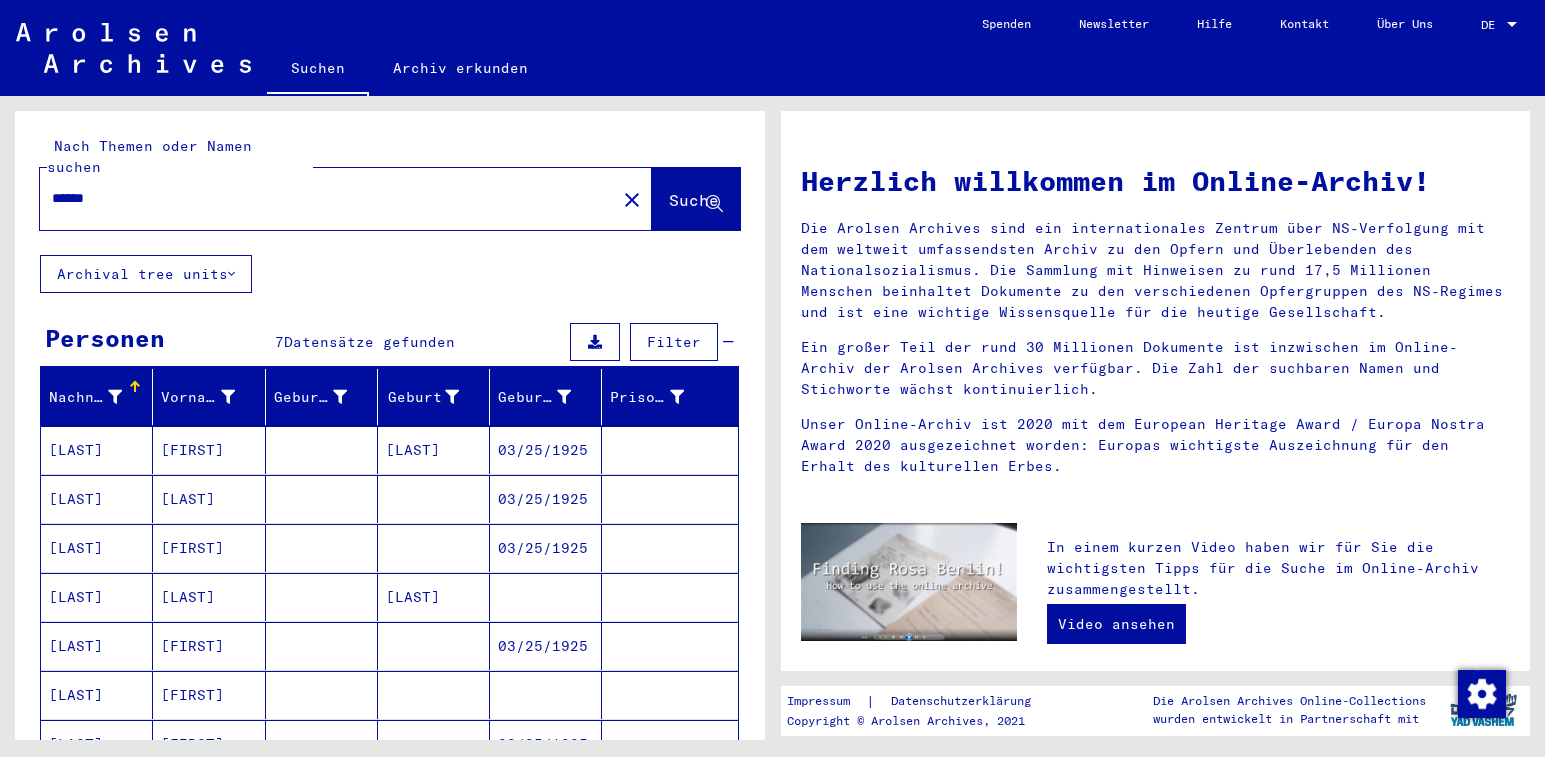 drag, startPoint x: 186, startPoint y: 177, endPoint x: 27, endPoint y: 177, distance: 159 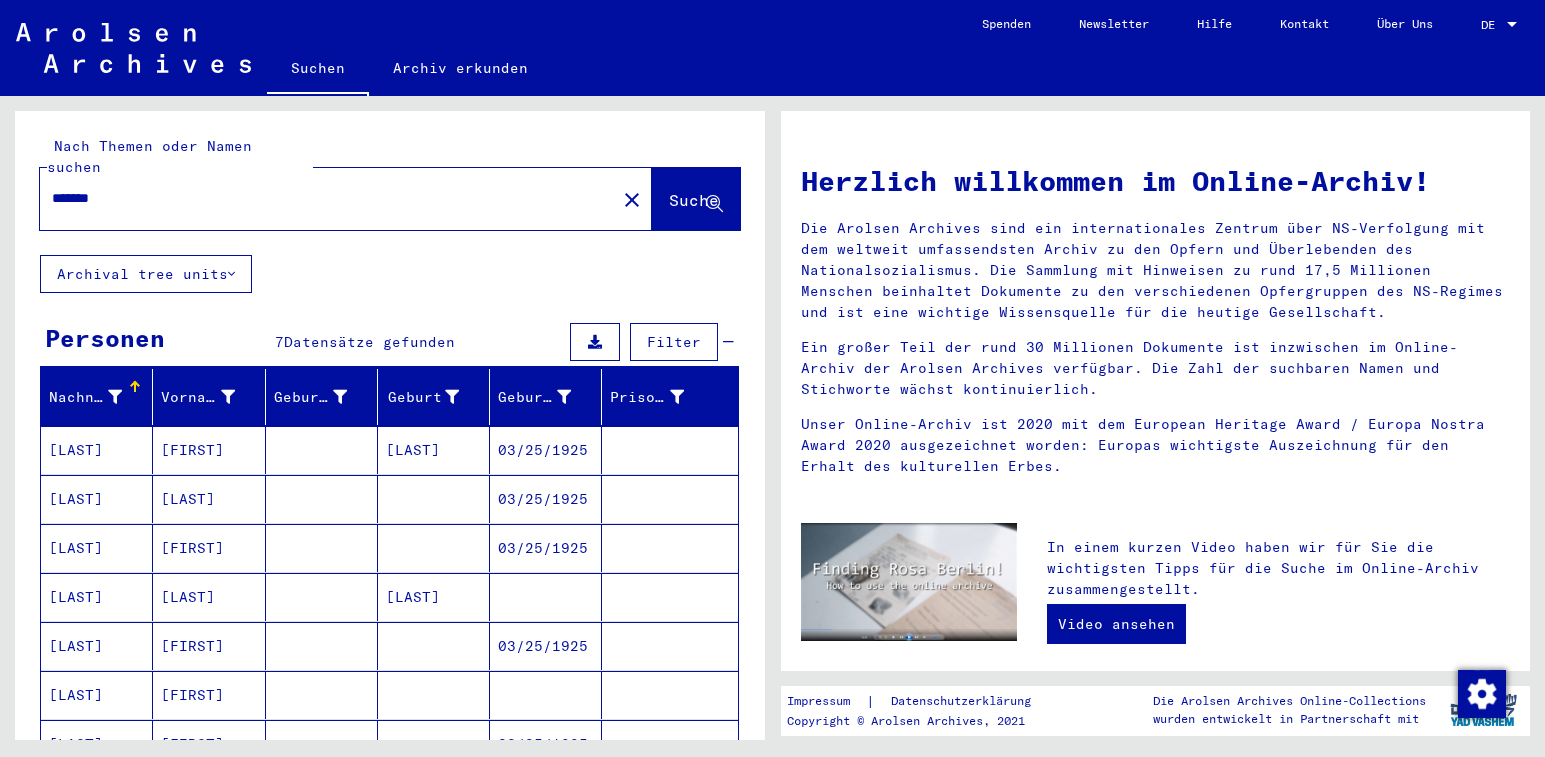 type on "*******" 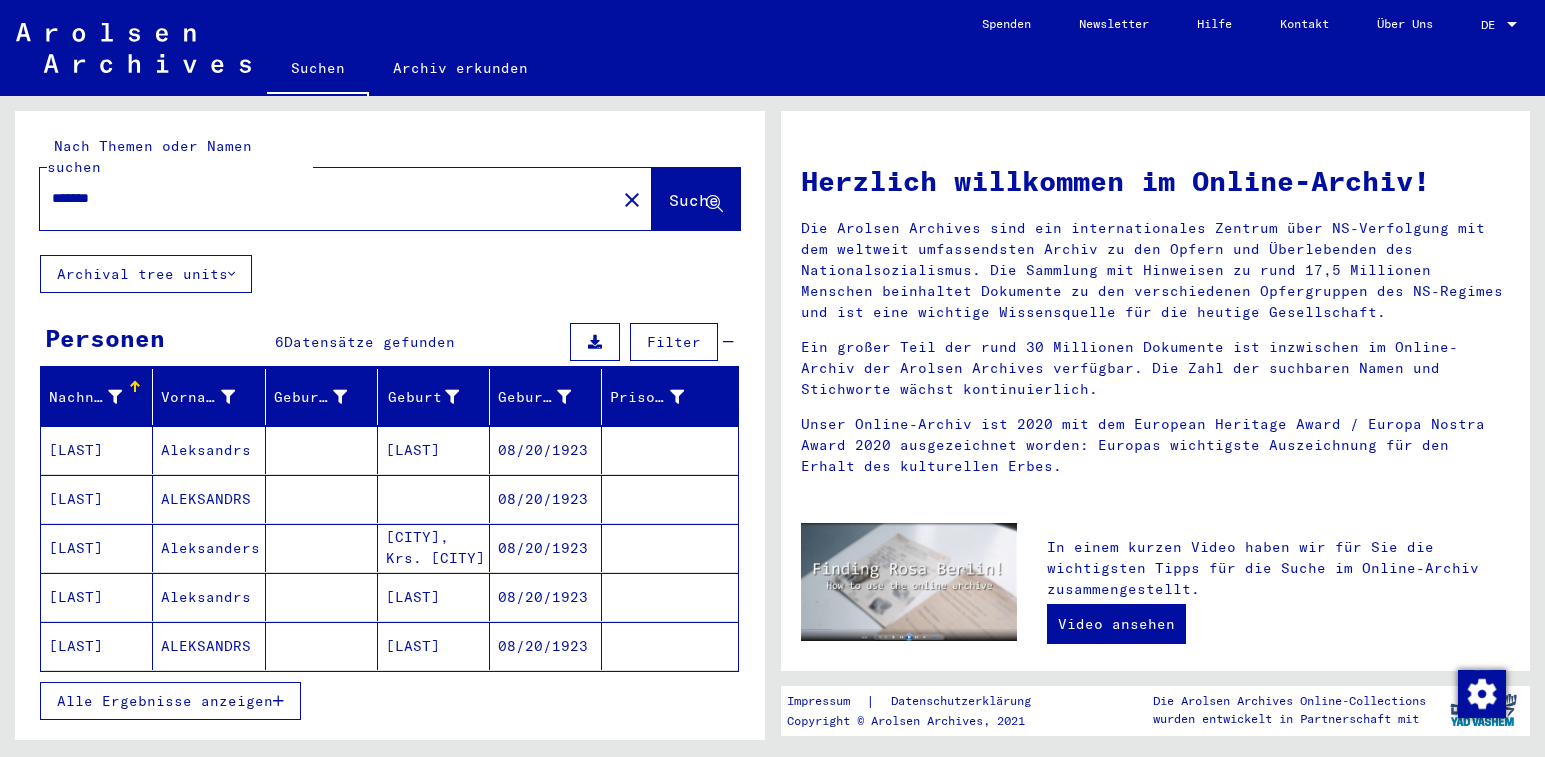 click on "Aleksandrs" at bounding box center (209, 646) 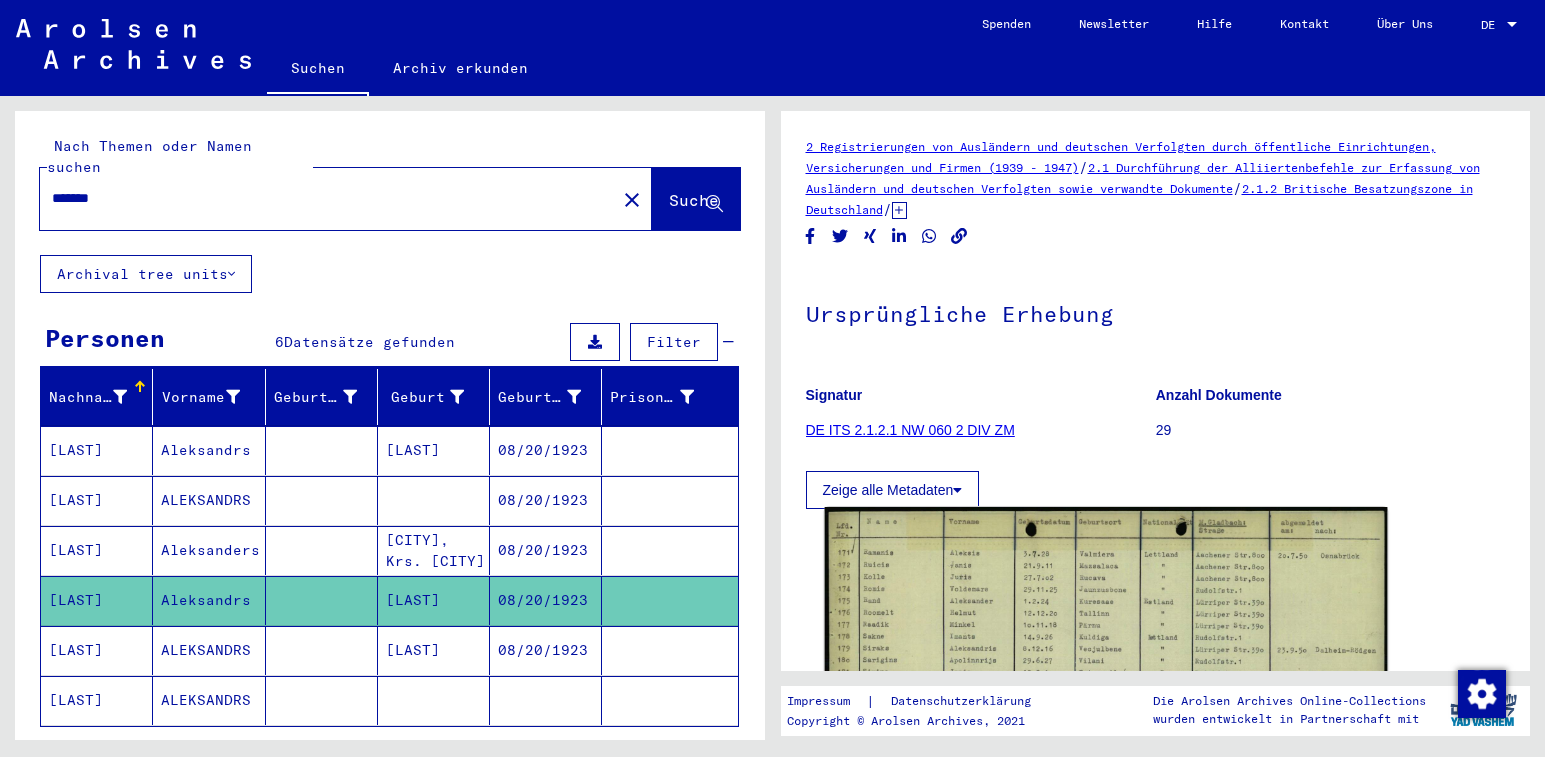 scroll, scrollTop: 300, scrollLeft: 0, axis: vertical 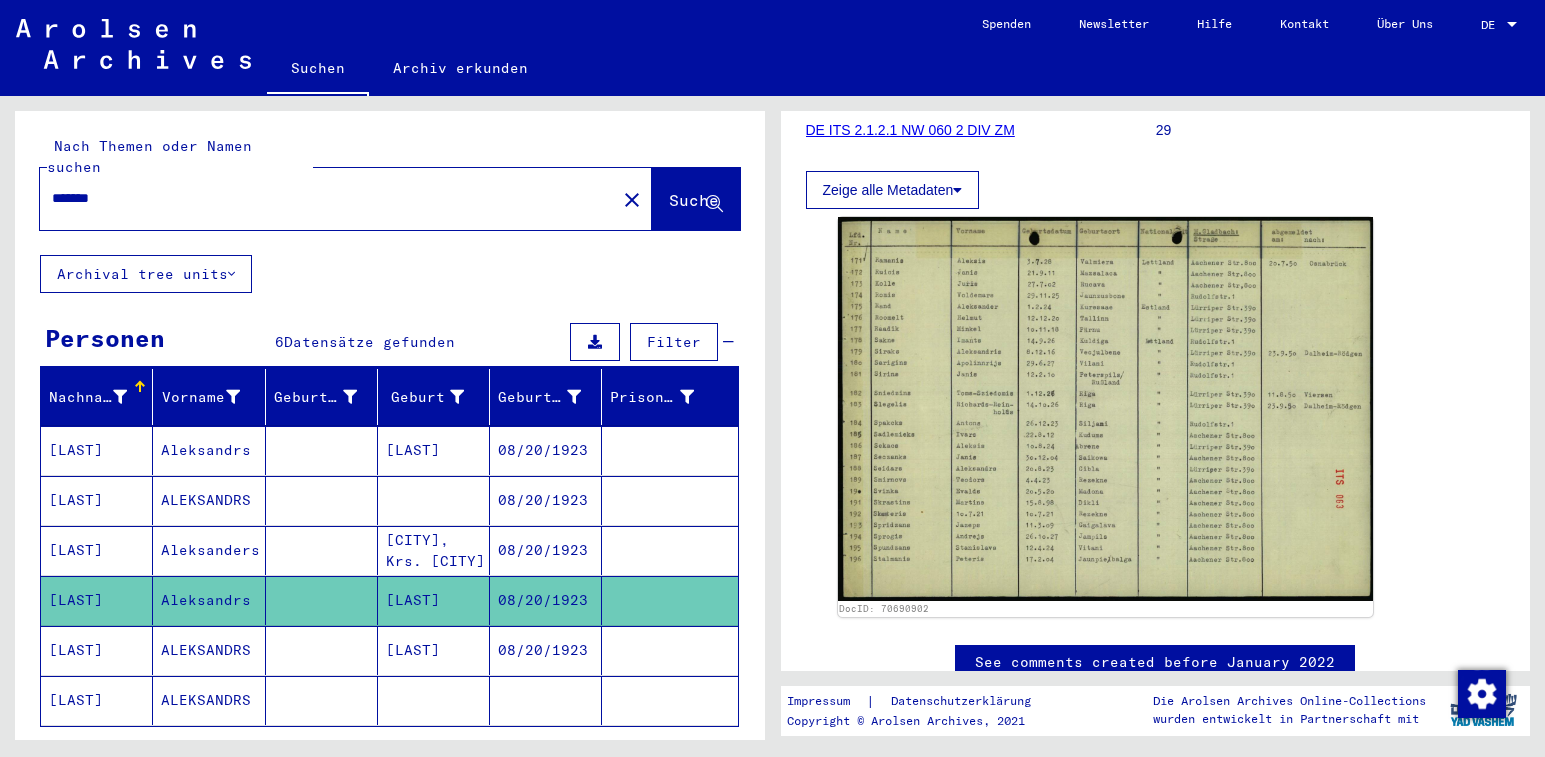 click on "Aleksandrs" at bounding box center [209, 500] 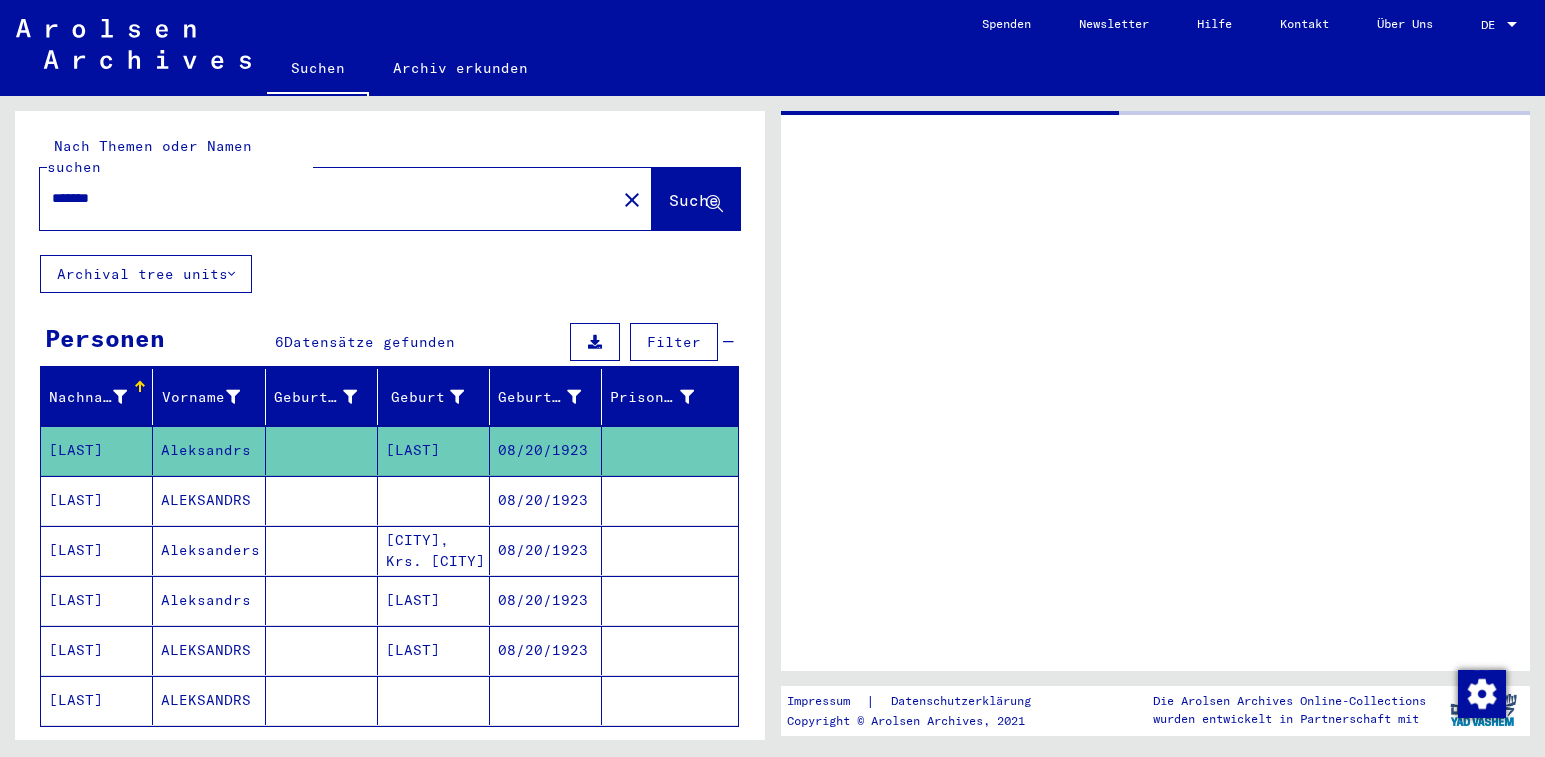 scroll, scrollTop: 0, scrollLeft: 0, axis: both 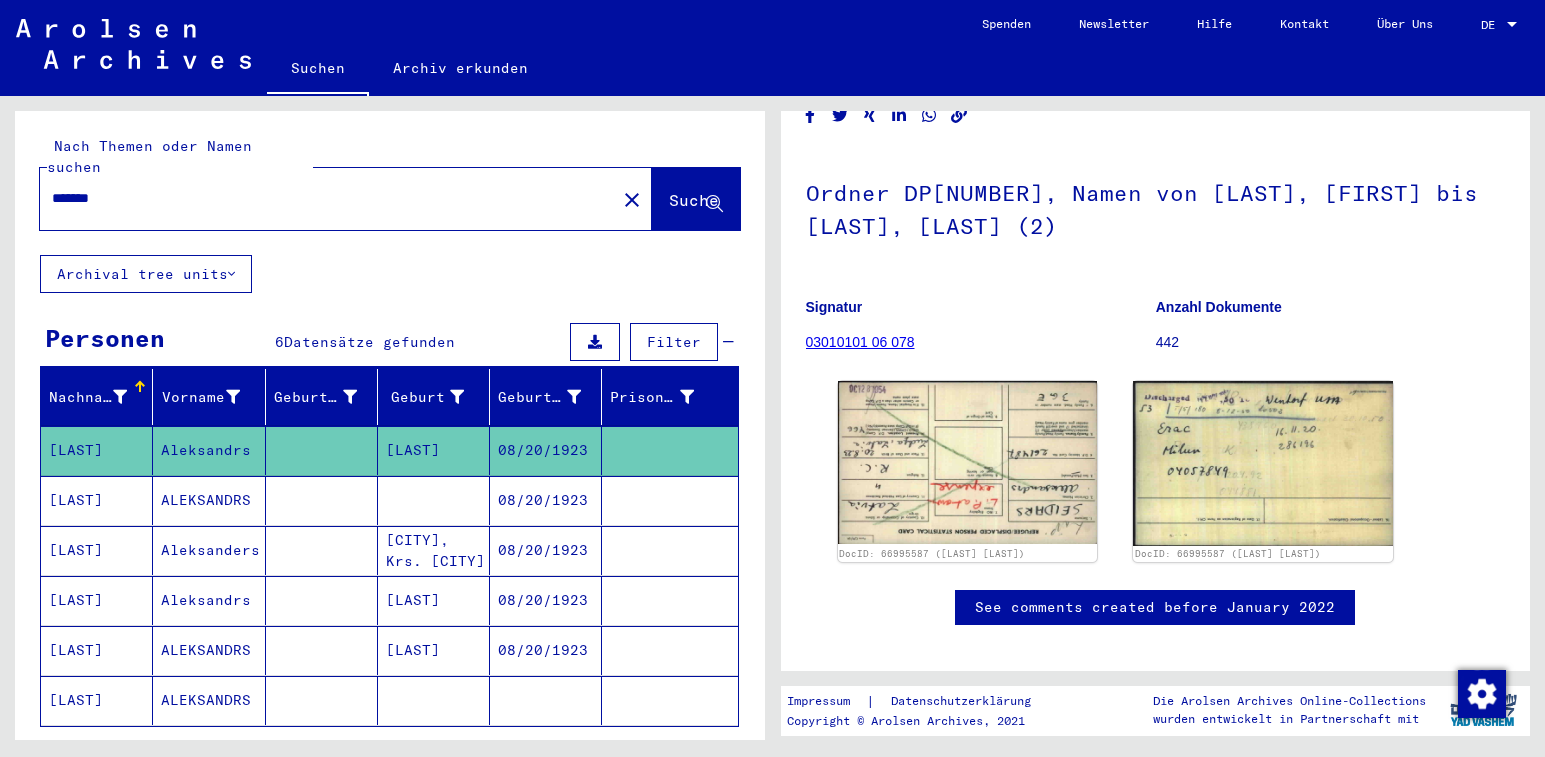 click on "ALEKSANDRS" at bounding box center (209, 550) 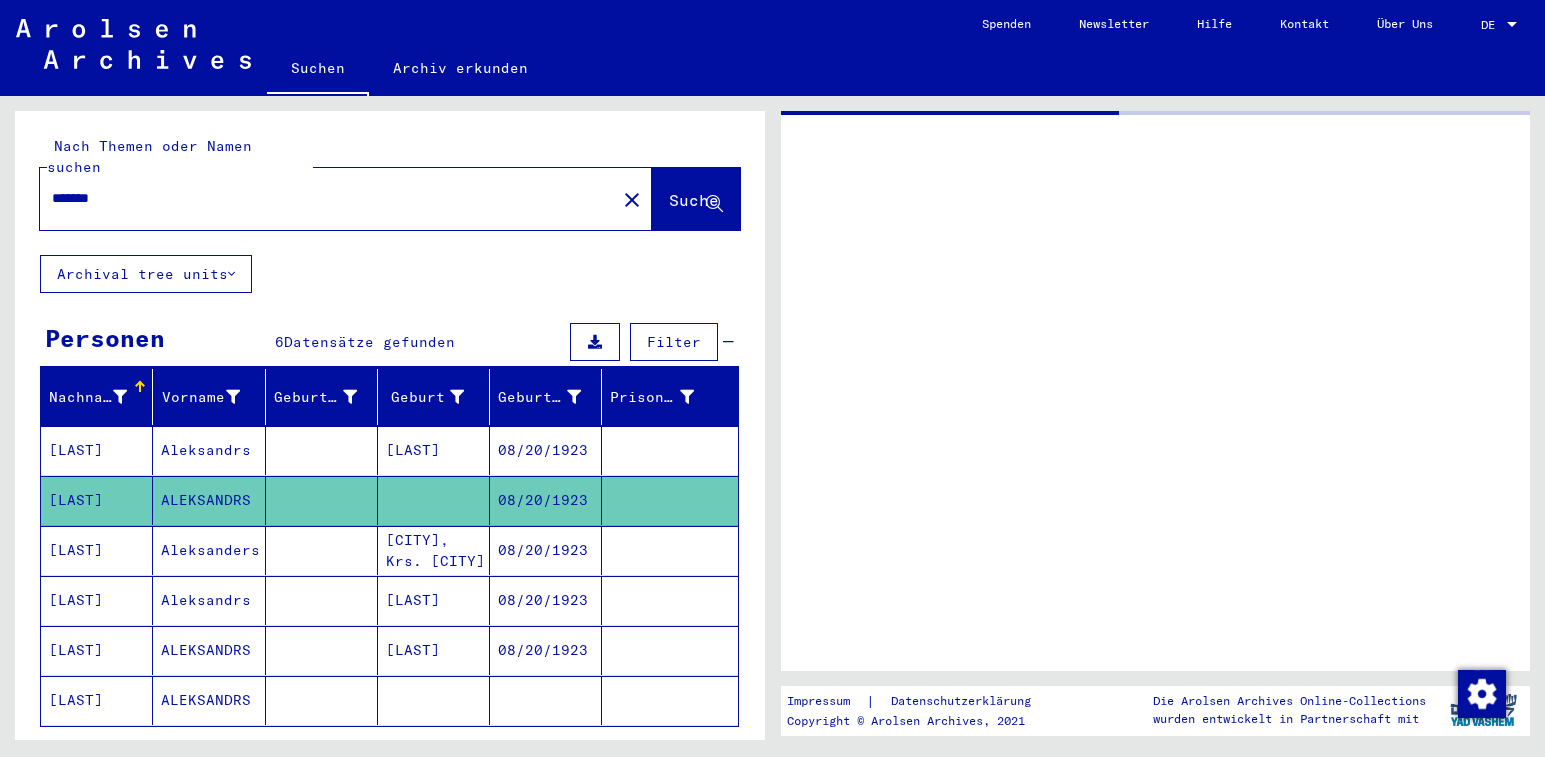 scroll, scrollTop: 0, scrollLeft: 0, axis: both 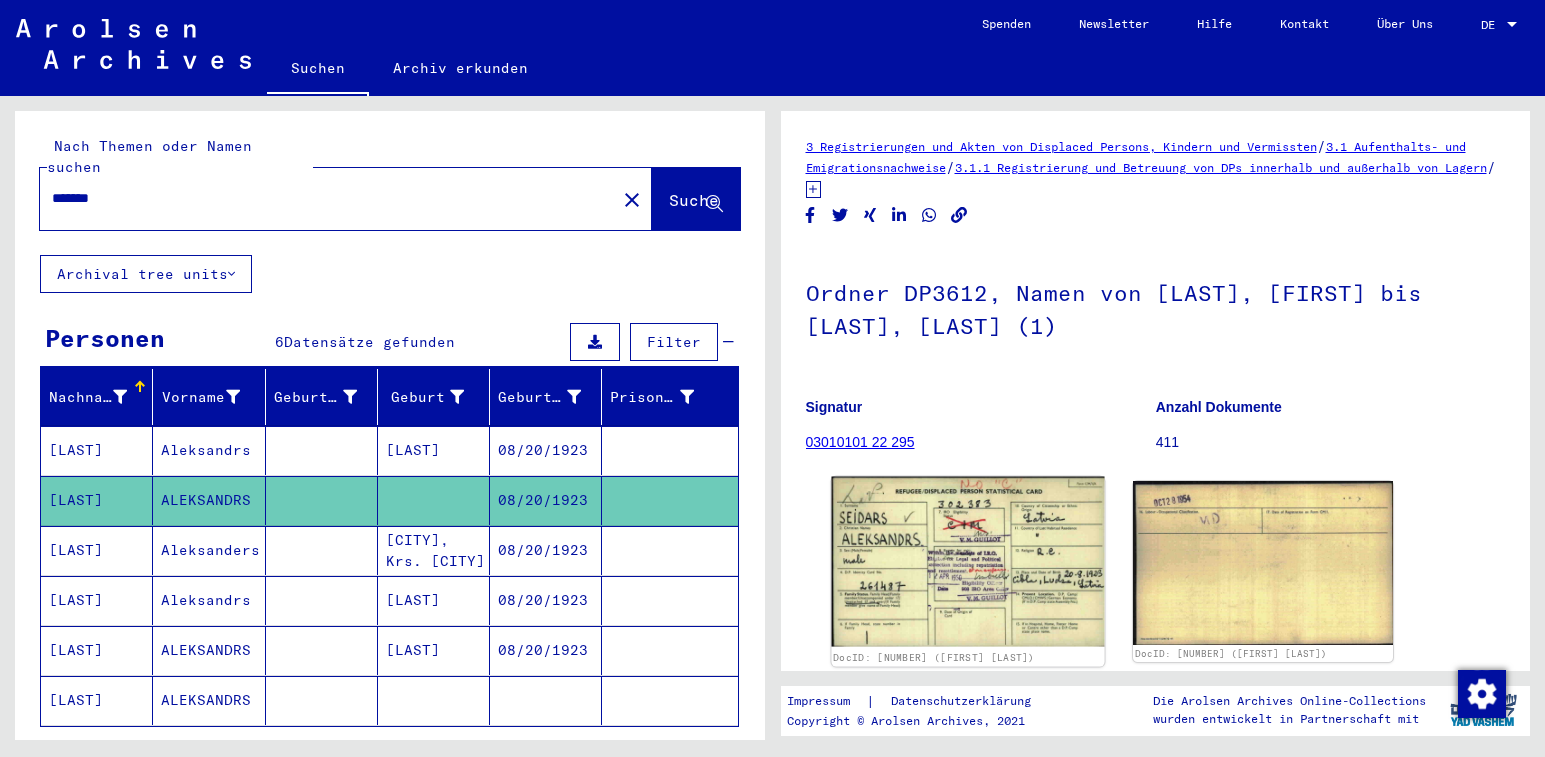 click 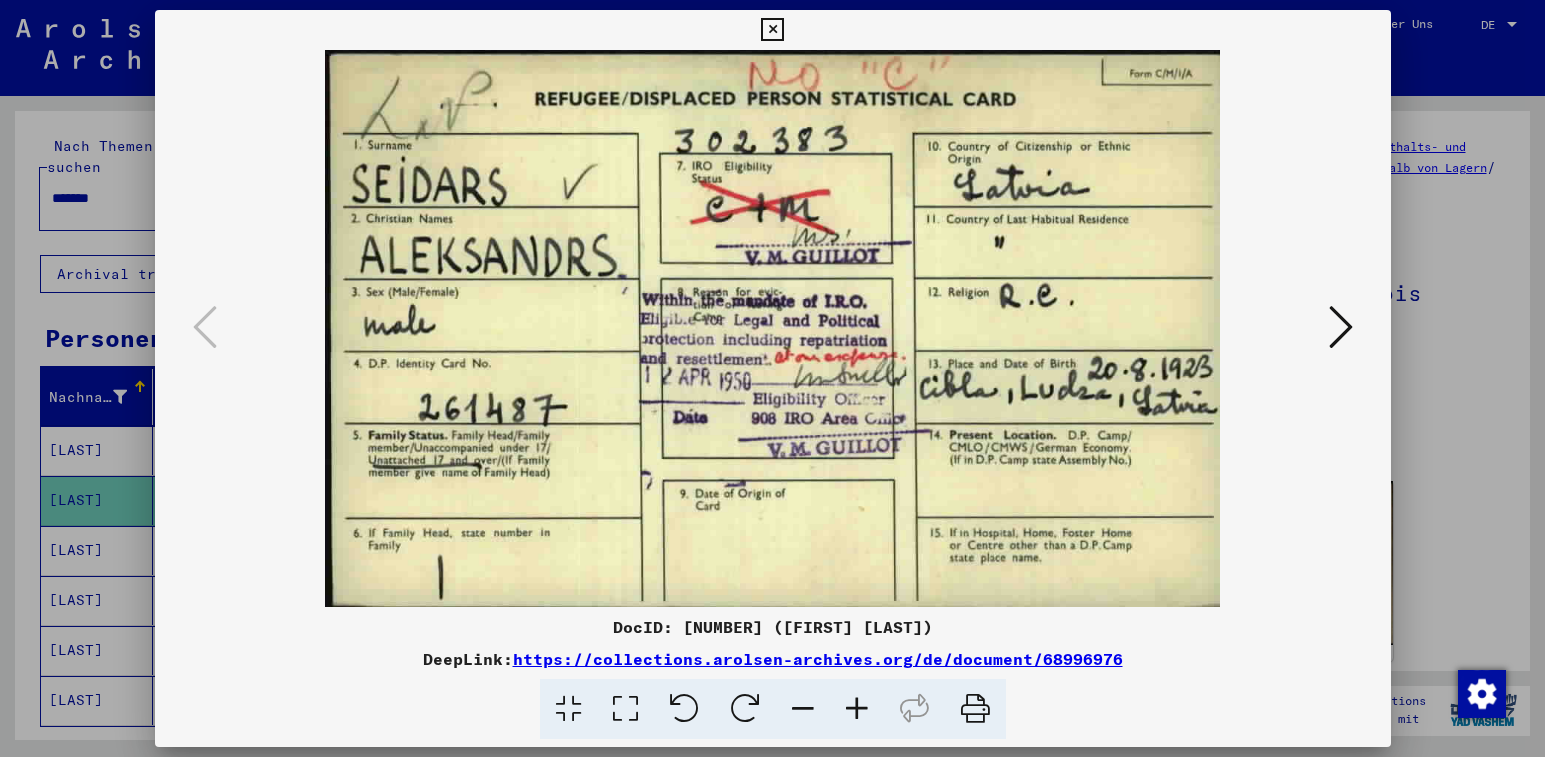 click at bounding box center (773, 328) 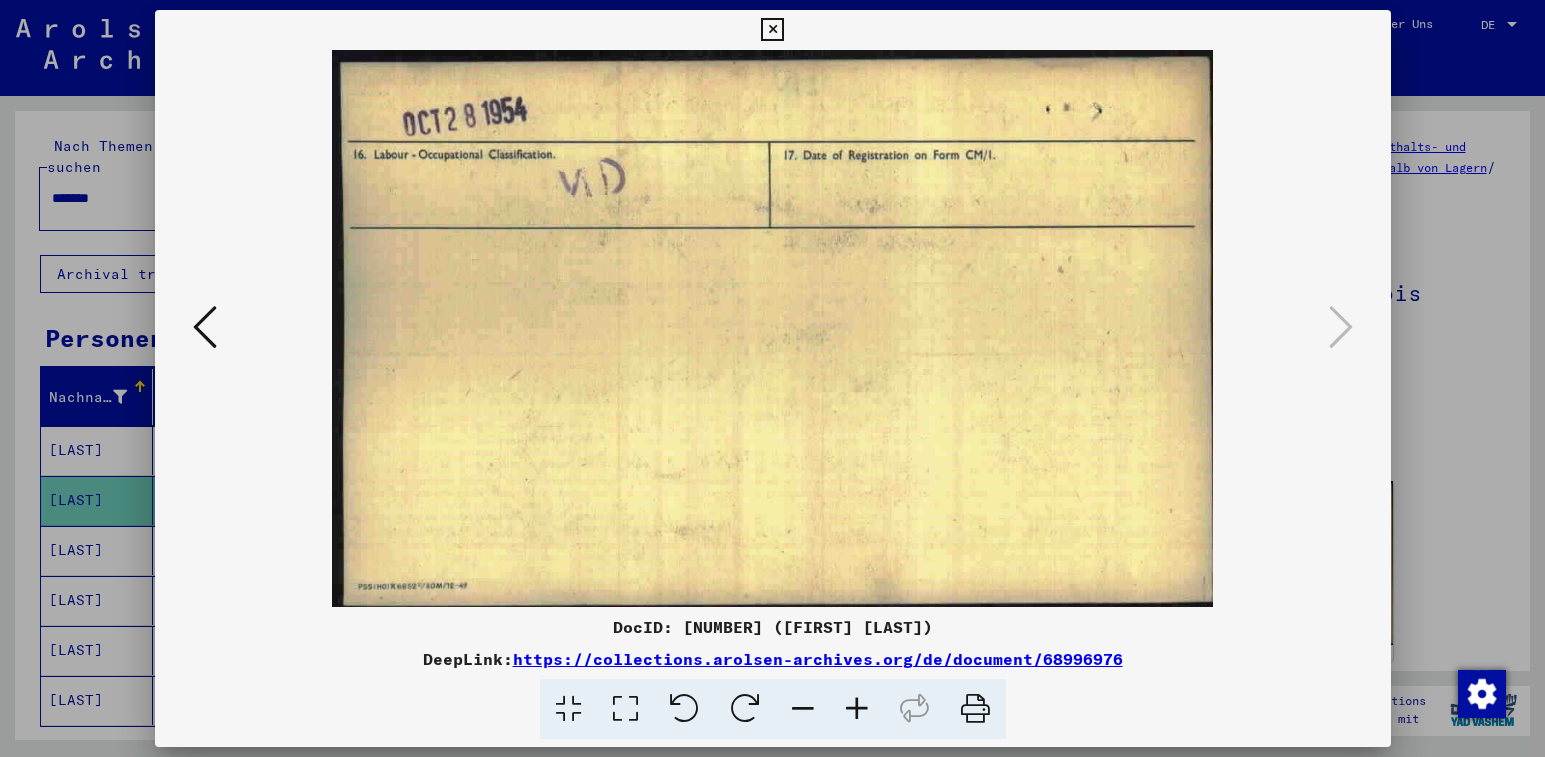 click at bounding box center [772, 30] 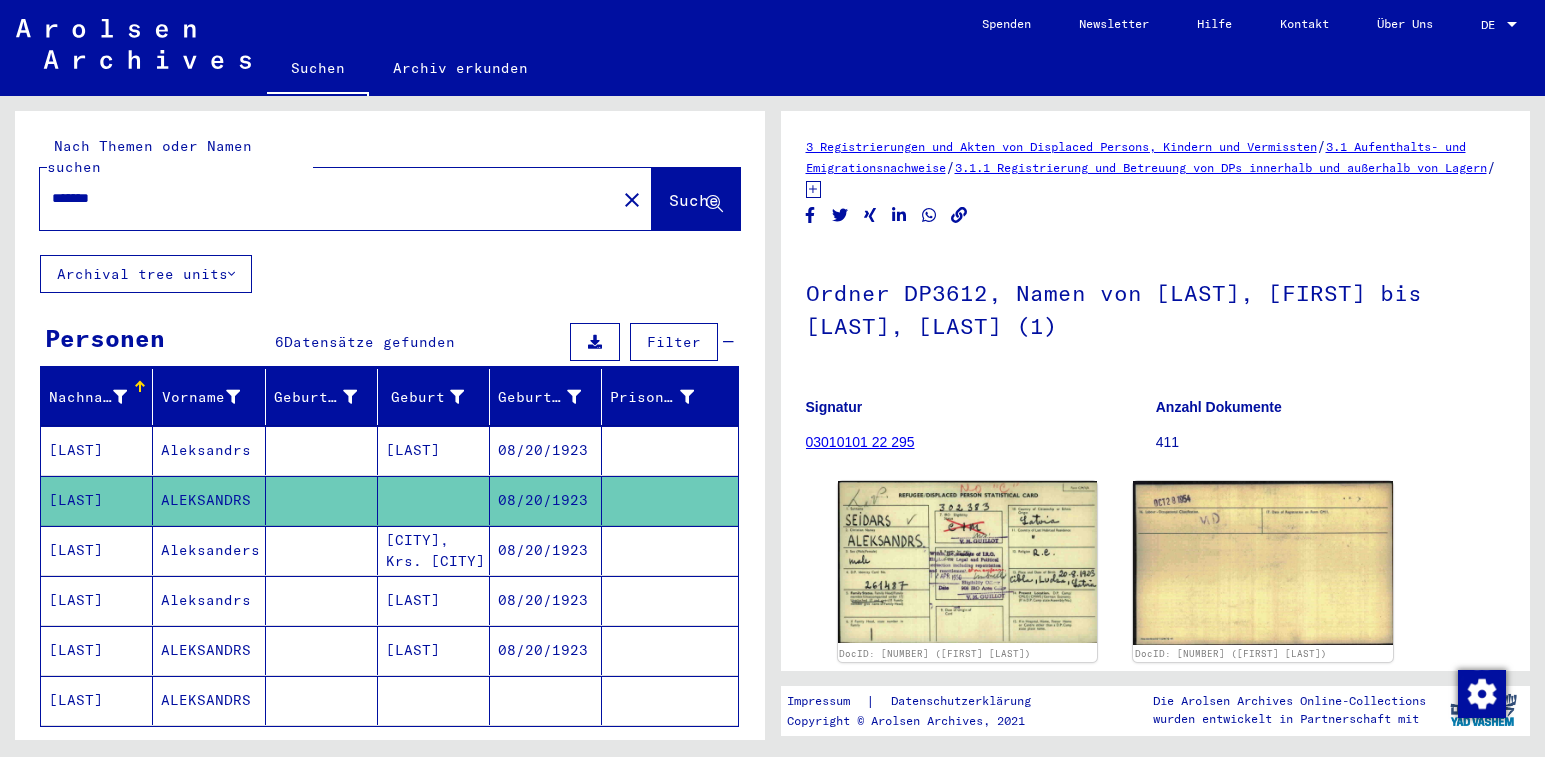 click on "Aleksanders" at bounding box center [209, 600] 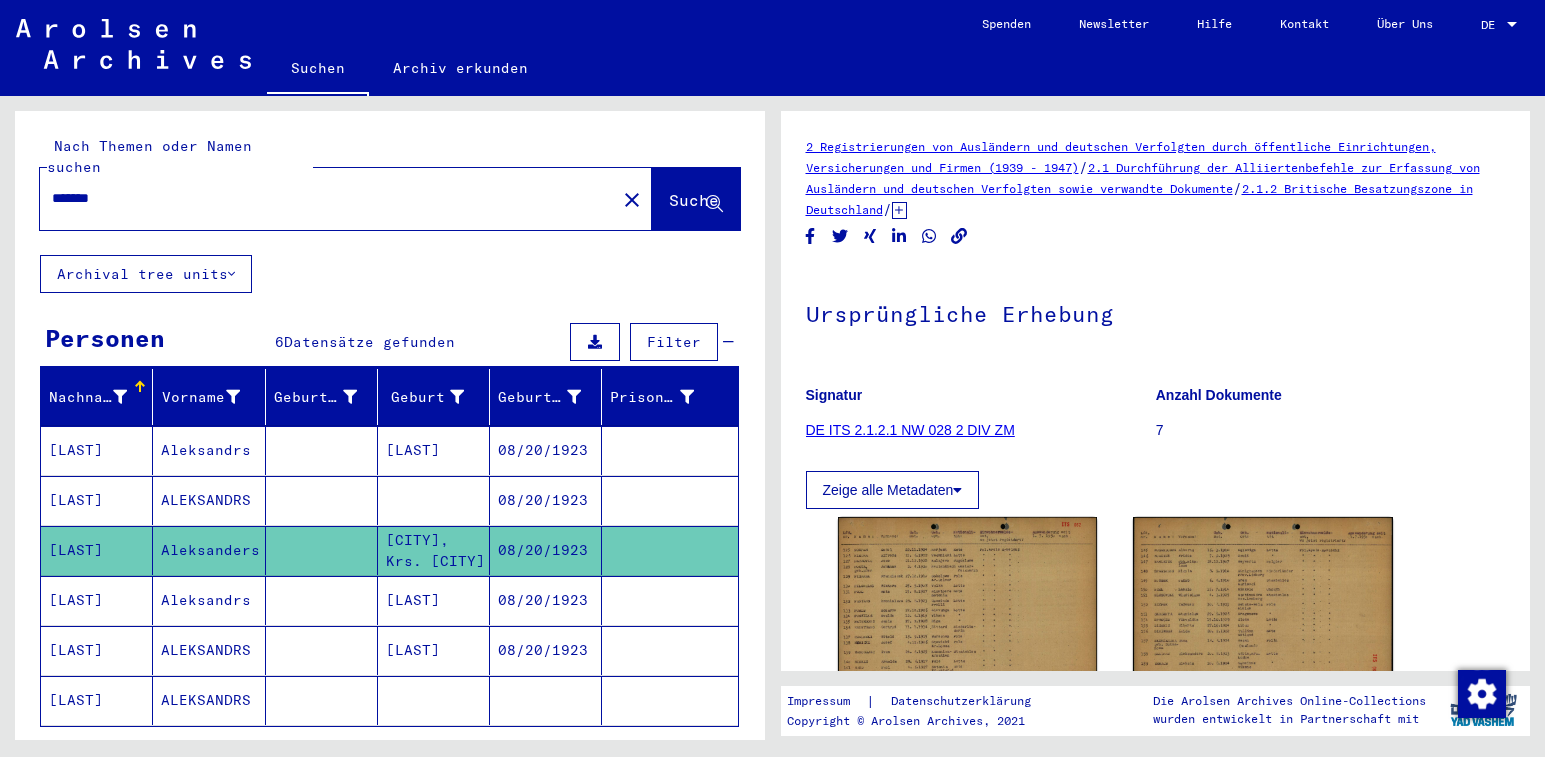 scroll, scrollTop: 200, scrollLeft: 0, axis: vertical 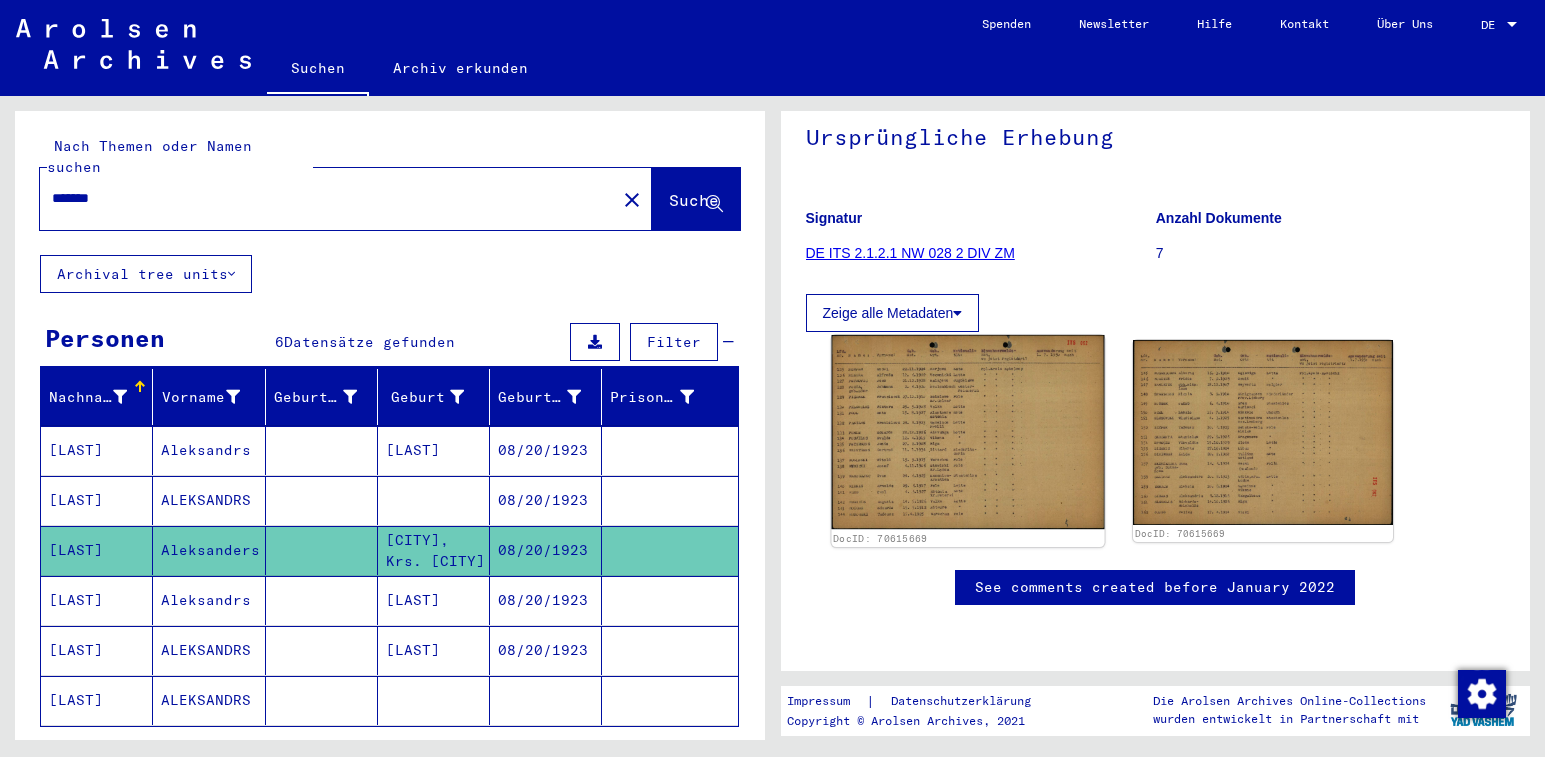 click 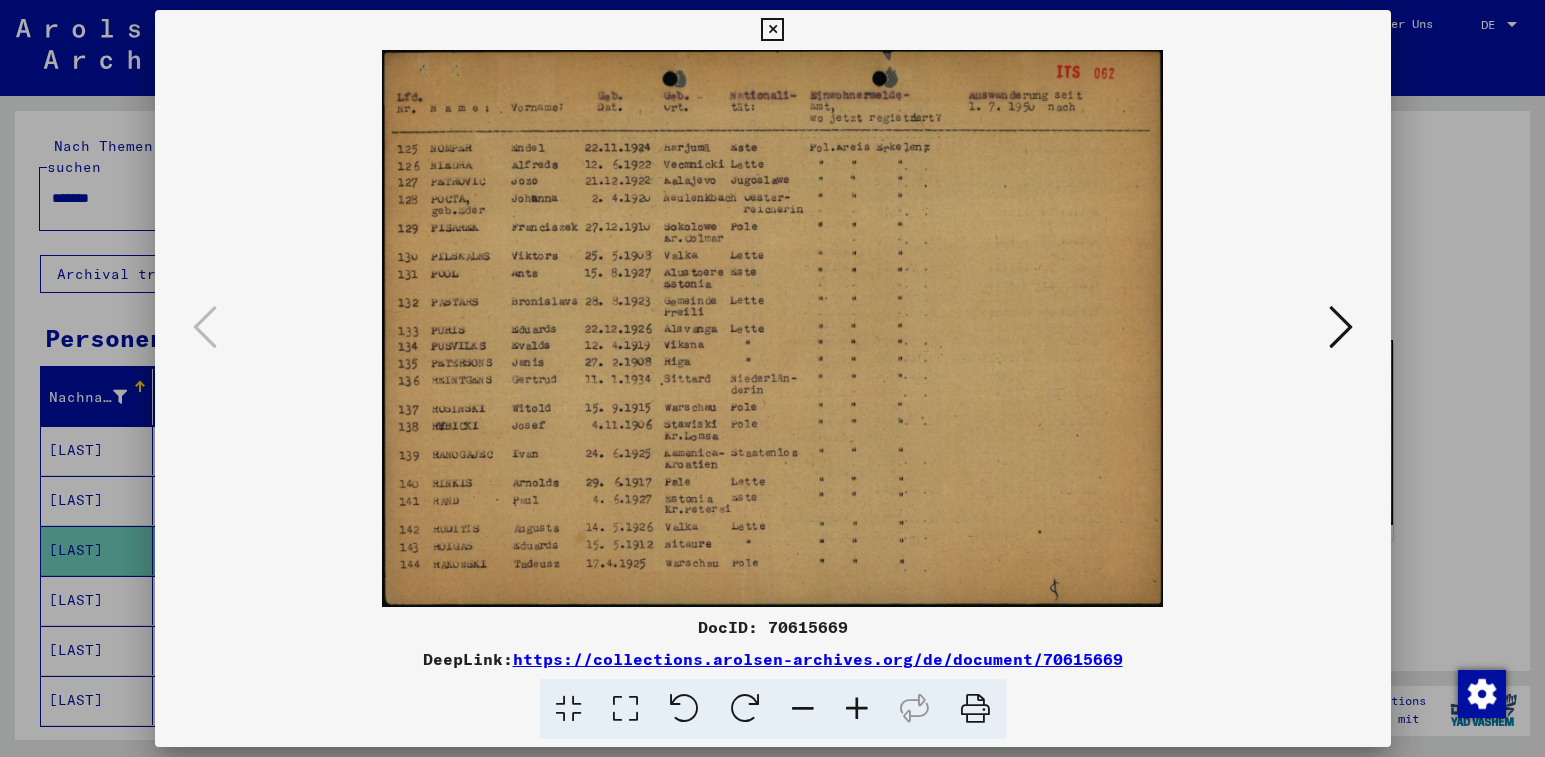 click at bounding box center (1341, 327) 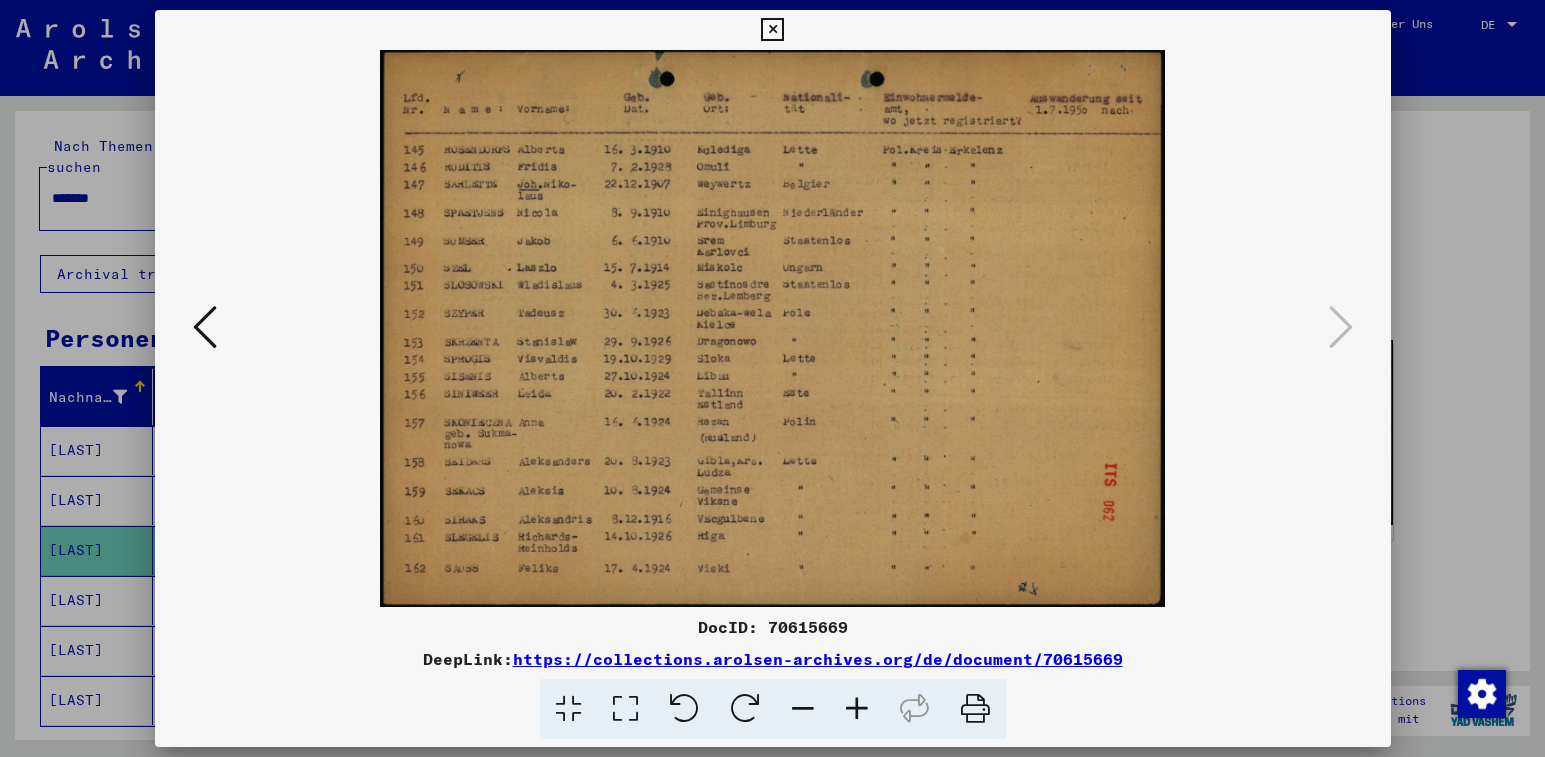 click at bounding box center [772, 30] 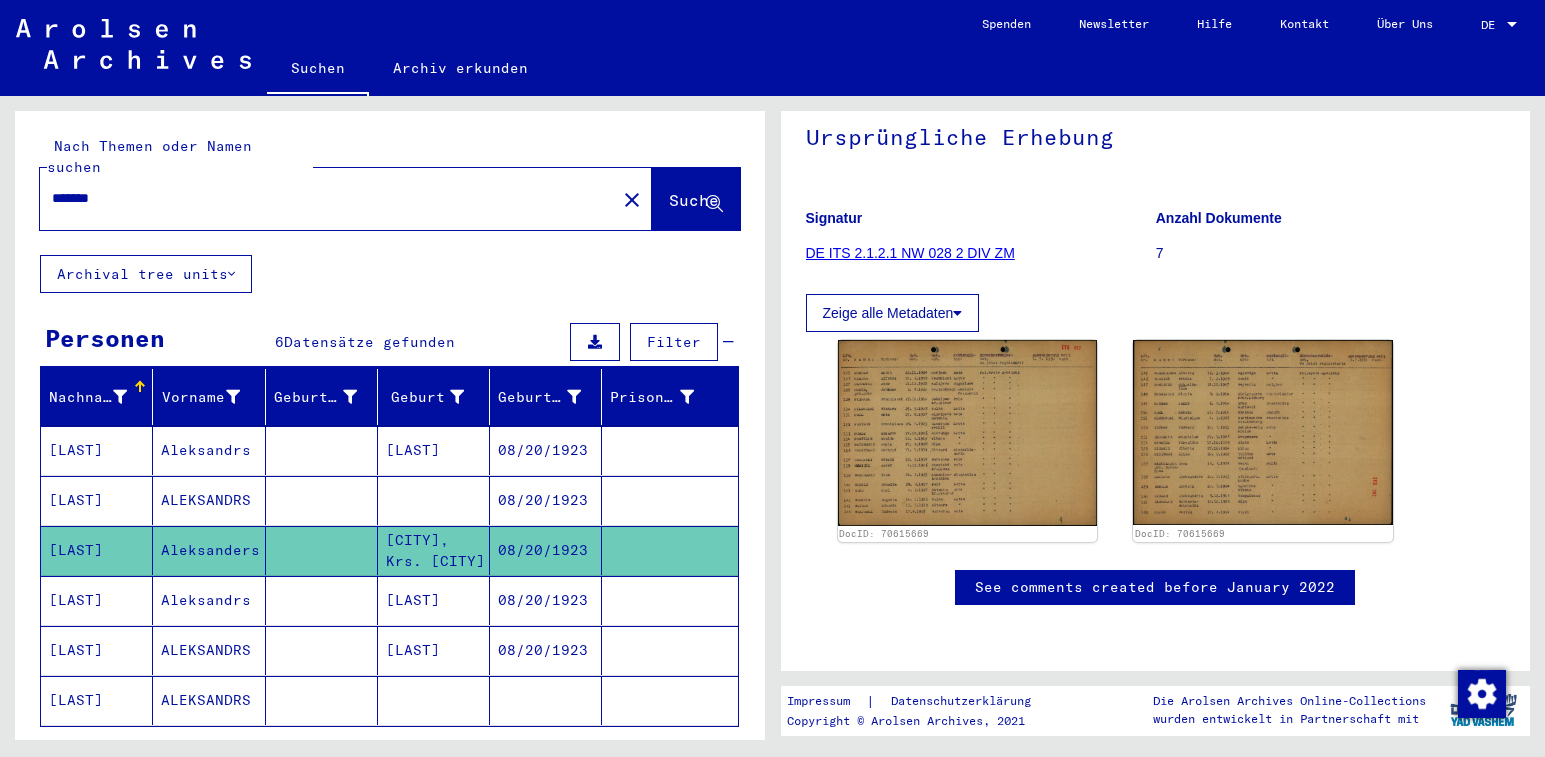 click on "Aleksandrs" at bounding box center [209, 650] 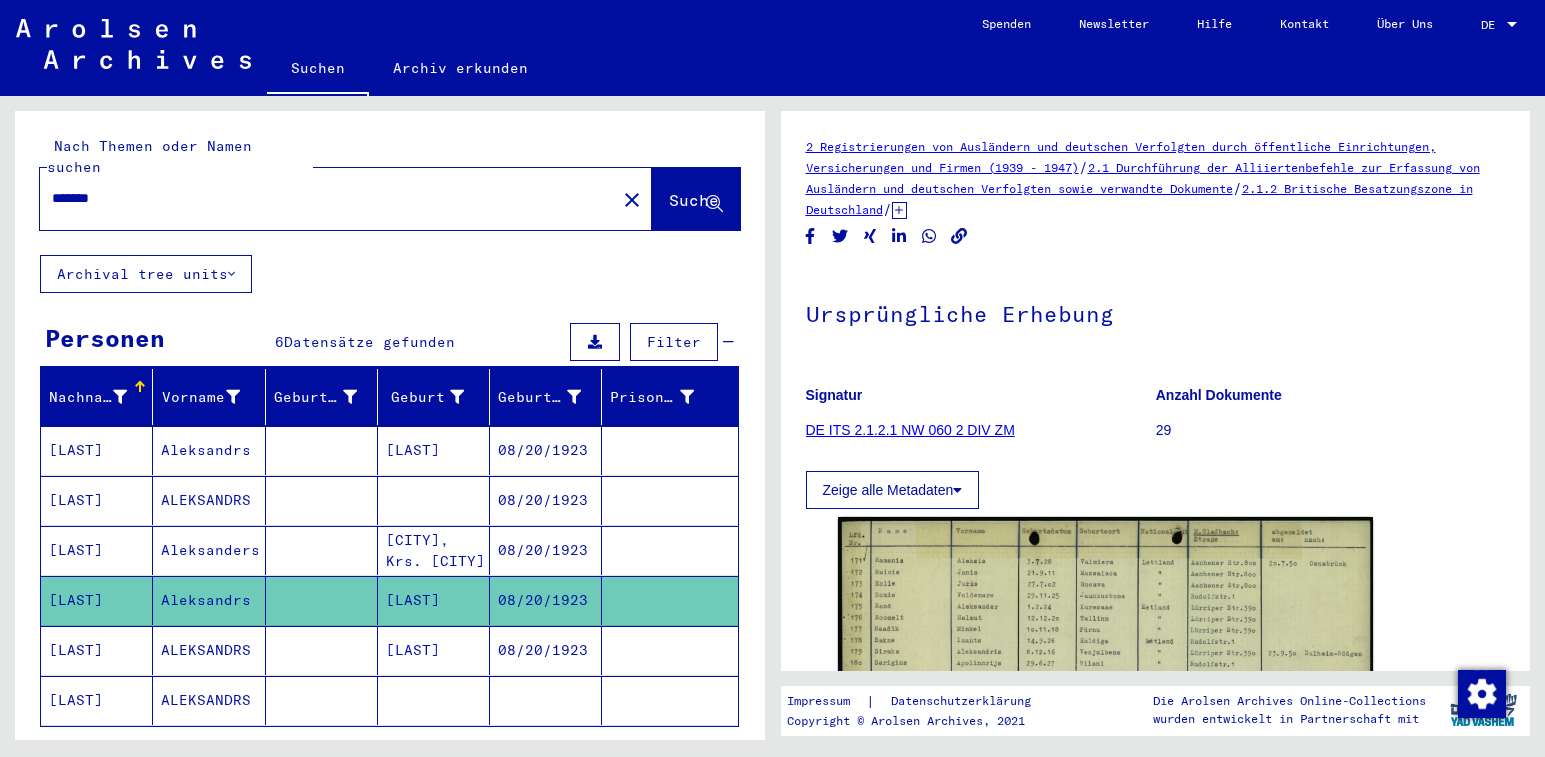 scroll, scrollTop: 200, scrollLeft: 0, axis: vertical 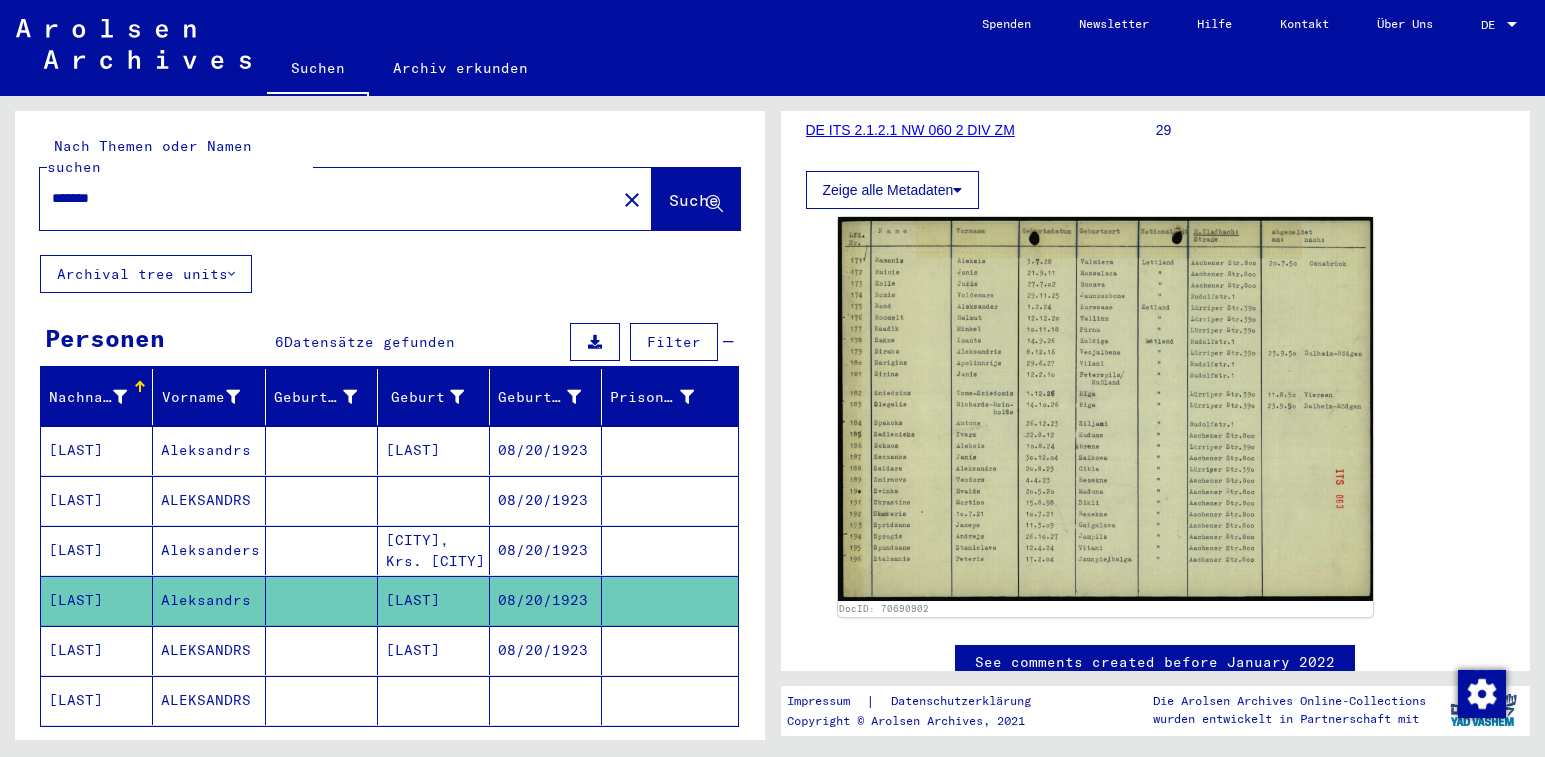 click on "ALEKSANDRS" at bounding box center [209, 700] 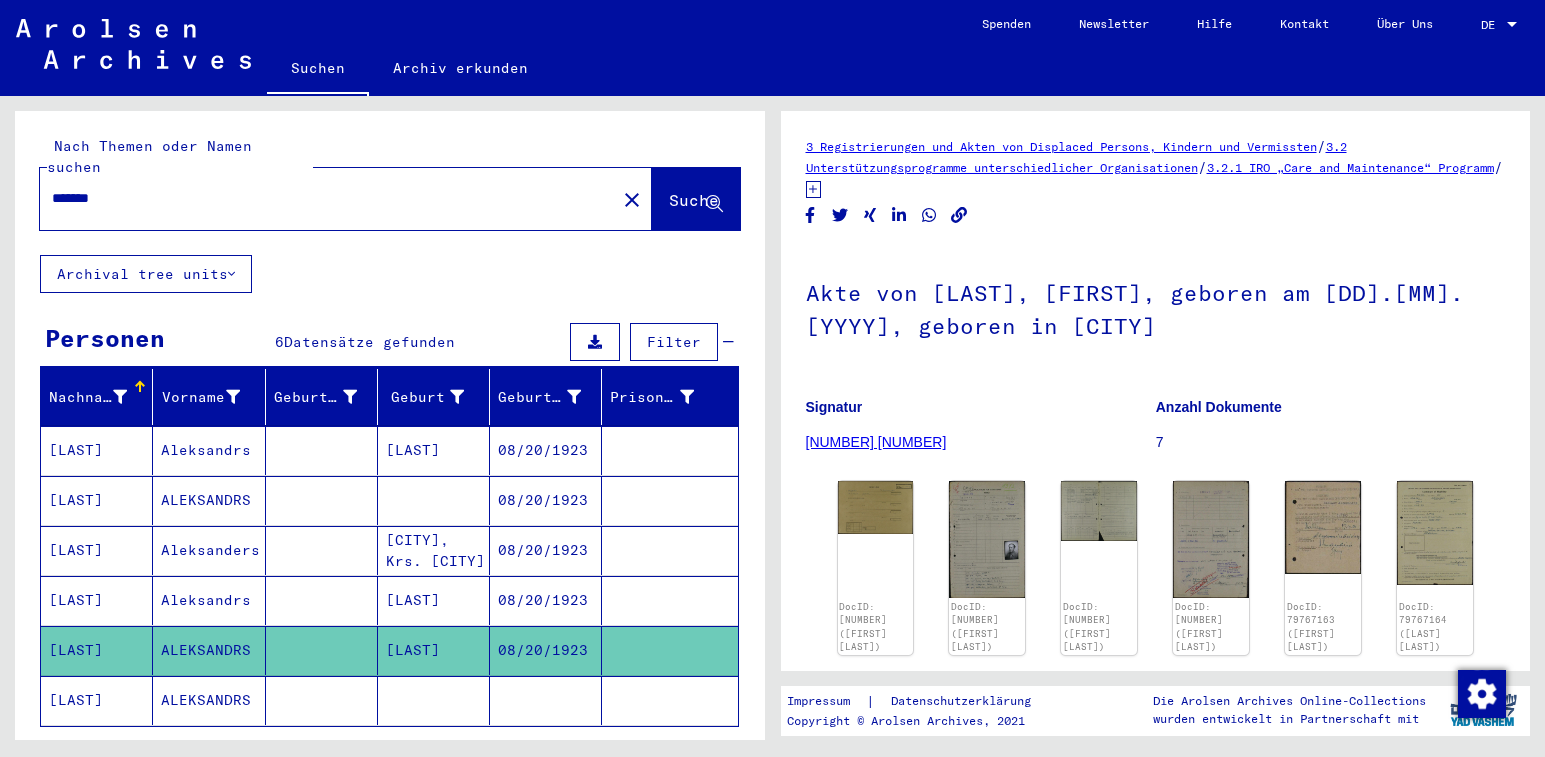 scroll, scrollTop: 0, scrollLeft: 0, axis: both 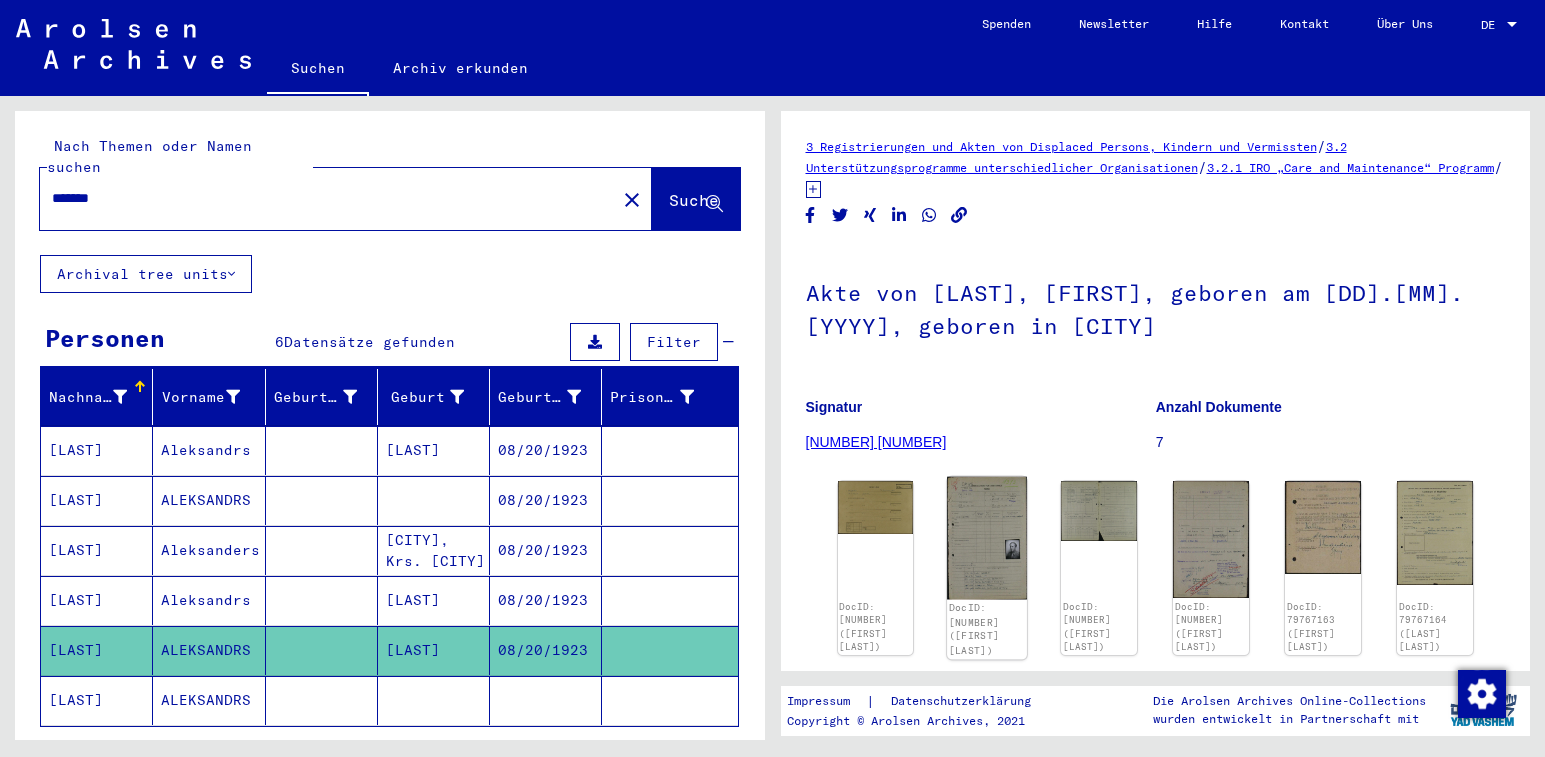 click 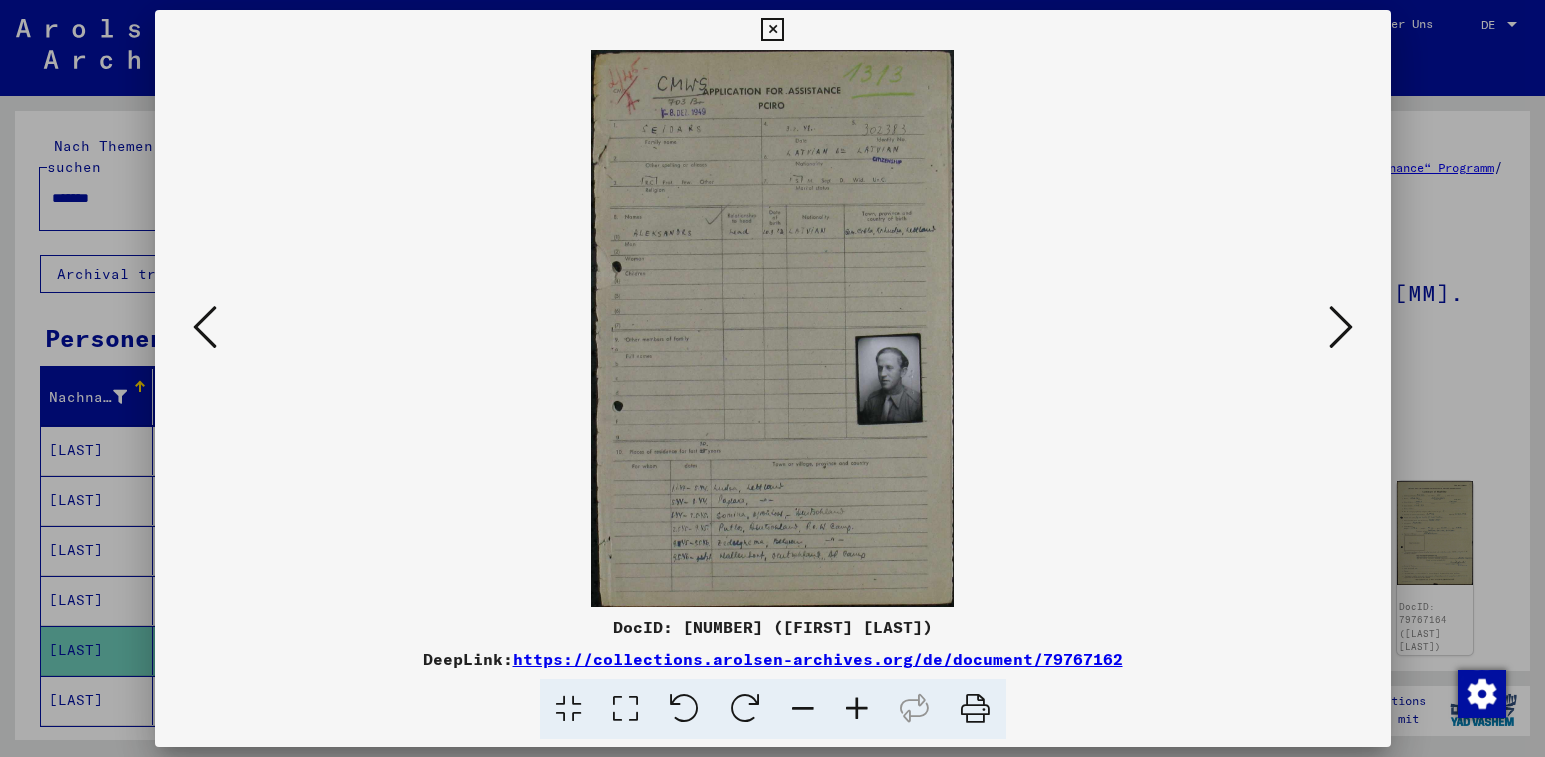 click at bounding box center [1341, 327] 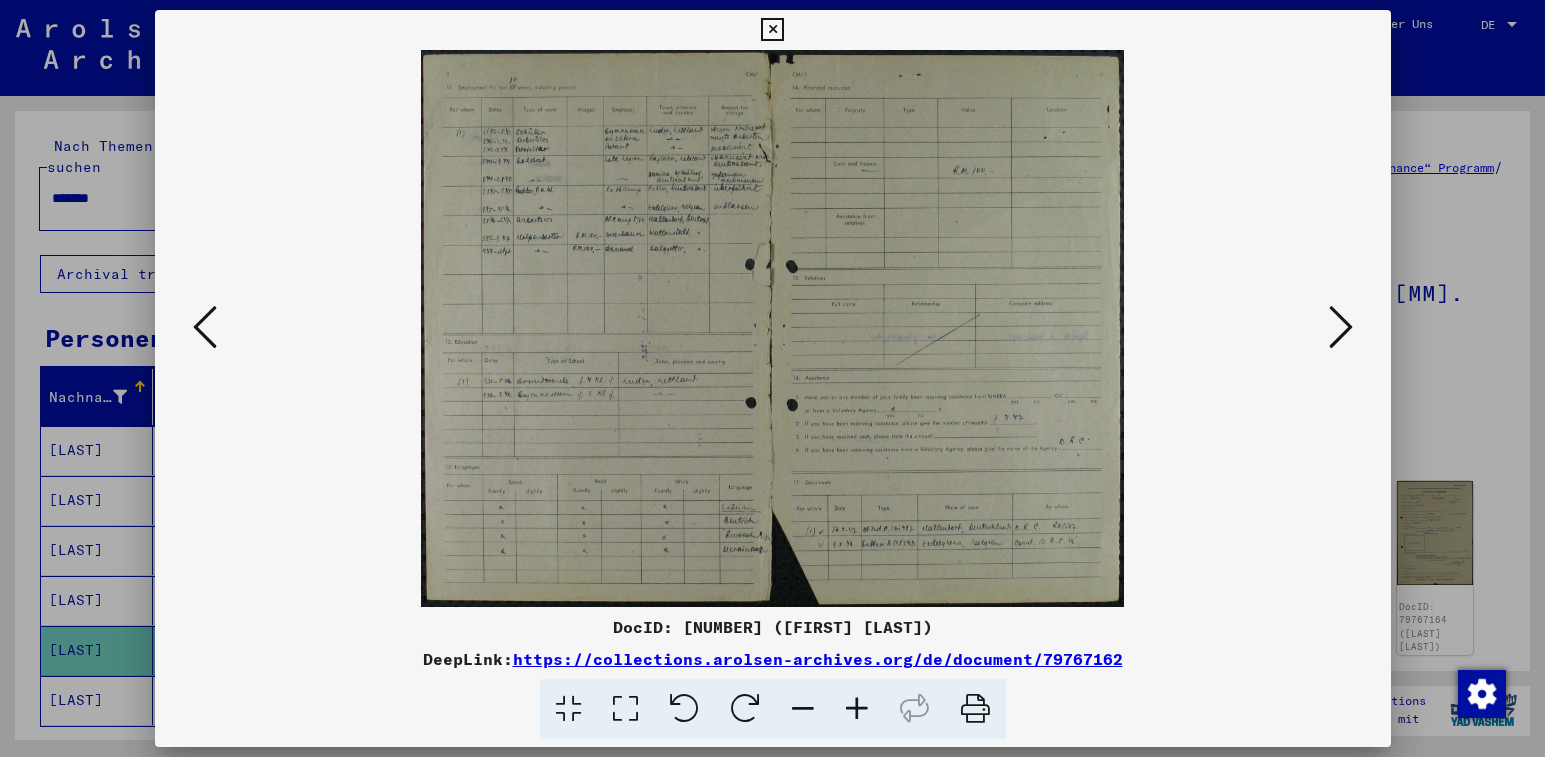 click at bounding box center (205, 327) 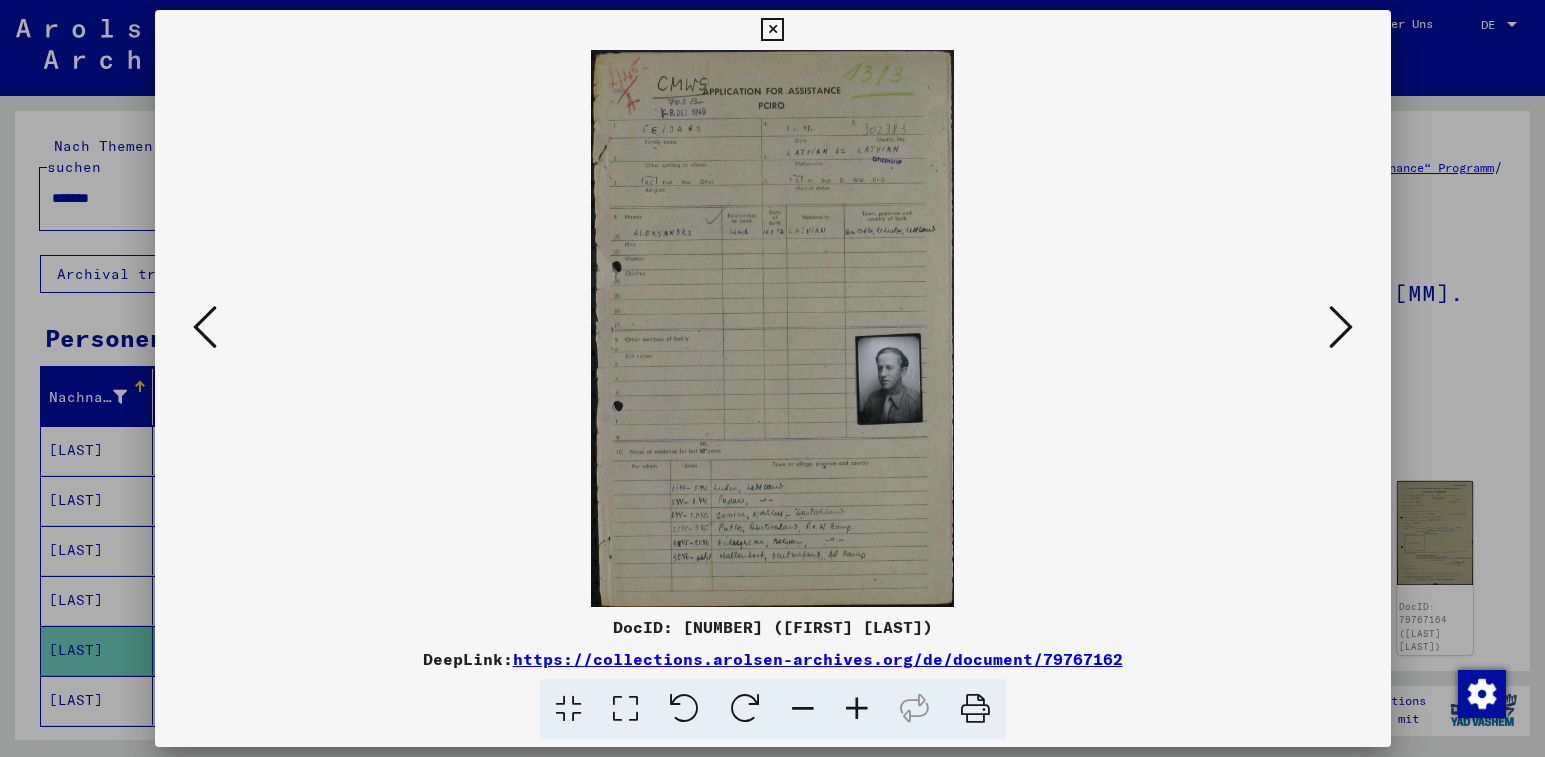 click at bounding box center [857, 709] 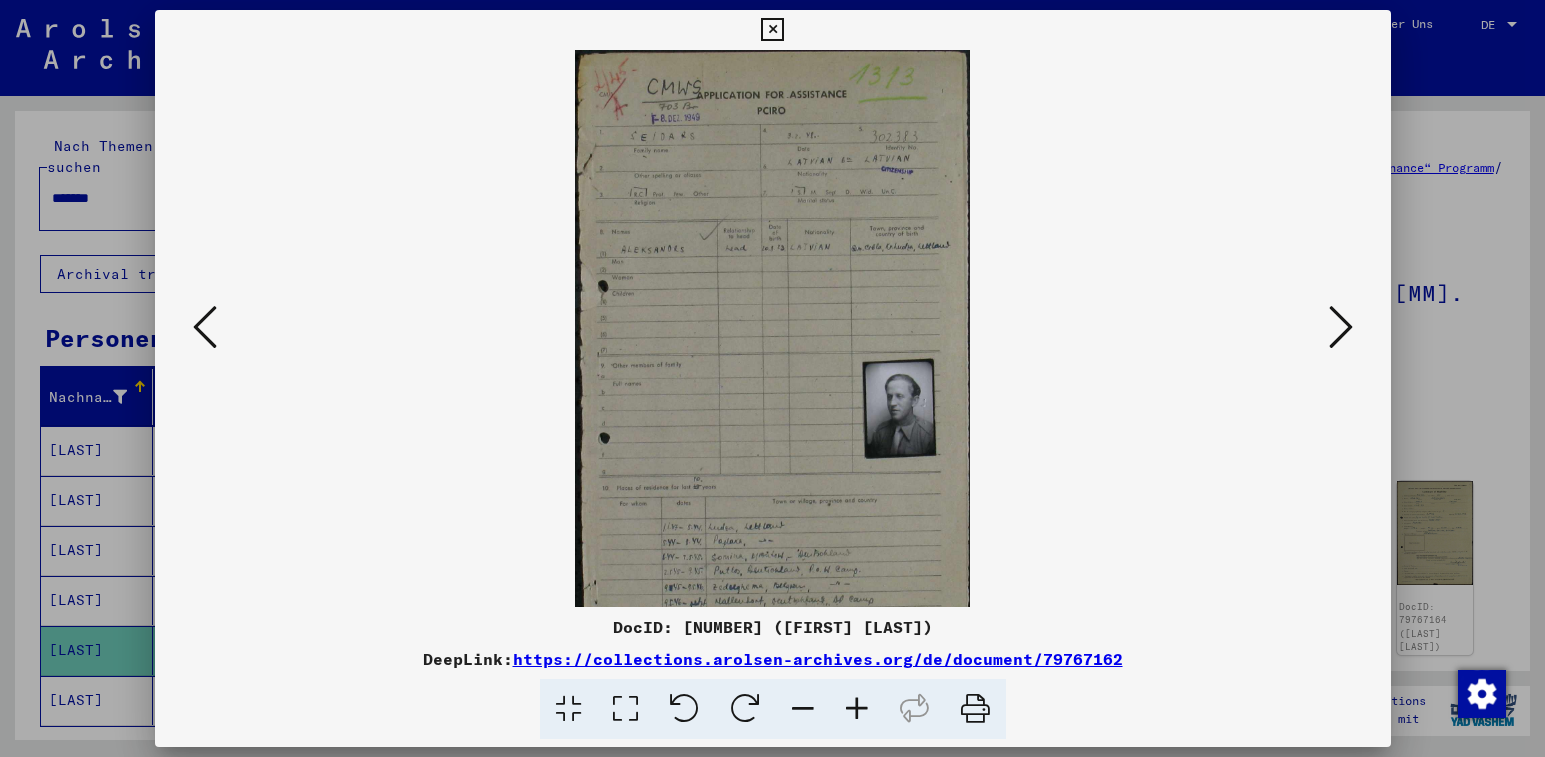 click at bounding box center (857, 709) 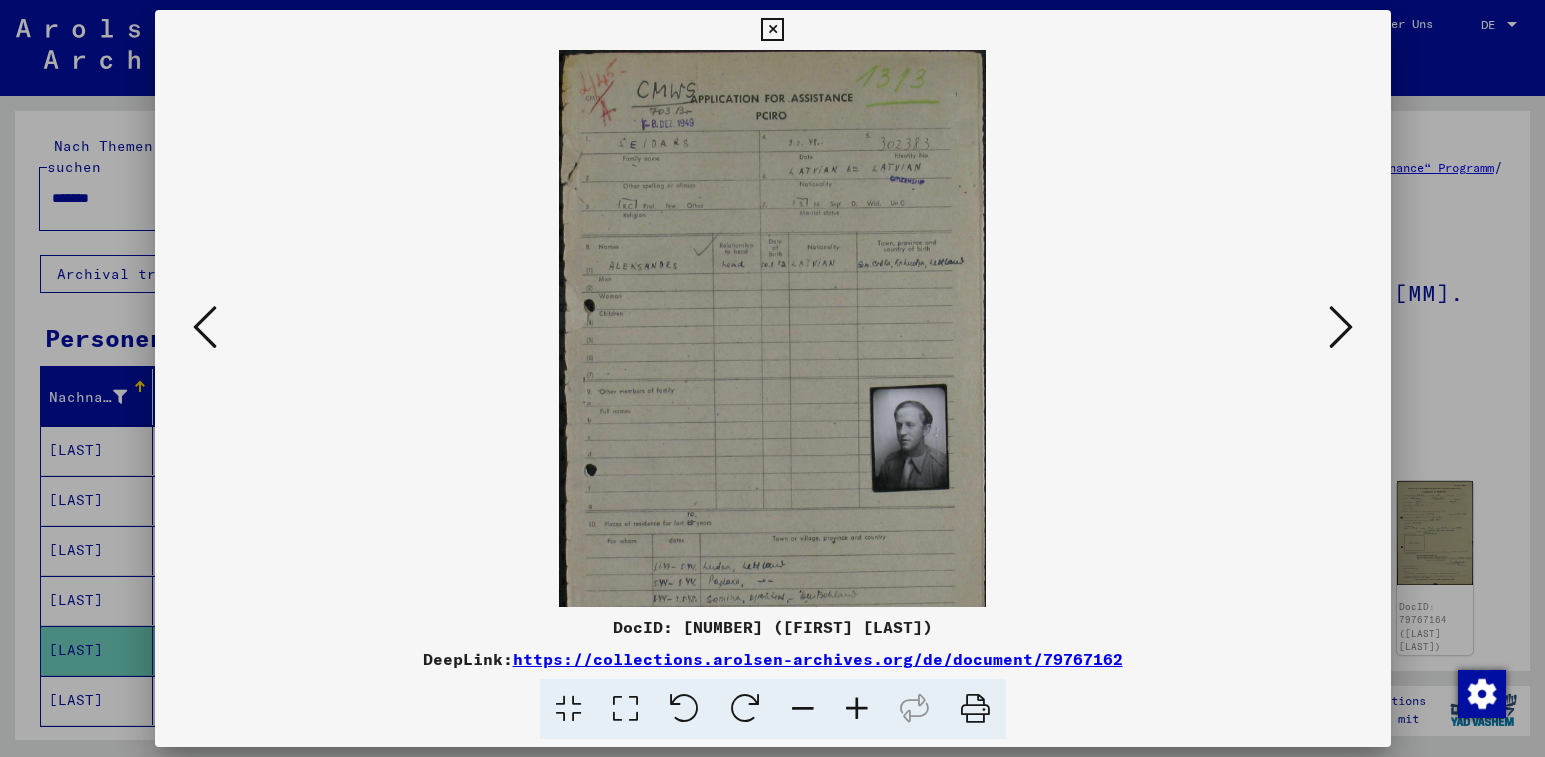 click at bounding box center (857, 709) 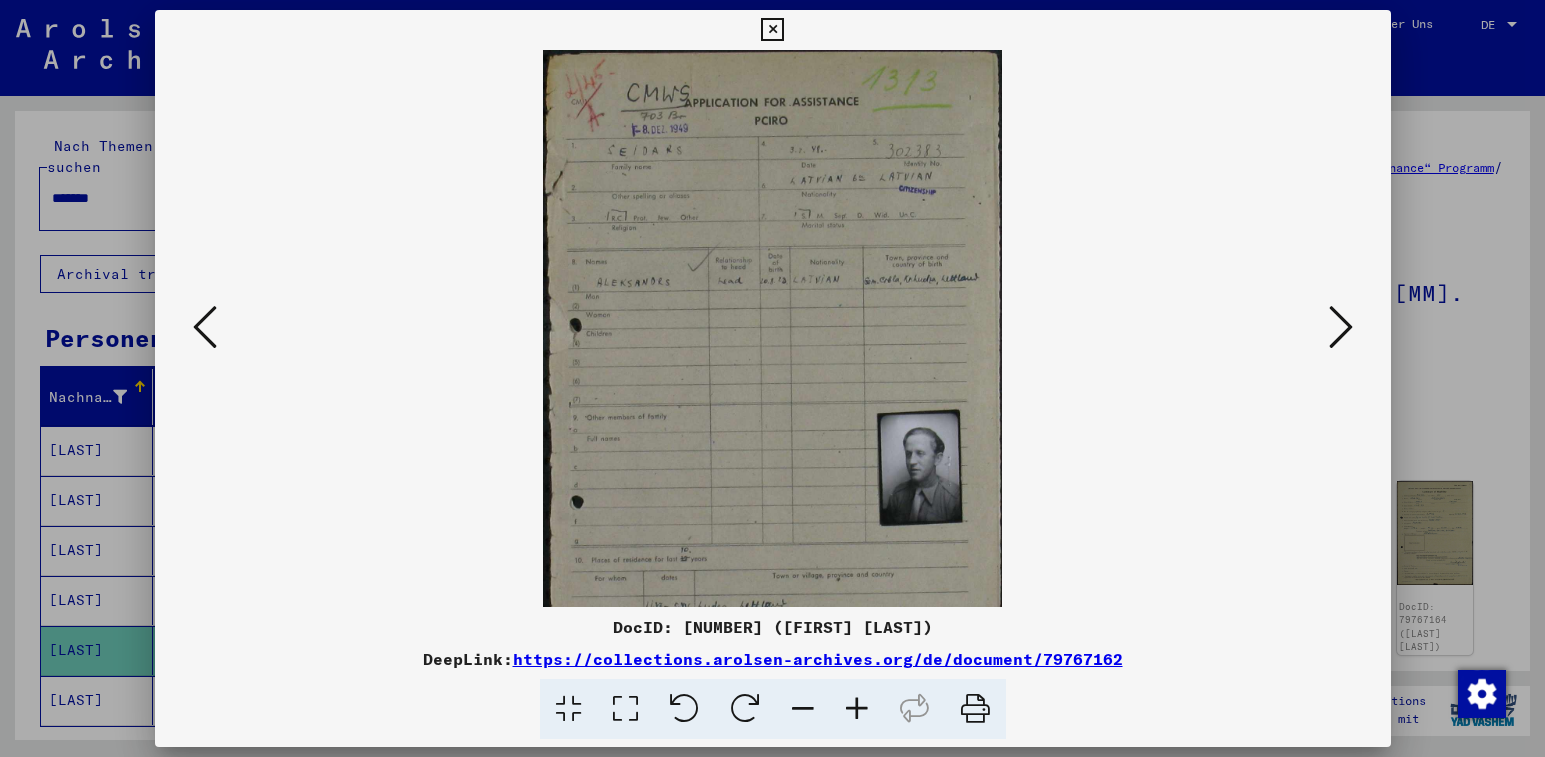 click at bounding box center [857, 709] 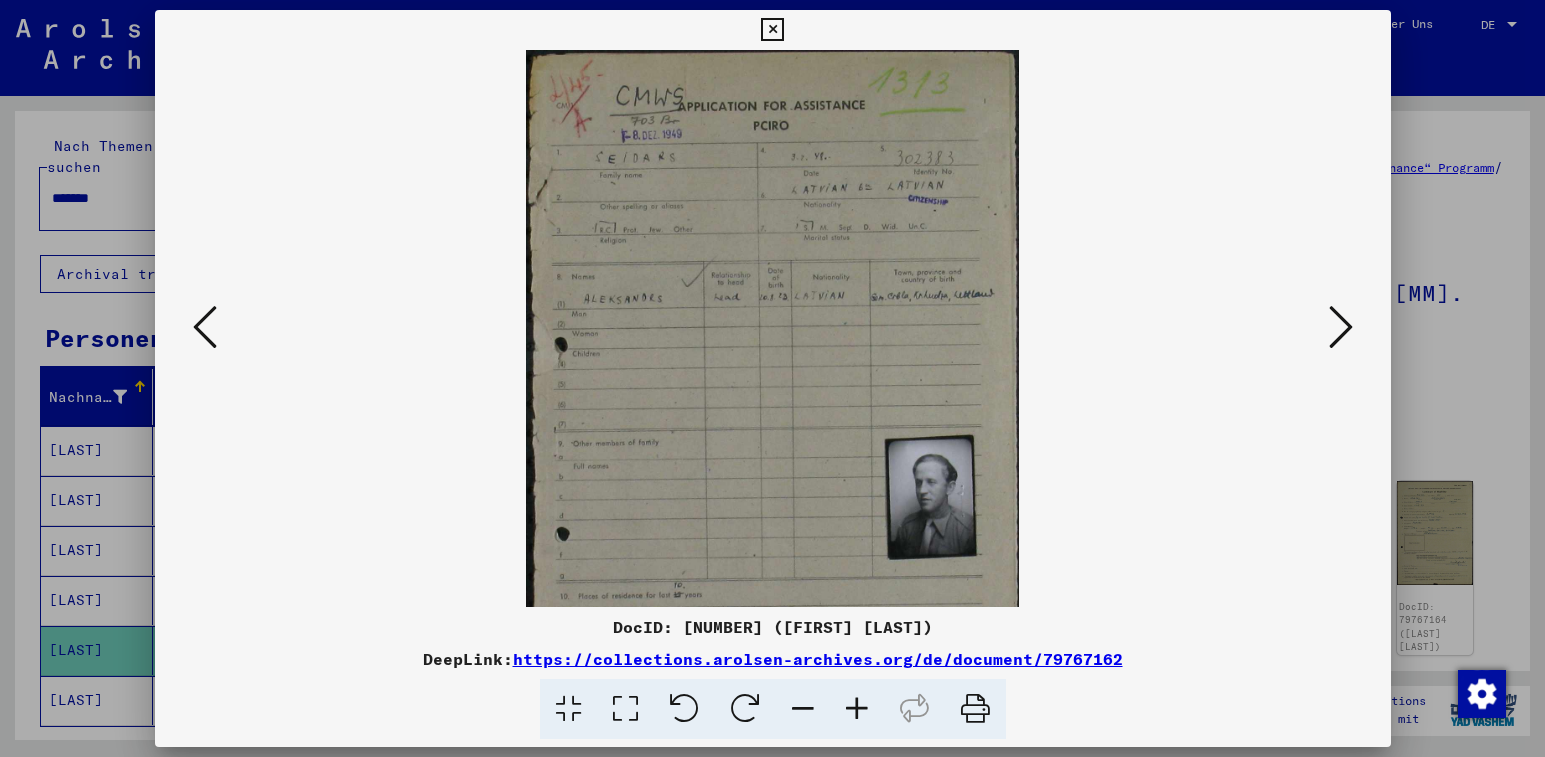 click at bounding box center [857, 709] 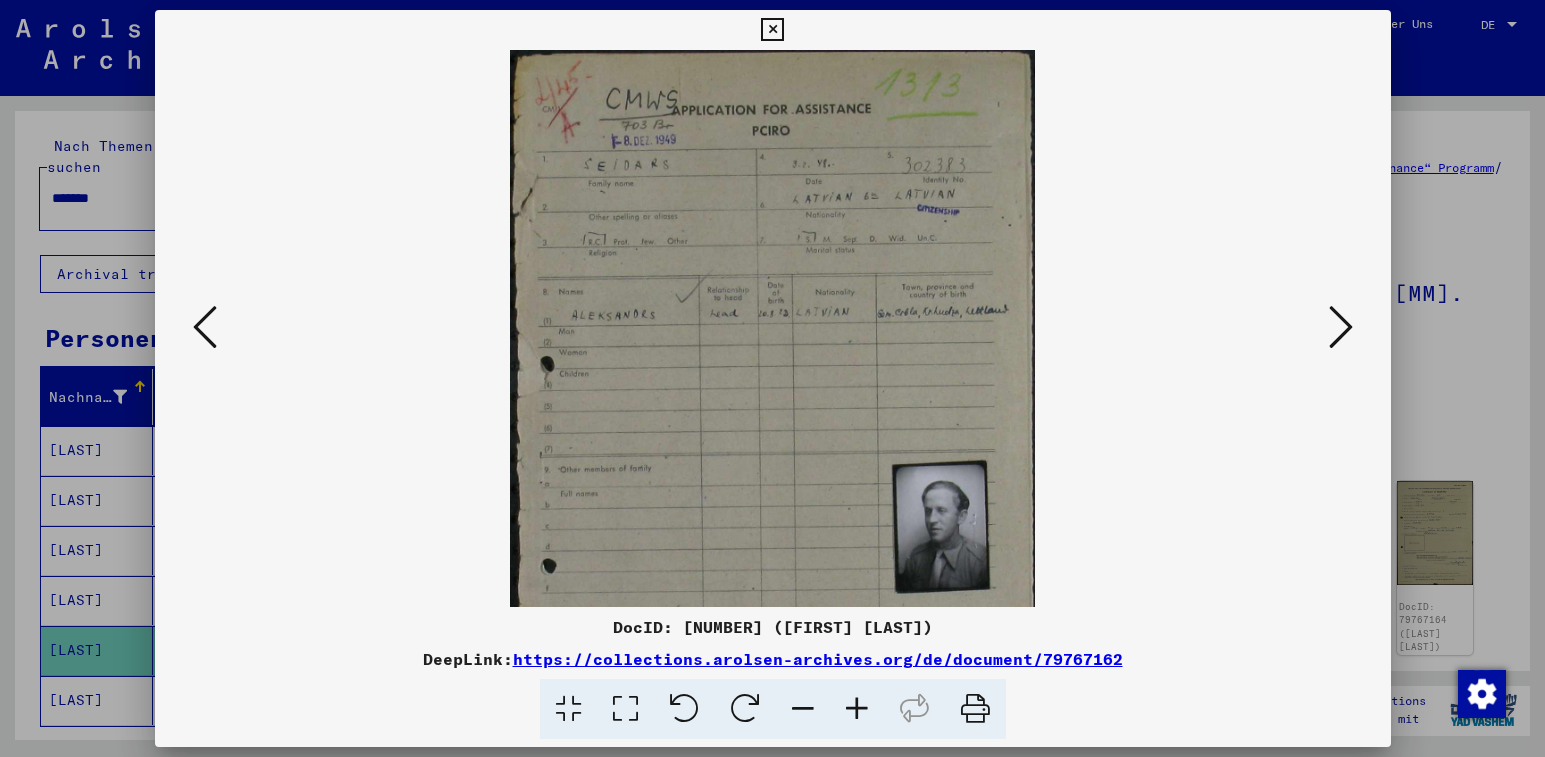 click at bounding box center (772, 30) 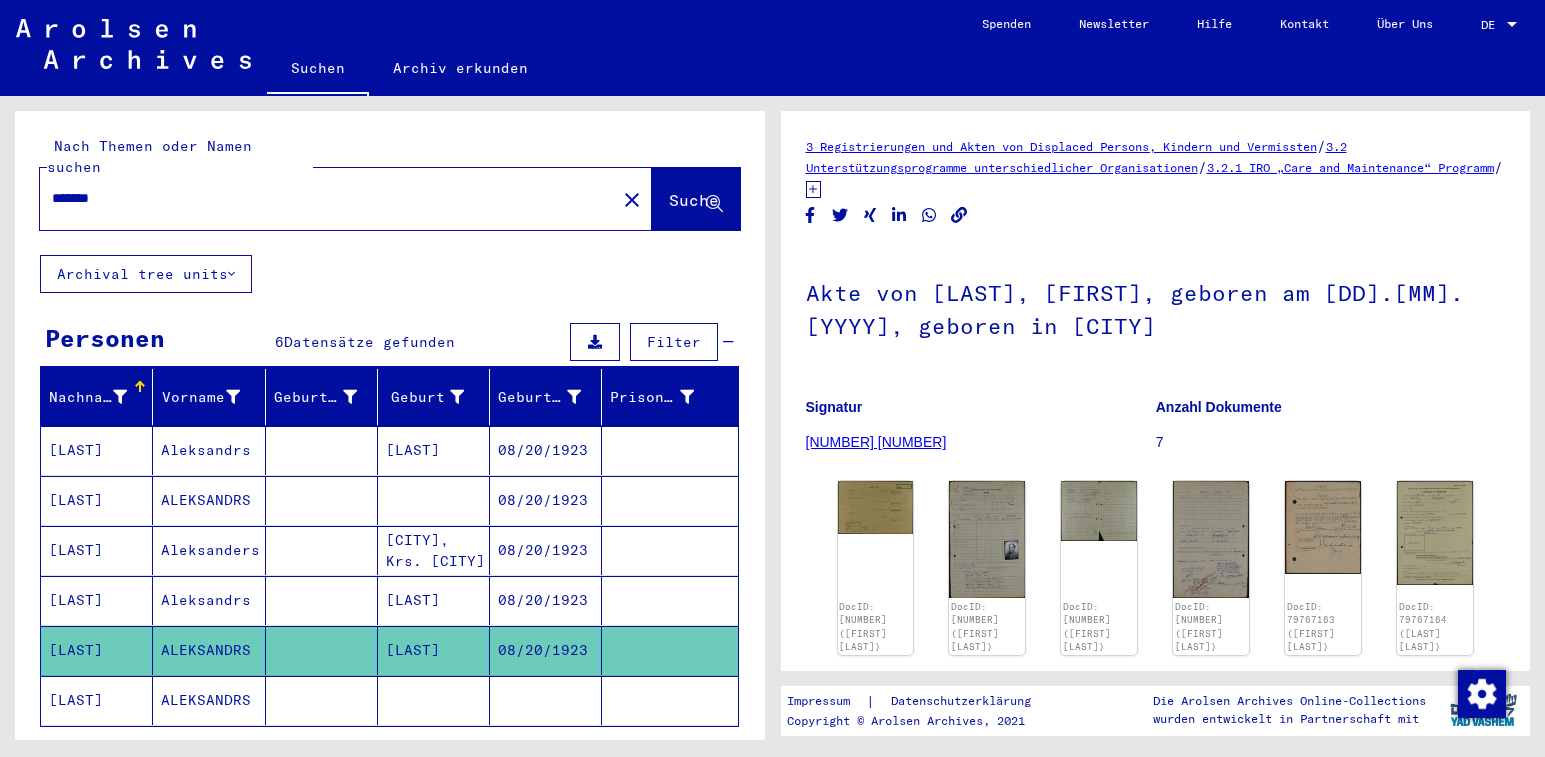 drag, startPoint x: 190, startPoint y: 183, endPoint x: 13, endPoint y: 188, distance: 177.0706 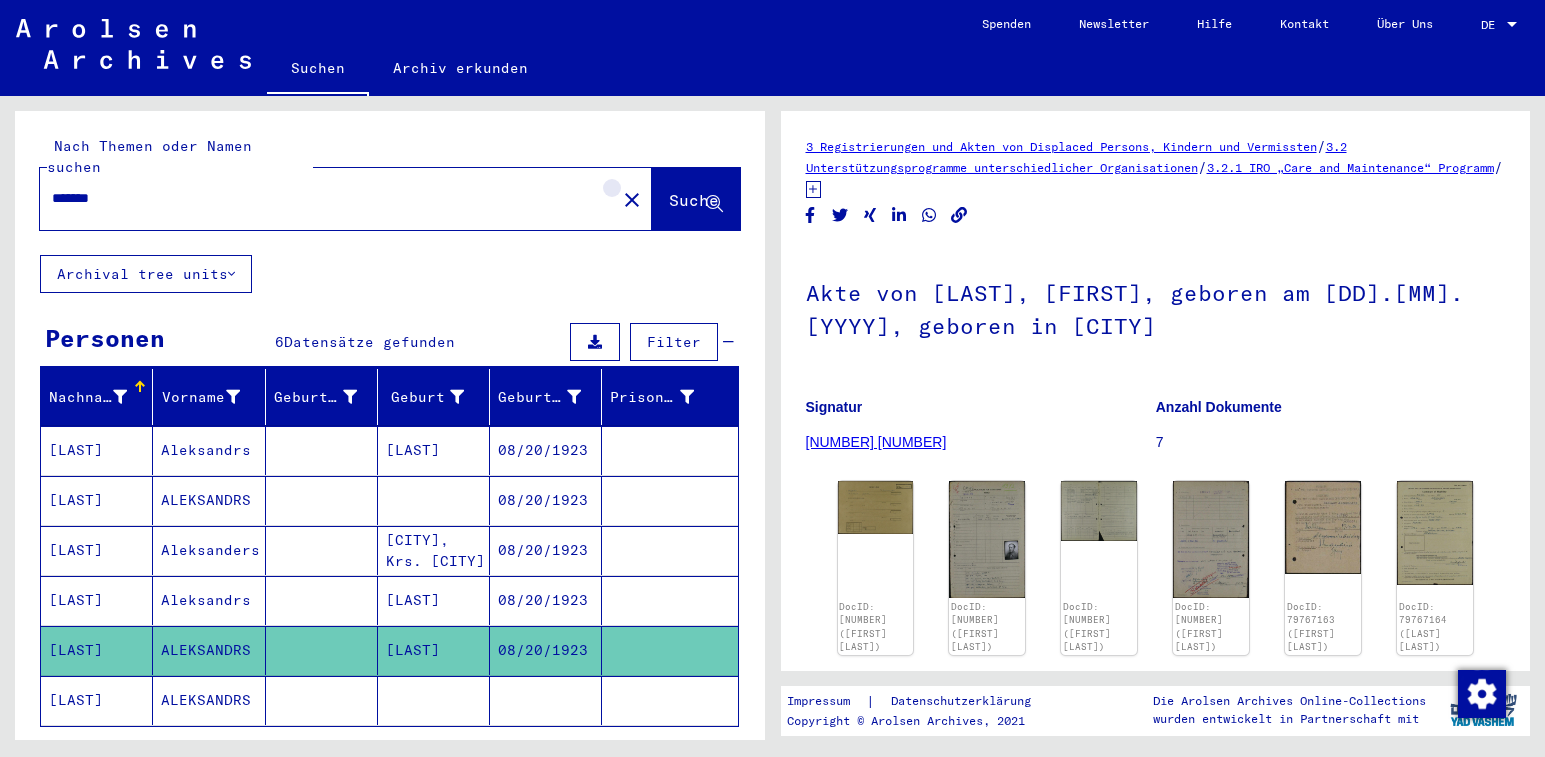 click on "close" 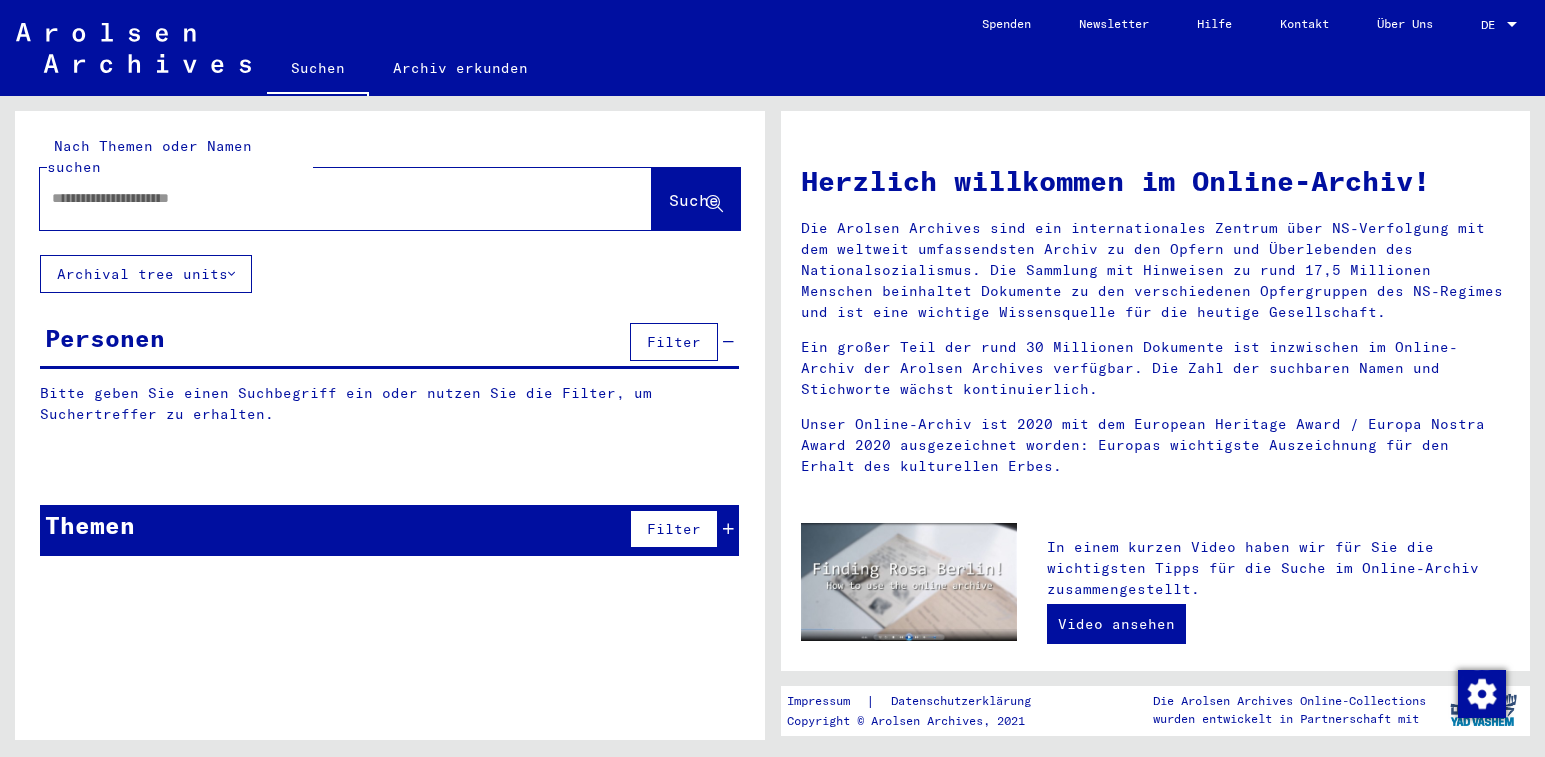click at bounding box center (322, 198) 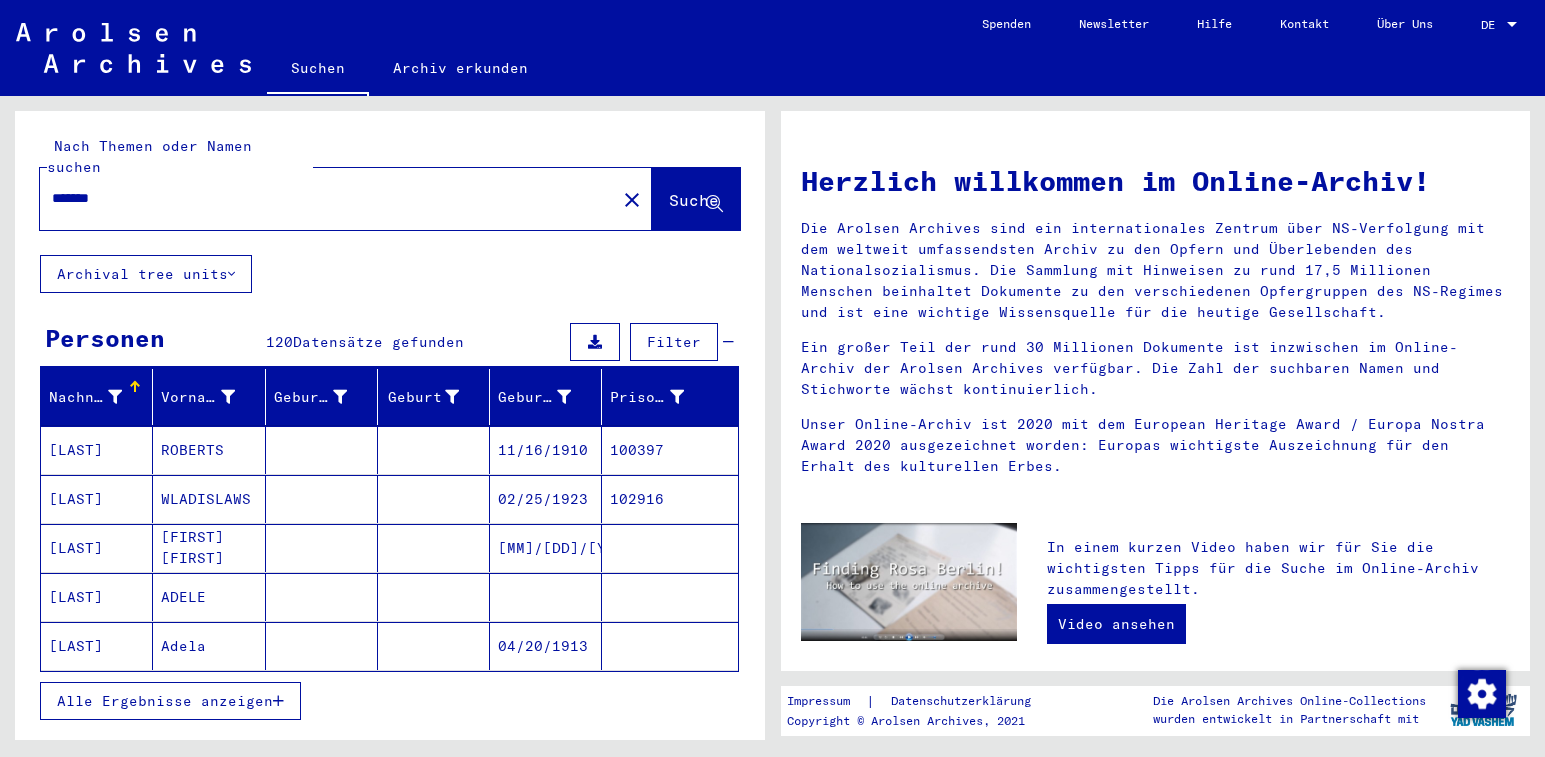 click on "ROBERTS" at bounding box center [209, 499] 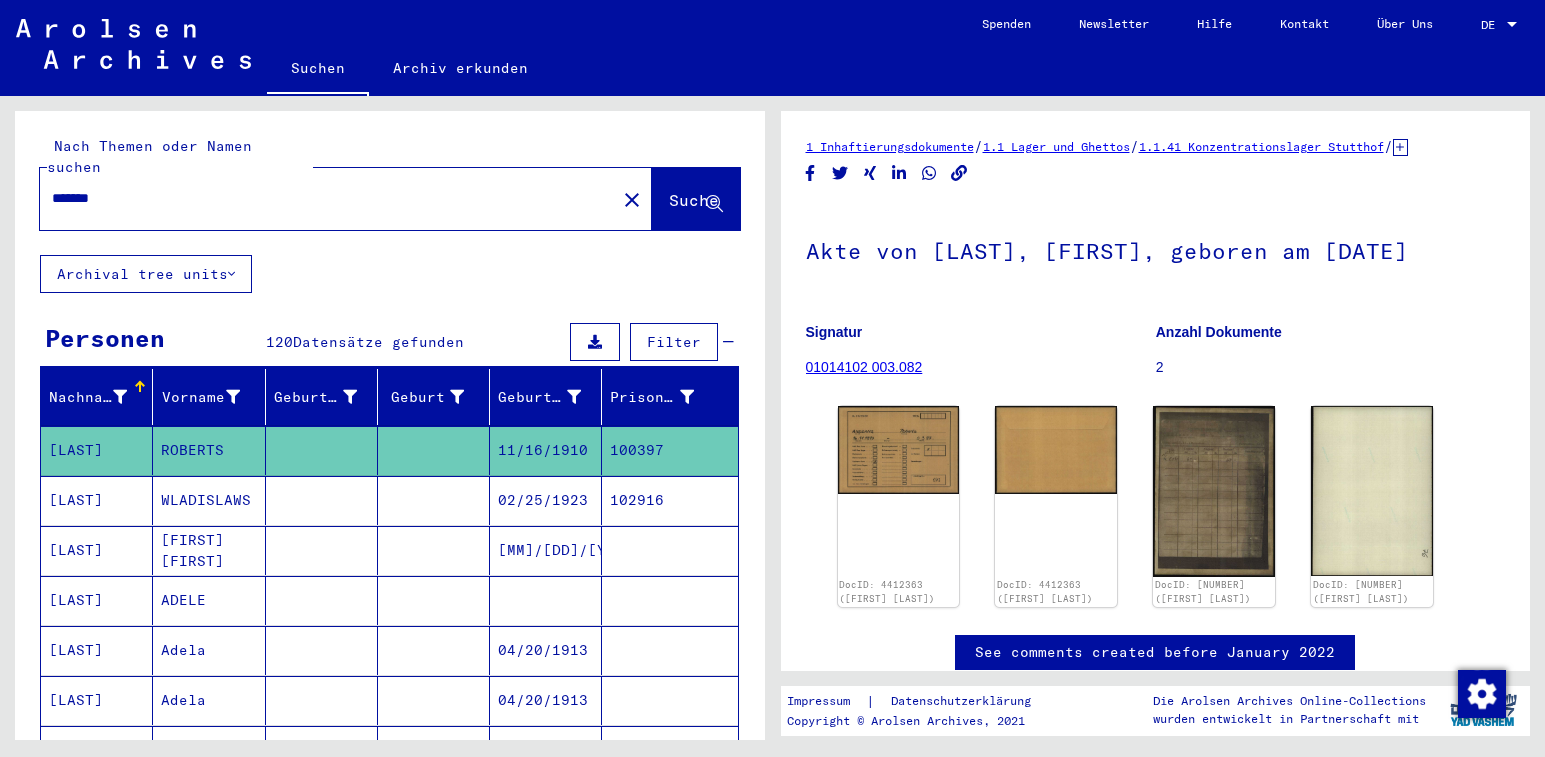 scroll, scrollTop: 0, scrollLeft: 0, axis: both 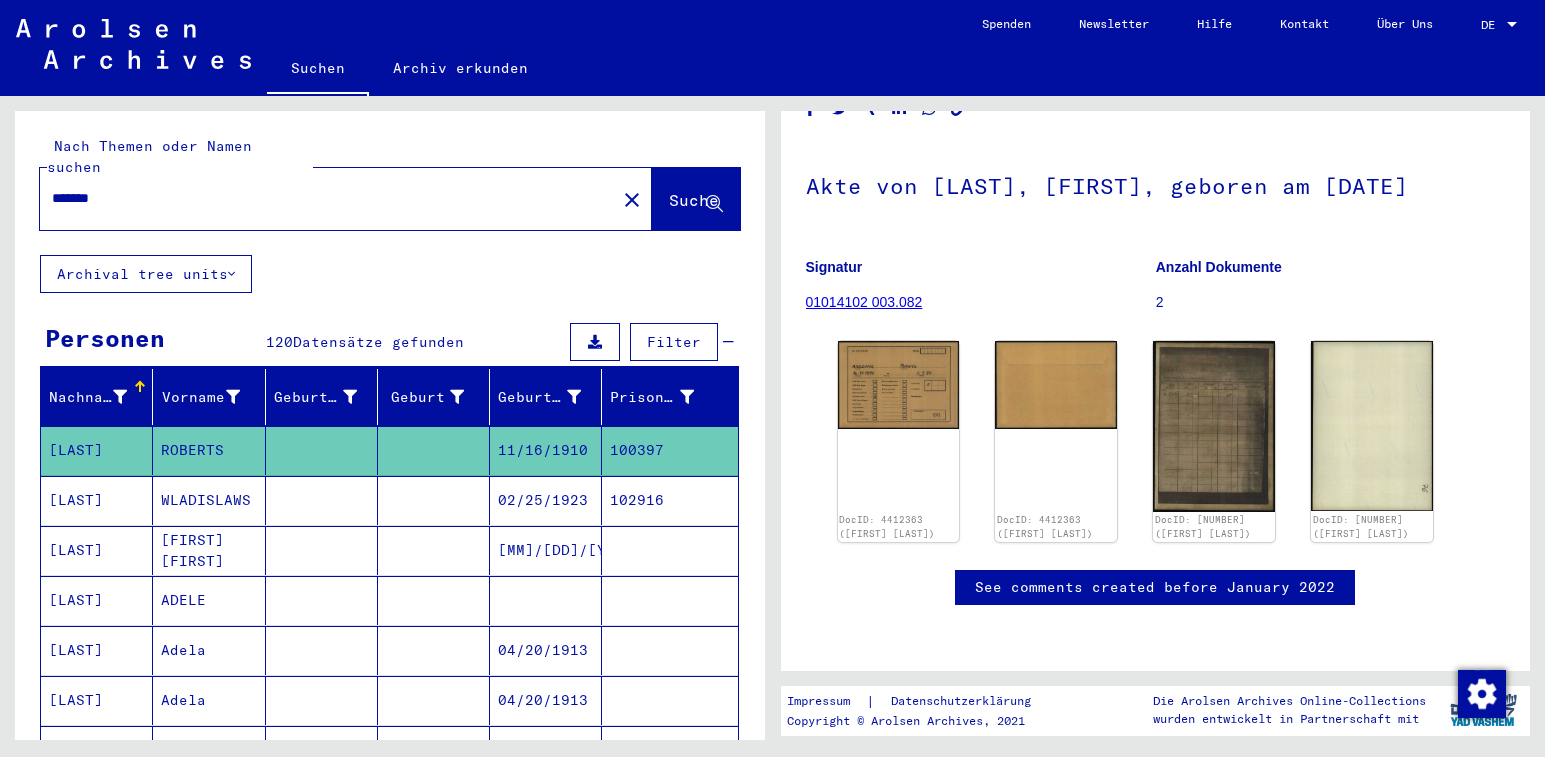 click on "WLADISLAWS" at bounding box center (209, 550) 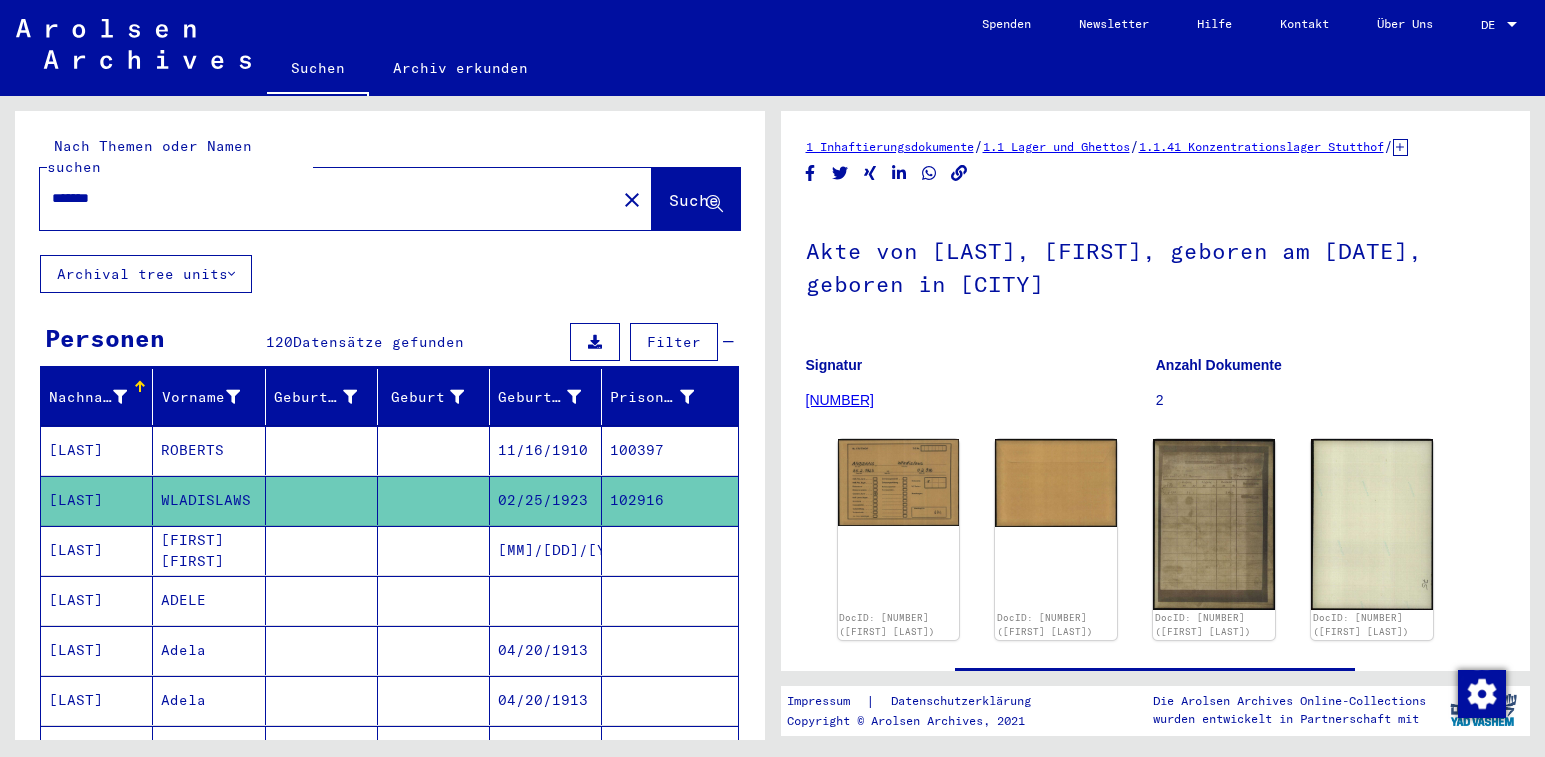 scroll, scrollTop: 0, scrollLeft: 0, axis: both 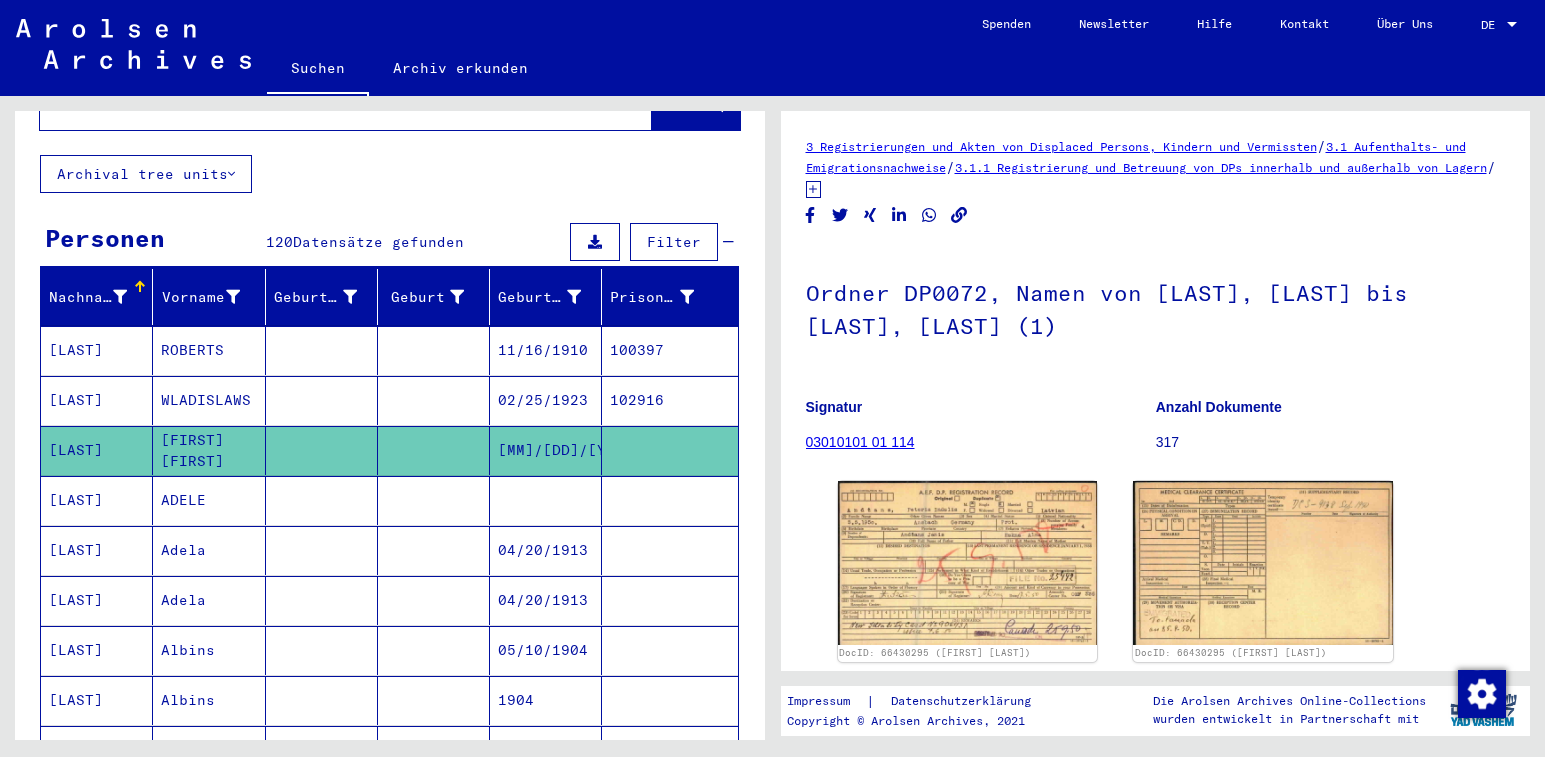 click on "ADELE" at bounding box center (209, 550) 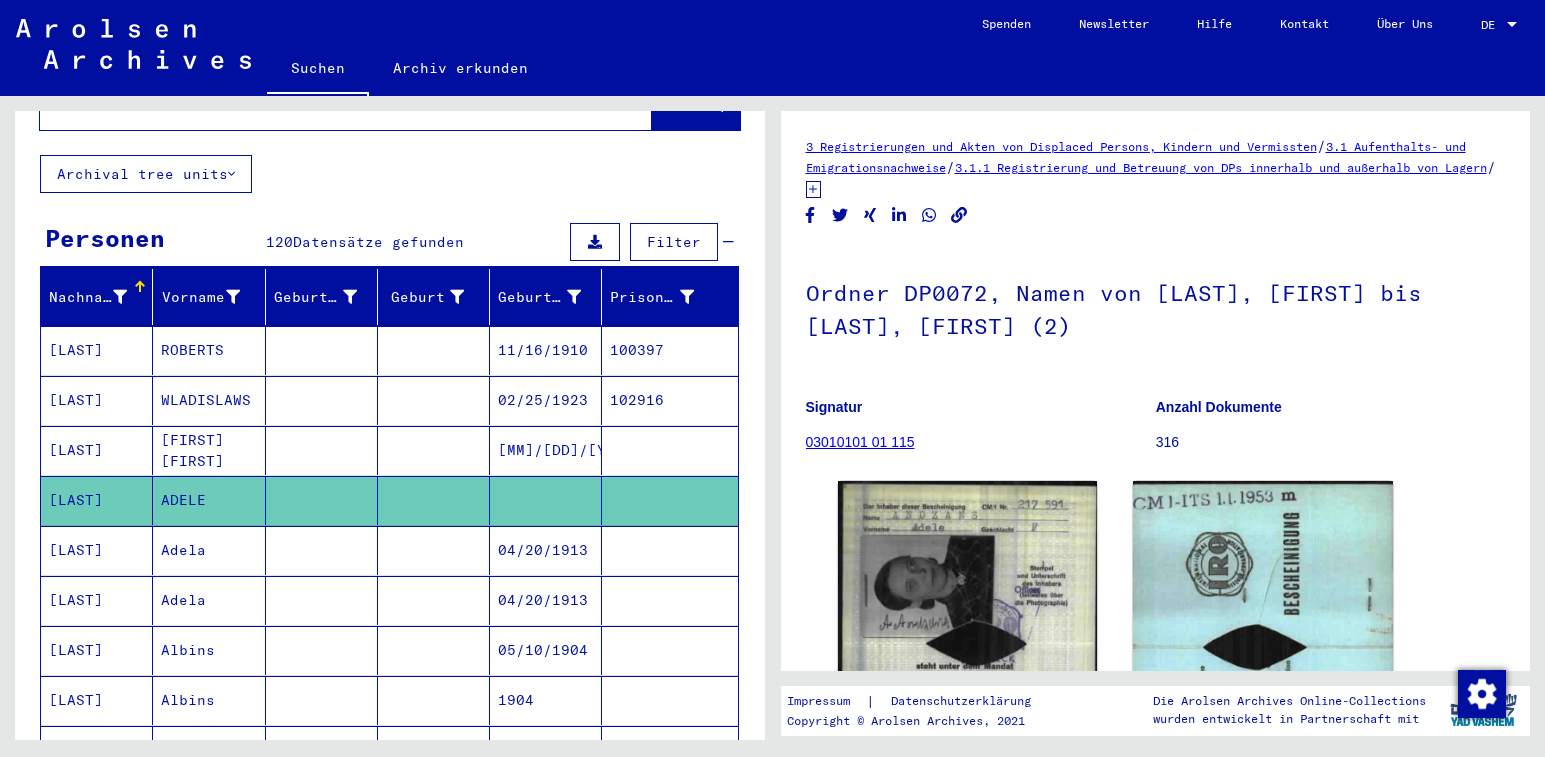 scroll, scrollTop: 0, scrollLeft: 0, axis: both 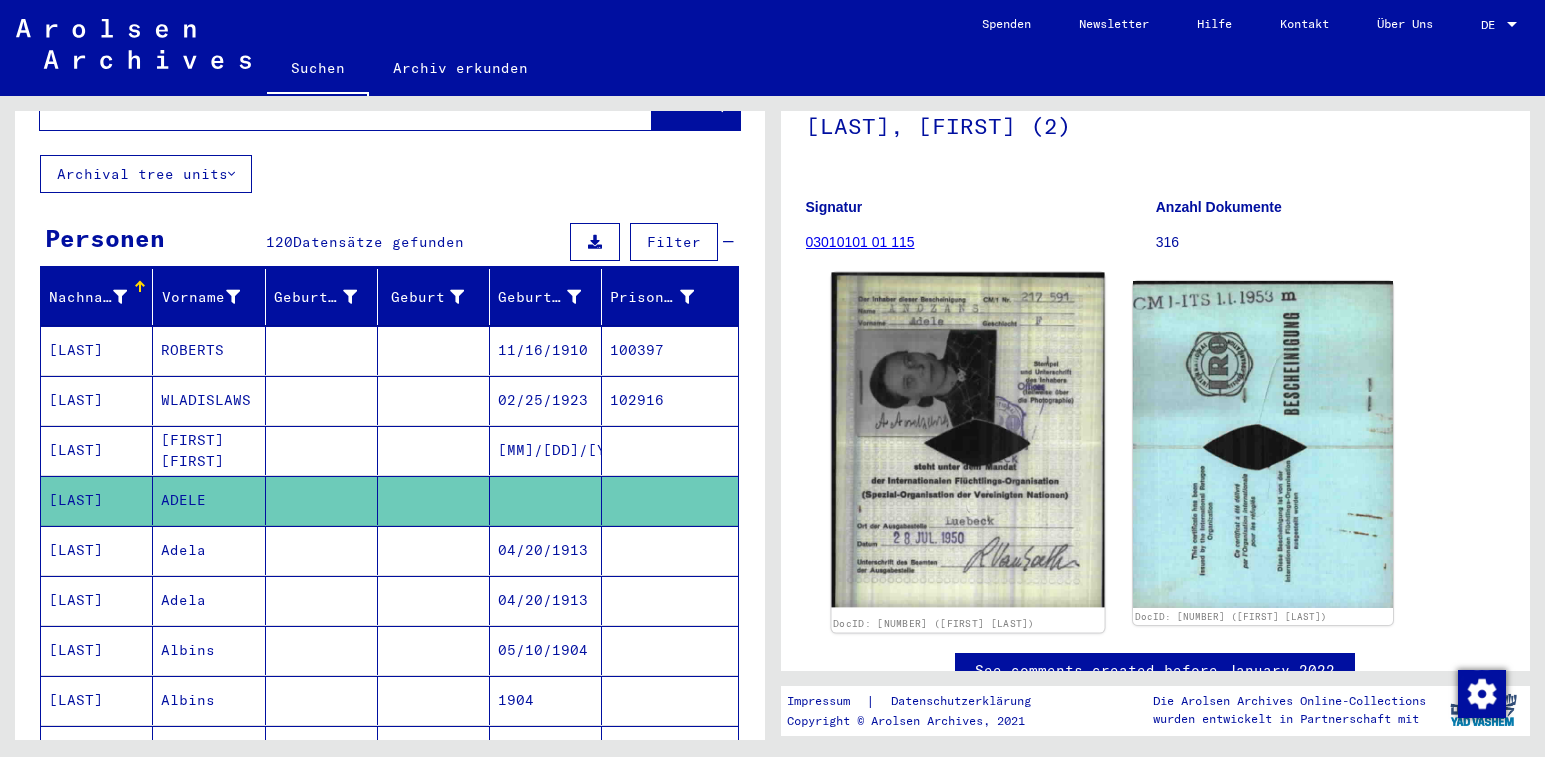 click 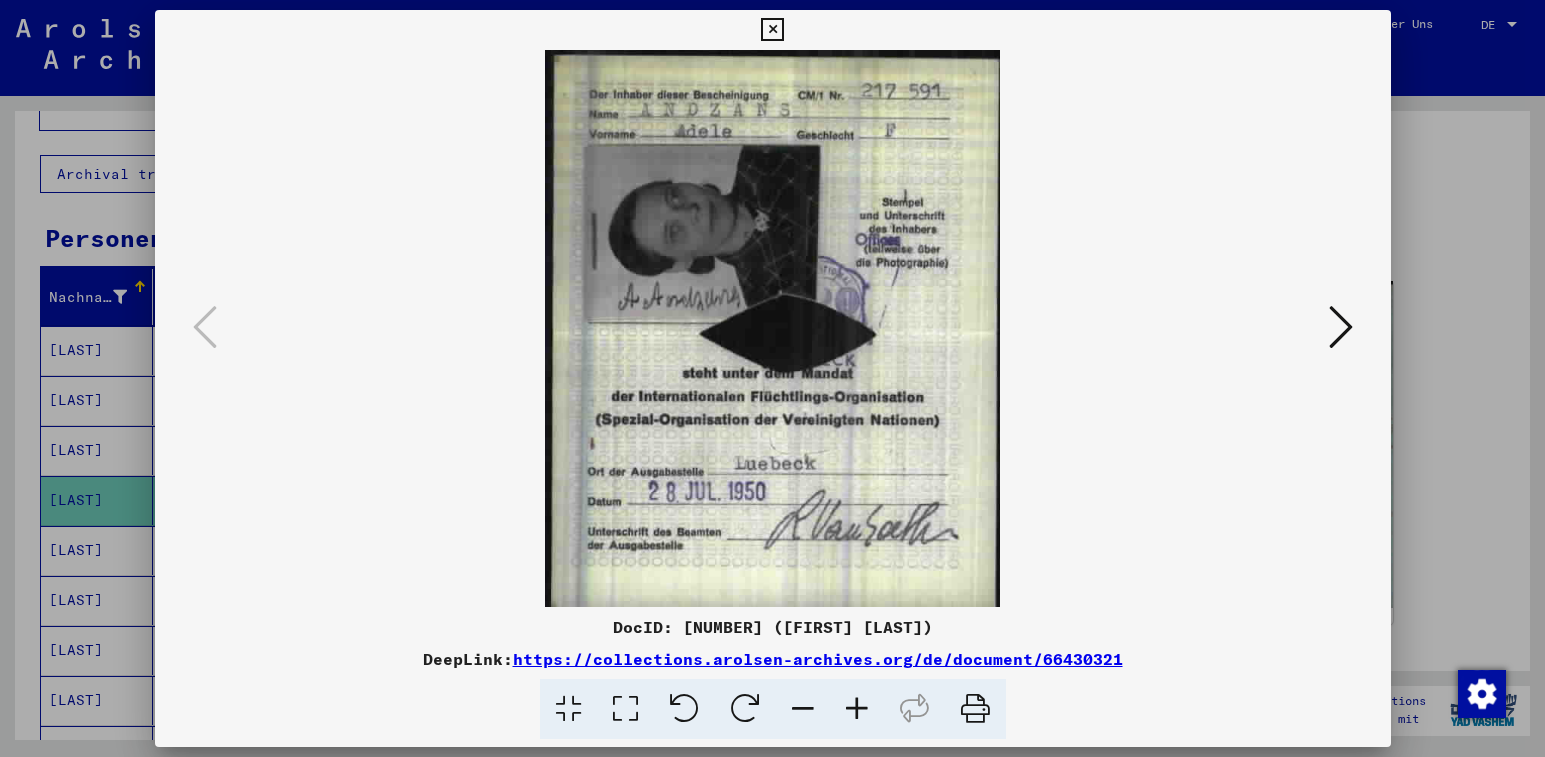 click at bounding box center (1341, 327) 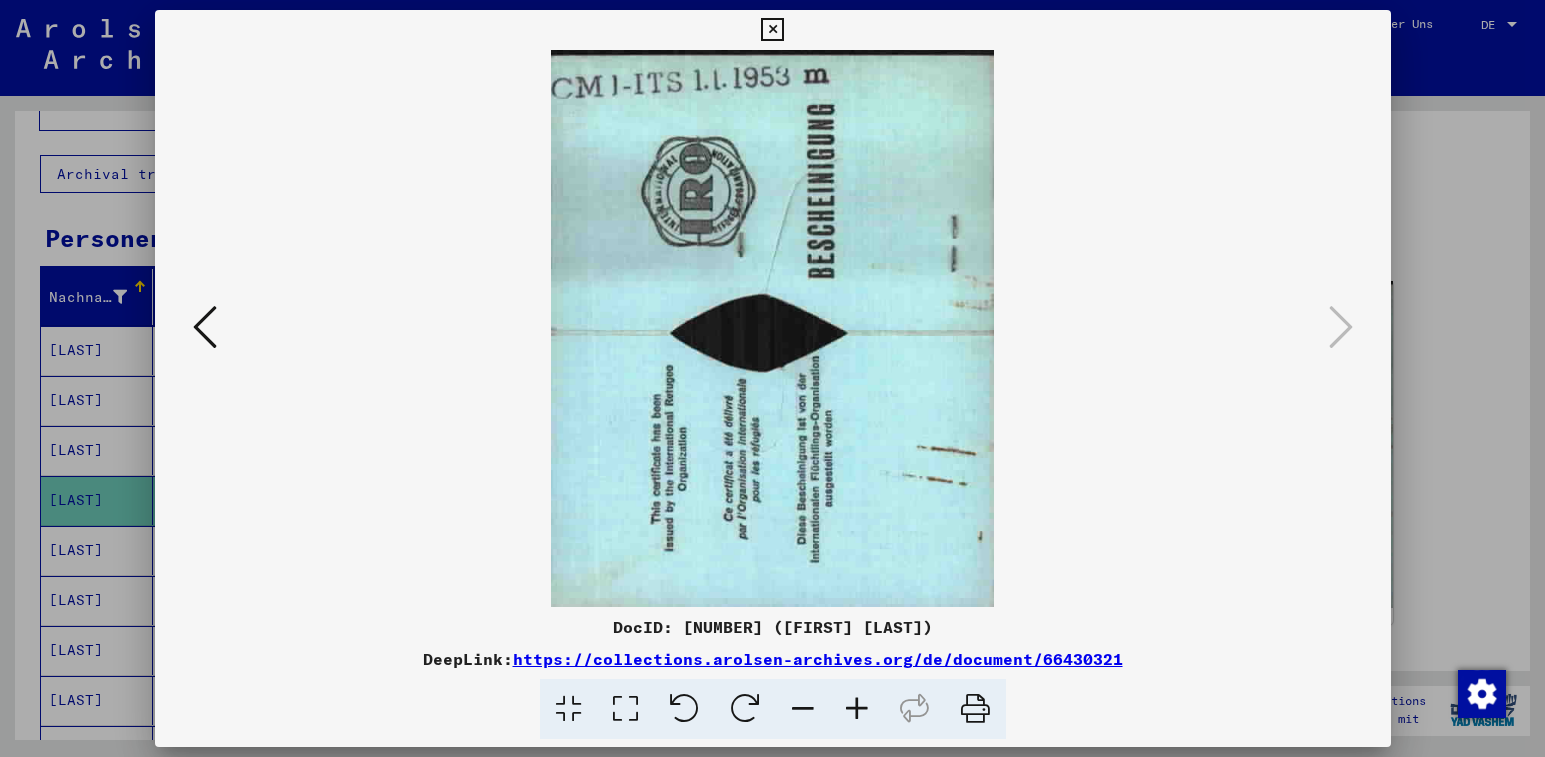 click at bounding box center [772, 30] 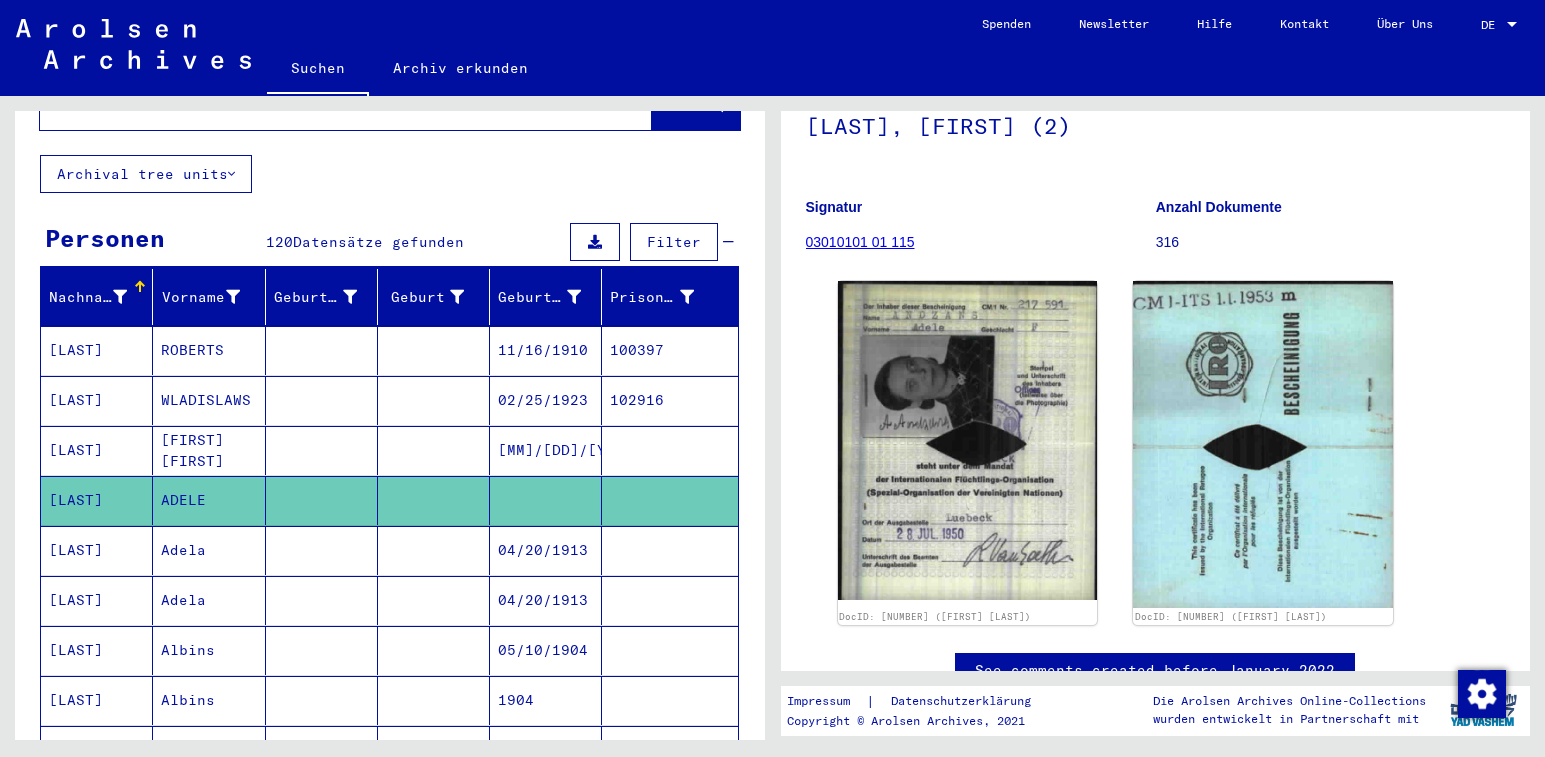 click on "Adela" at bounding box center (209, 600) 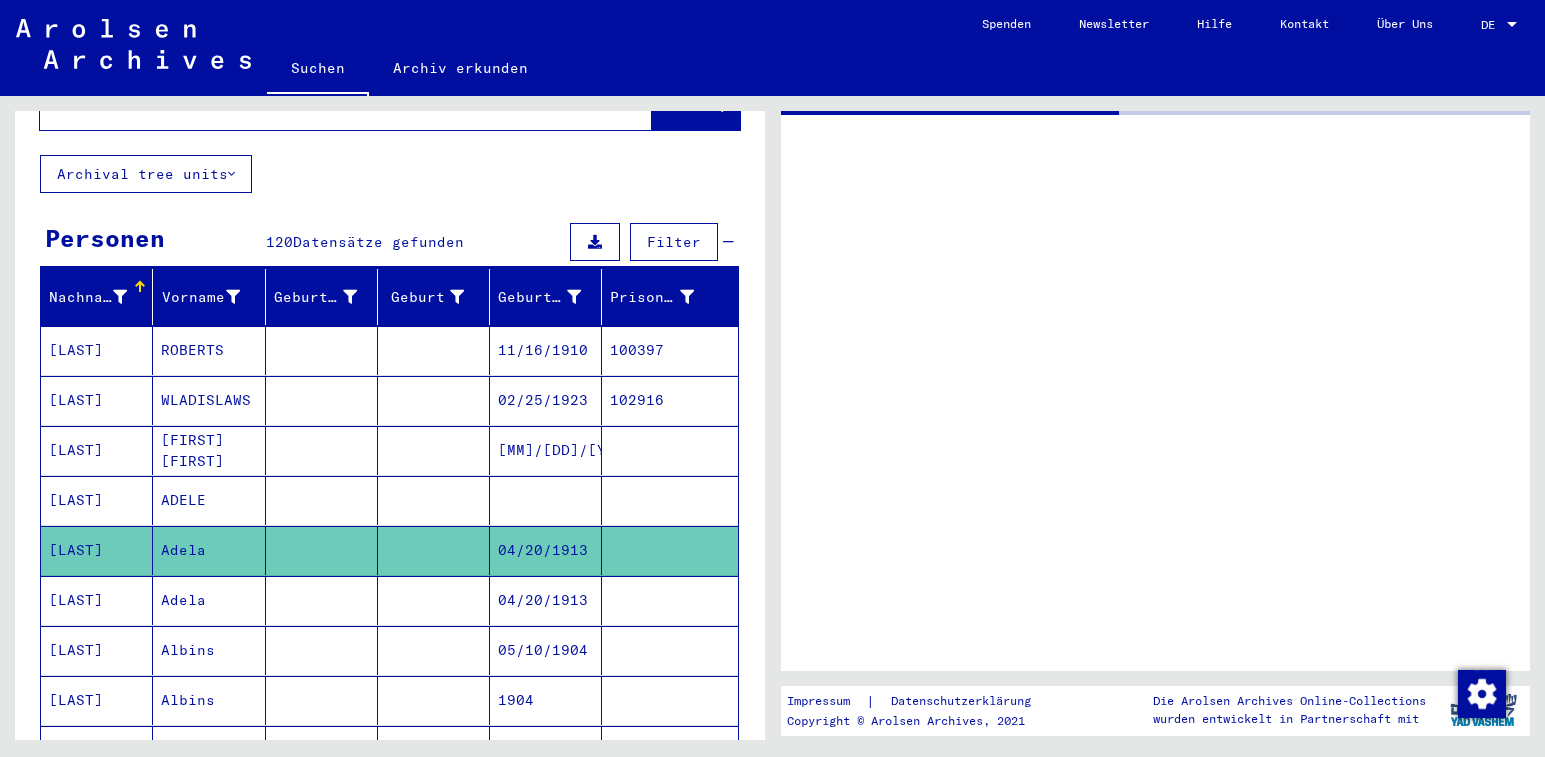 scroll, scrollTop: 0, scrollLeft: 0, axis: both 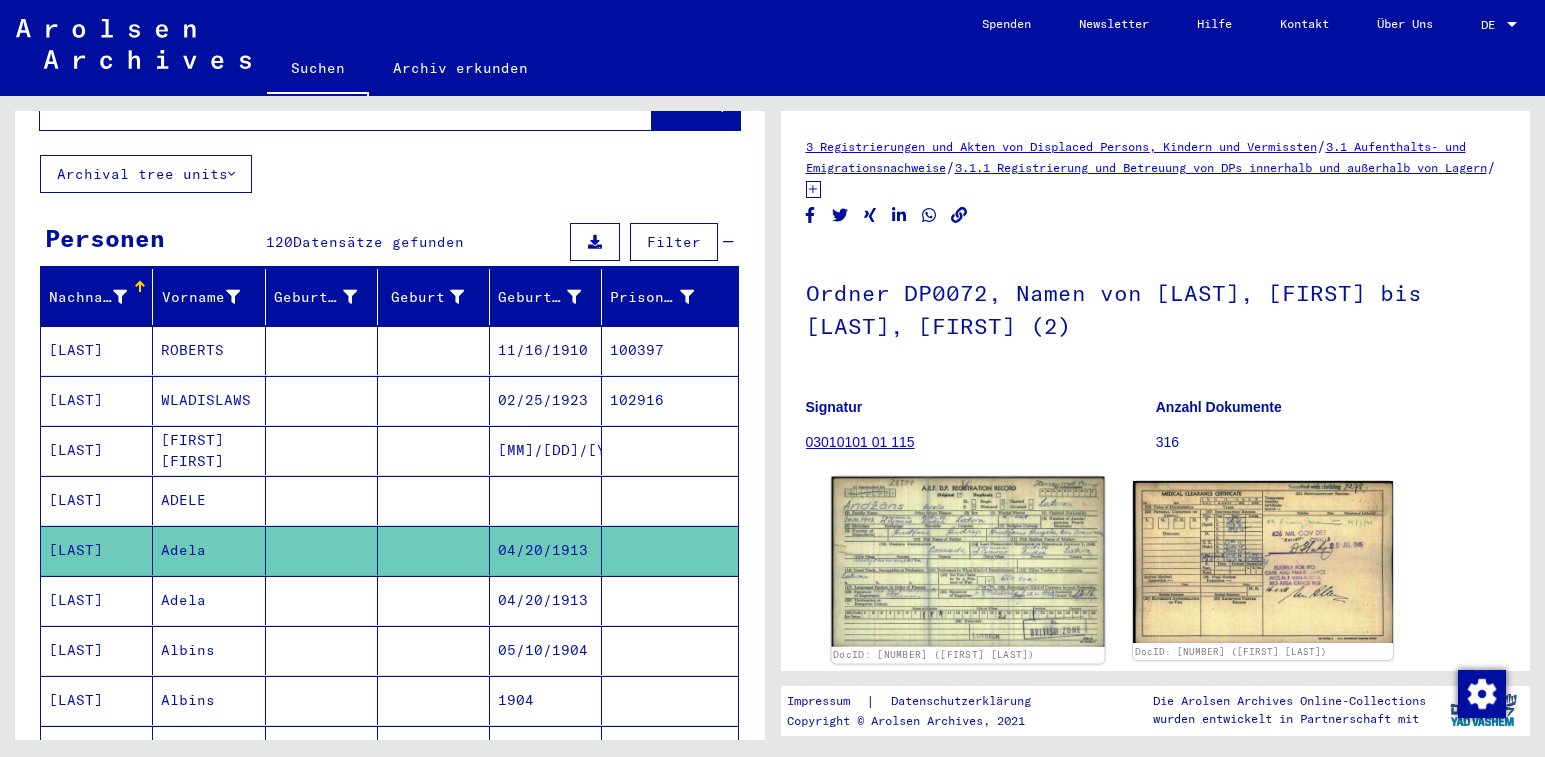 click 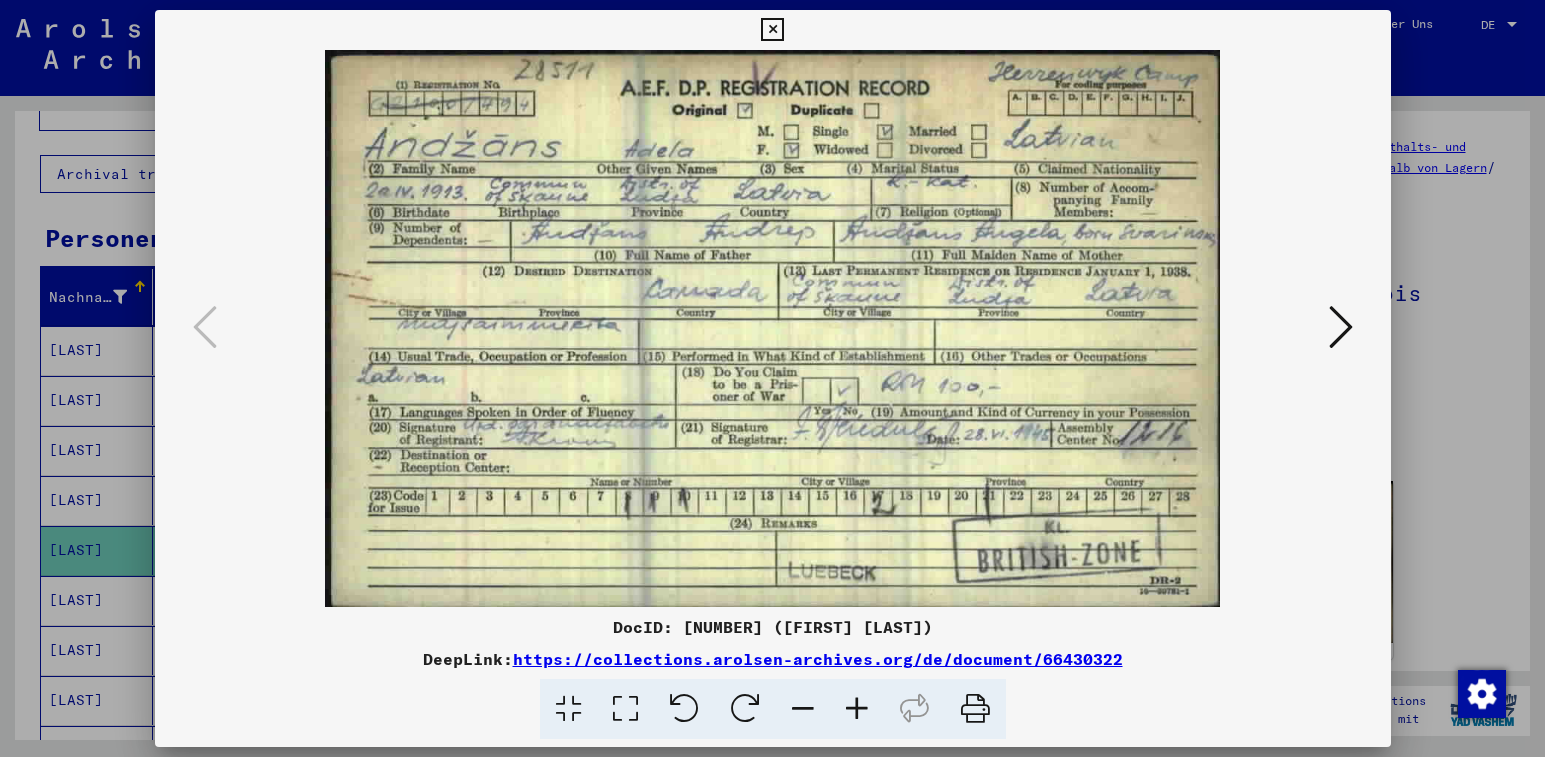 click at bounding box center [857, 709] 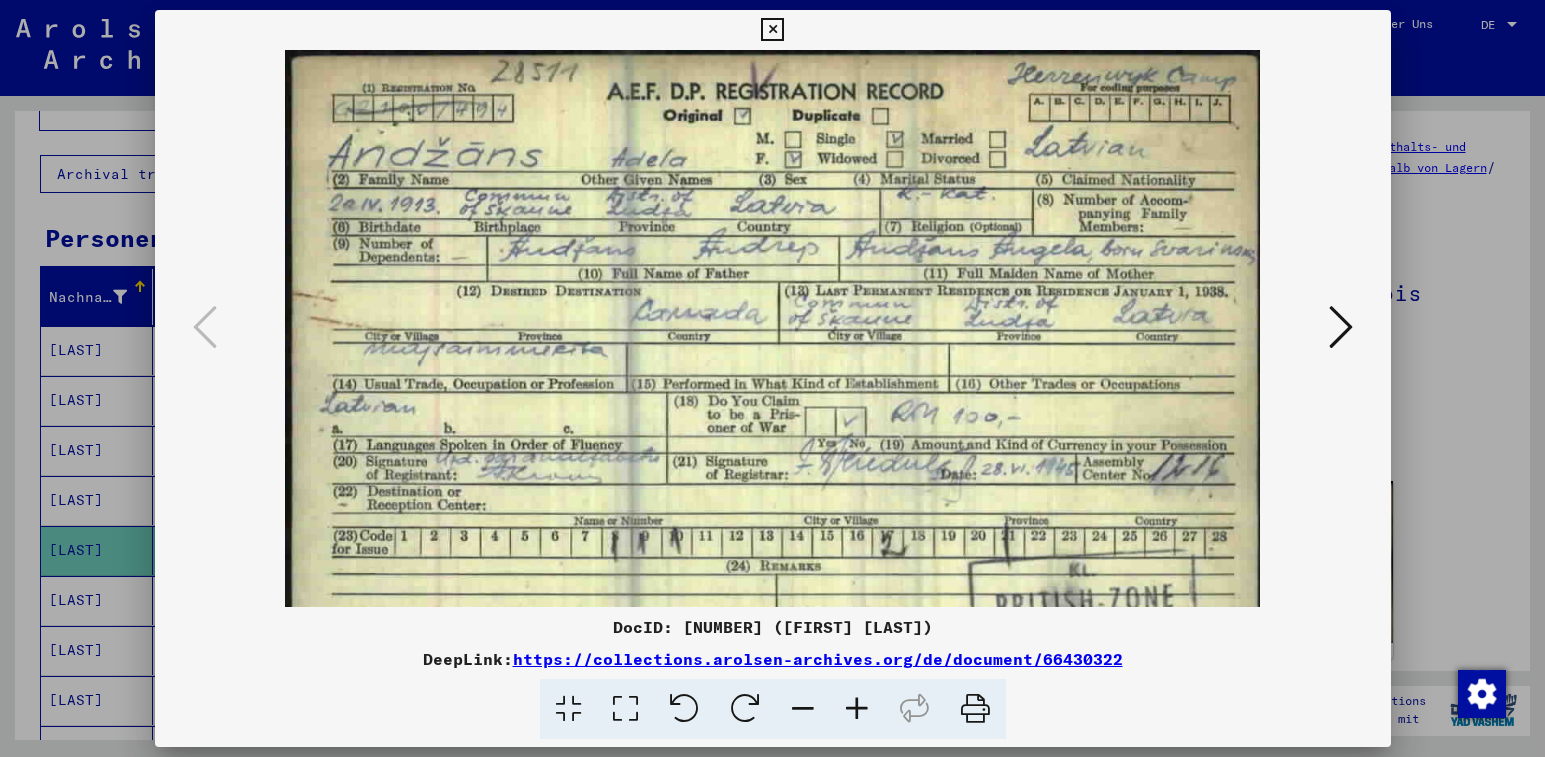 click at bounding box center [857, 709] 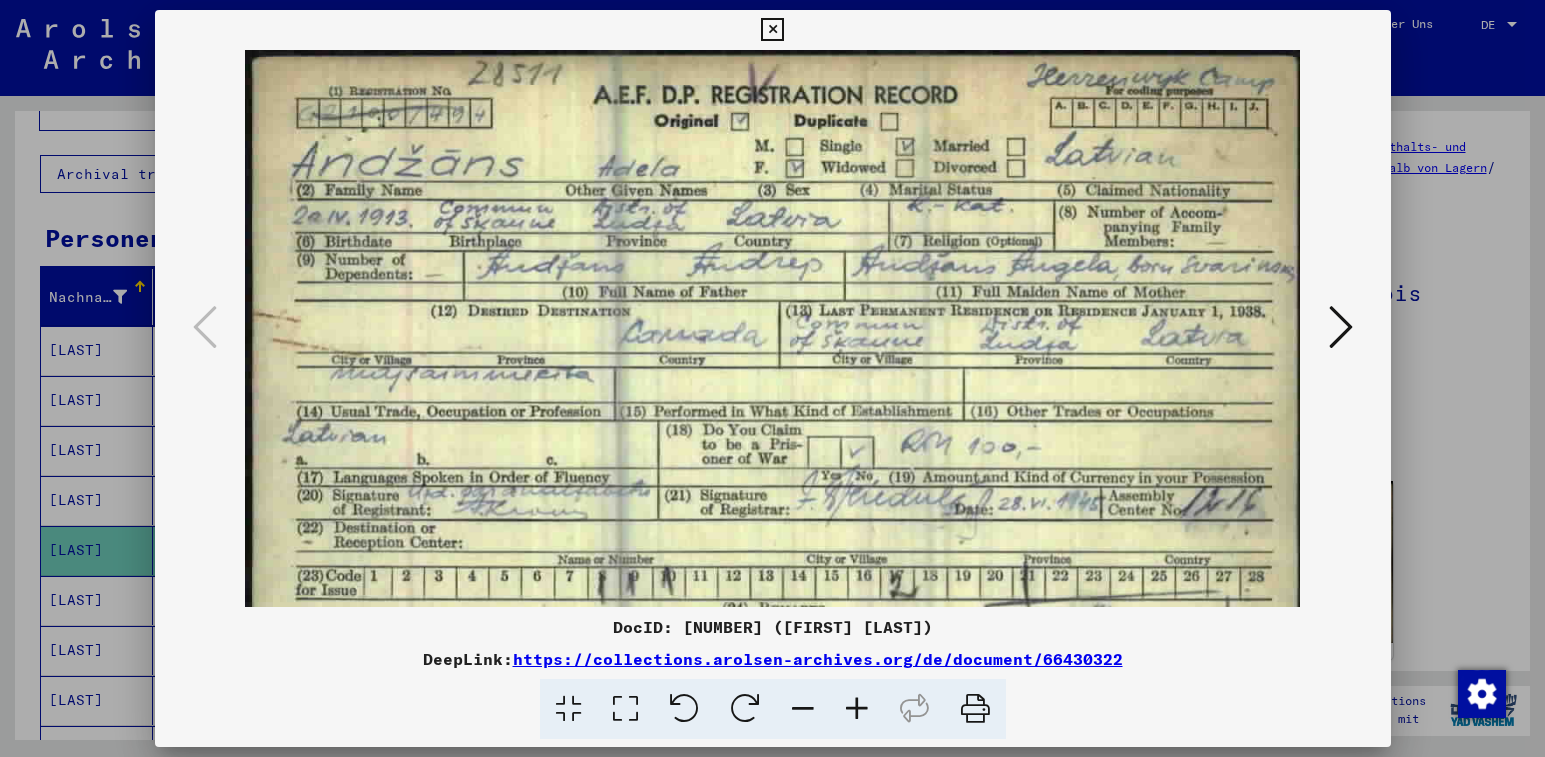 click at bounding box center (857, 709) 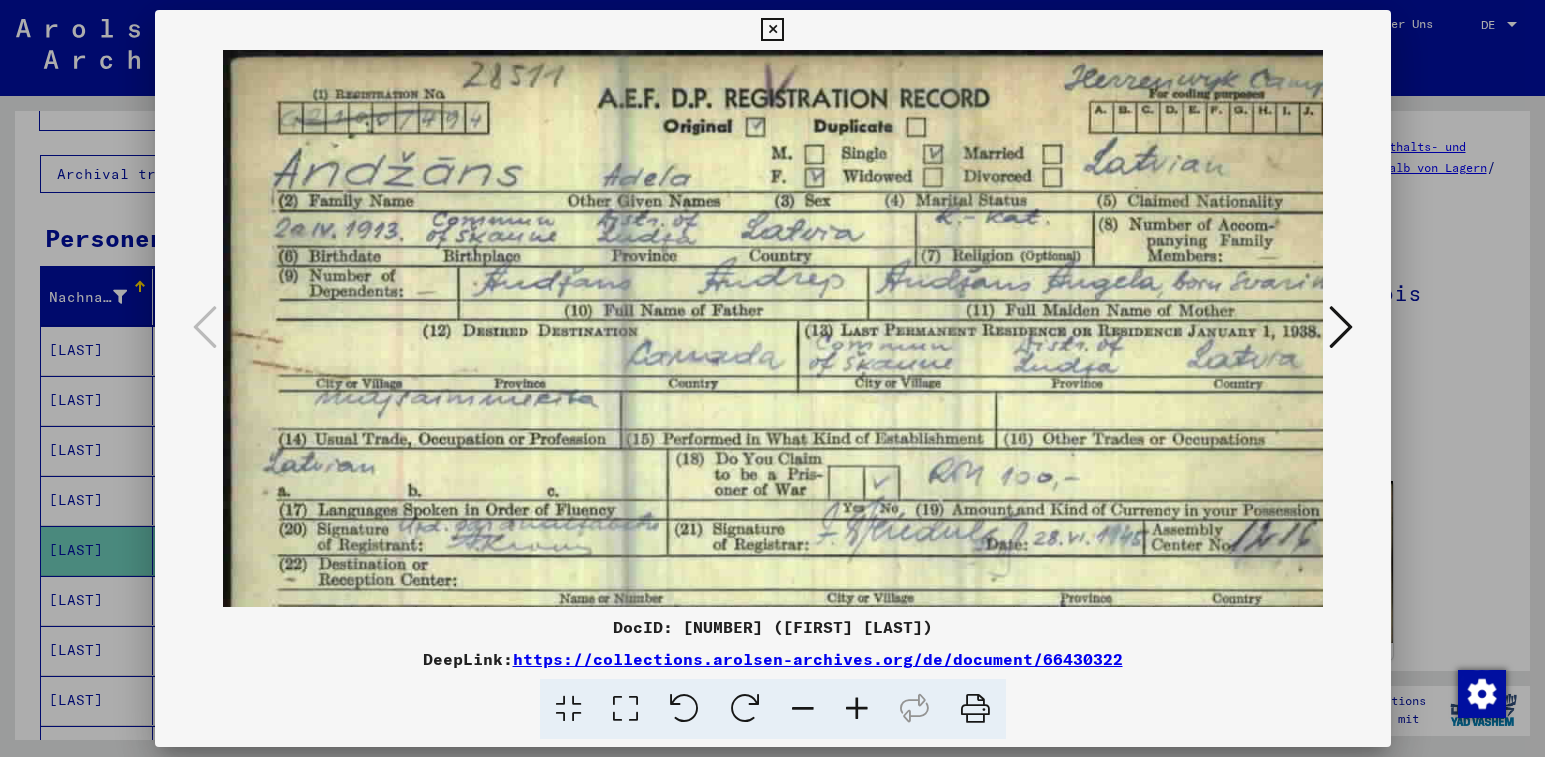 click at bounding box center [857, 709] 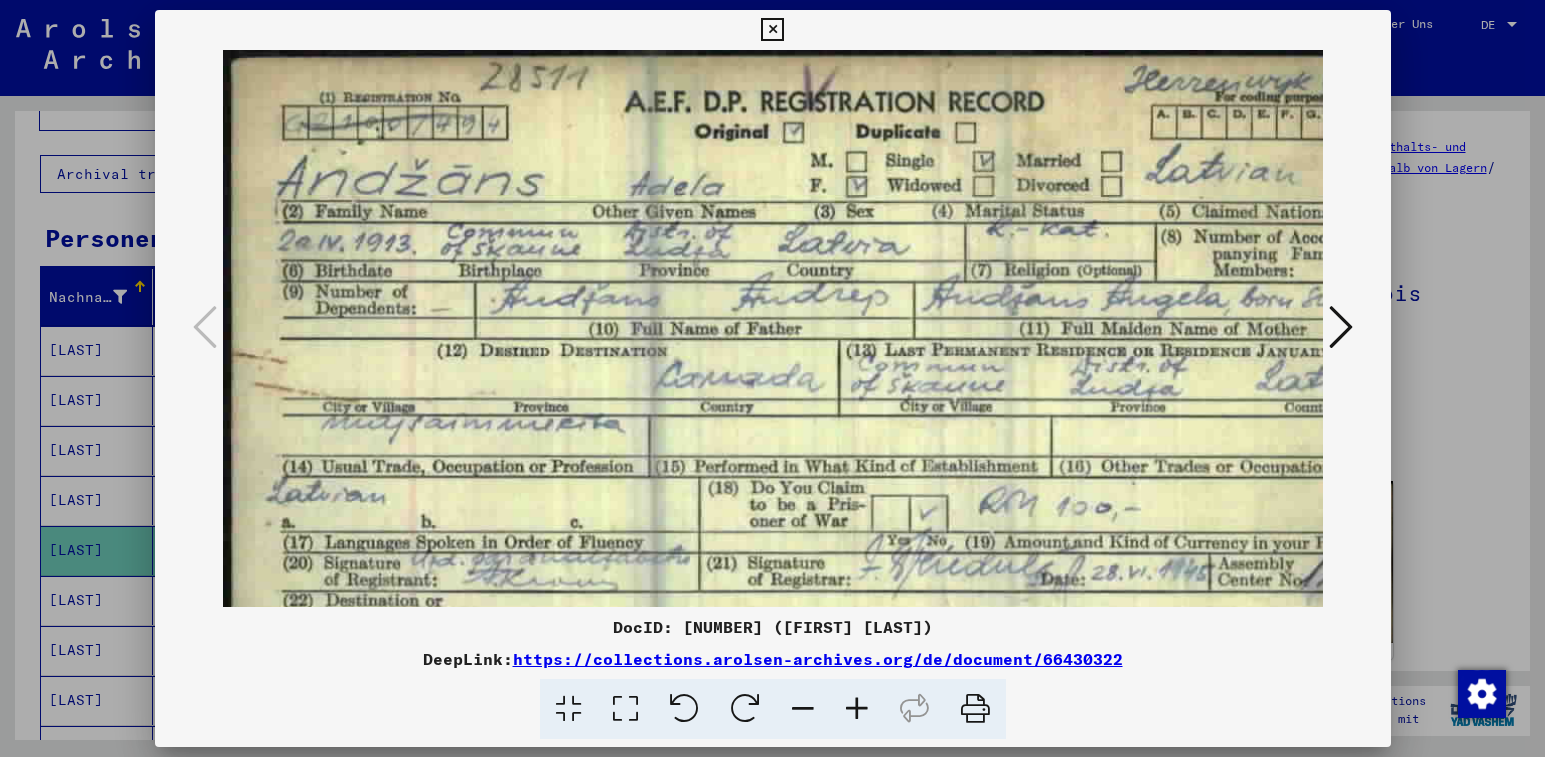 click at bounding box center (1341, 327) 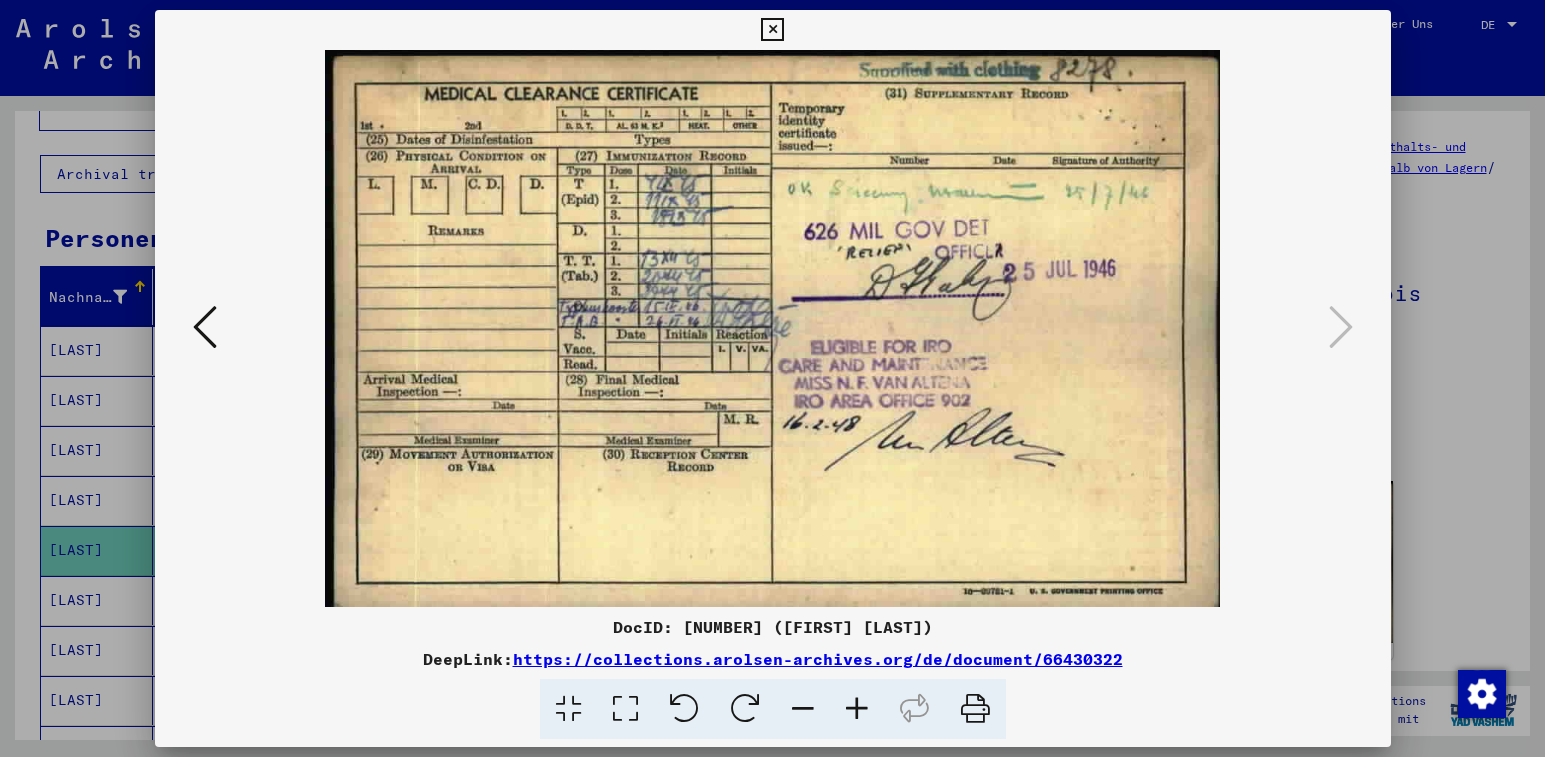 click at bounding box center [772, 30] 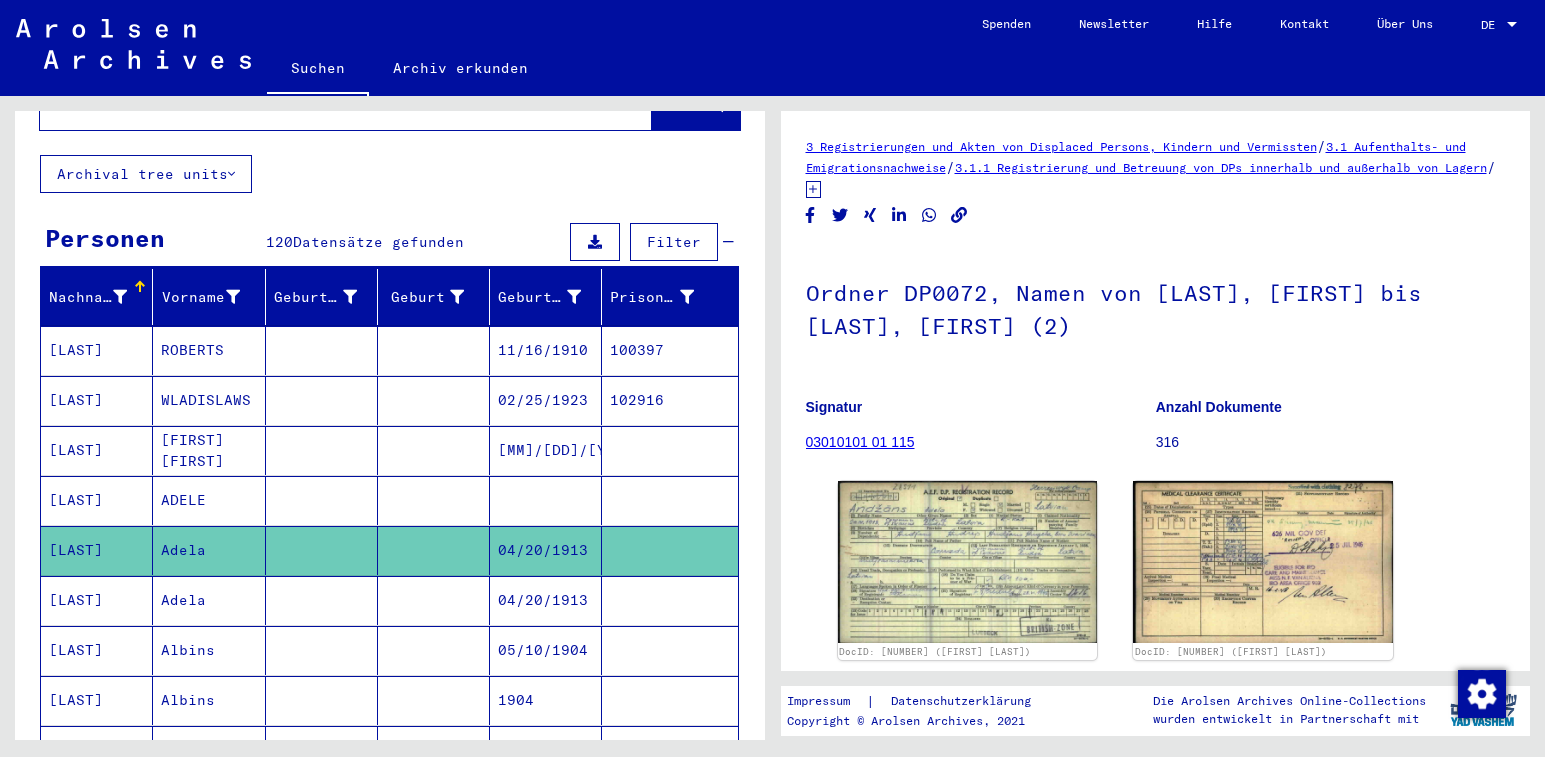 click on "Adela" at bounding box center (209, 650) 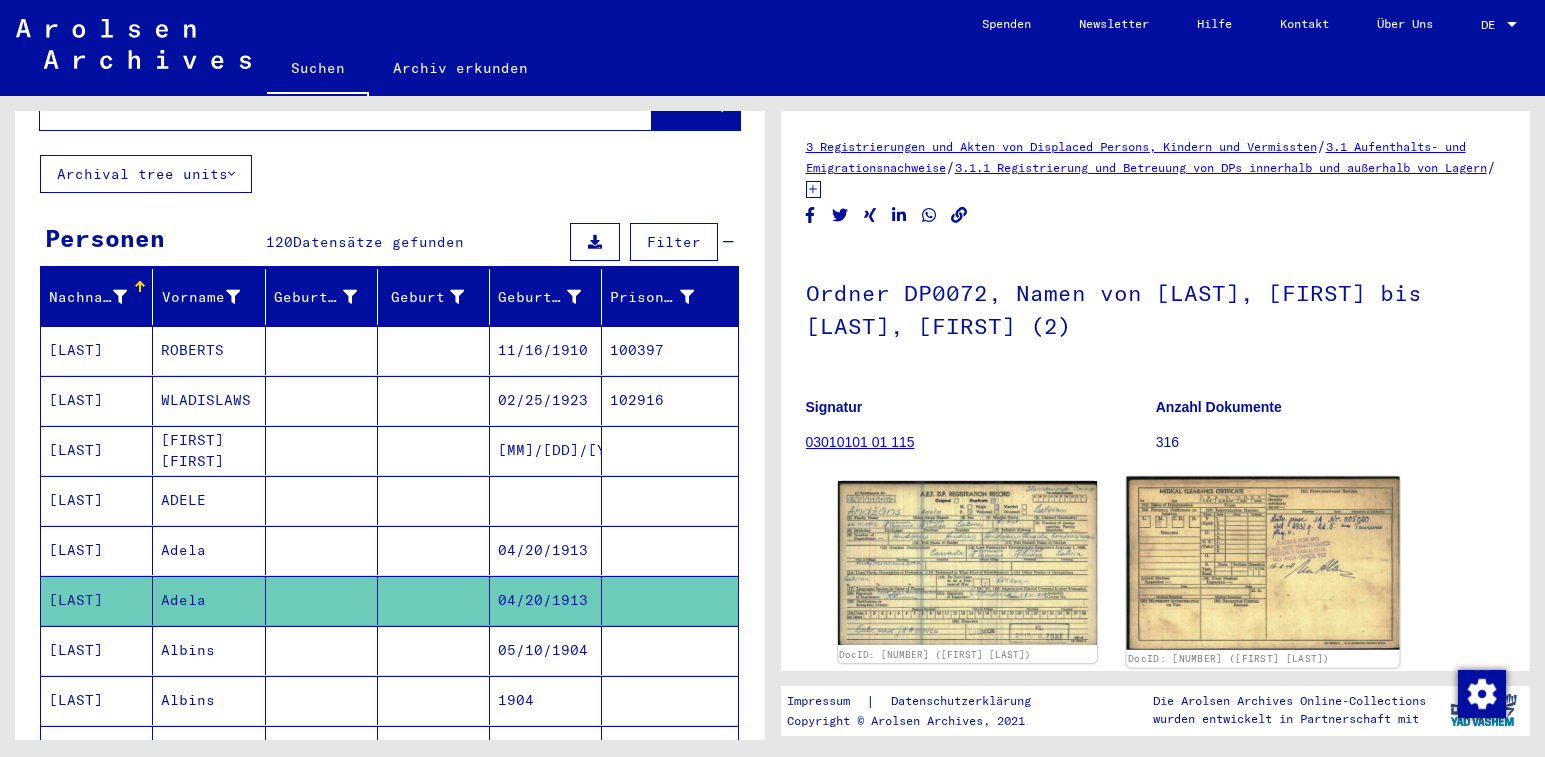 scroll, scrollTop: 100, scrollLeft: 0, axis: vertical 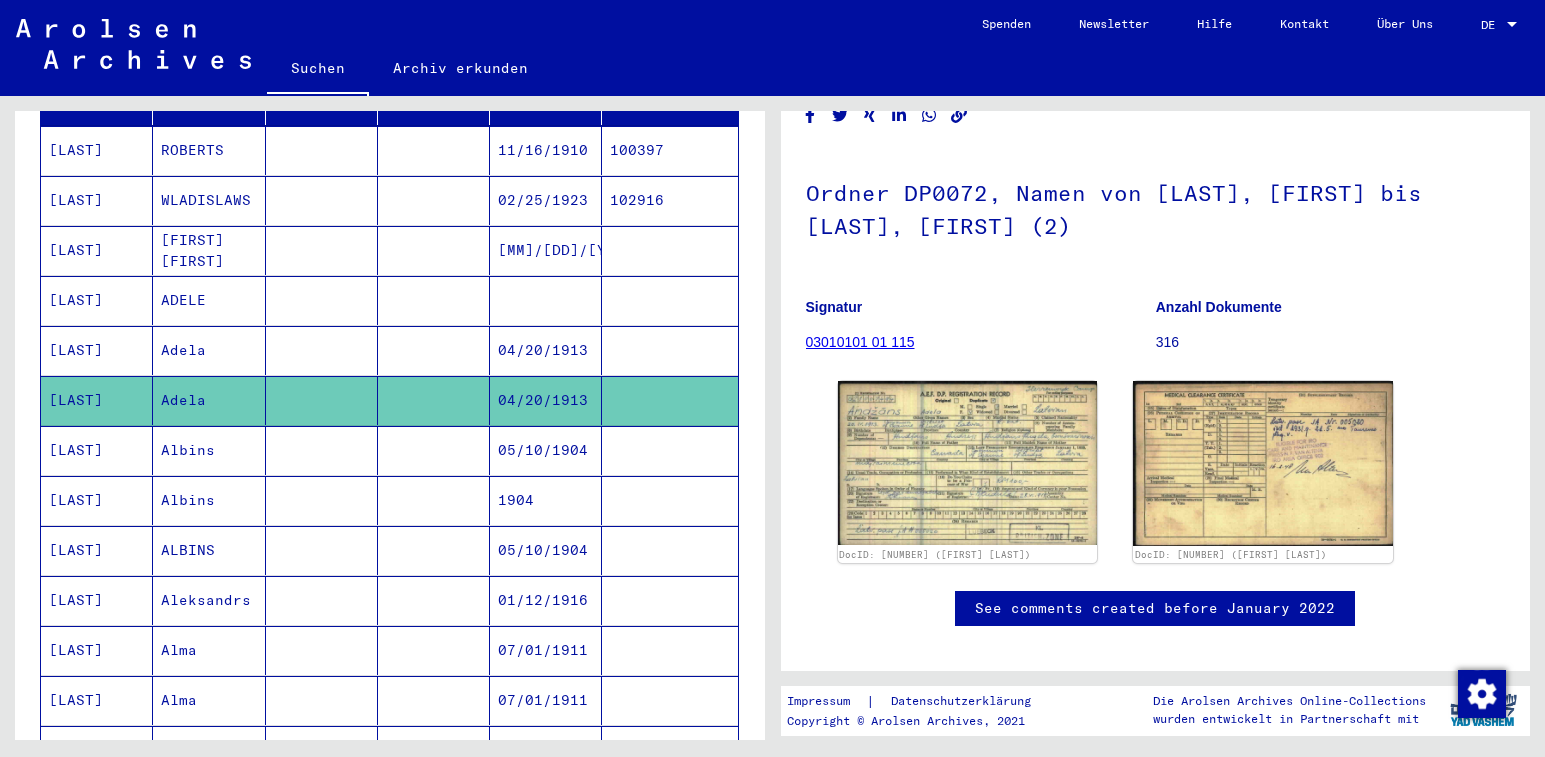 click on "Albins" at bounding box center (209, 500) 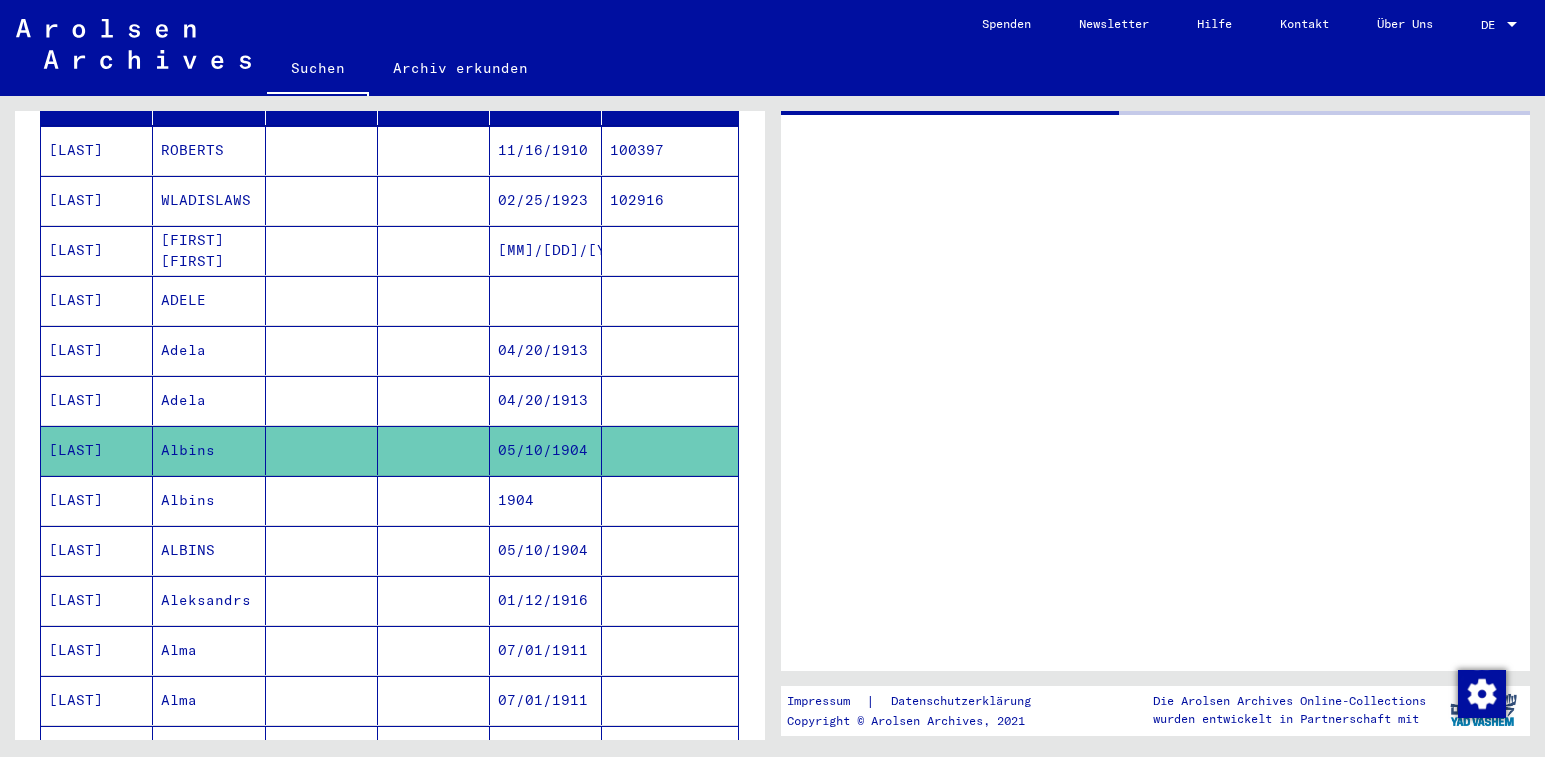 scroll, scrollTop: 0, scrollLeft: 0, axis: both 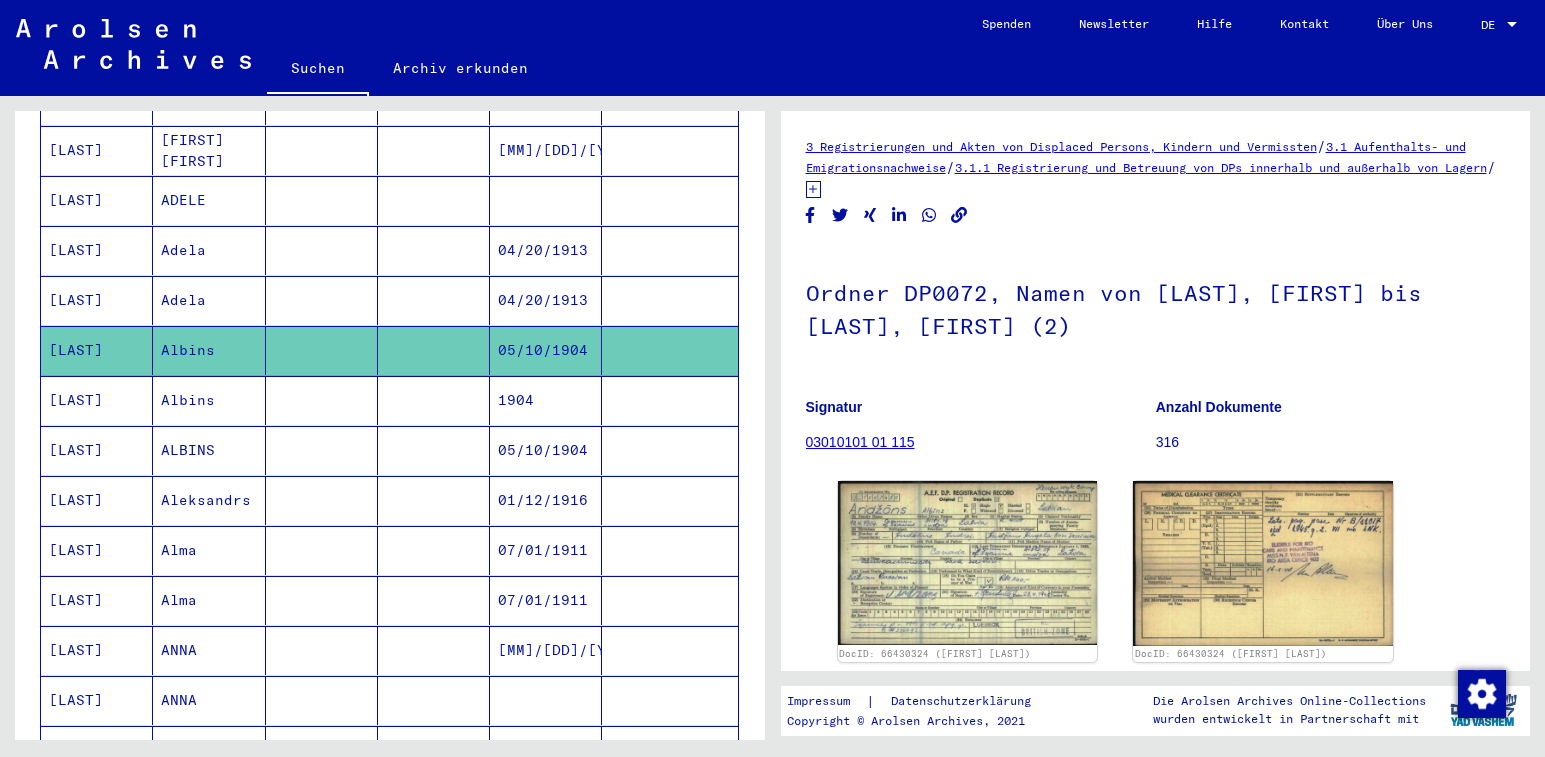 click on "Albins" at bounding box center [209, 450] 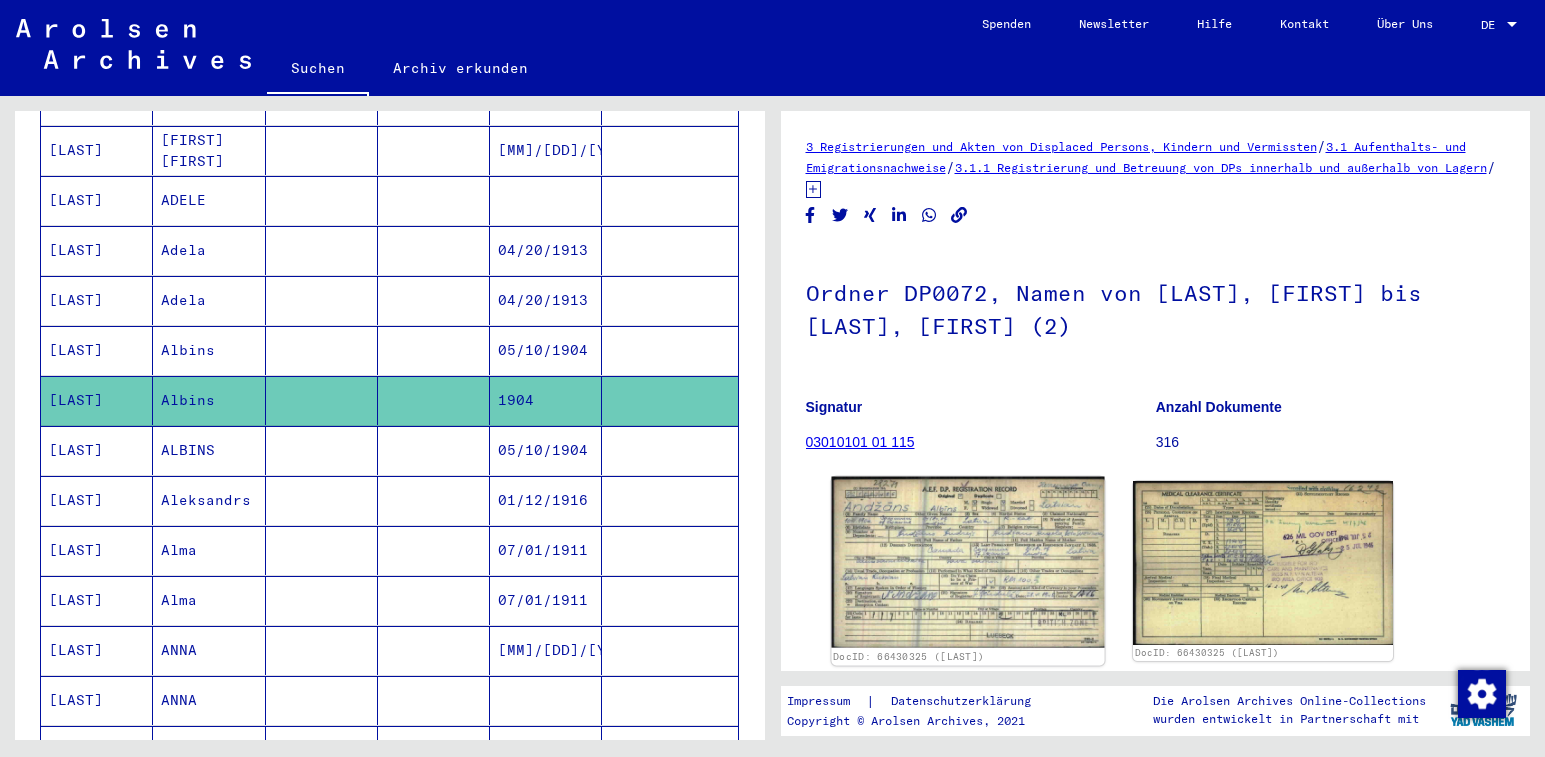 scroll, scrollTop: 0, scrollLeft: 0, axis: both 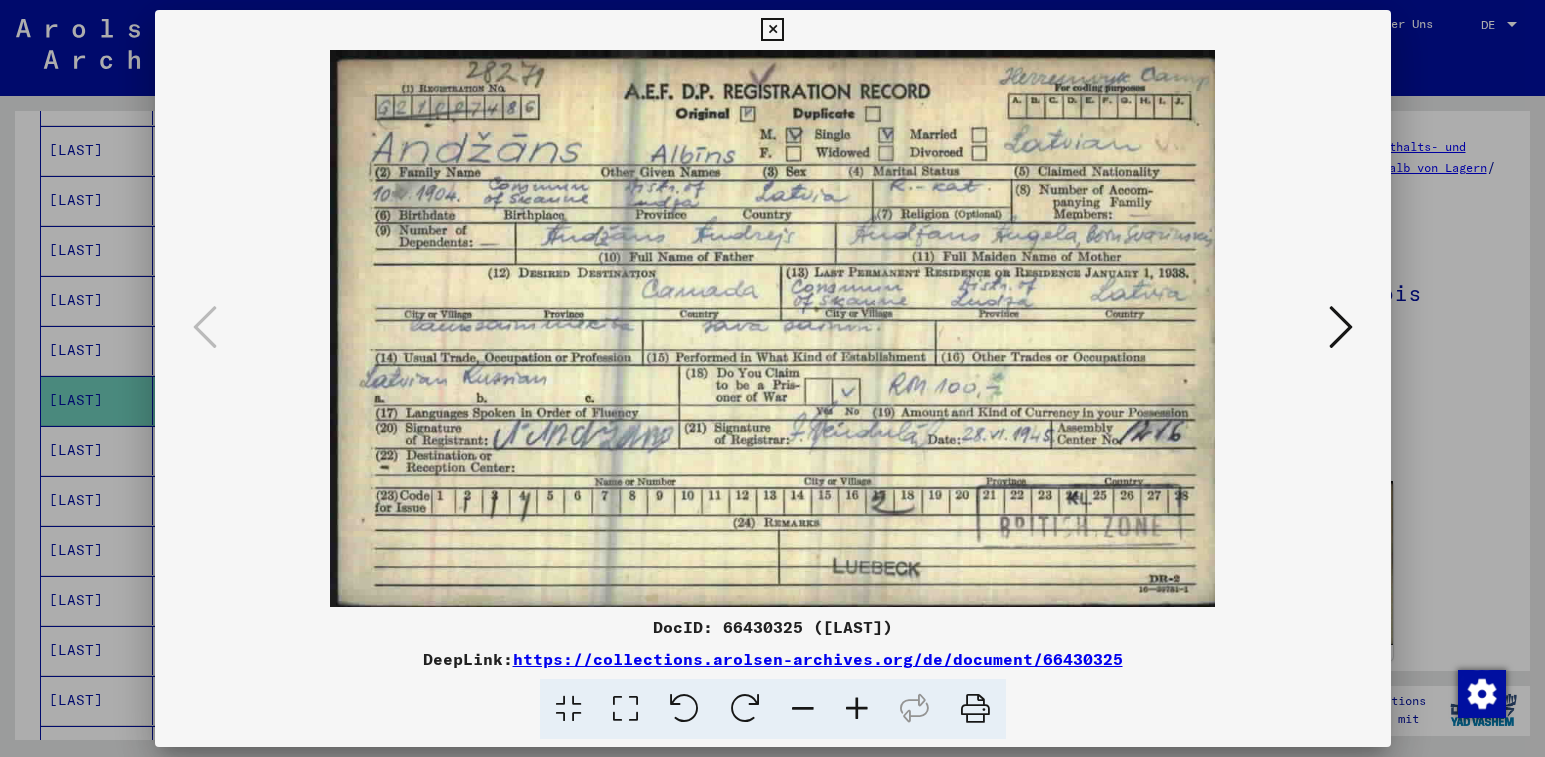 click at bounding box center [857, 709] 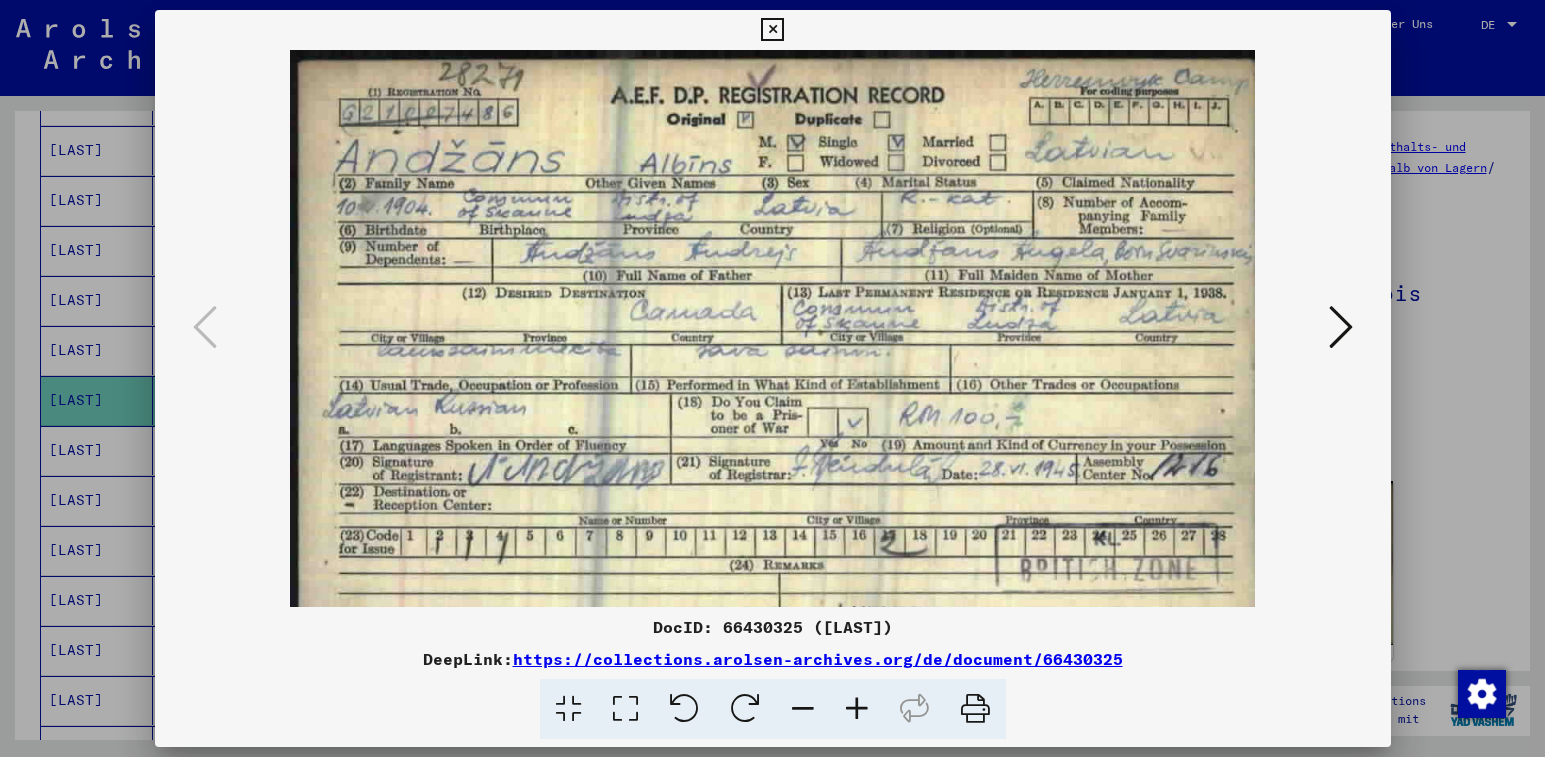 click at bounding box center (857, 709) 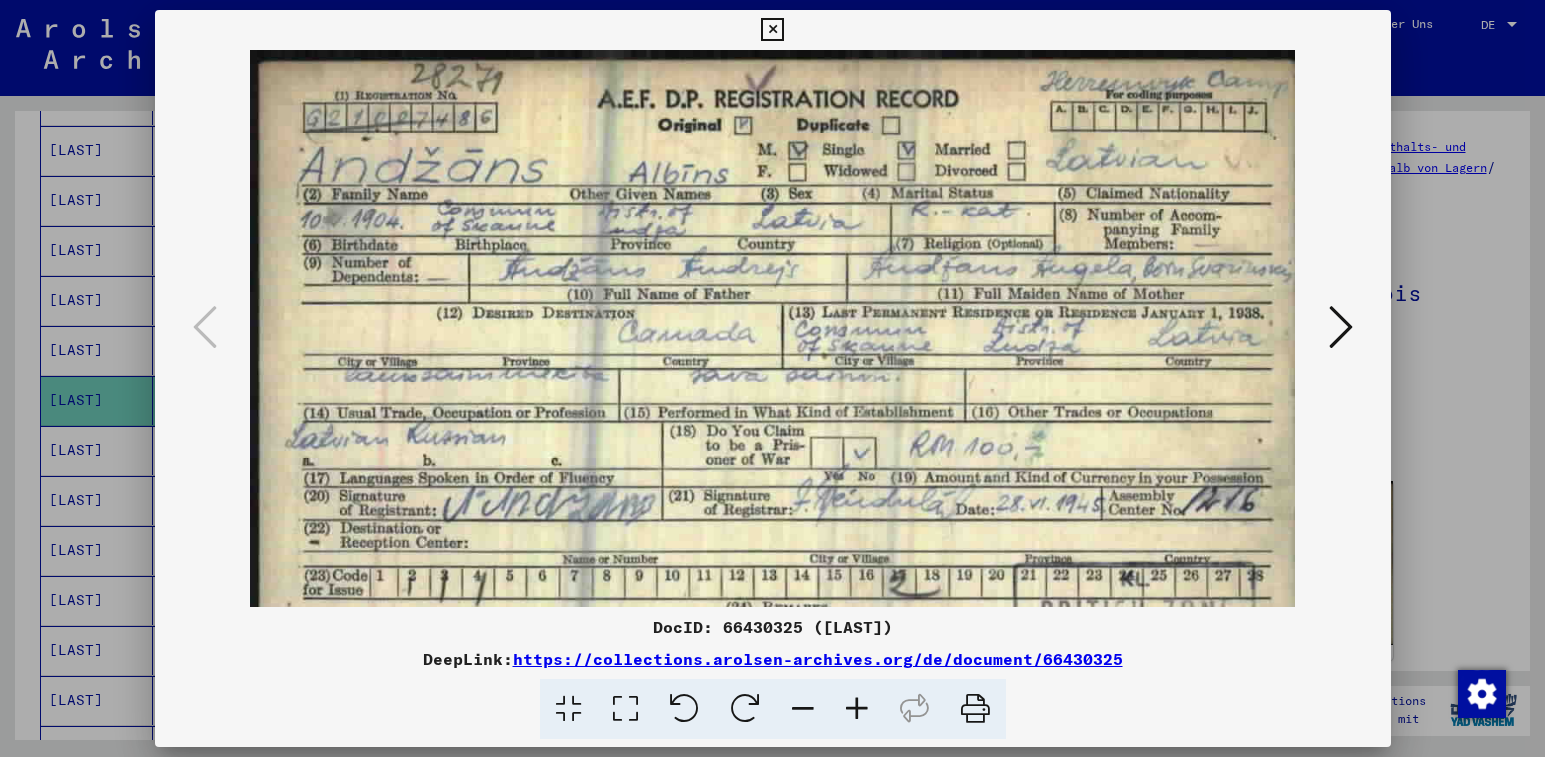 click at bounding box center [857, 709] 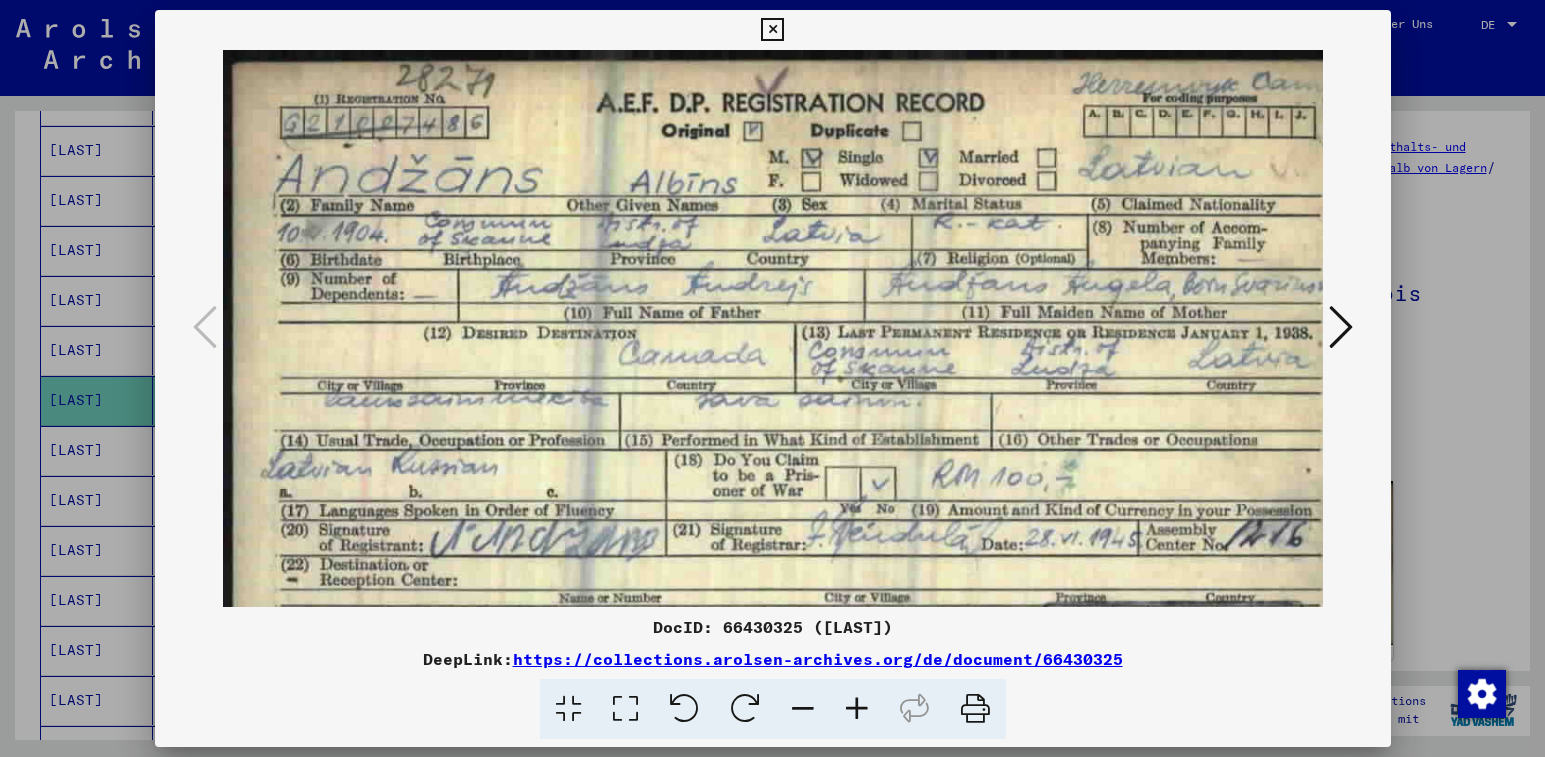 click at bounding box center [857, 709] 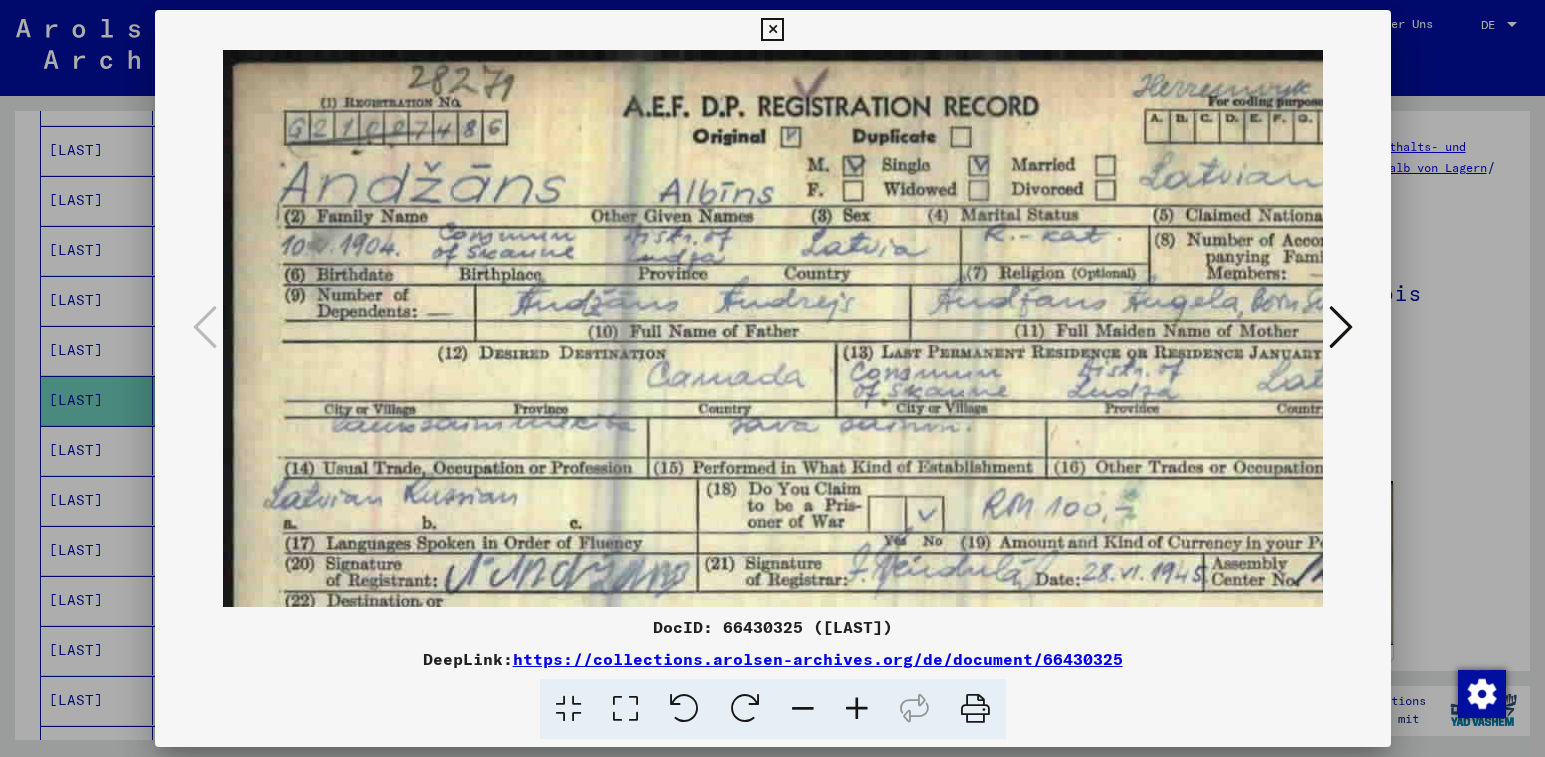 click at bounding box center [772, 30] 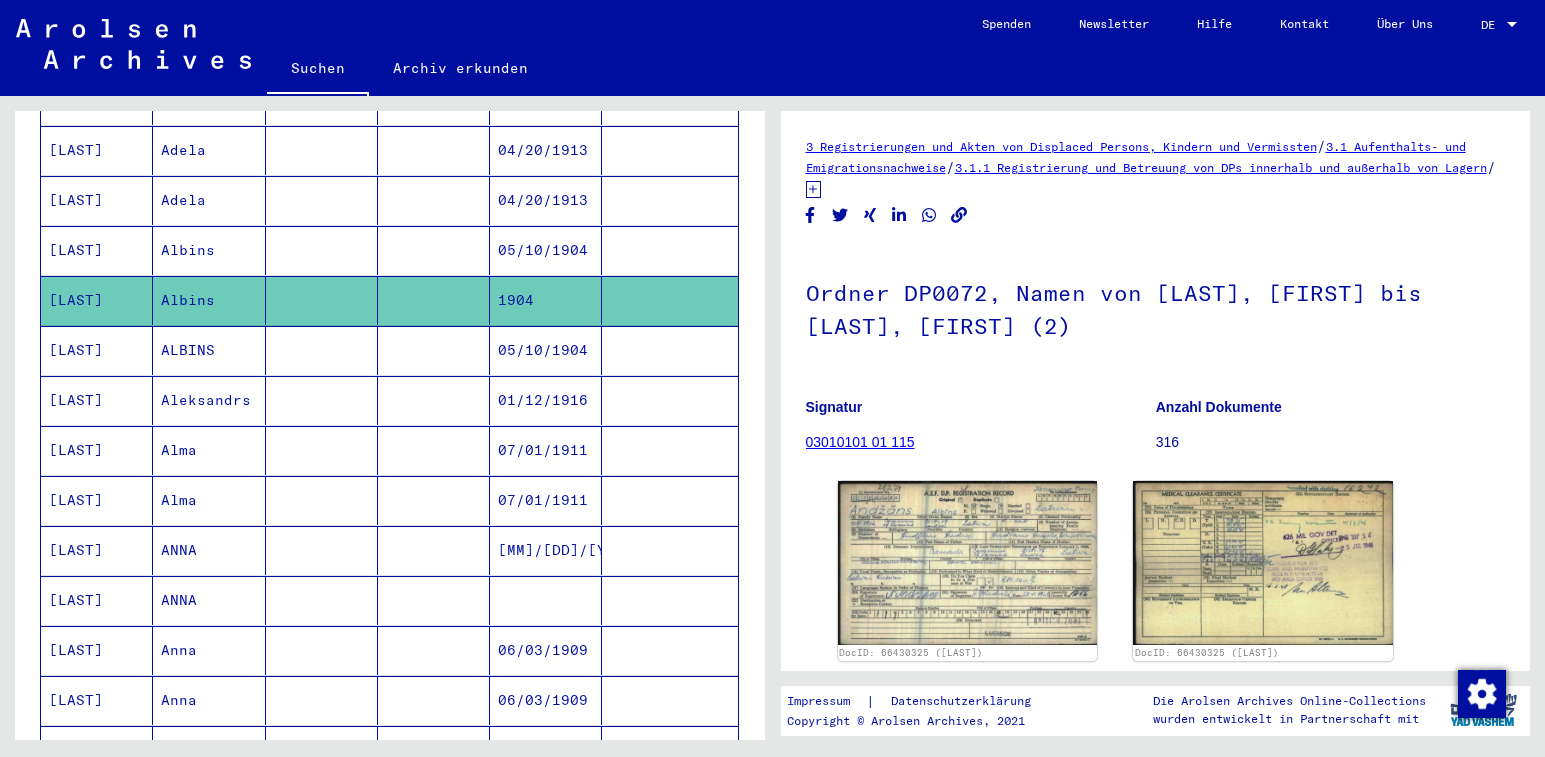 scroll, scrollTop: 600, scrollLeft: 0, axis: vertical 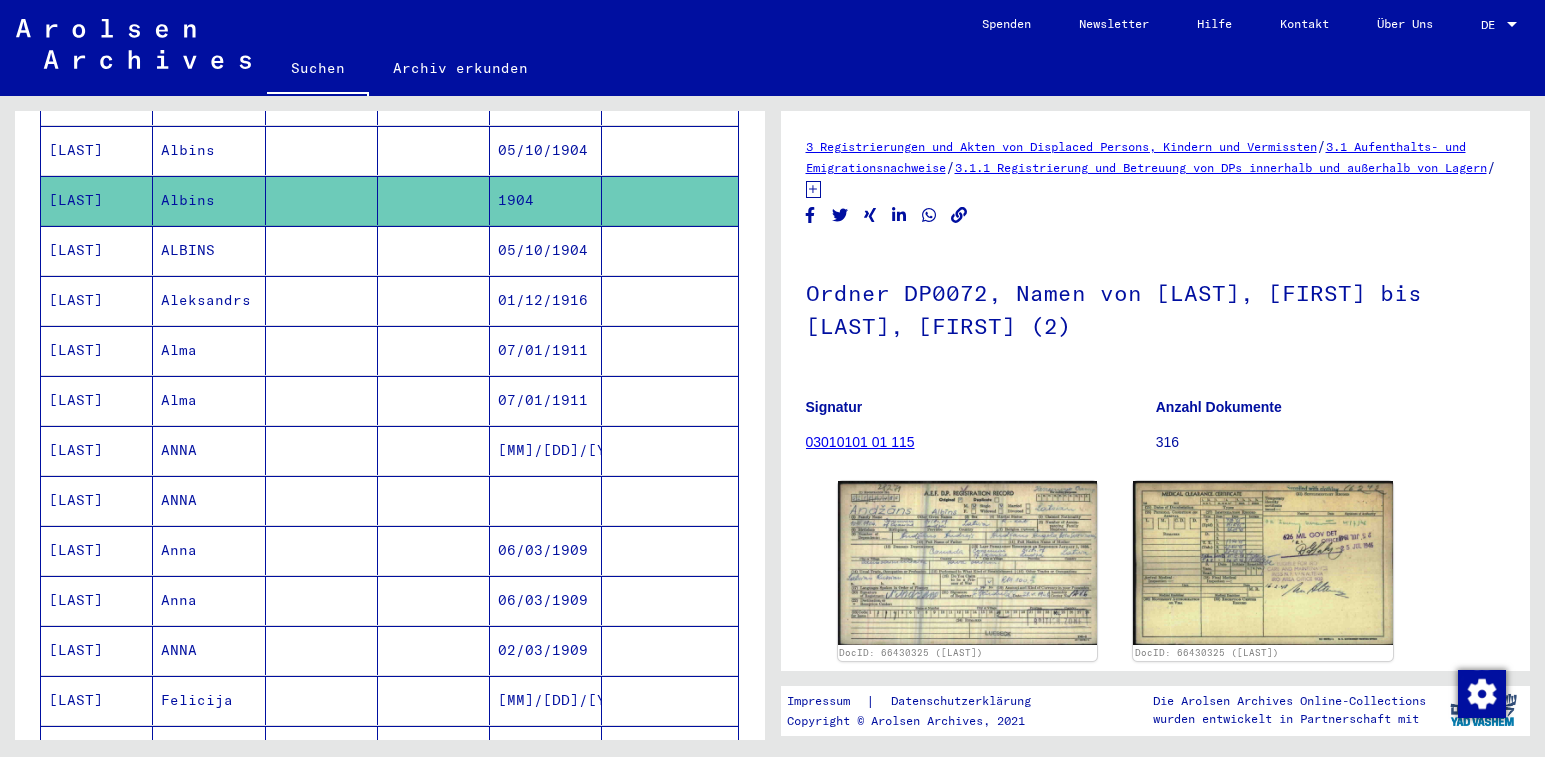 click on "Anna" at bounding box center [209, 600] 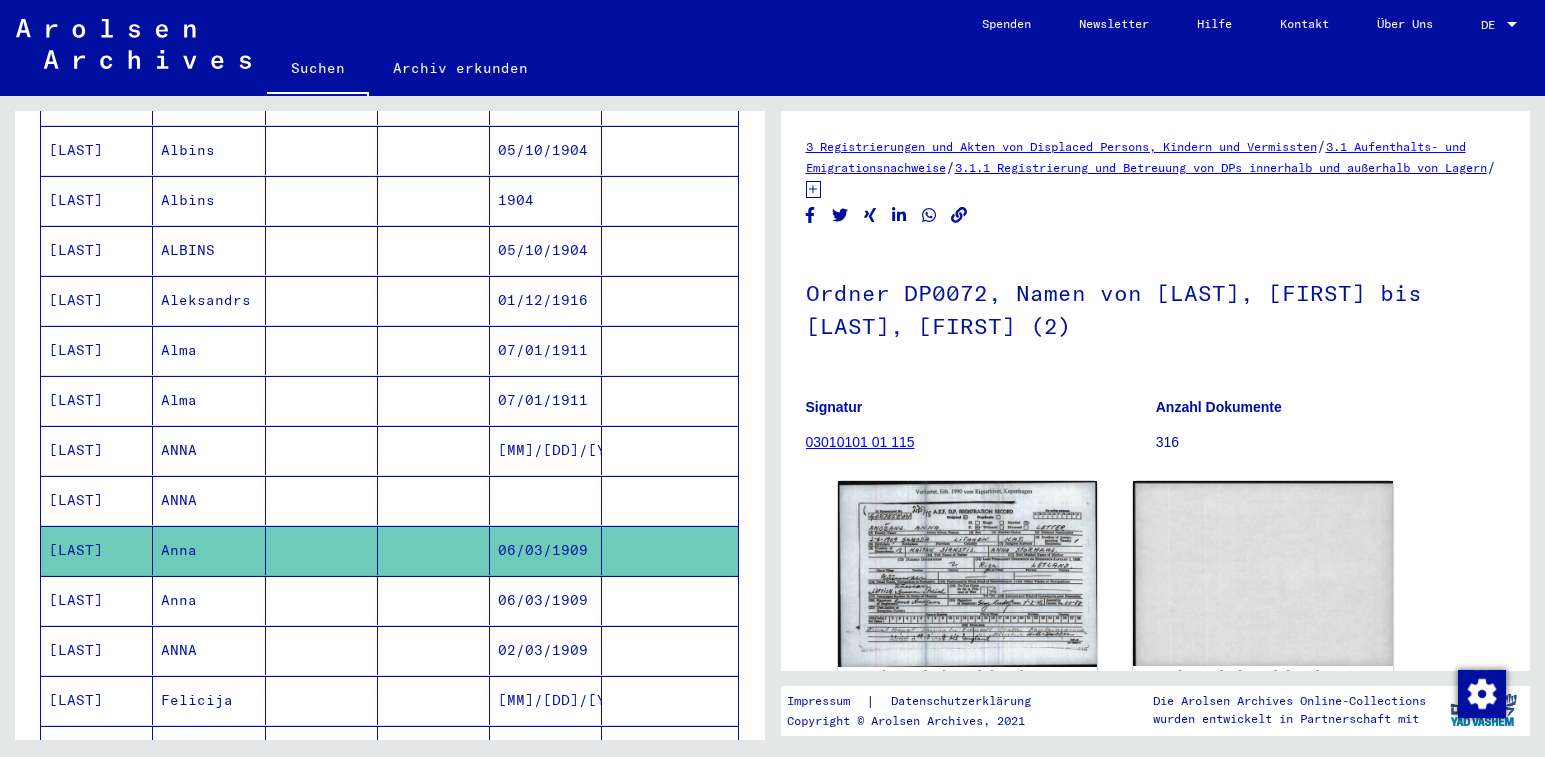 scroll, scrollTop: 800, scrollLeft: 0, axis: vertical 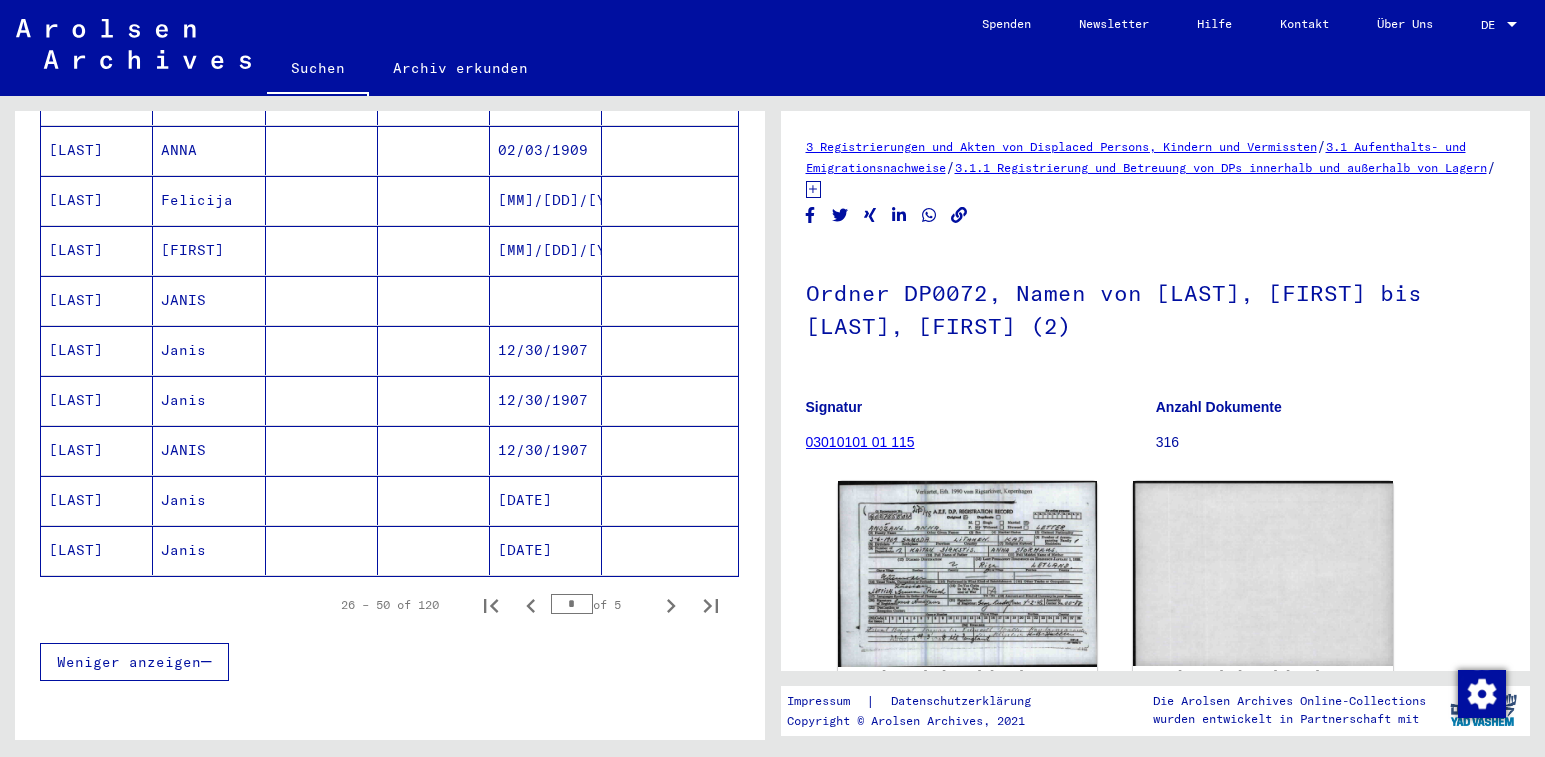click on "Janis" 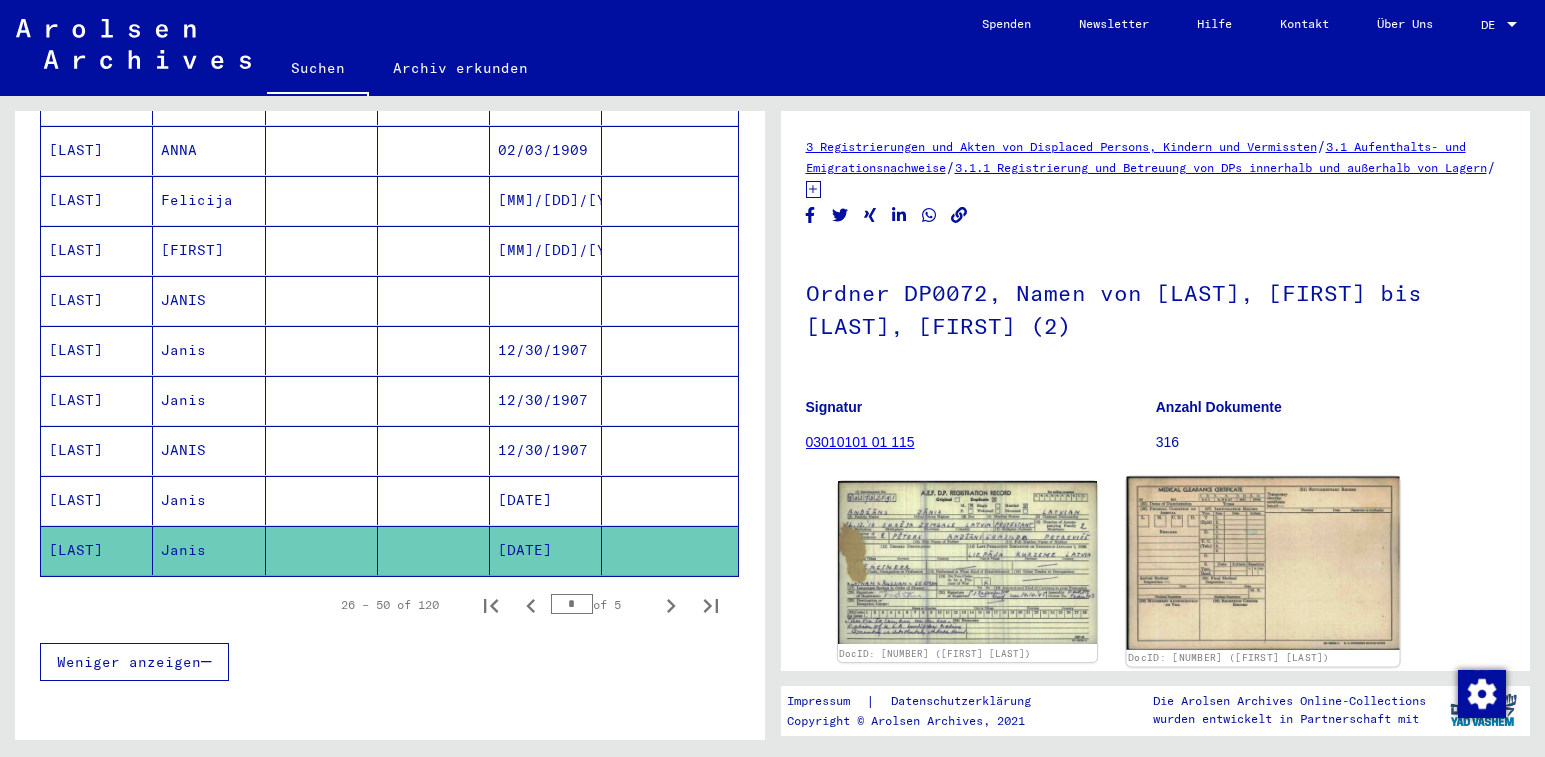 scroll, scrollTop: 0, scrollLeft: 0, axis: both 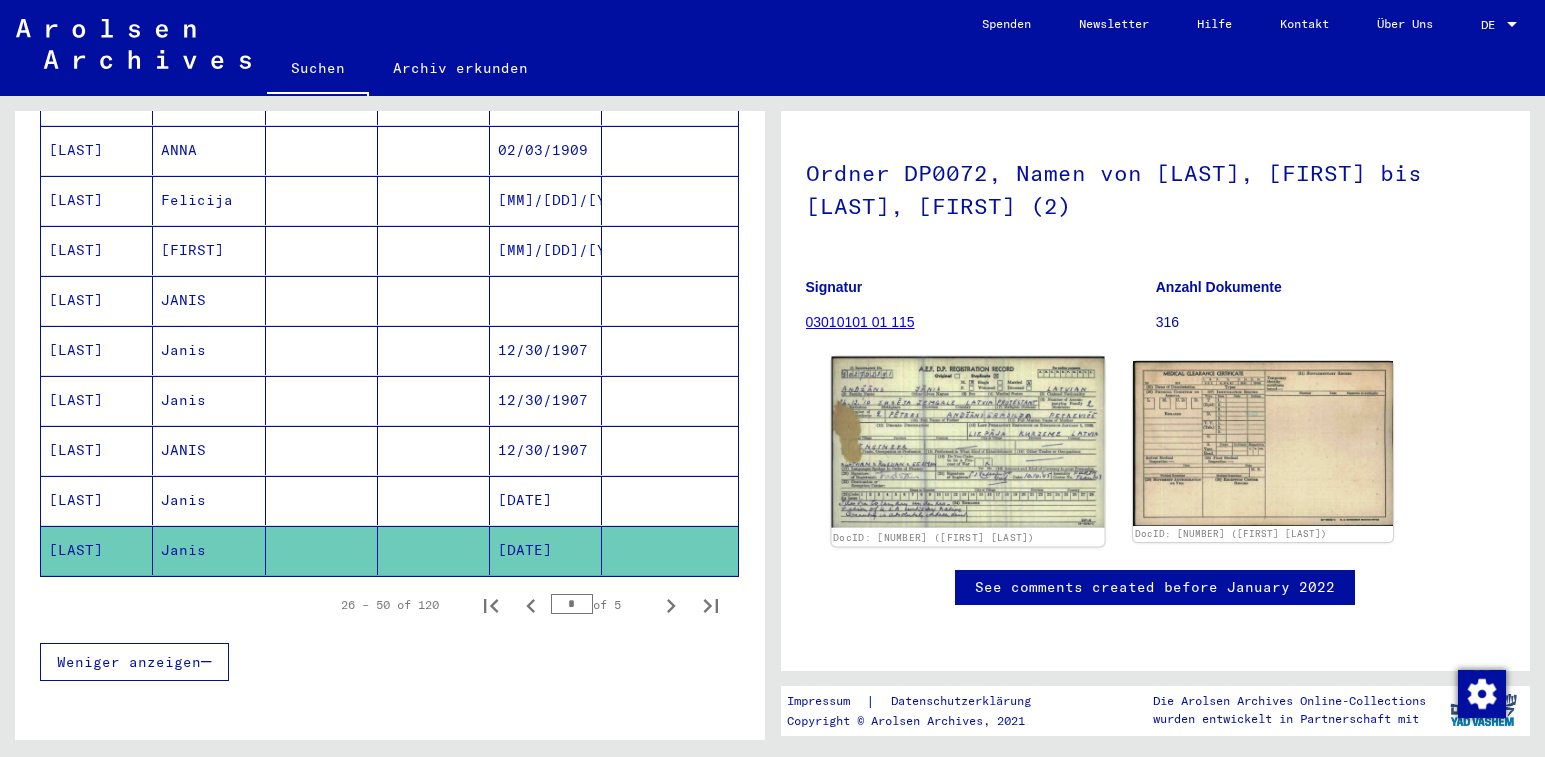 click 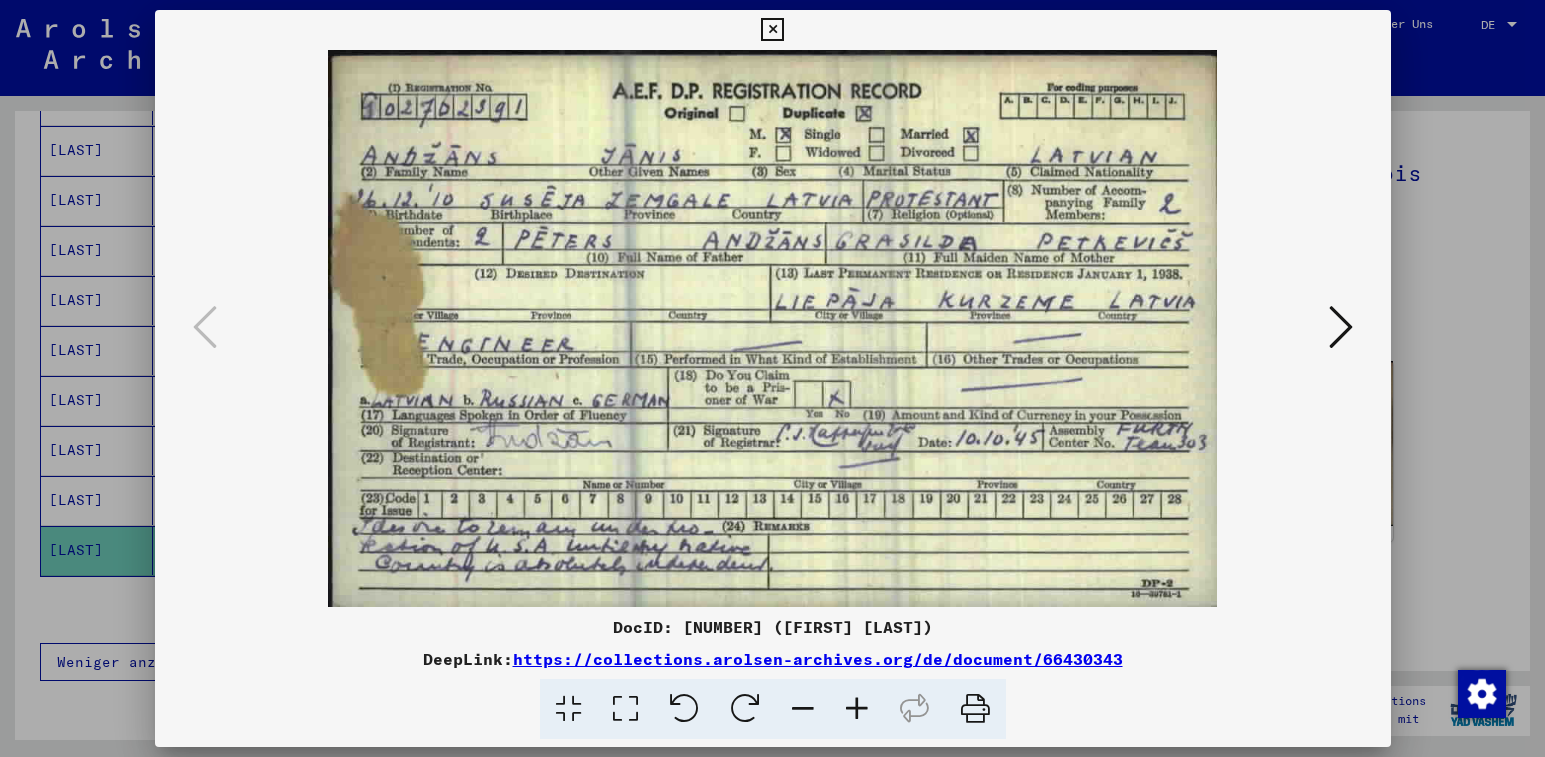 drag, startPoint x: 775, startPoint y: 26, endPoint x: 737, endPoint y: 149, distance: 128.73616 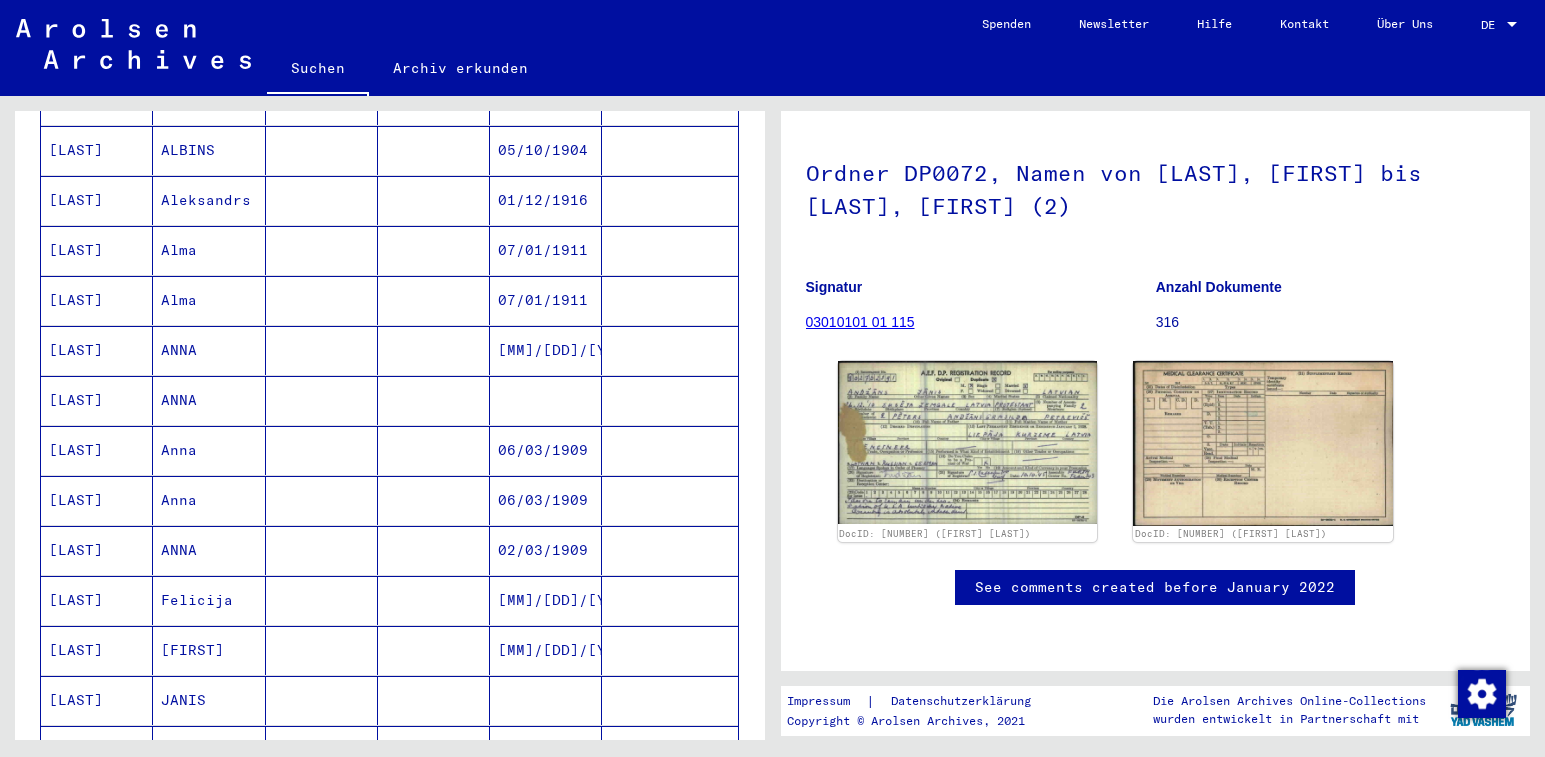 scroll, scrollTop: 0, scrollLeft: 0, axis: both 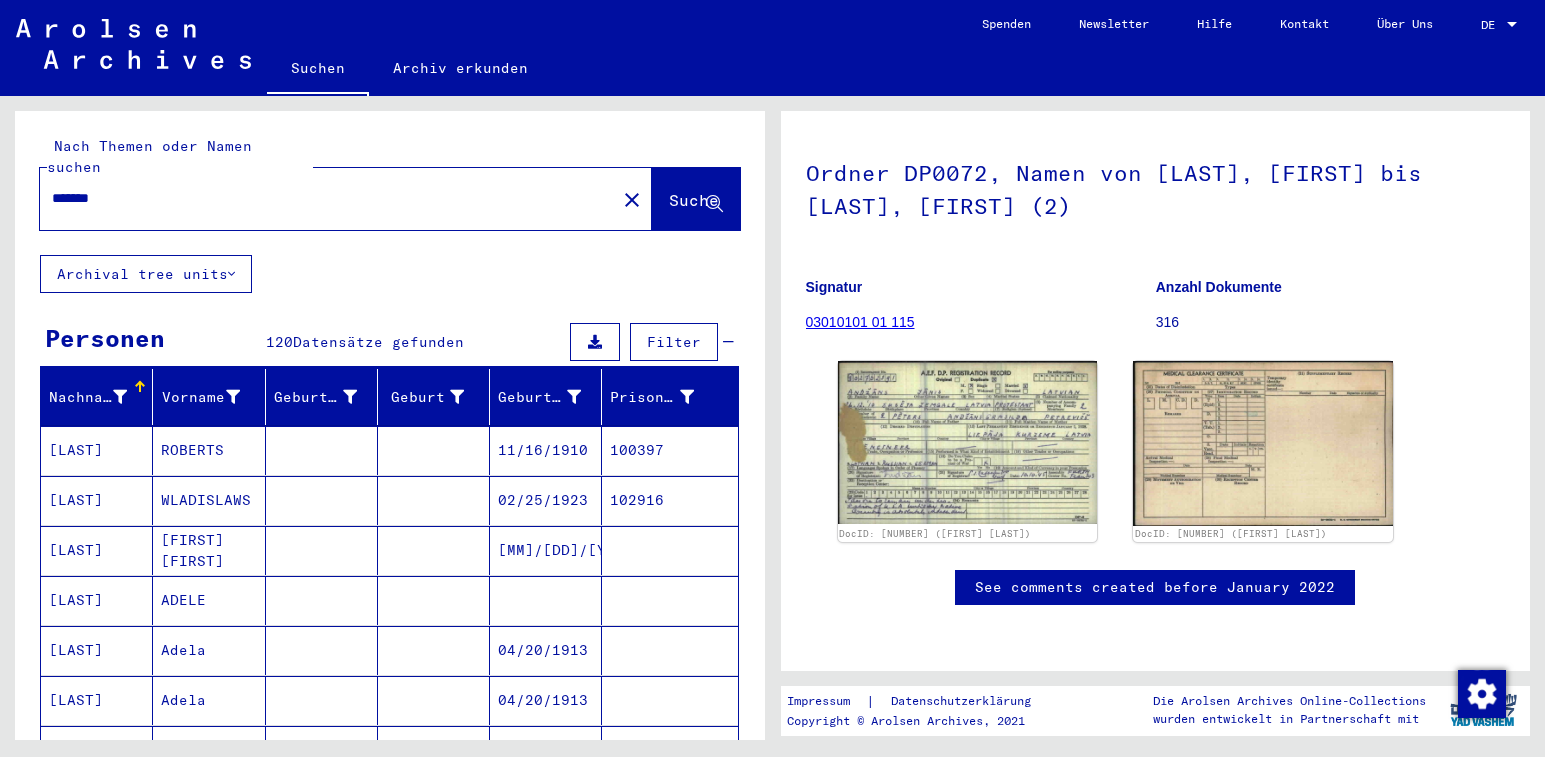 drag, startPoint x: 173, startPoint y: 179, endPoint x: 22, endPoint y: 177, distance: 151.01324 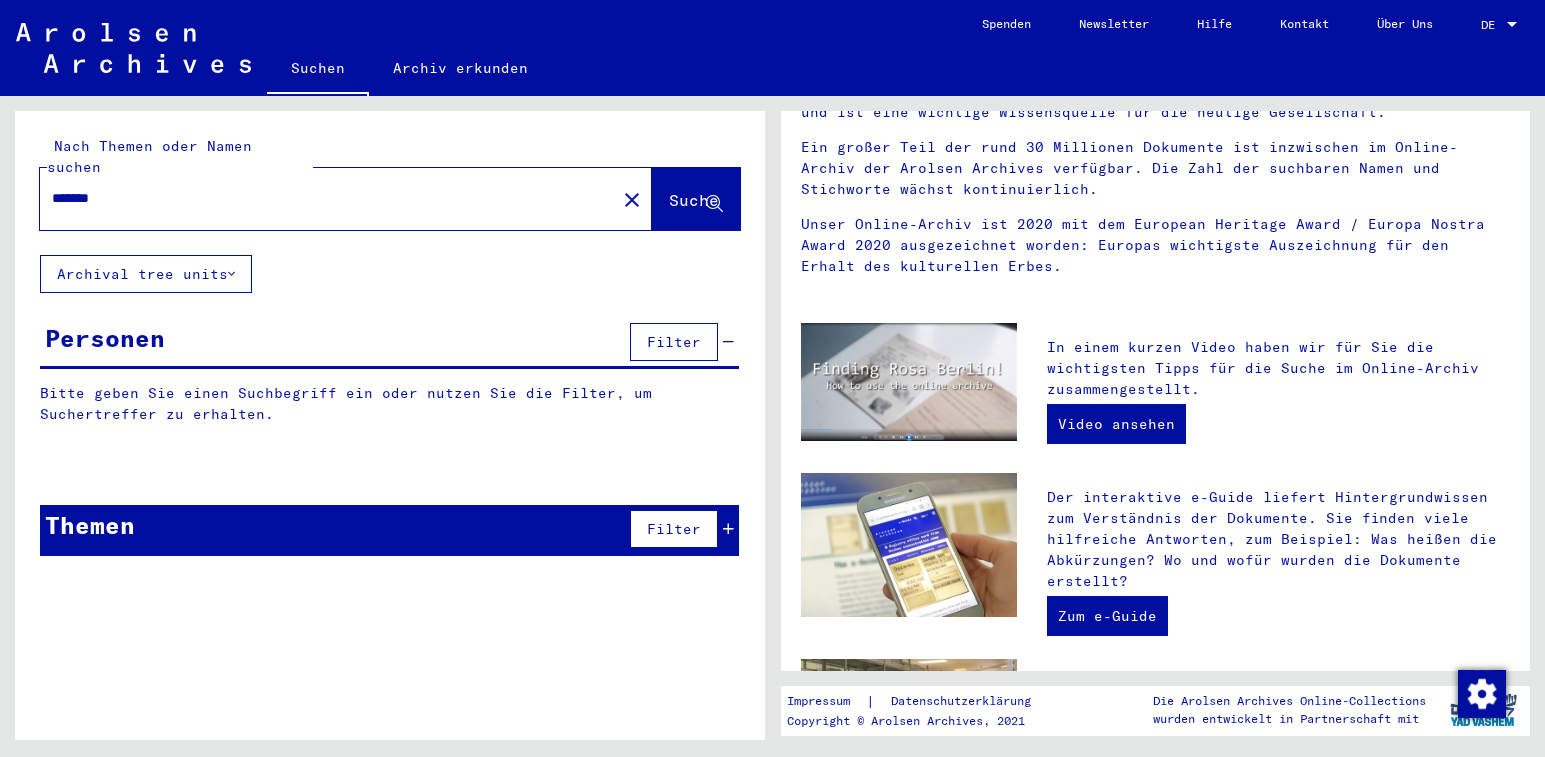 scroll, scrollTop: 0, scrollLeft: 0, axis: both 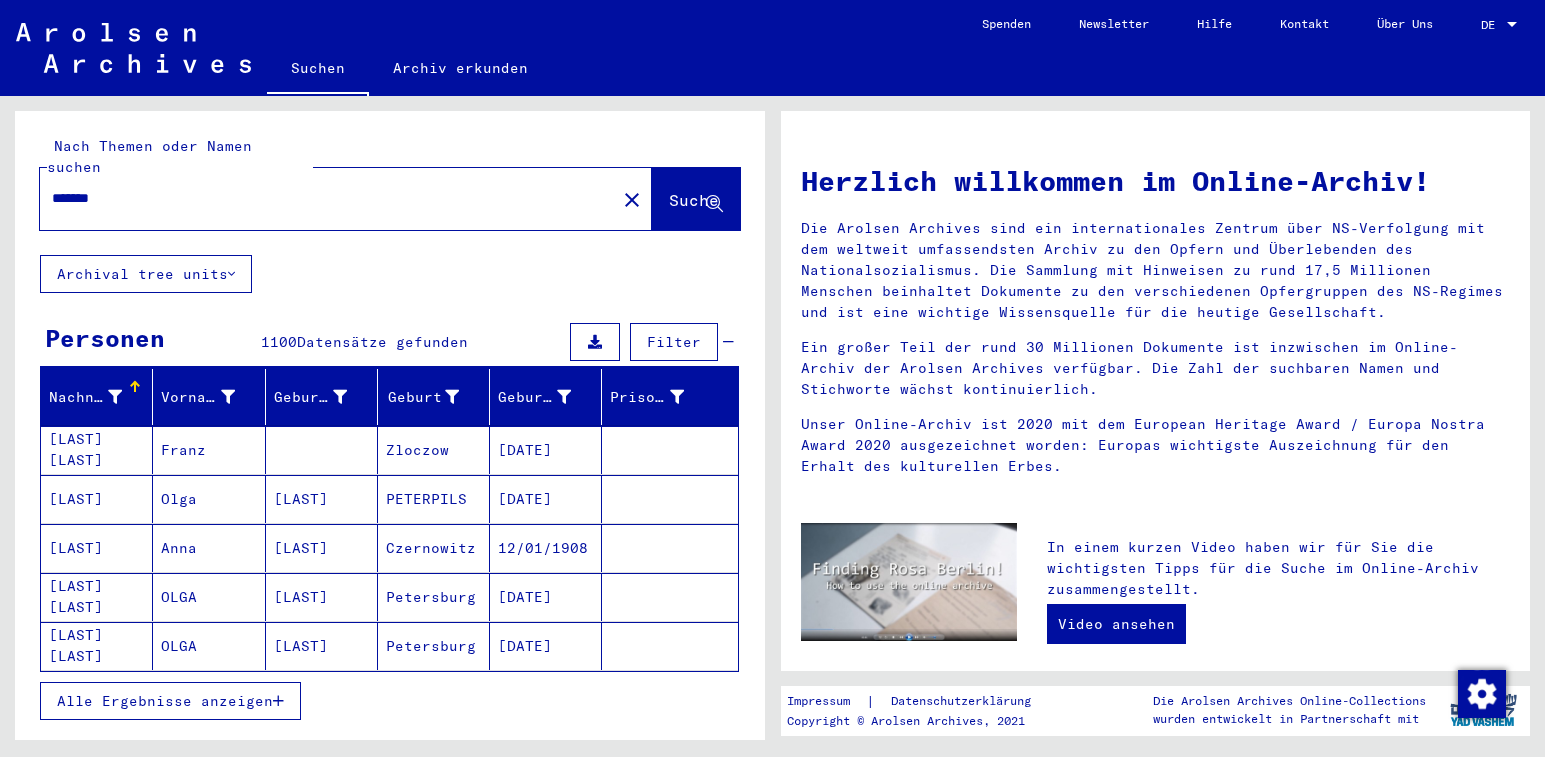 click on "Franz" at bounding box center [209, 499] 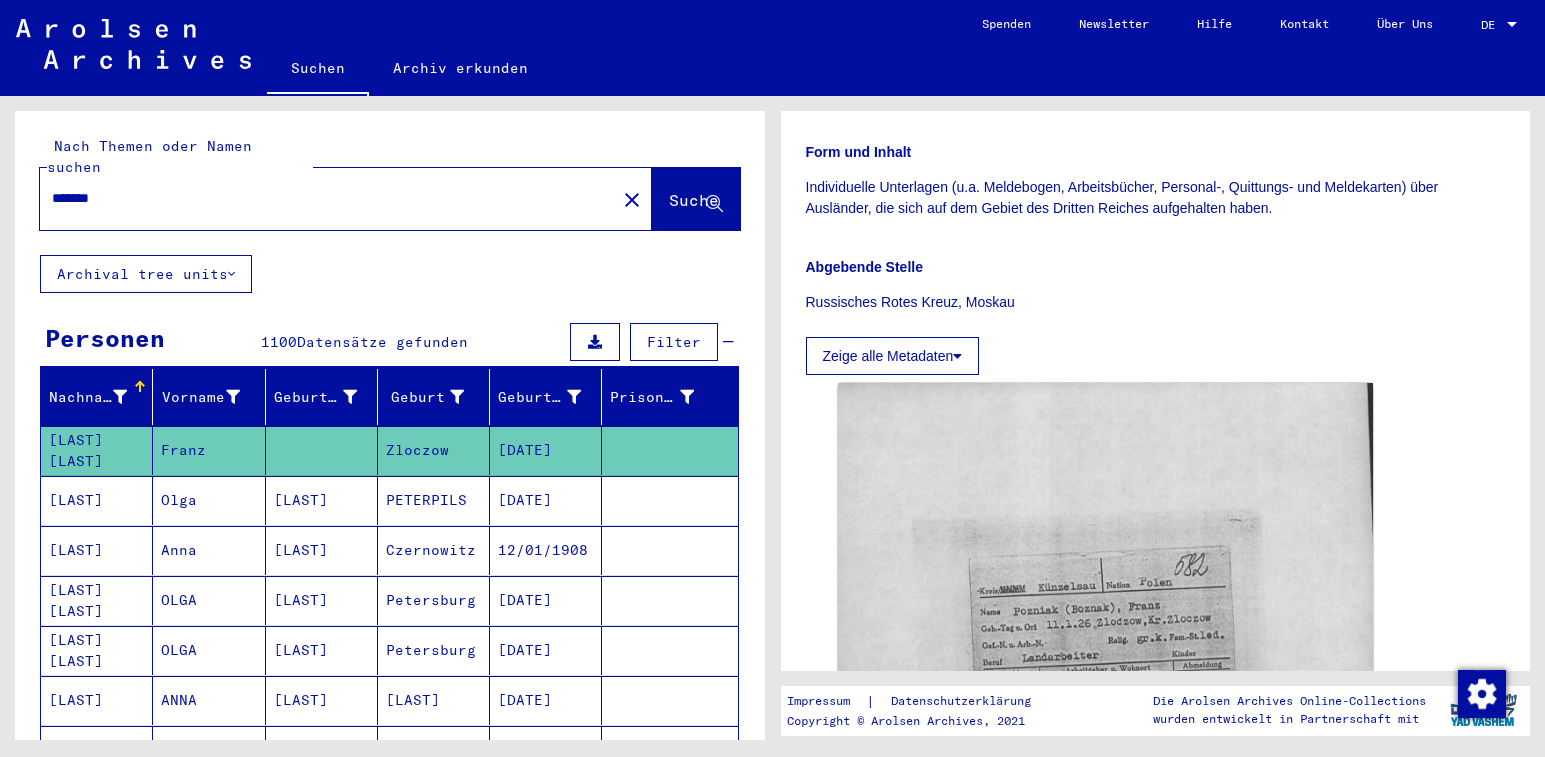 scroll, scrollTop: 700, scrollLeft: 0, axis: vertical 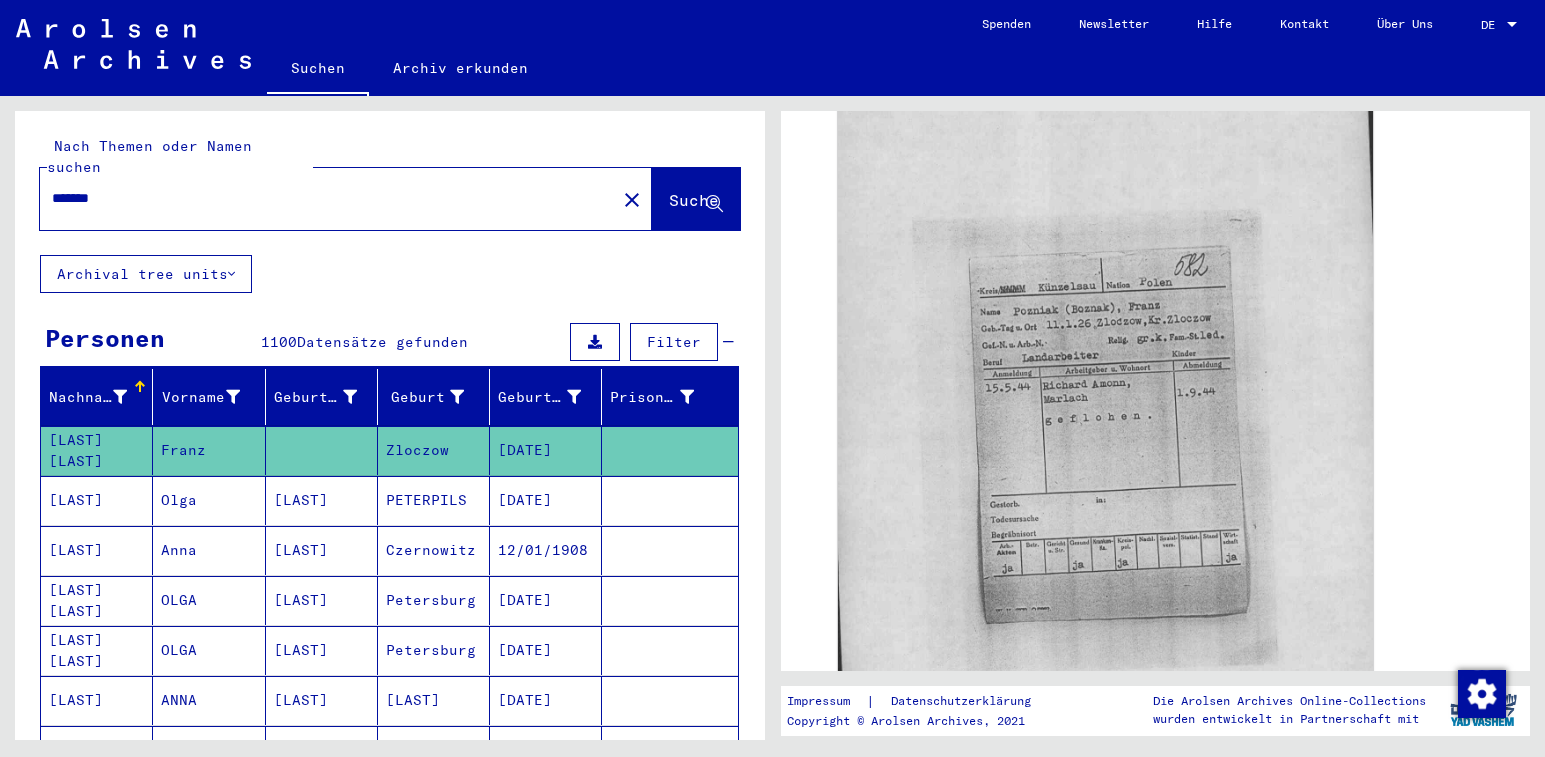 click on "[LAST]" at bounding box center [322, 550] 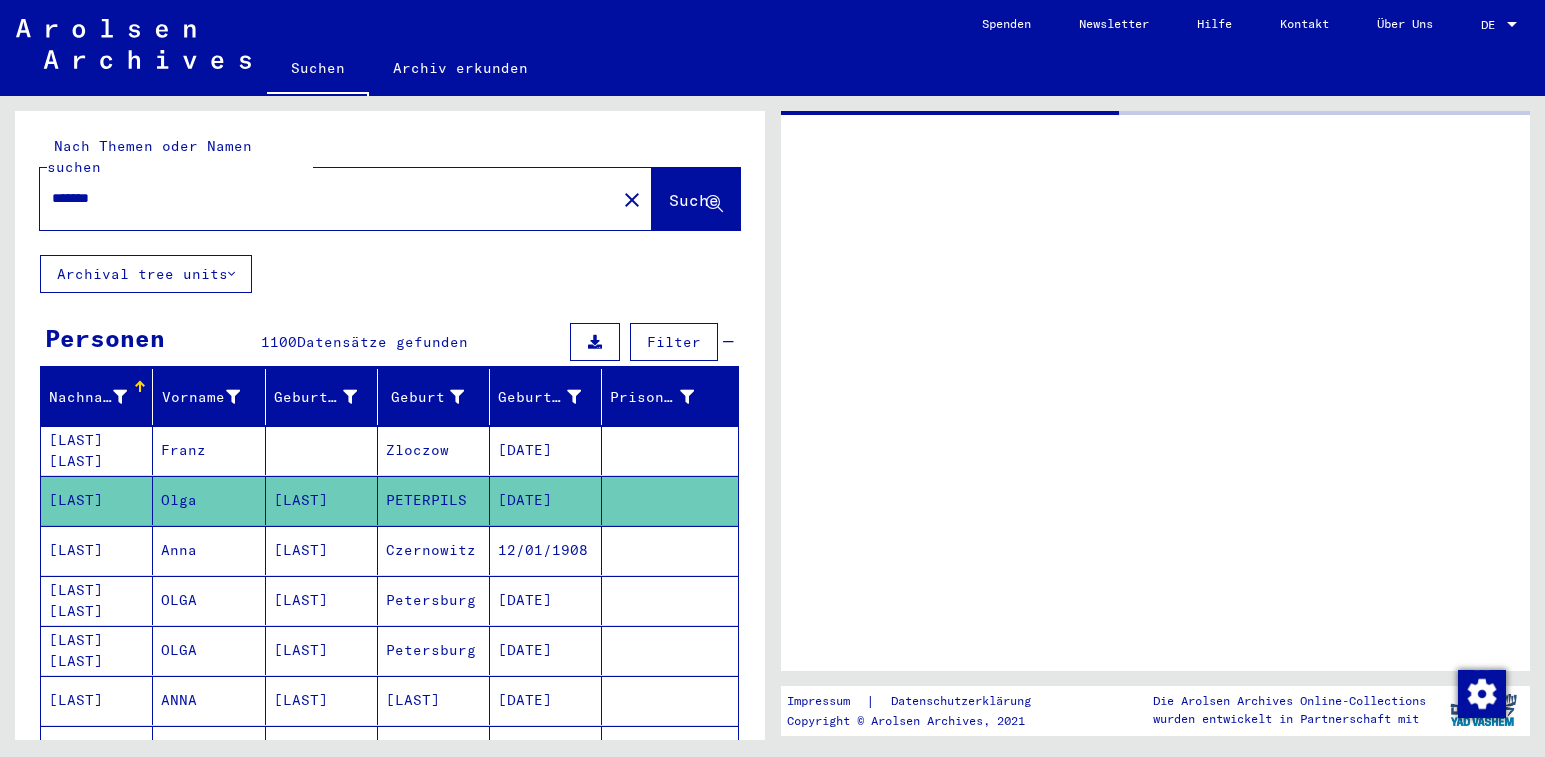 scroll, scrollTop: 0, scrollLeft: 0, axis: both 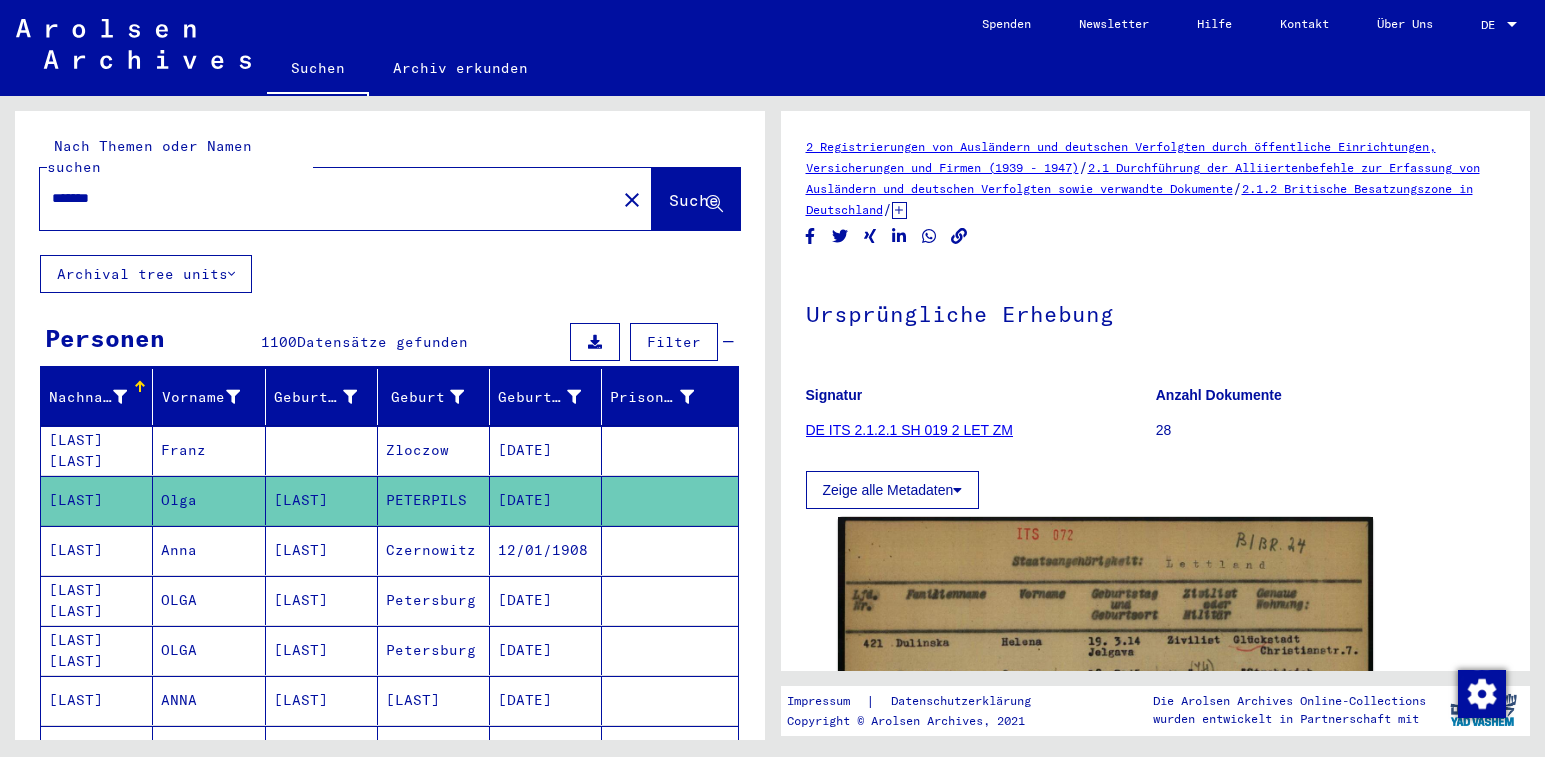 click on "close" 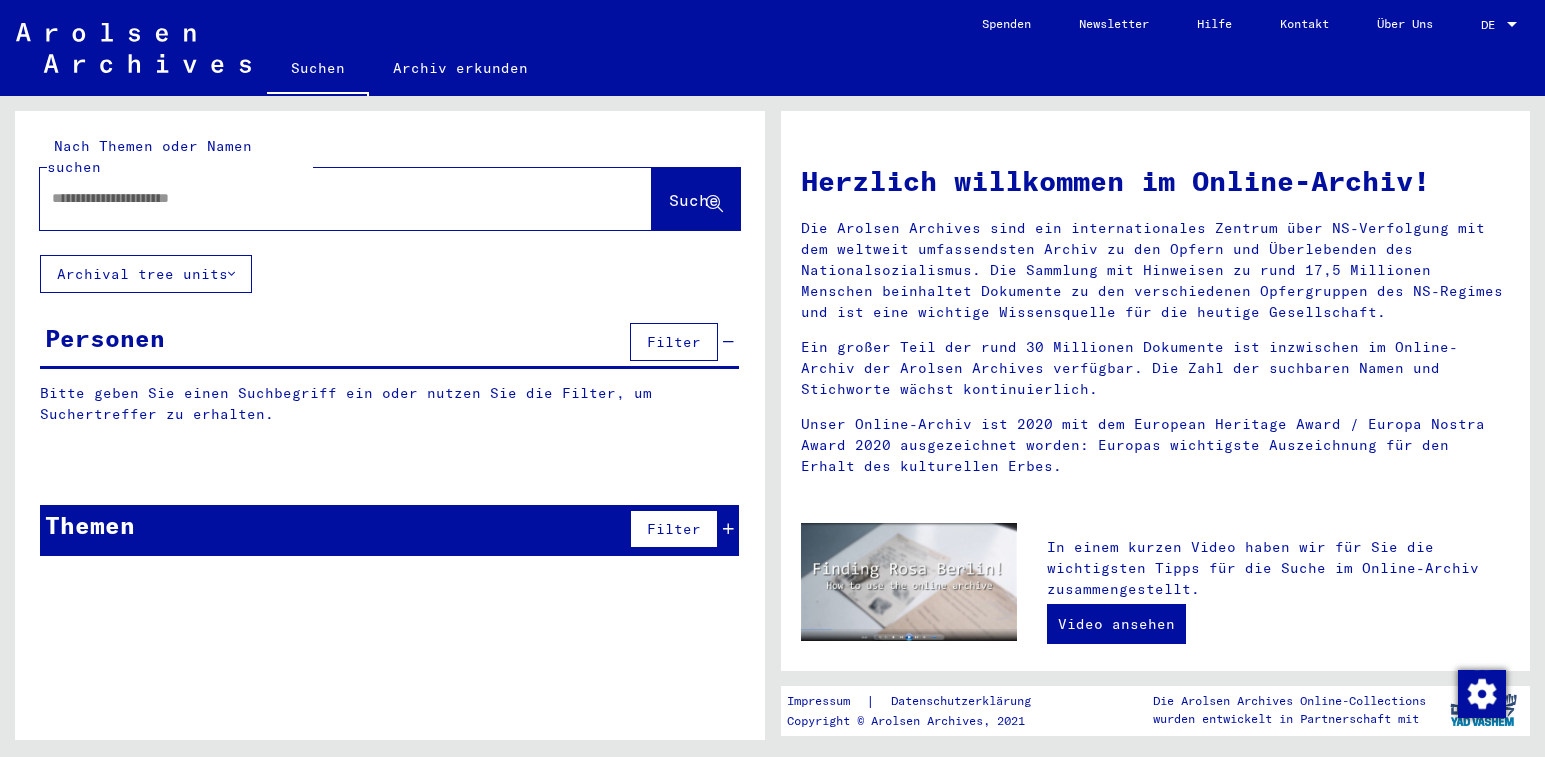 click on "Filter" at bounding box center [674, 342] 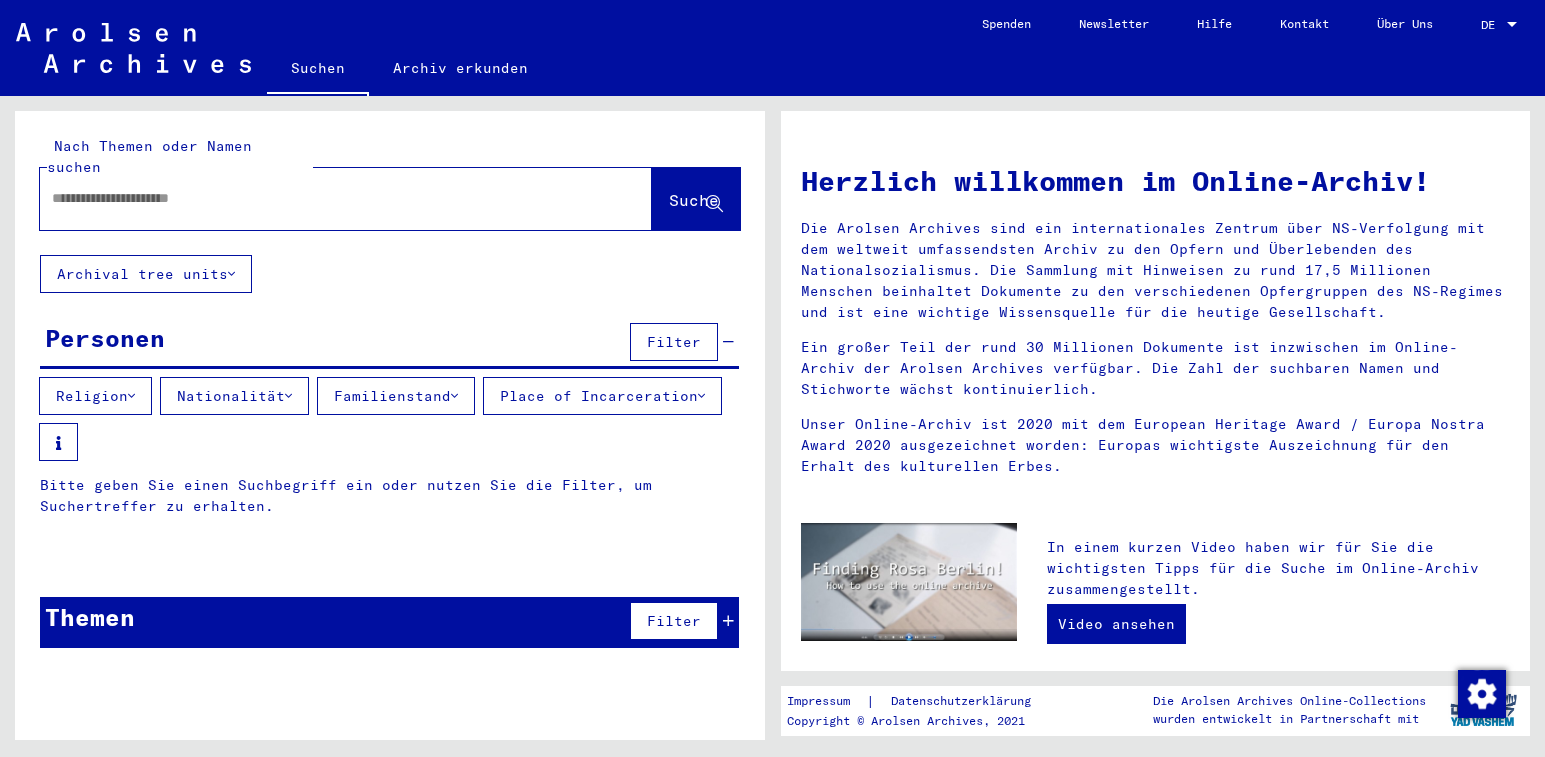 click on "Filter" at bounding box center (679, 621) 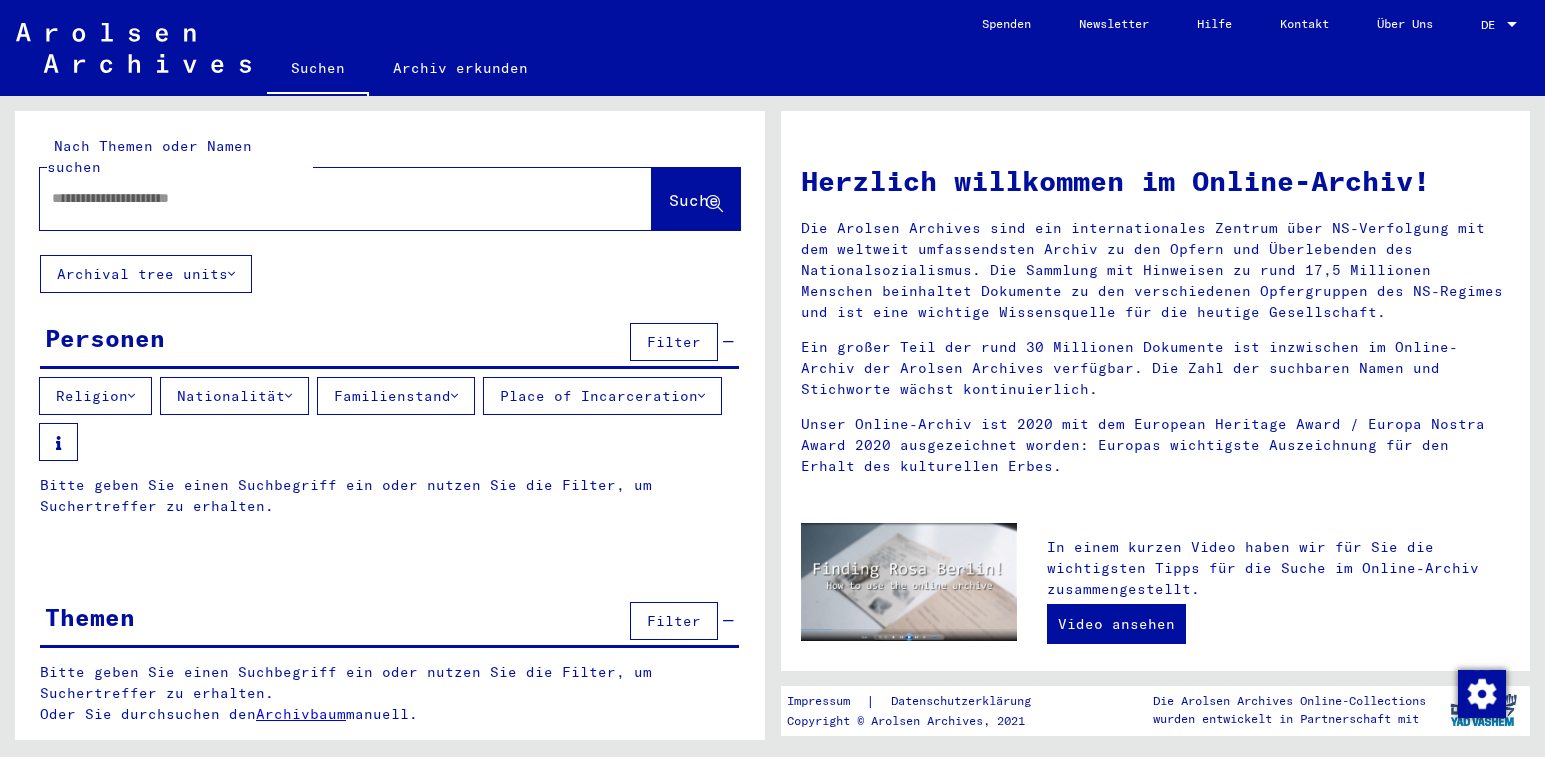 click at bounding box center [322, 198] 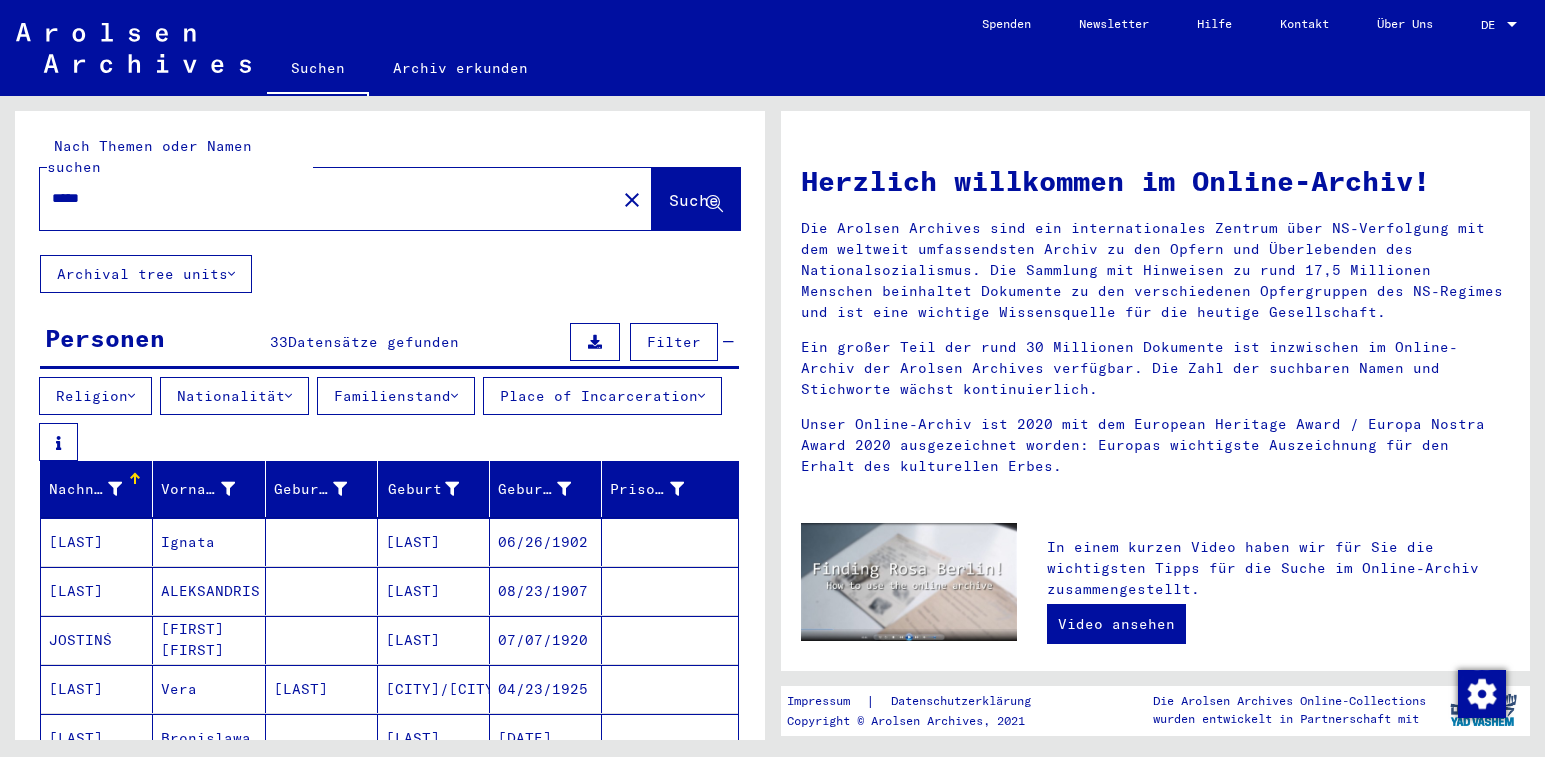 scroll, scrollTop: 200, scrollLeft: 0, axis: vertical 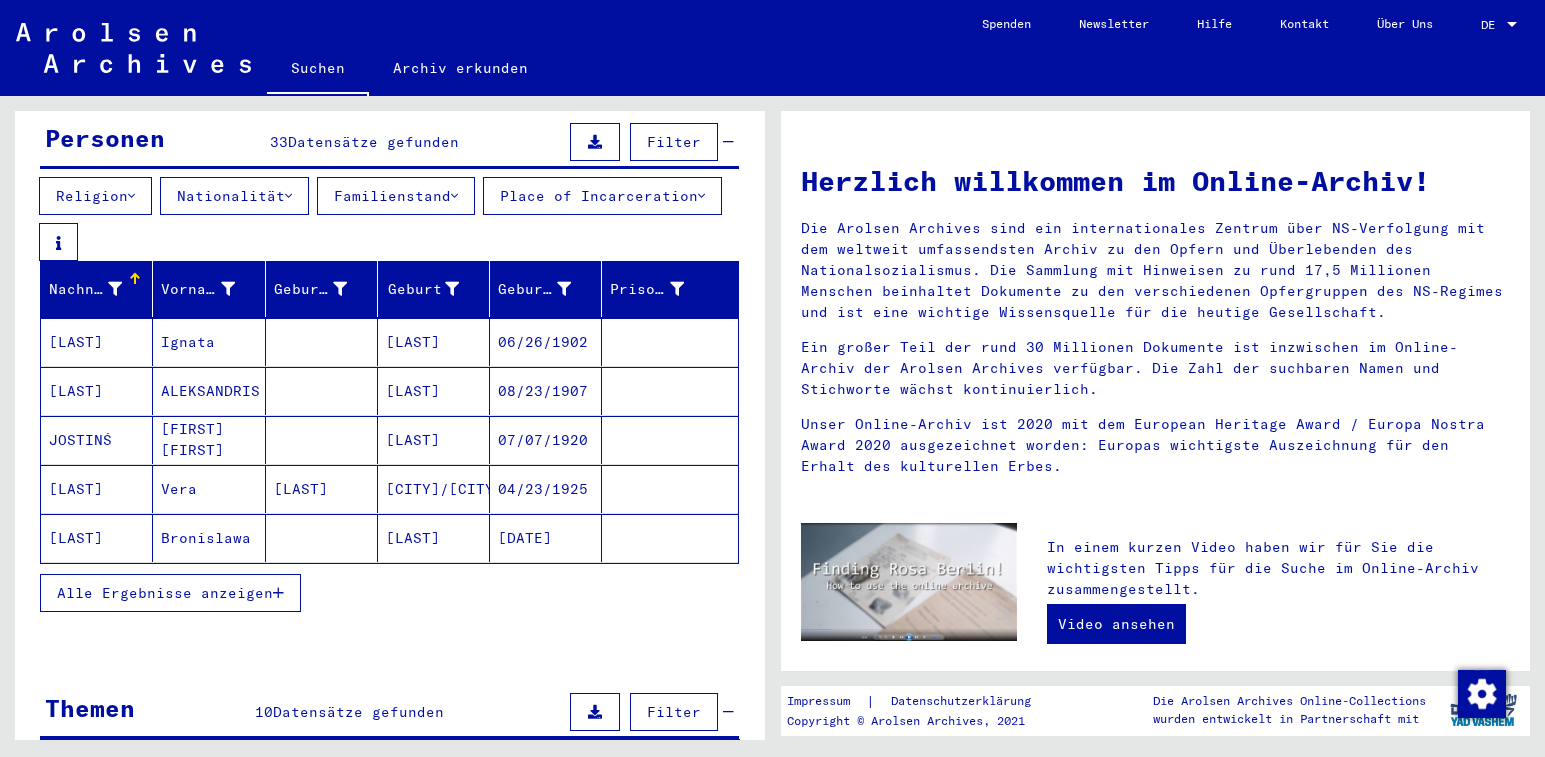 click on "Alle Ergebnisse anzeigen" at bounding box center [165, 593] 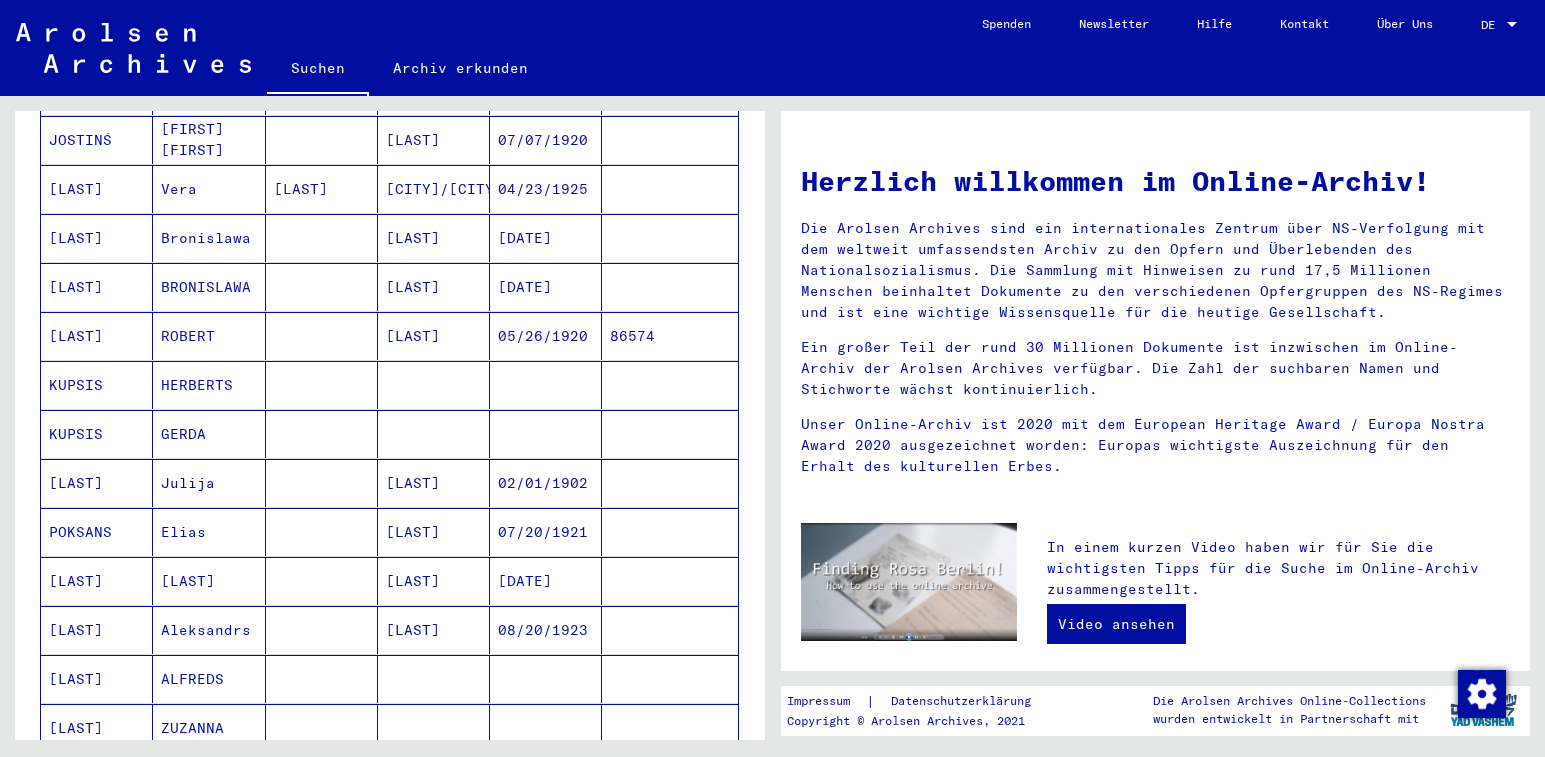 scroll, scrollTop: 0, scrollLeft: 0, axis: both 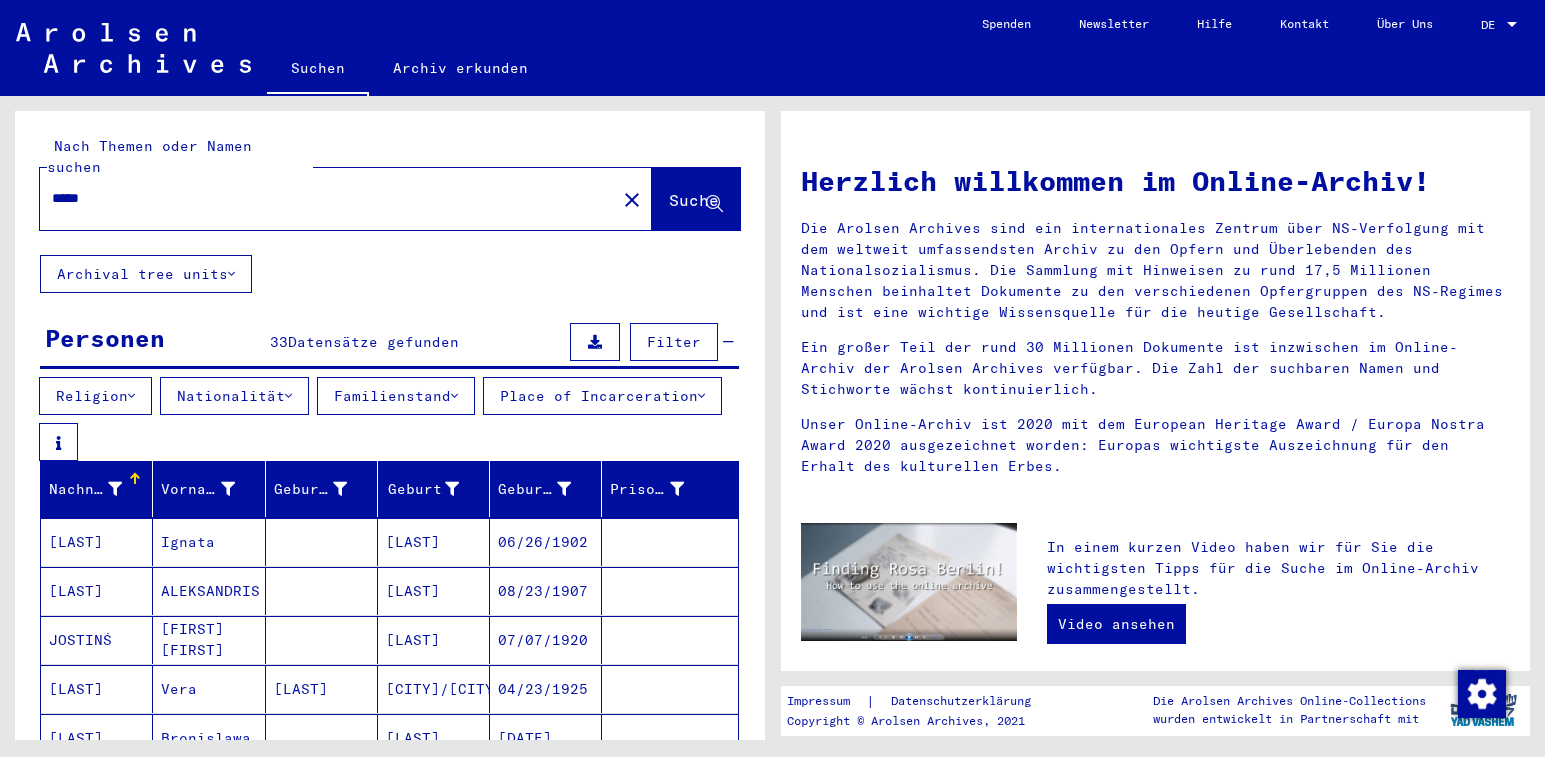 drag, startPoint x: 124, startPoint y: 175, endPoint x: 31, endPoint y: 183, distance: 93.34345 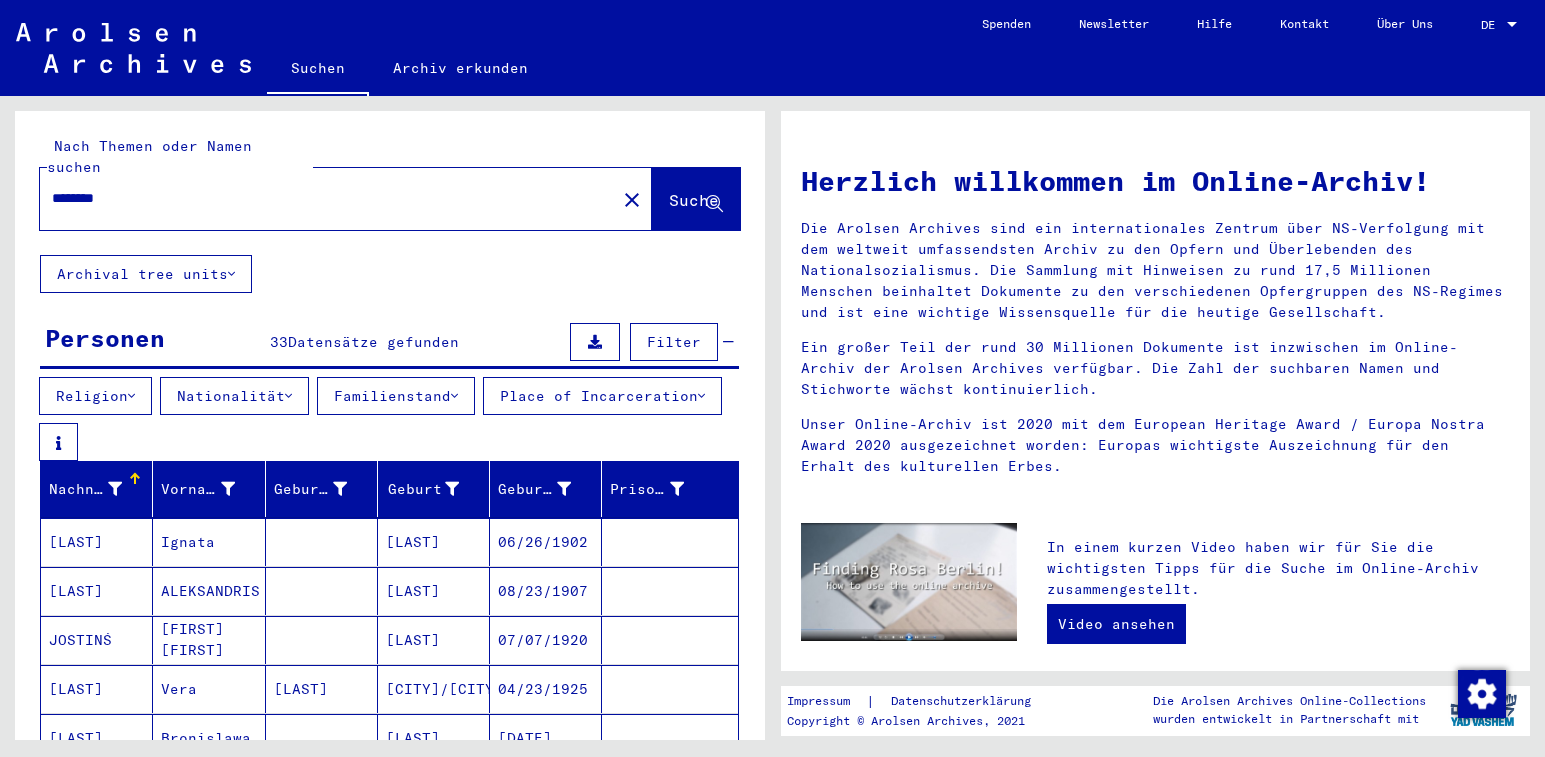 type on "********" 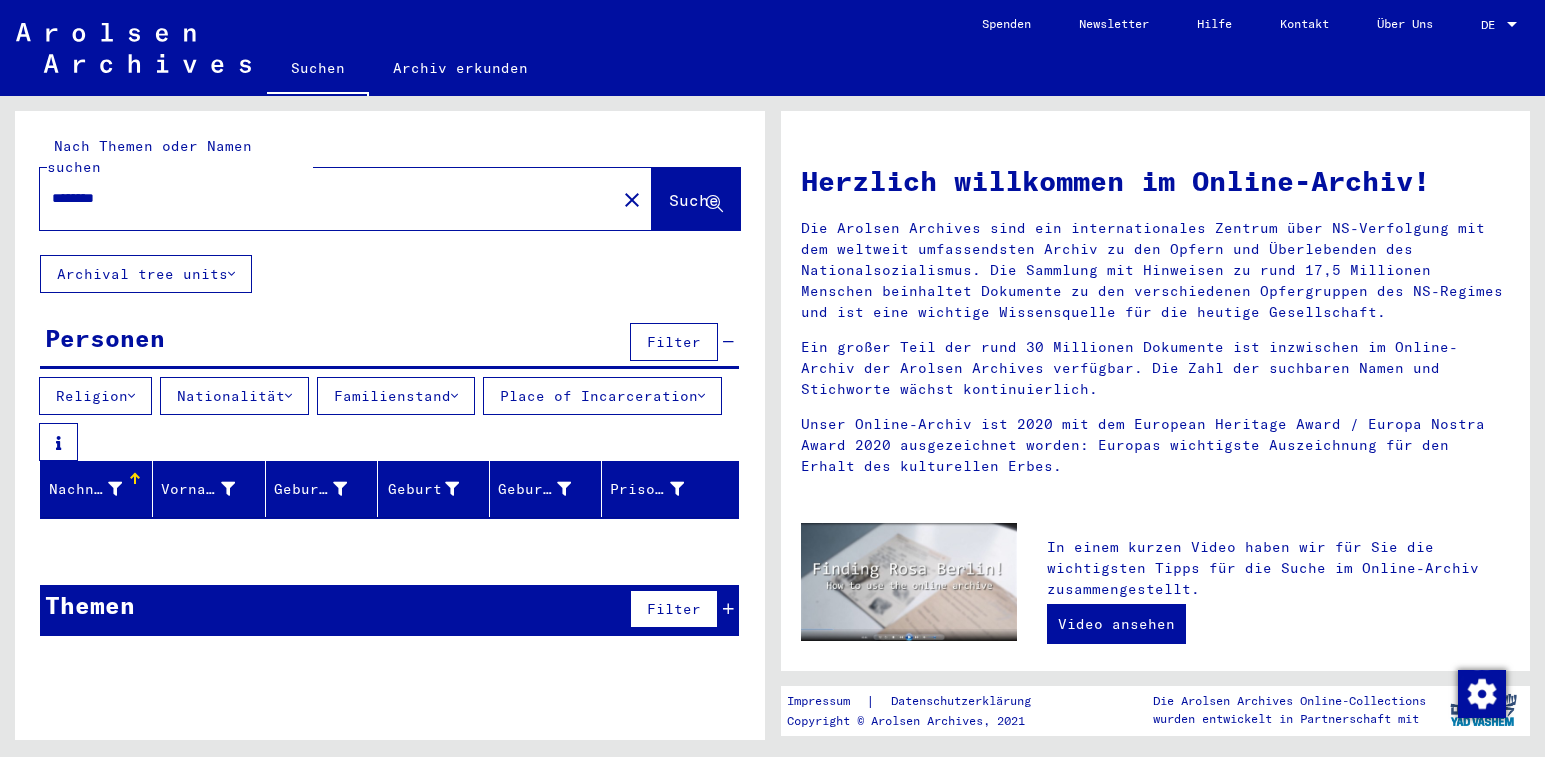 click on "close" 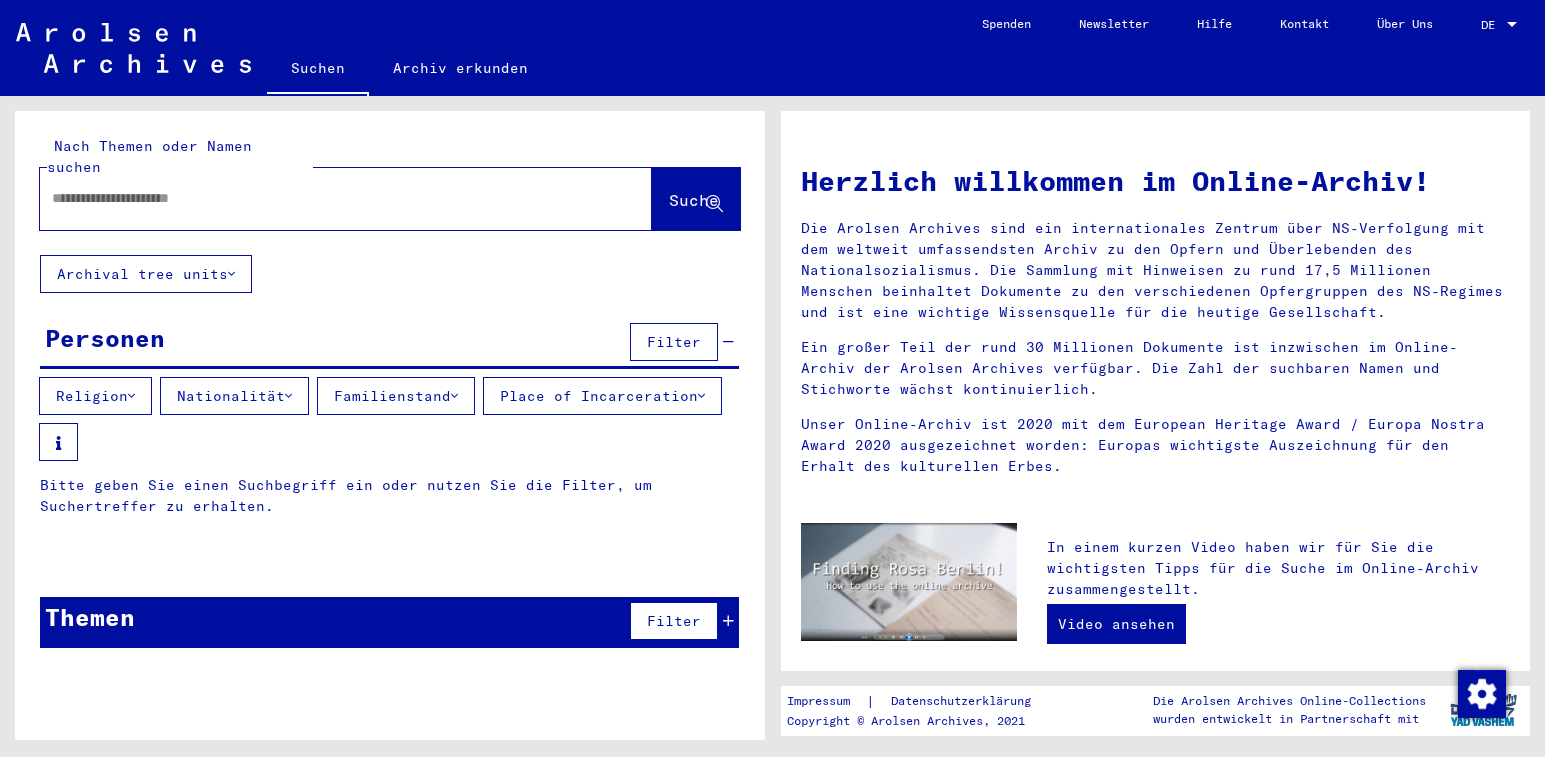 click at bounding box center (322, 198) 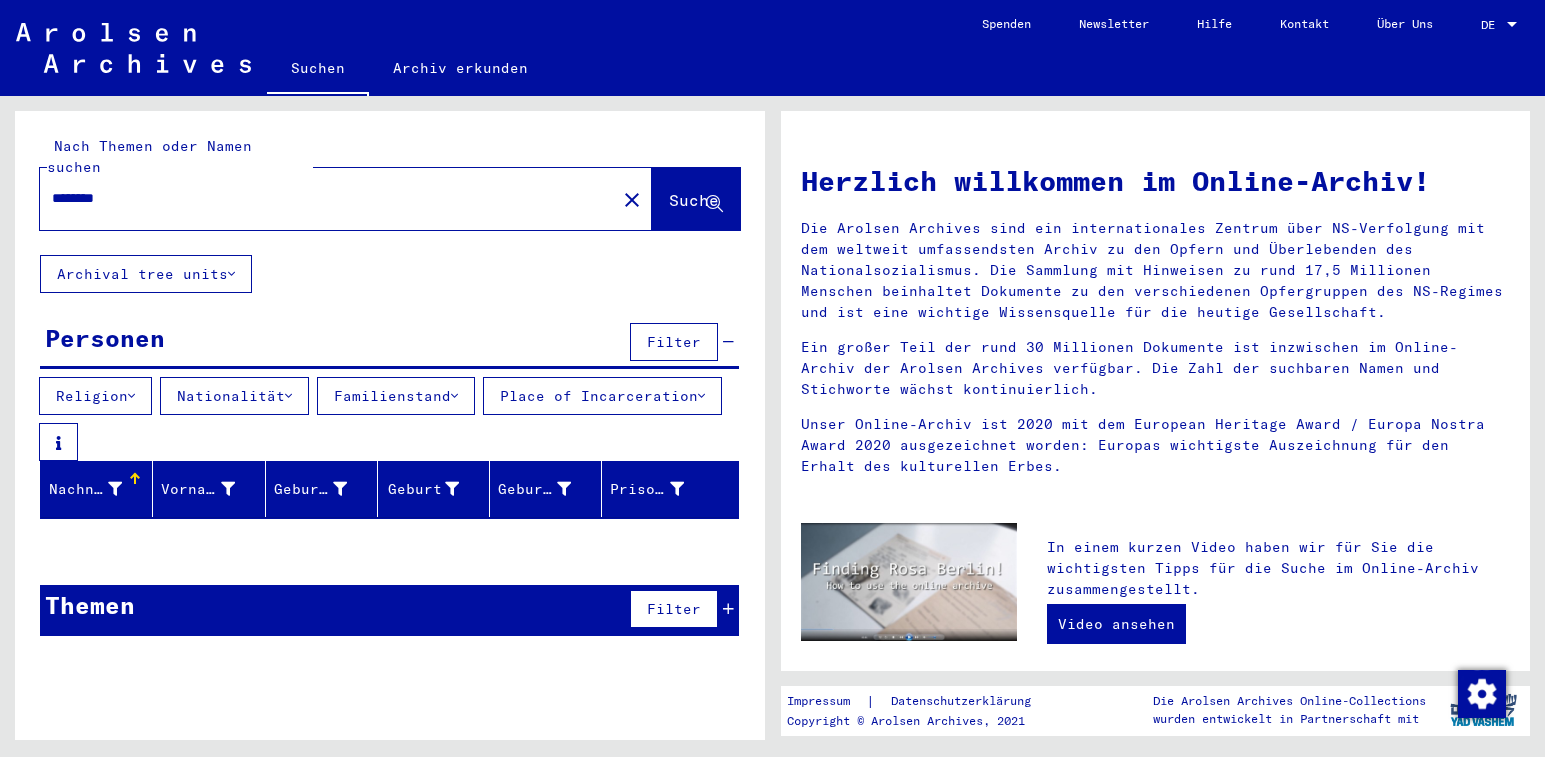 drag, startPoint x: 126, startPoint y: 183, endPoint x: 48, endPoint y: 186, distance: 78.05767 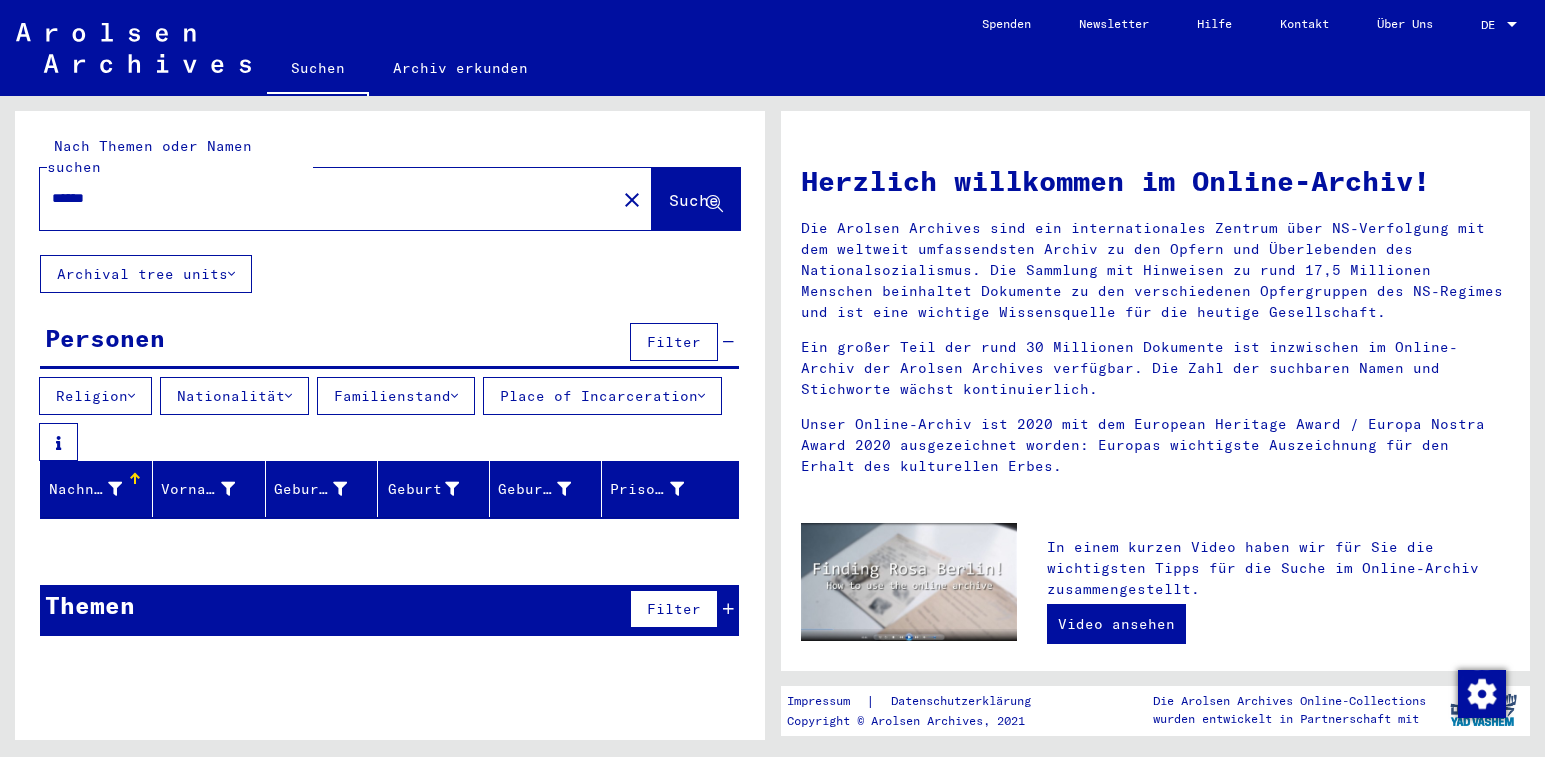 type on "******" 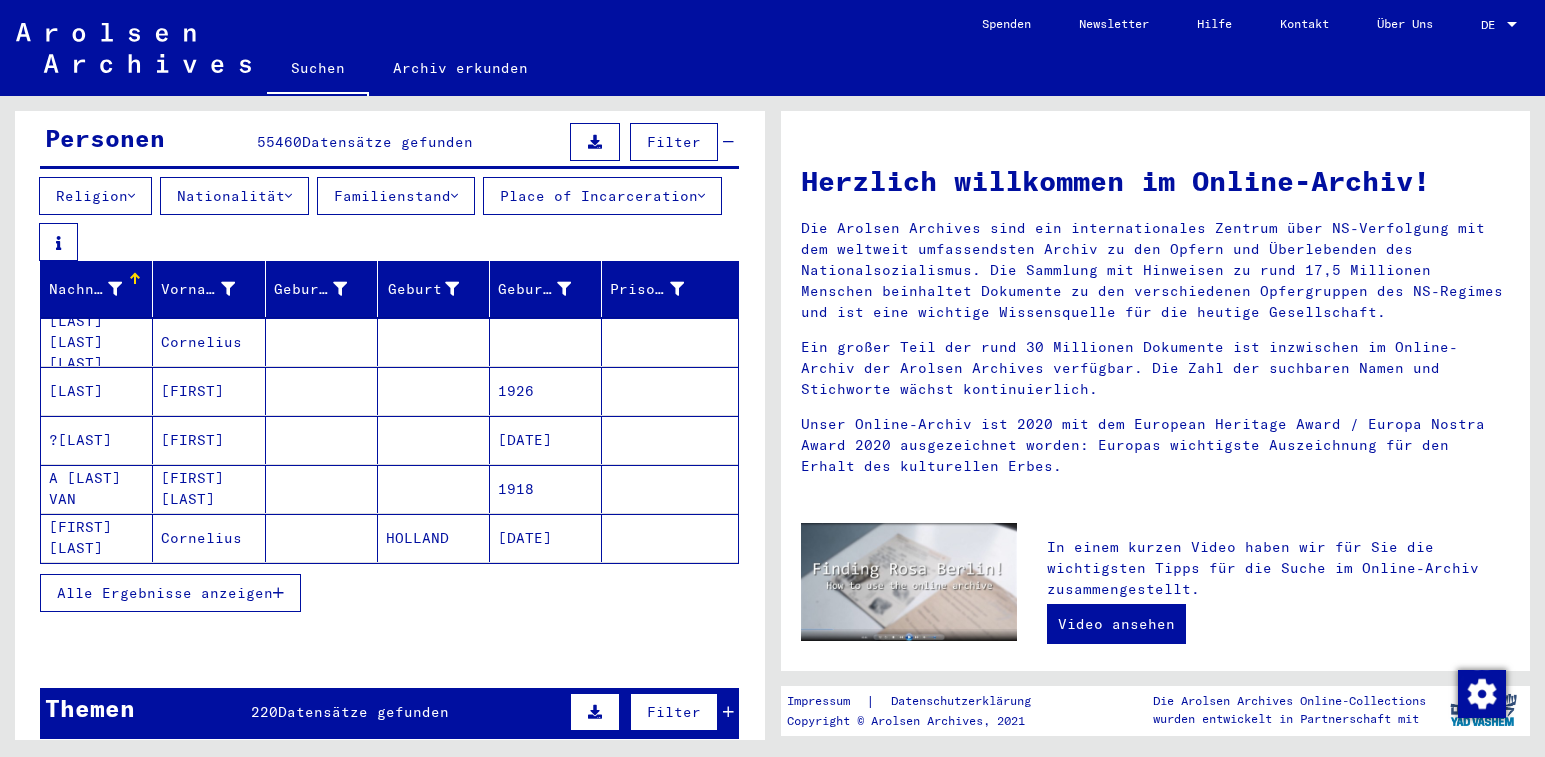 scroll, scrollTop: 300, scrollLeft: 0, axis: vertical 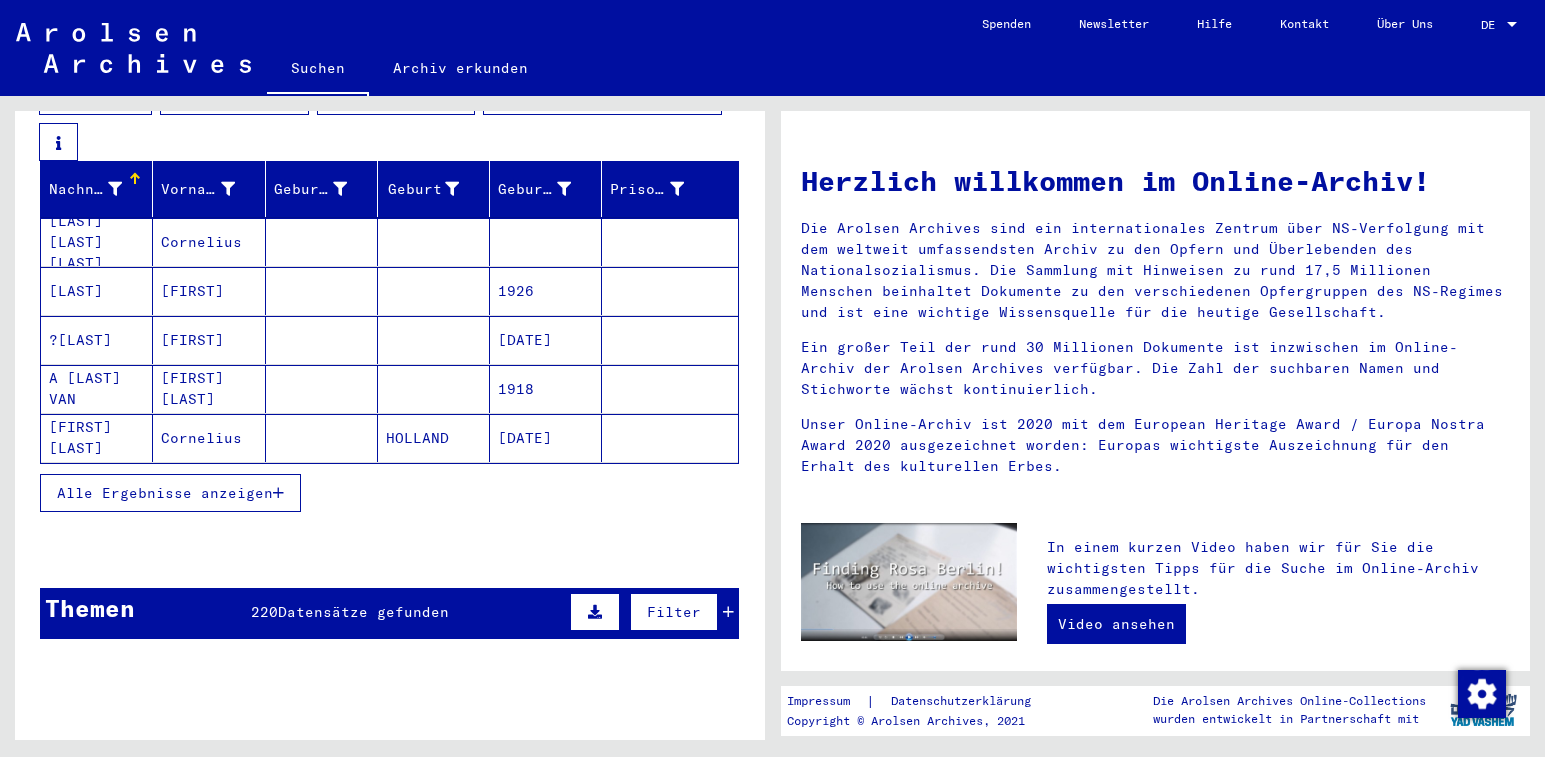 click on "Alle Ergebnisse anzeigen" at bounding box center [170, 493] 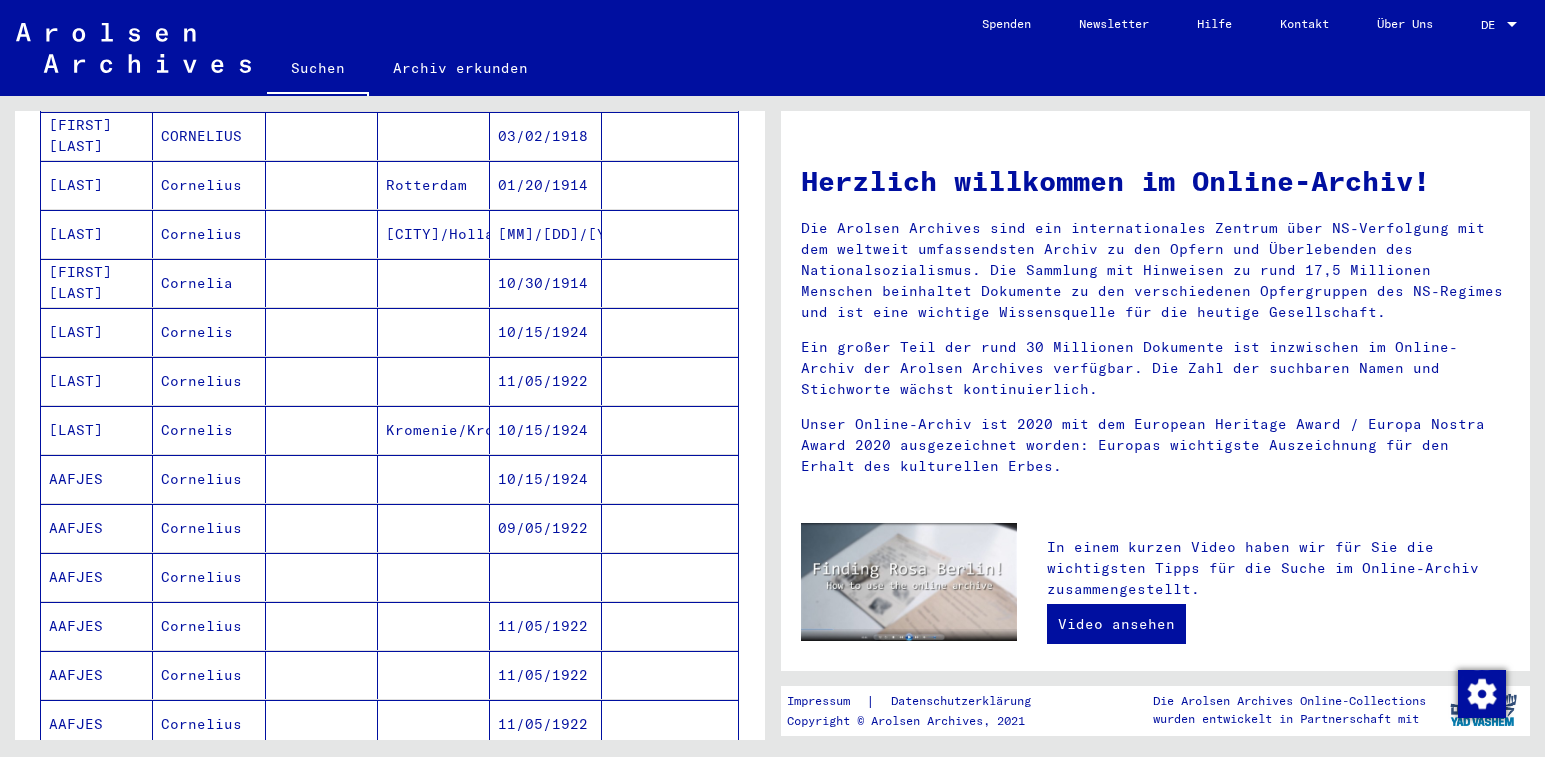 scroll, scrollTop: 0, scrollLeft: 0, axis: both 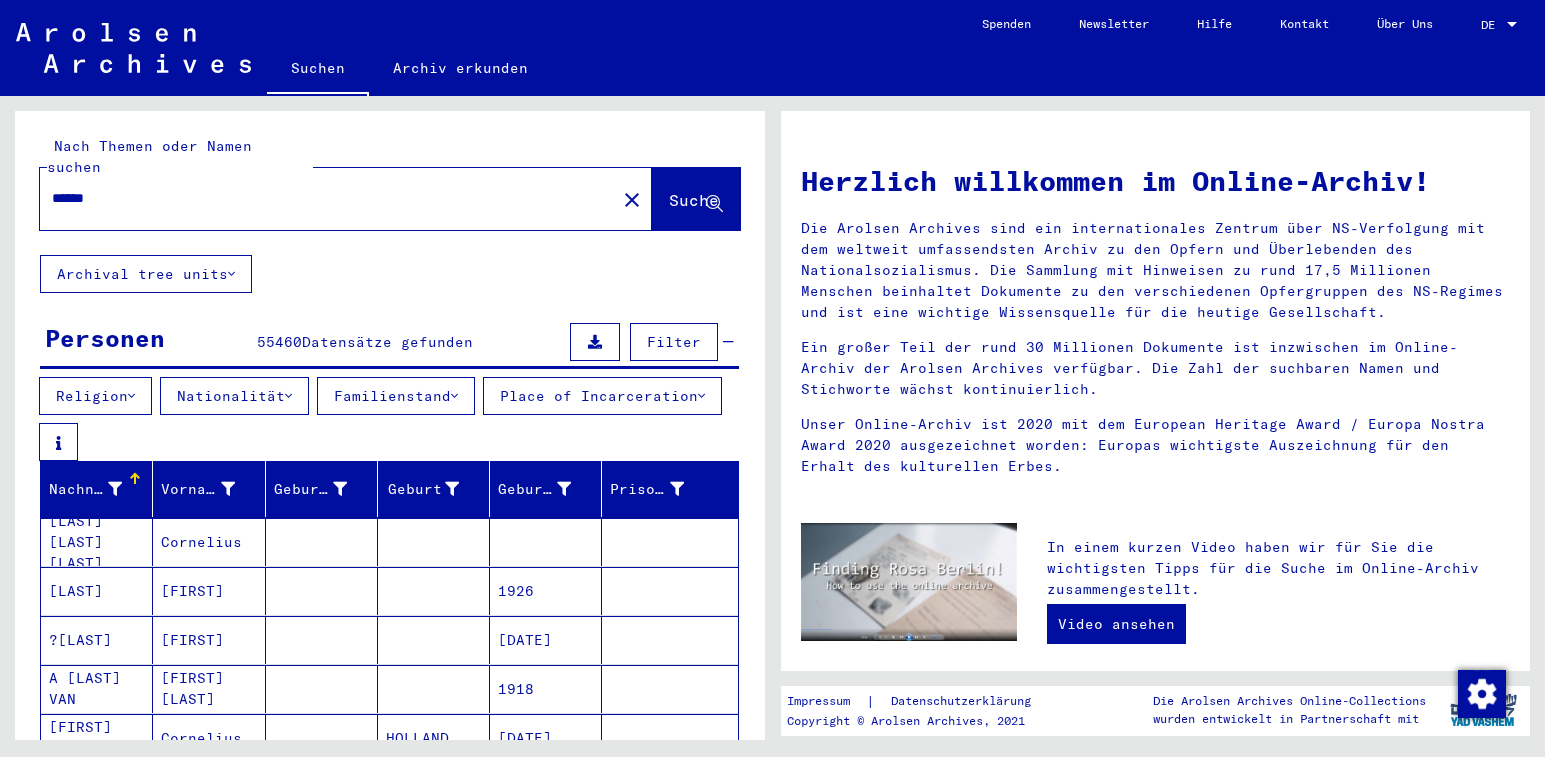 click on "close" 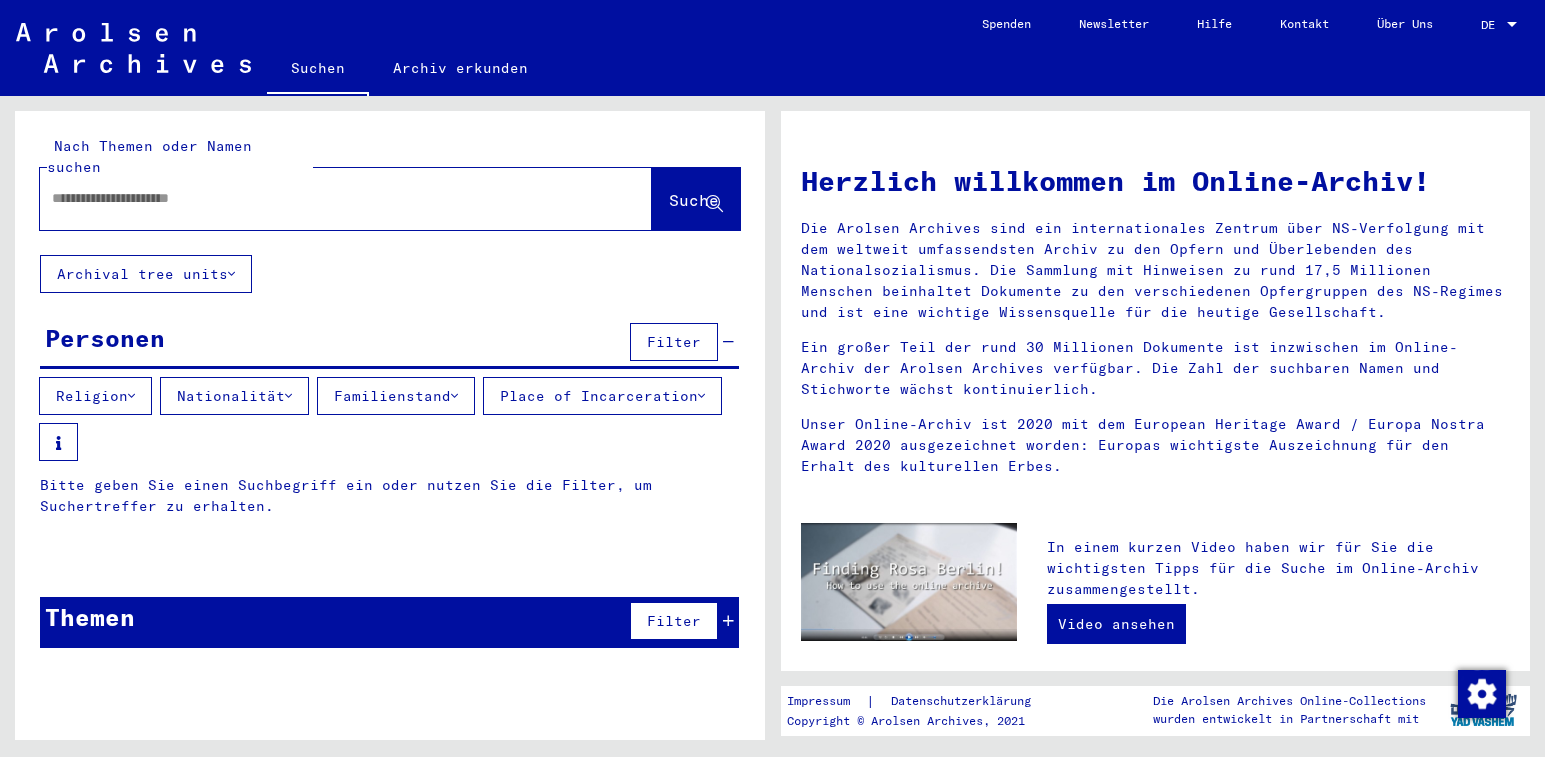 click at bounding box center (322, 198) 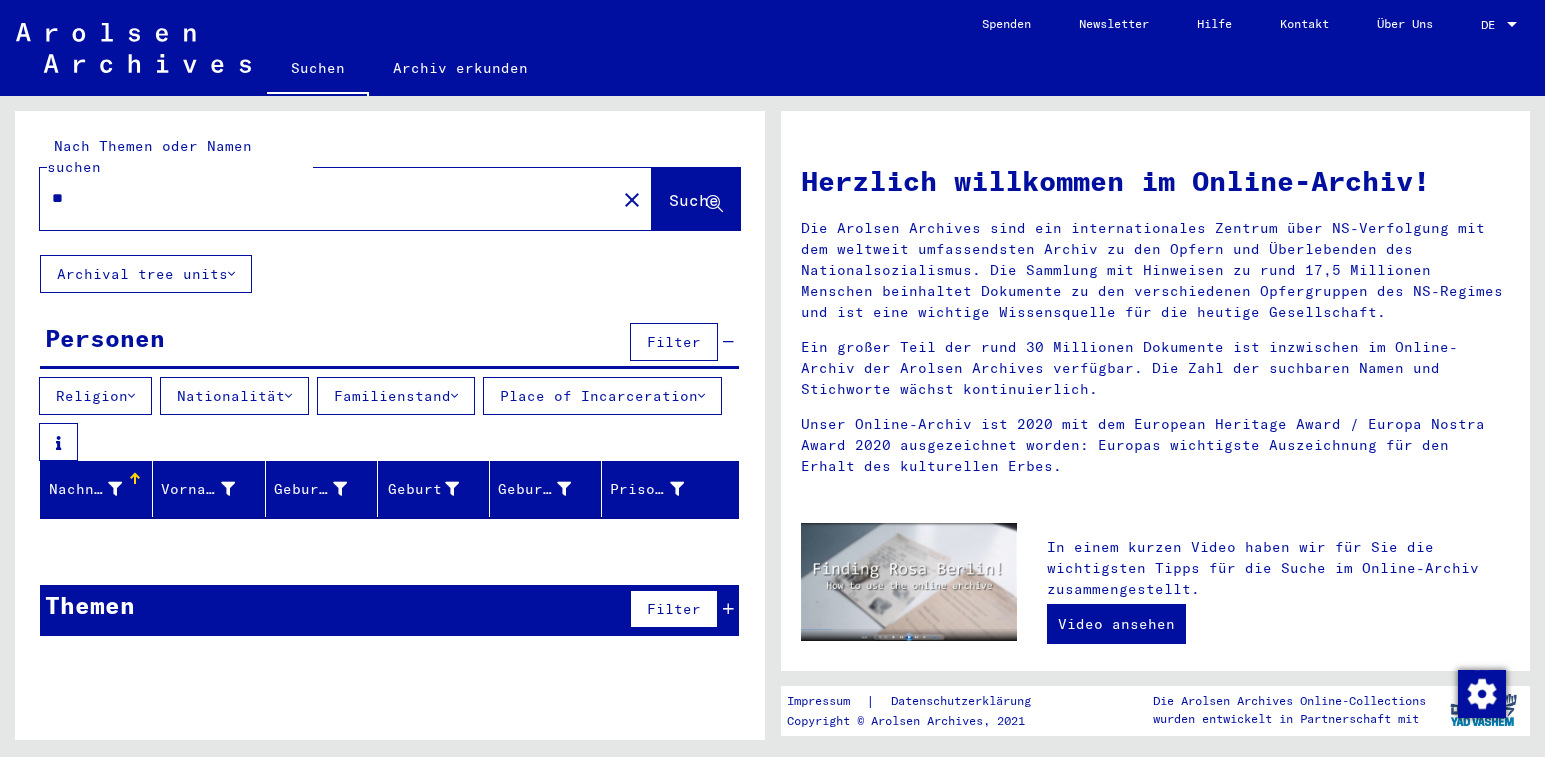 type on "*" 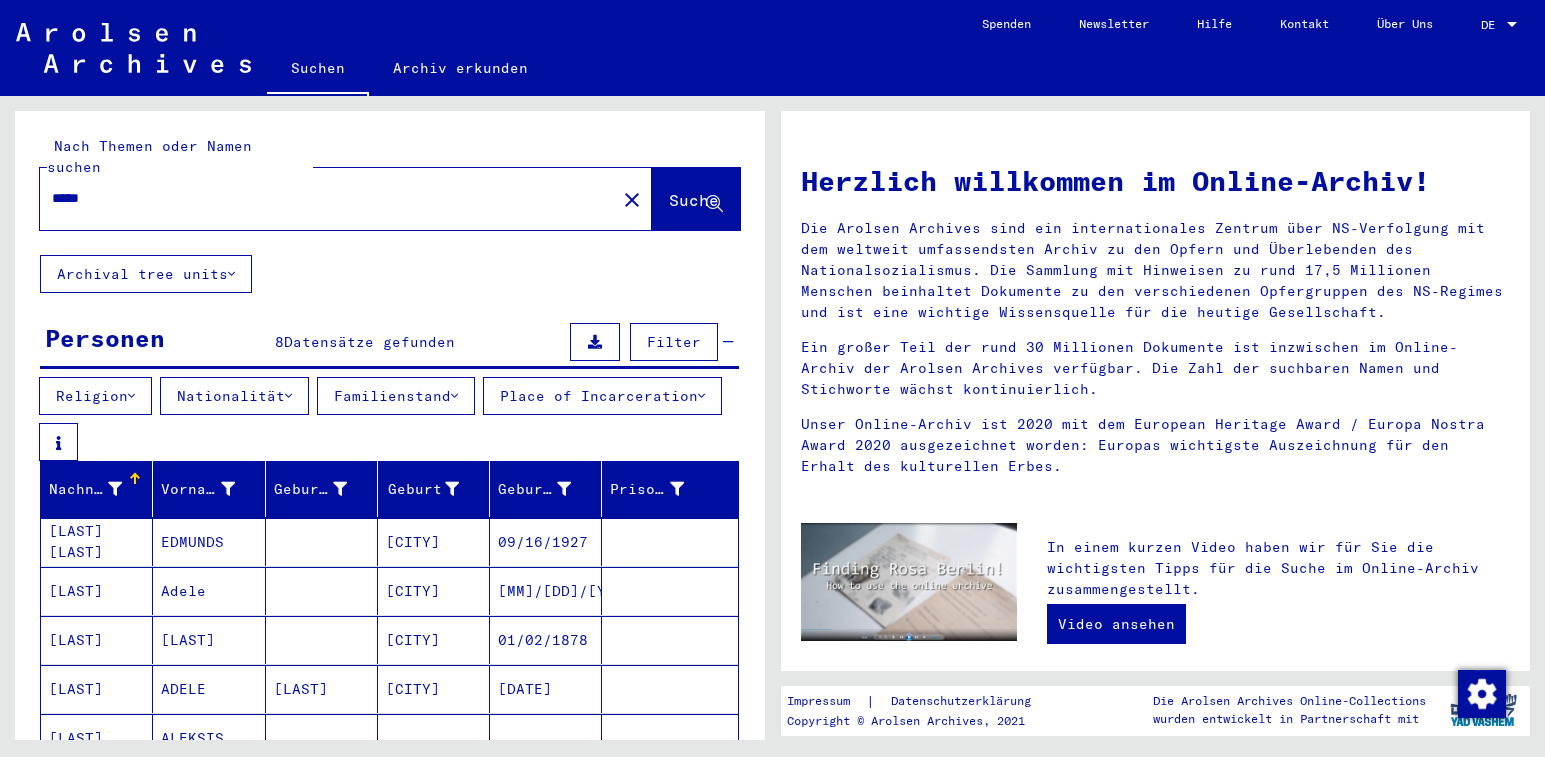 scroll, scrollTop: 100, scrollLeft: 0, axis: vertical 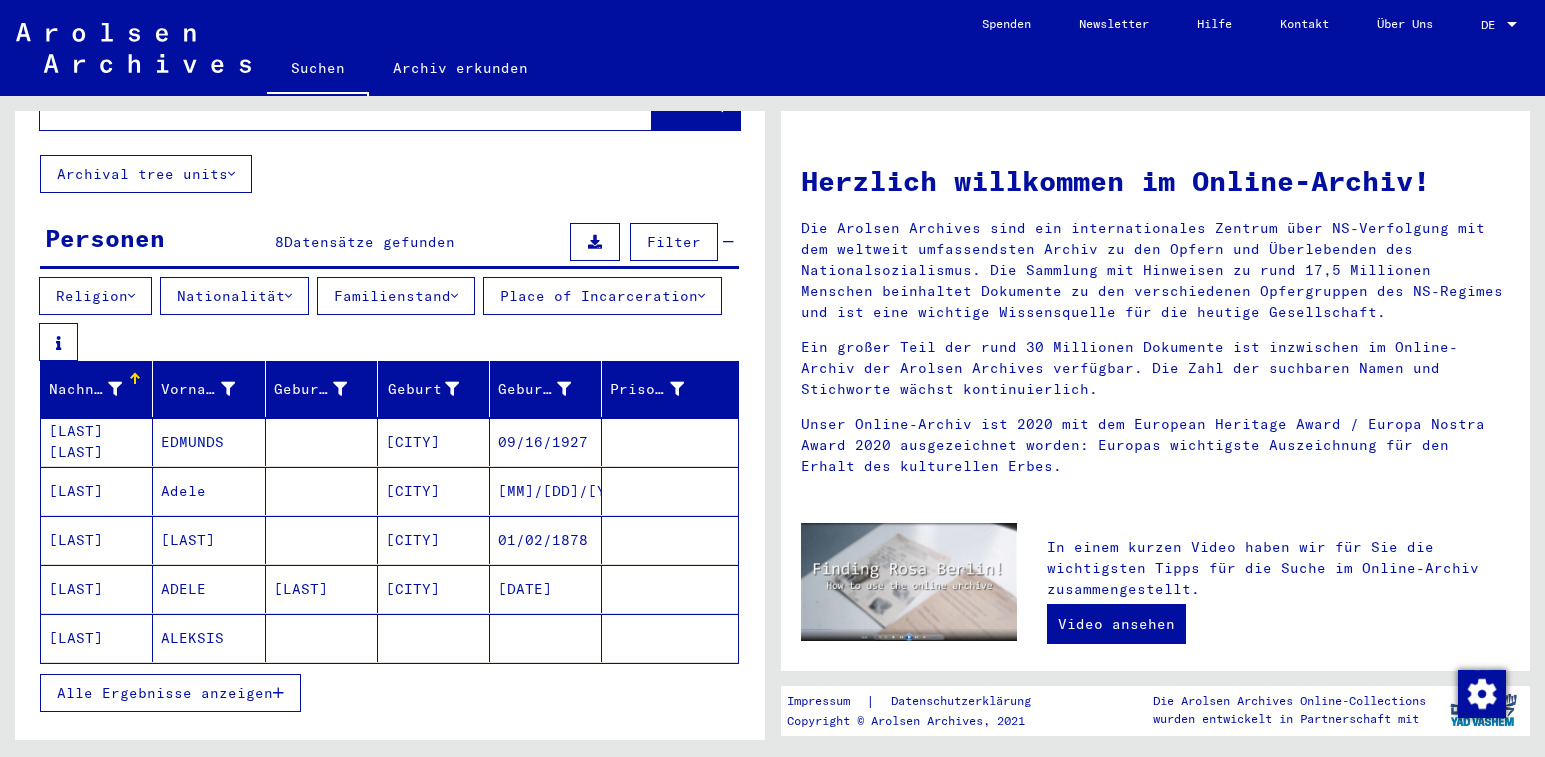 click on "Alle Ergebnisse anzeigen" at bounding box center (165, 693) 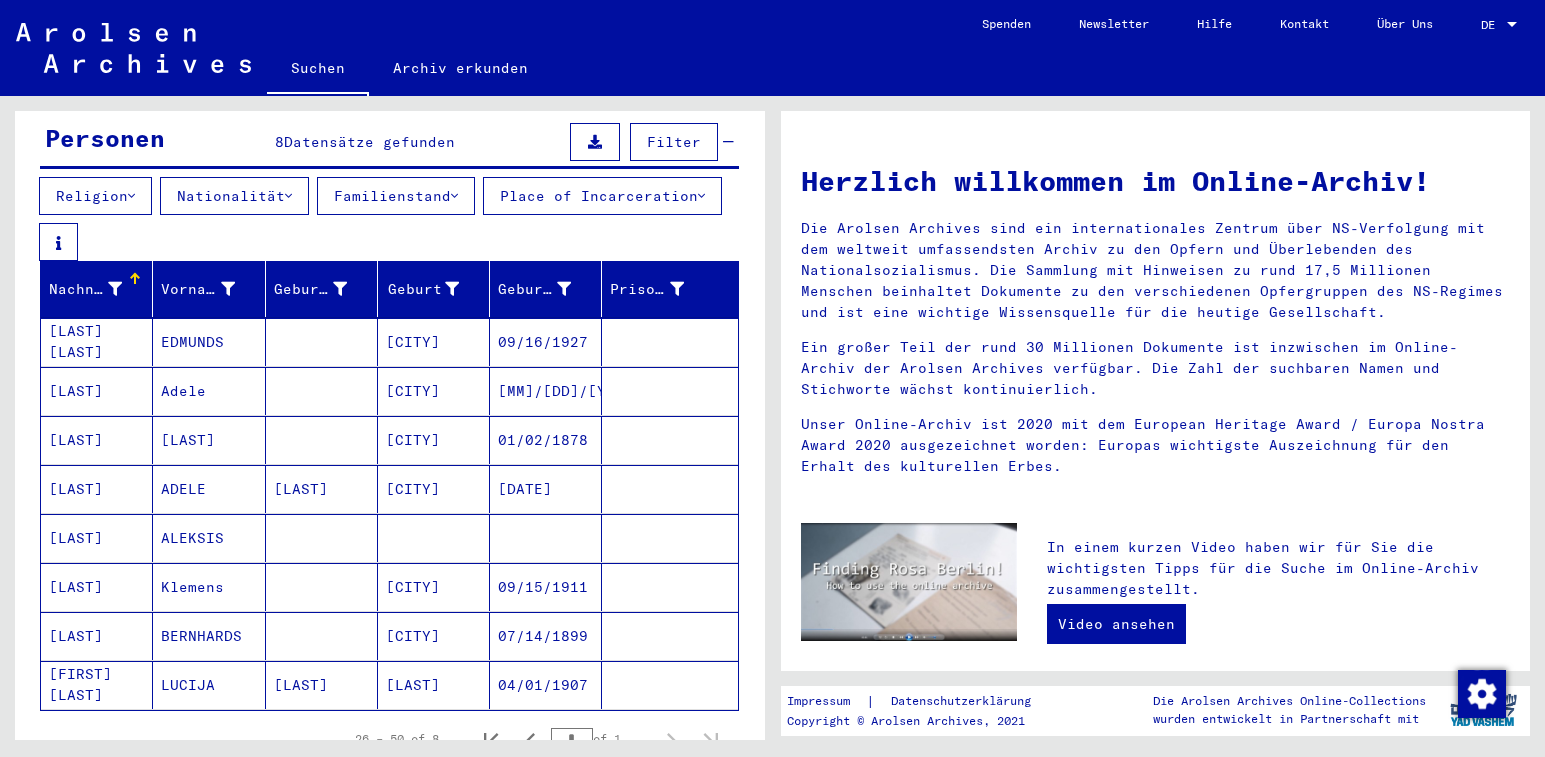 scroll, scrollTop: 0, scrollLeft: 0, axis: both 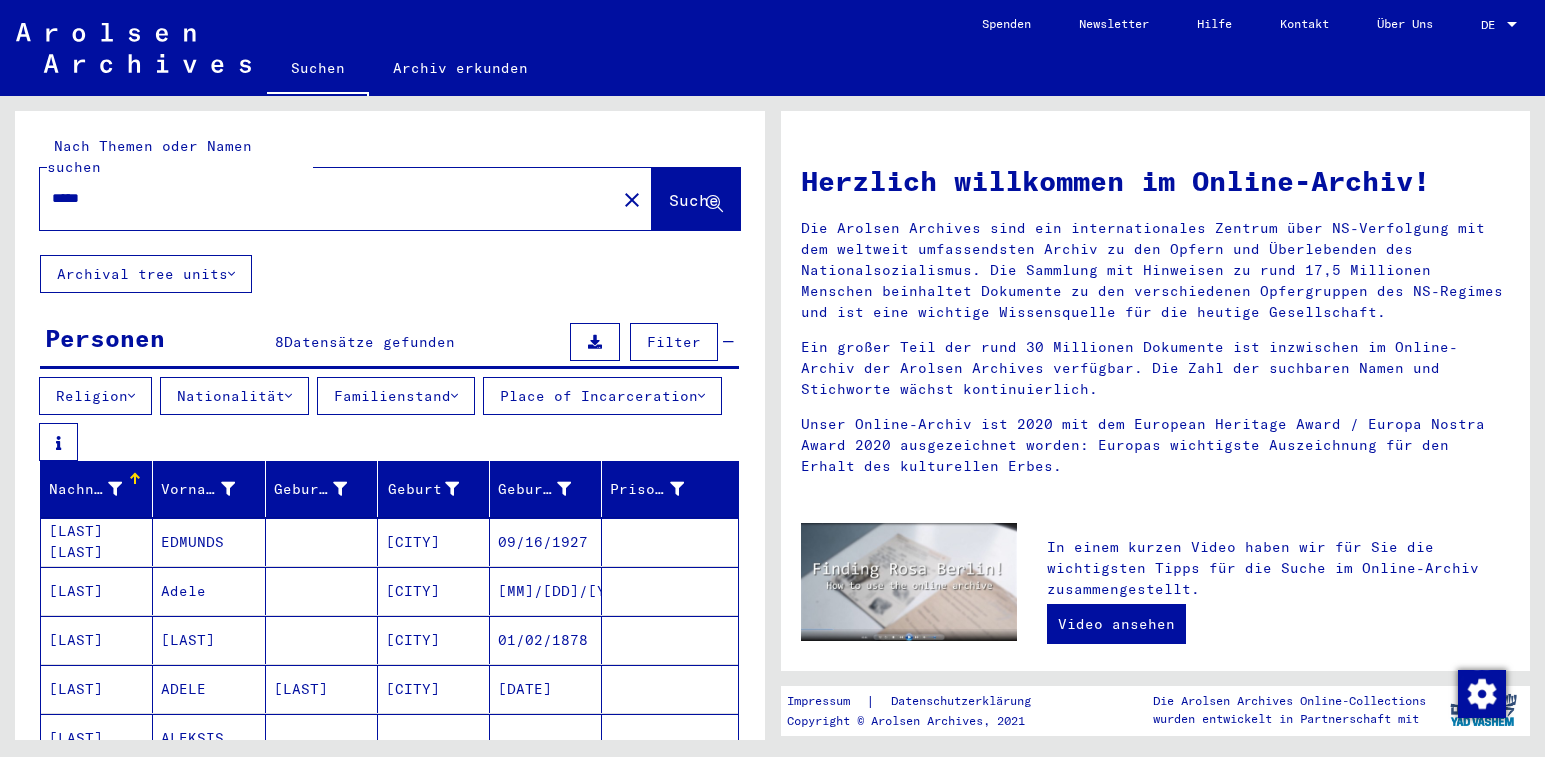click on "*****" at bounding box center [322, 198] 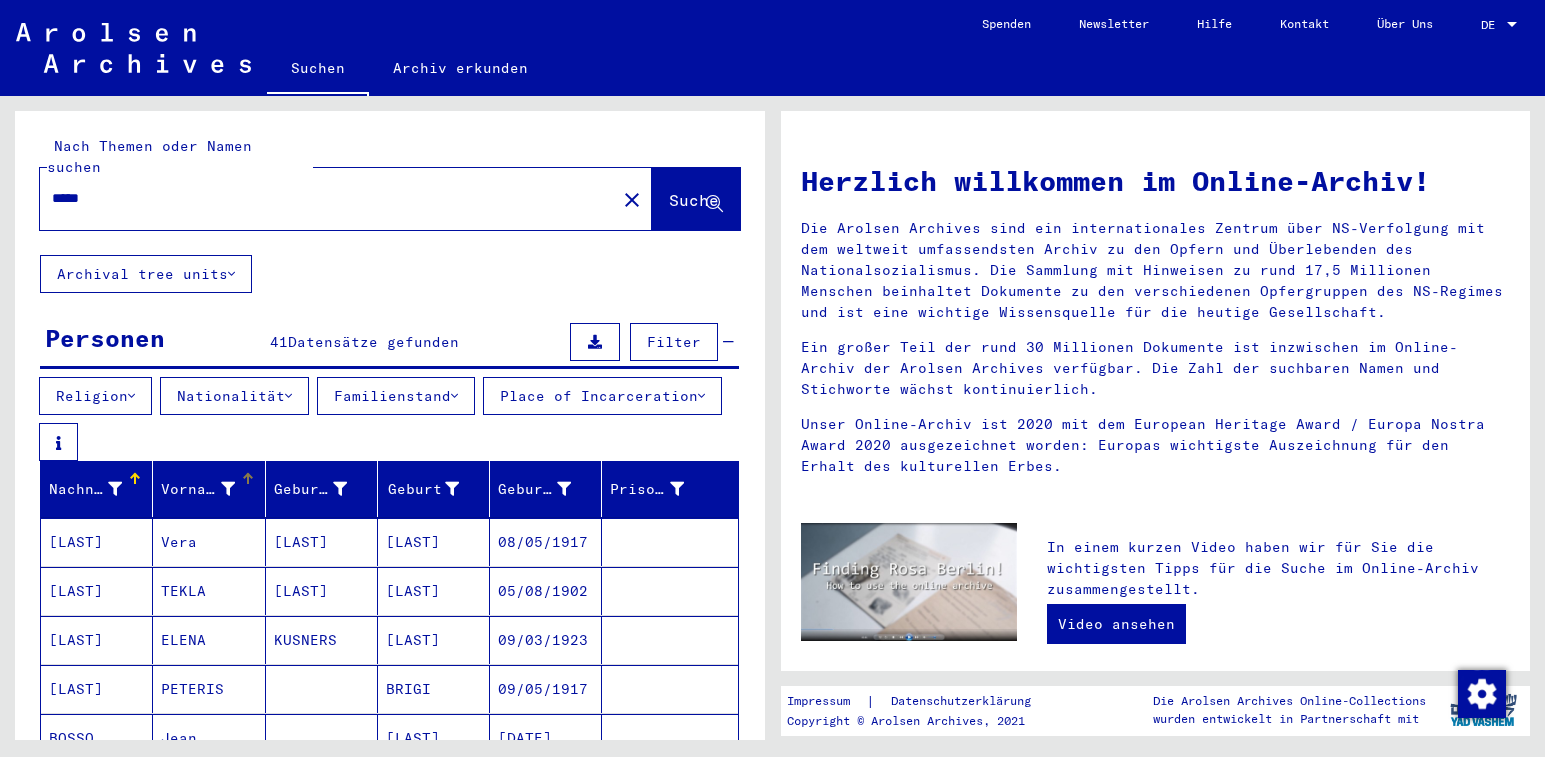 scroll, scrollTop: 200, scrollLeft: 0, axis: vertical 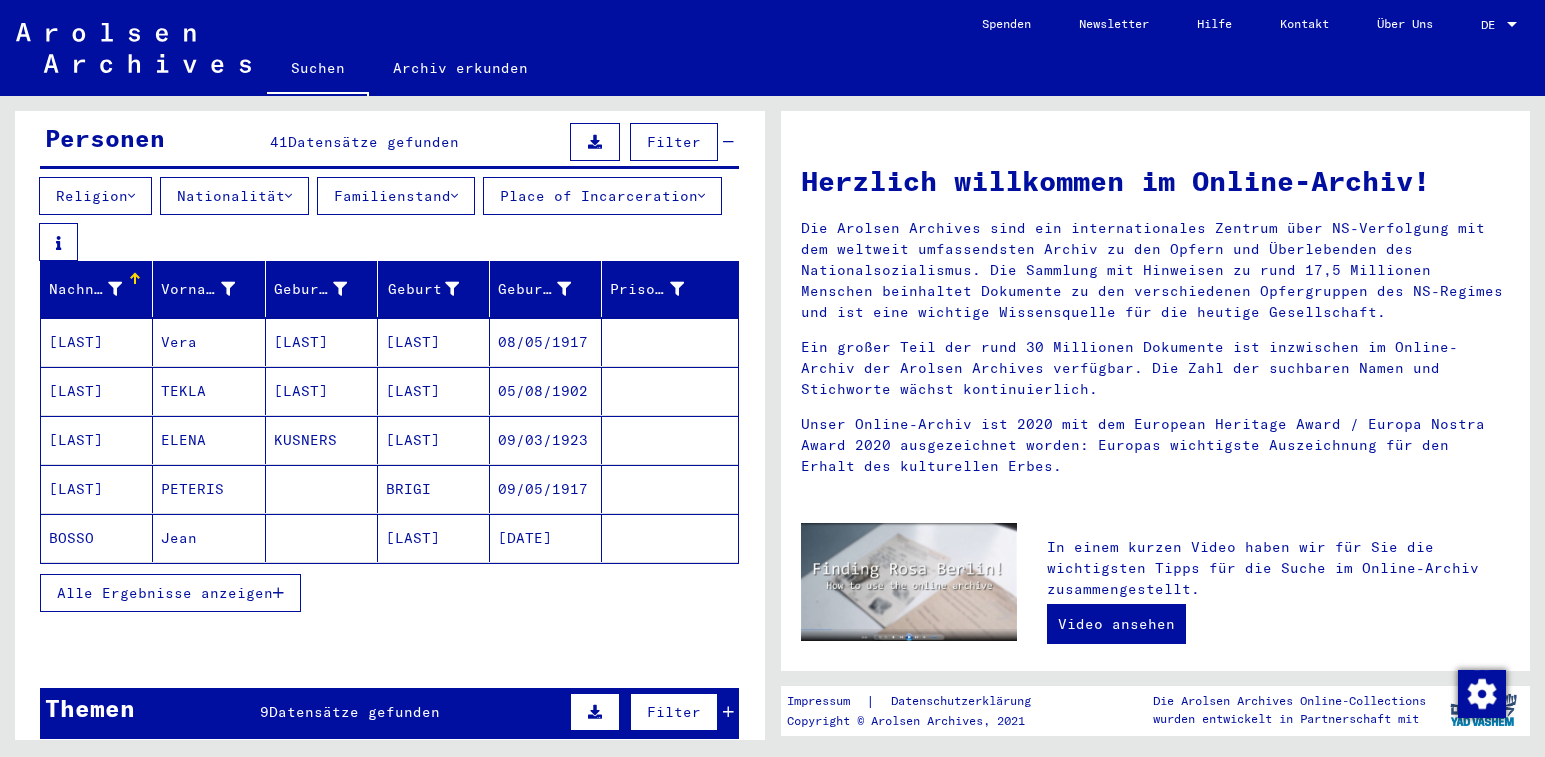 click on "Alle Ergebnisse anzeigen" at bounding box center (165, 593) 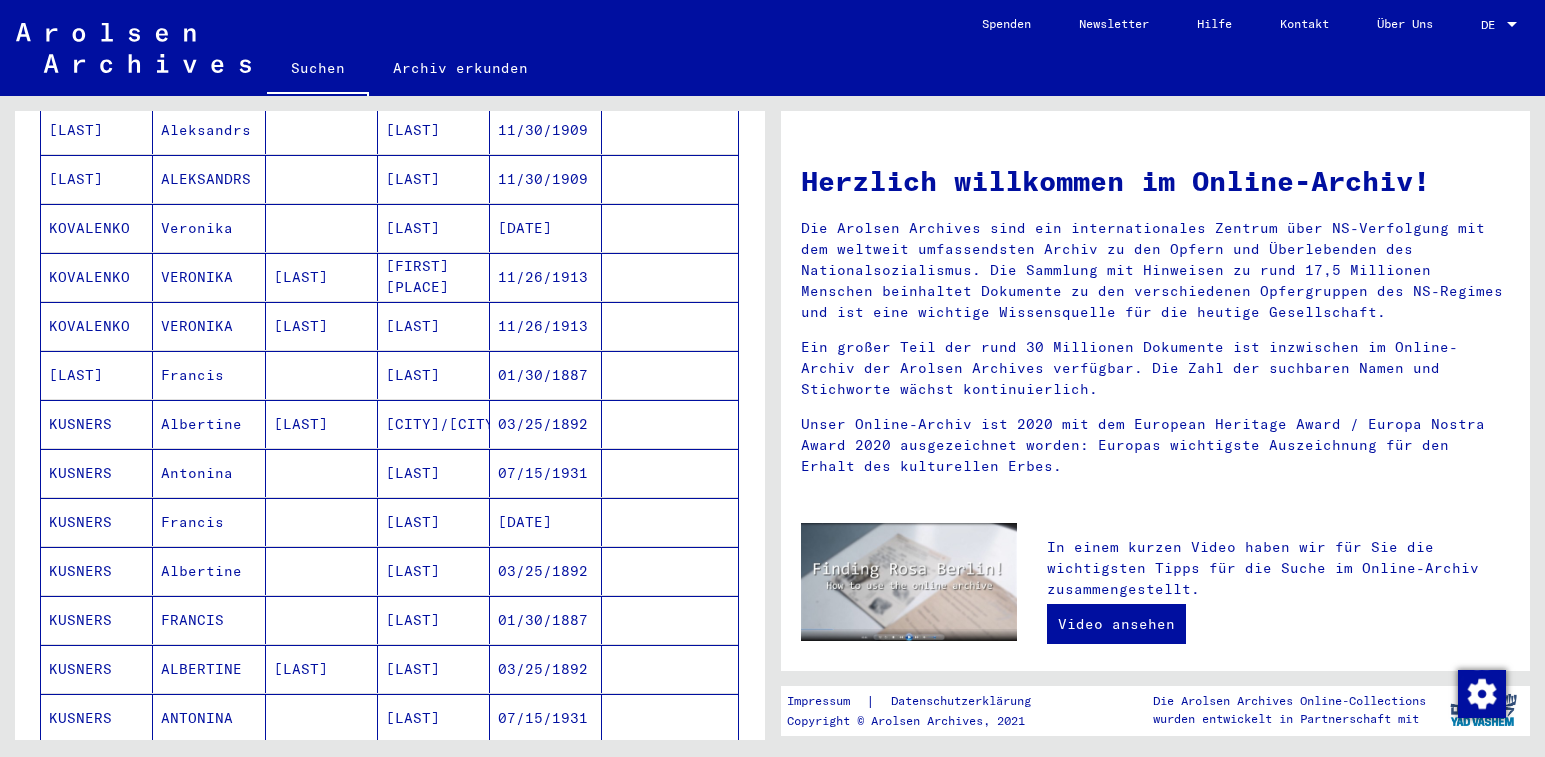 scroll, scrollTop: 1100, scrollLeft: 0, axis: vertical 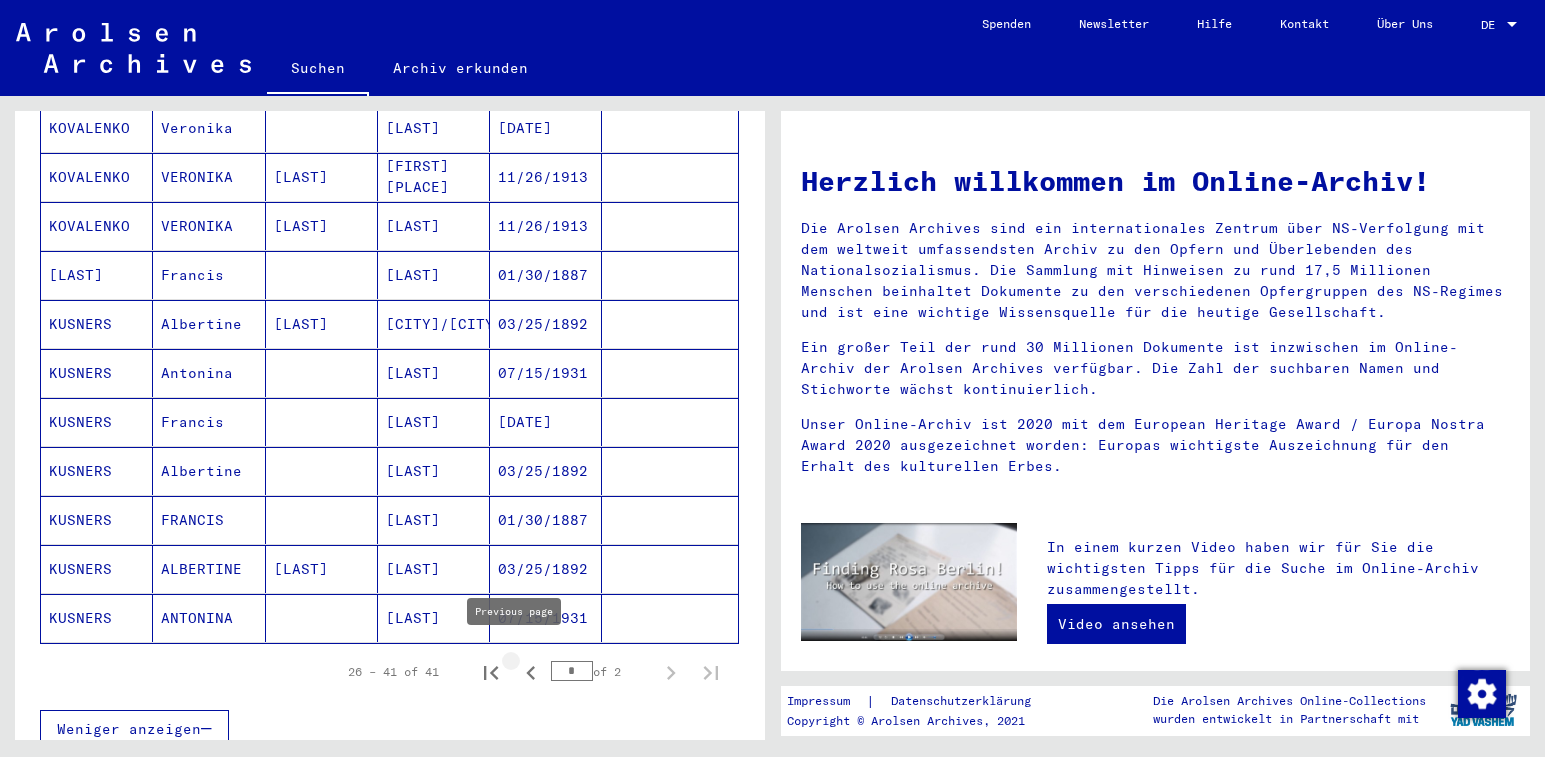 click 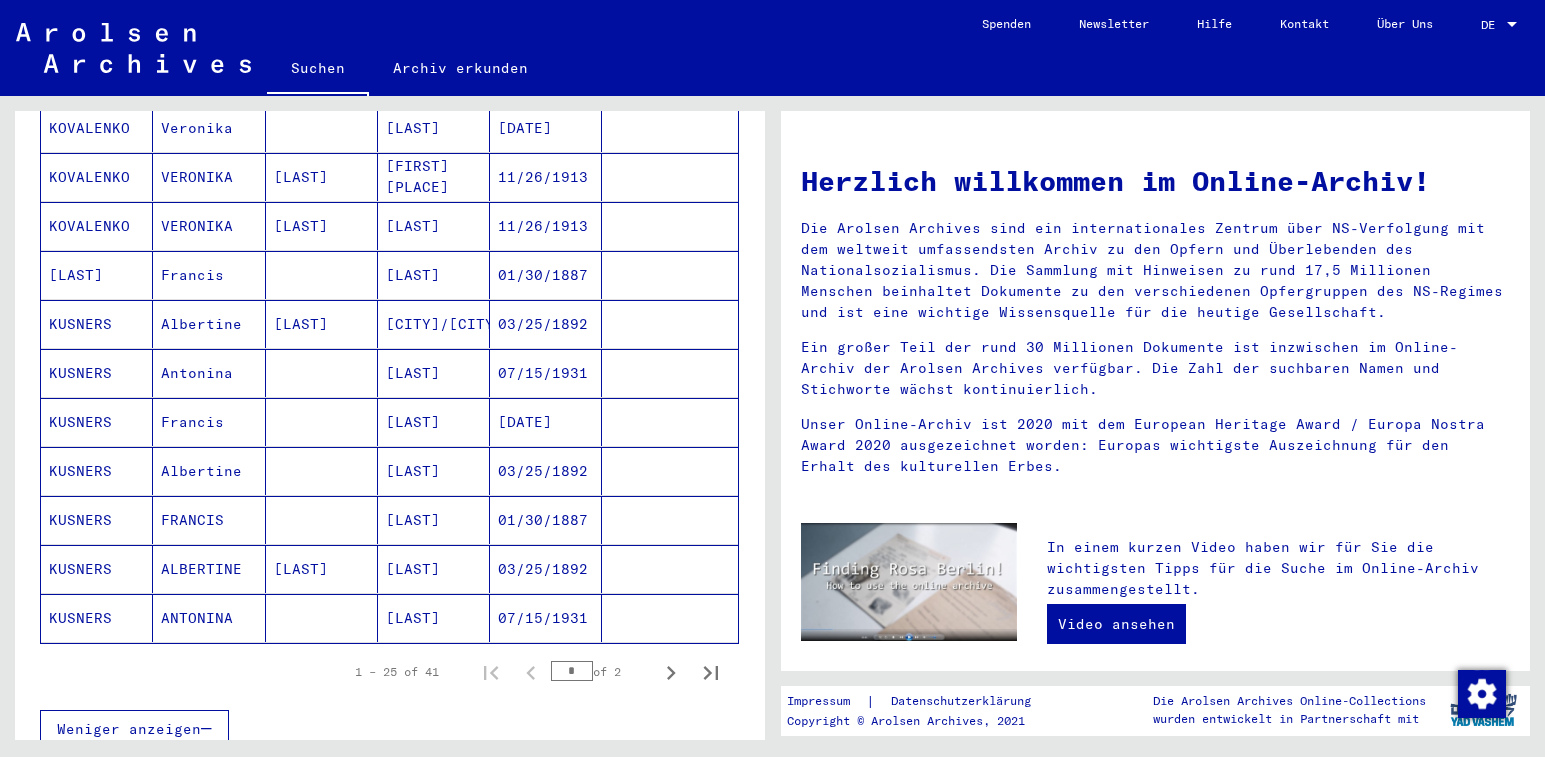 scroll, scrollTop: 1400, scrollLeft: 0, axis: vertical 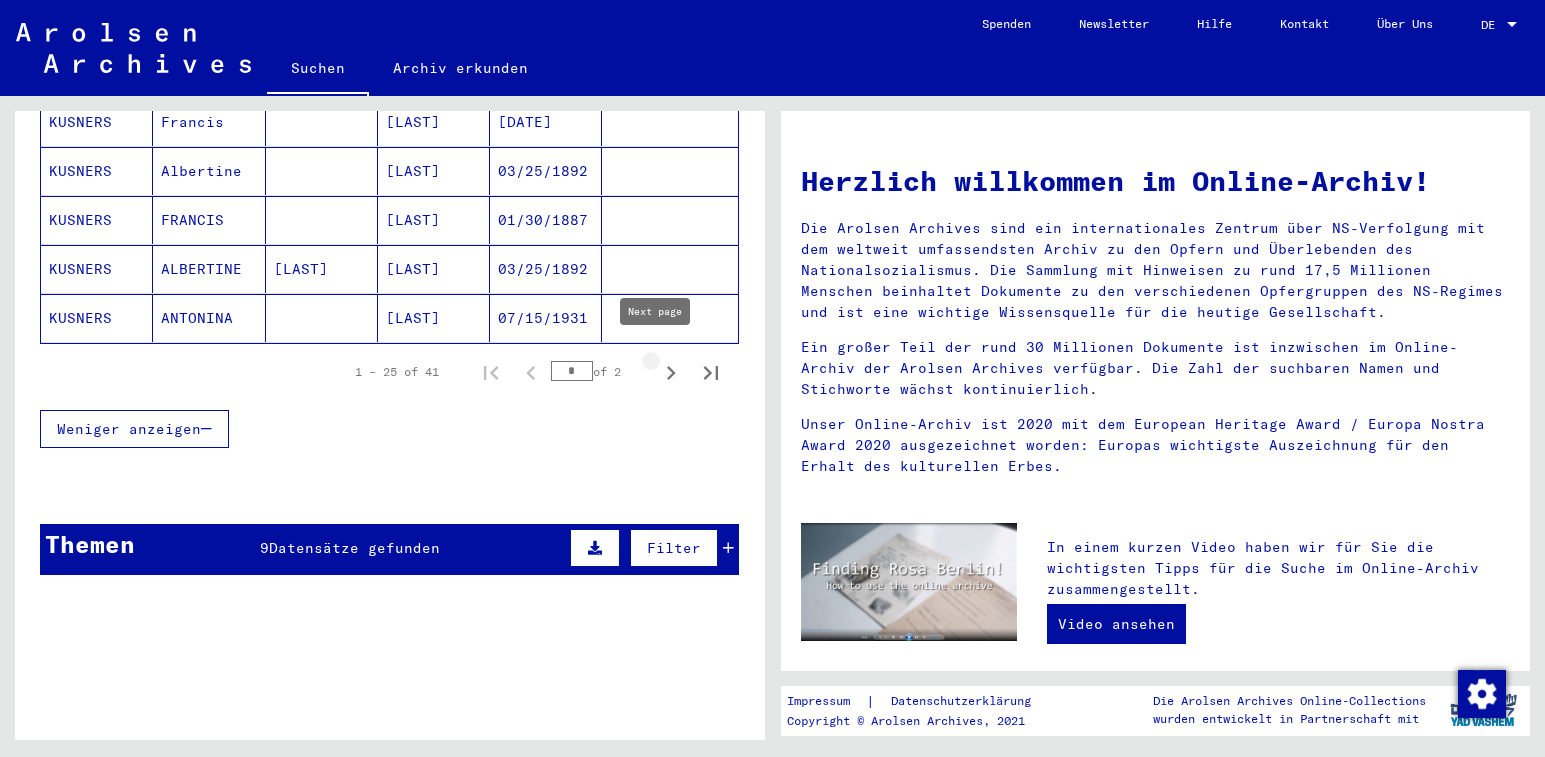 click 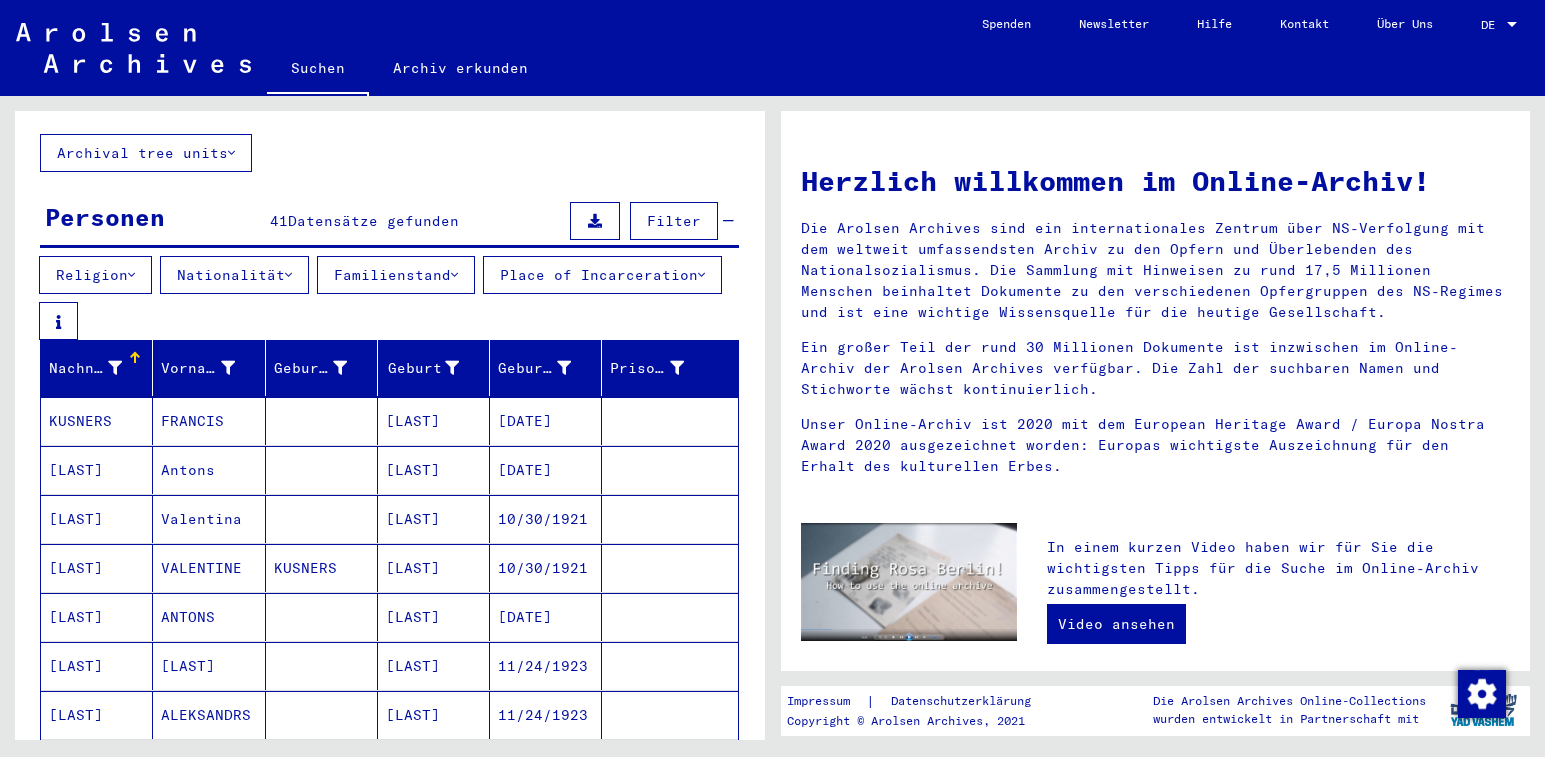 scroll, scrollTop: 0, scrollLeft: 0, axis: both 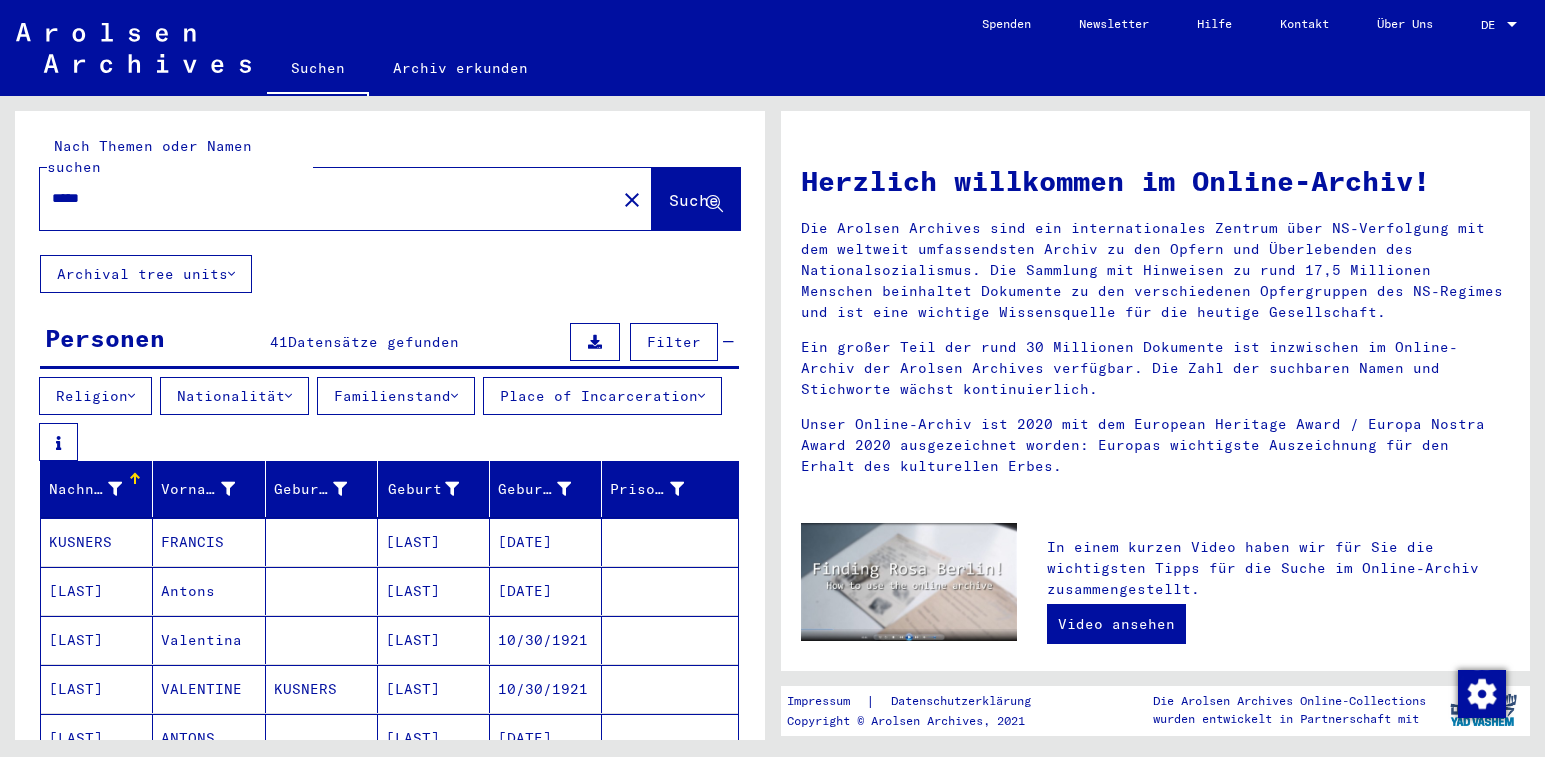 drag, startPoint x: 113, startPoint y: 172, endPoint x: 27, endPoint y: 169, distance: 86.05231 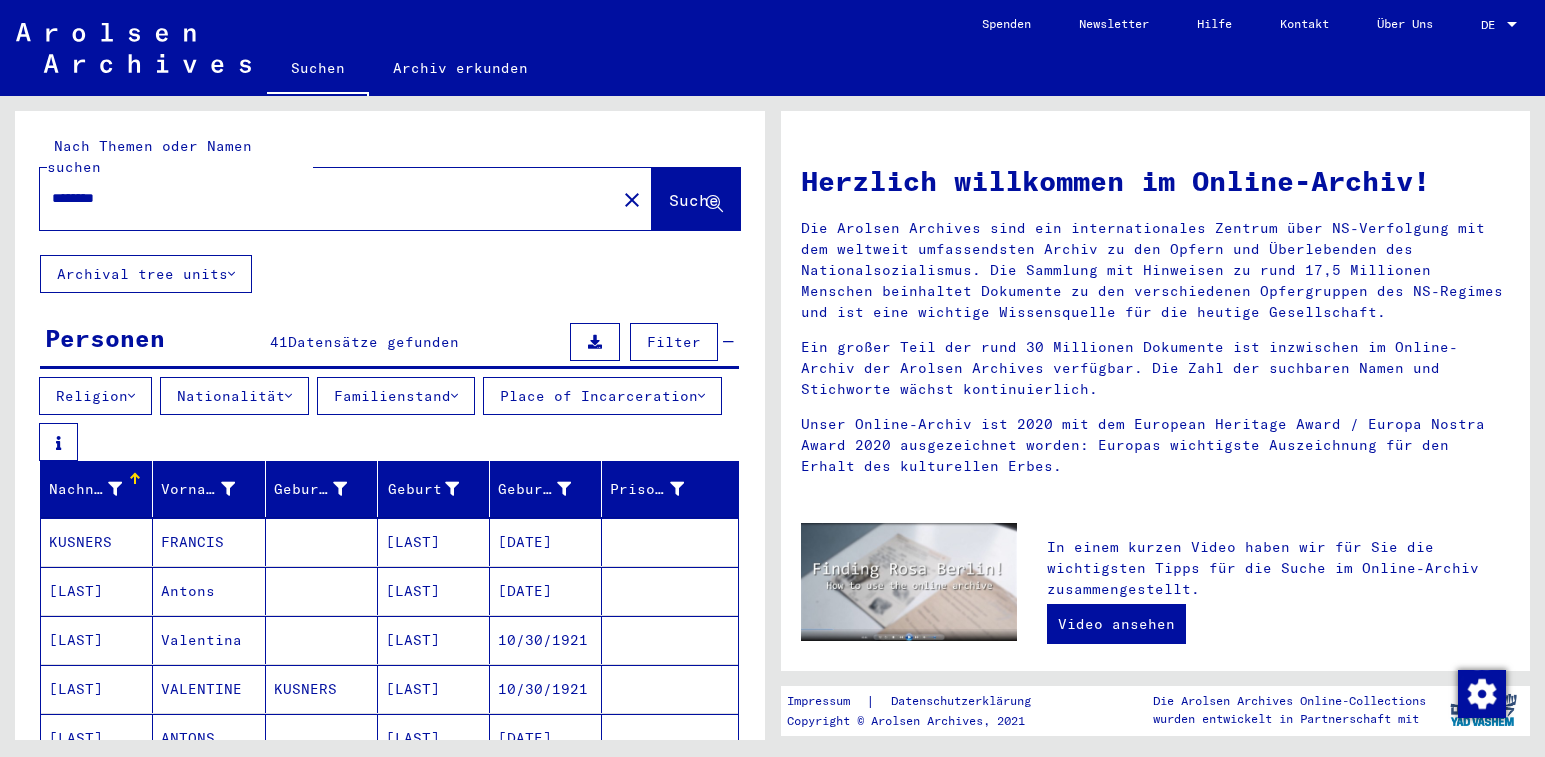 type on "********" 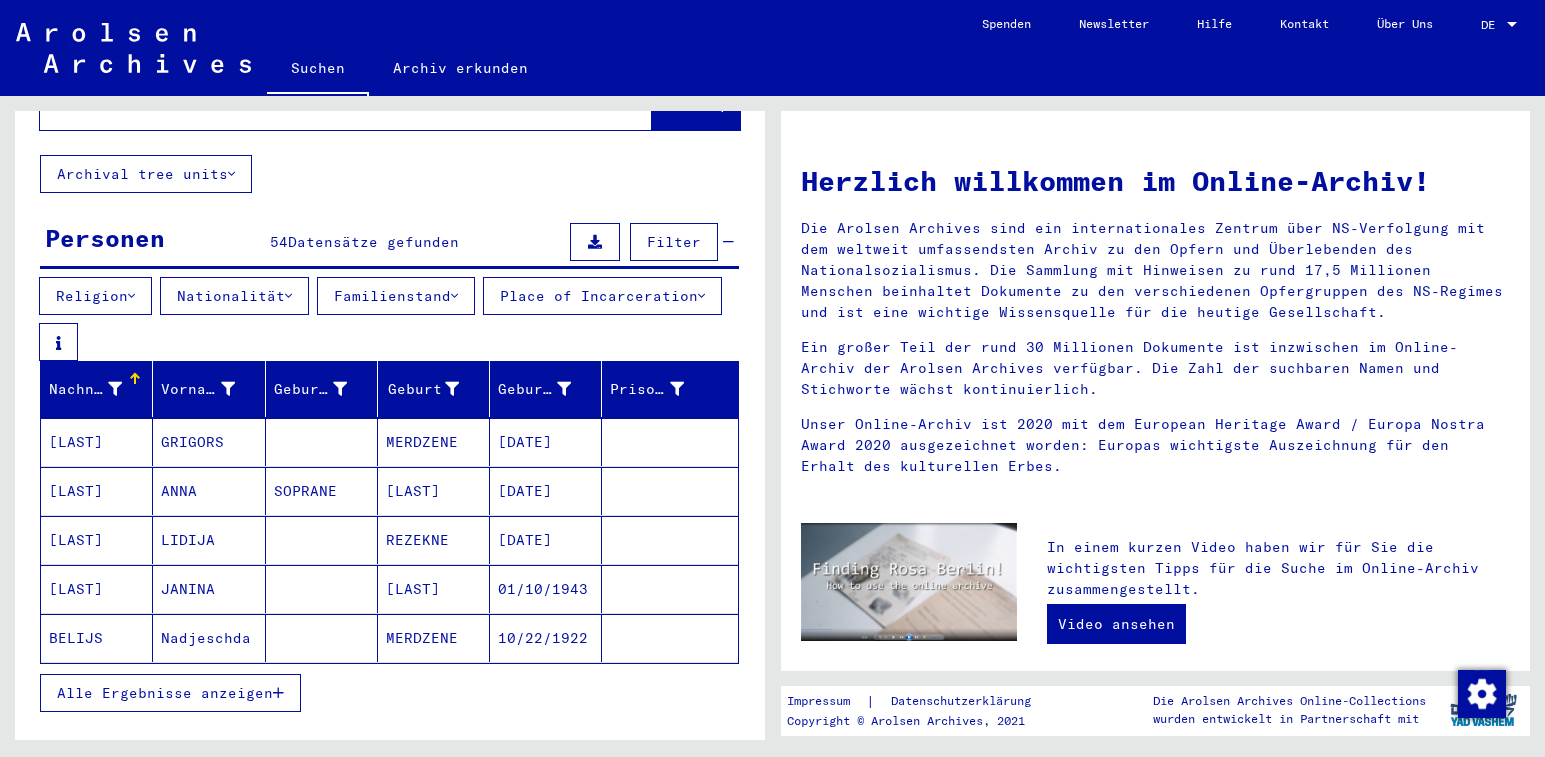 scroll, scrollTop: 200, scrollLeft: 0, axis: vertical 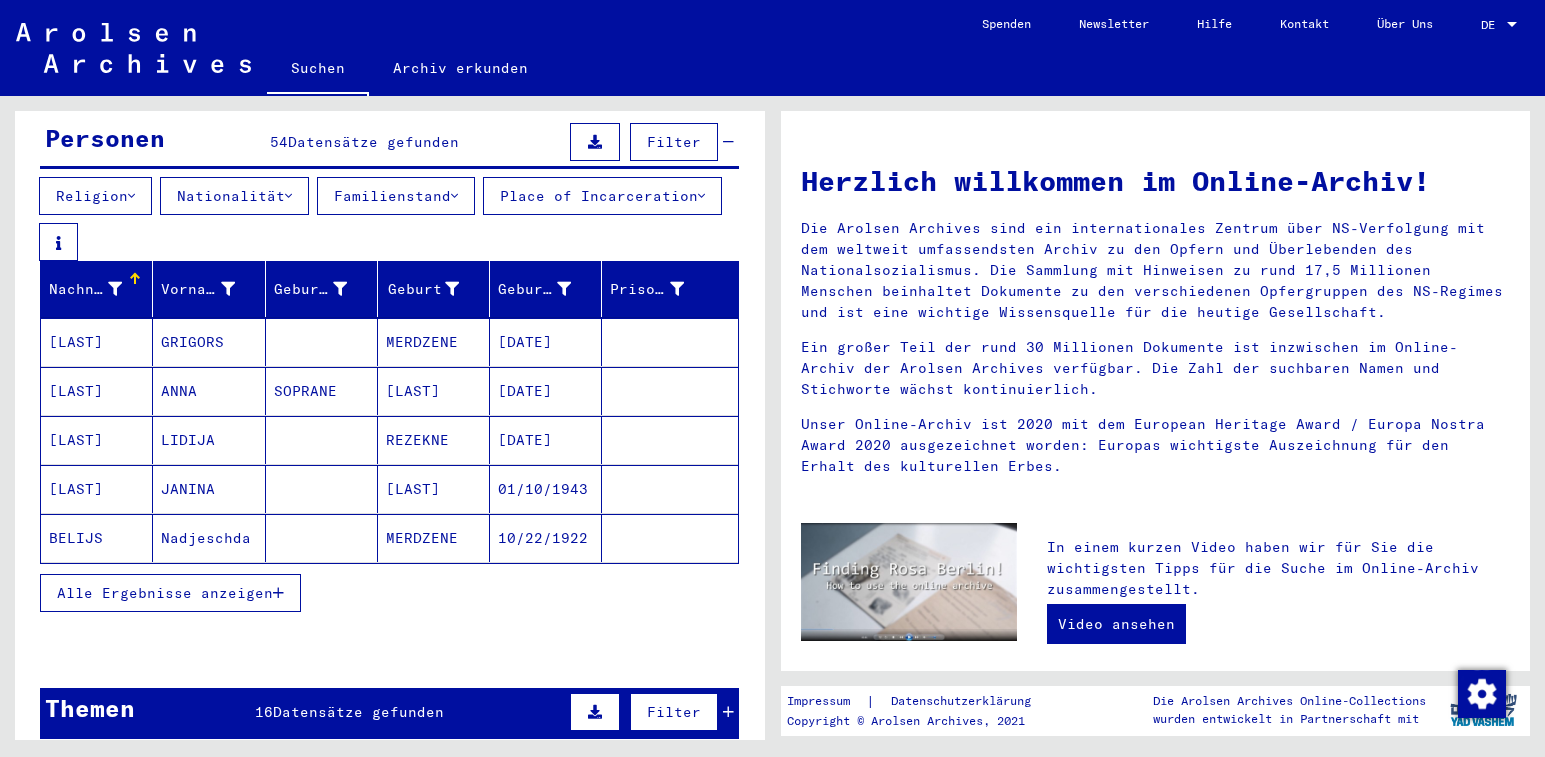click on "Alle Ergebnisse anzeigen" at bounding box center [165, 593] 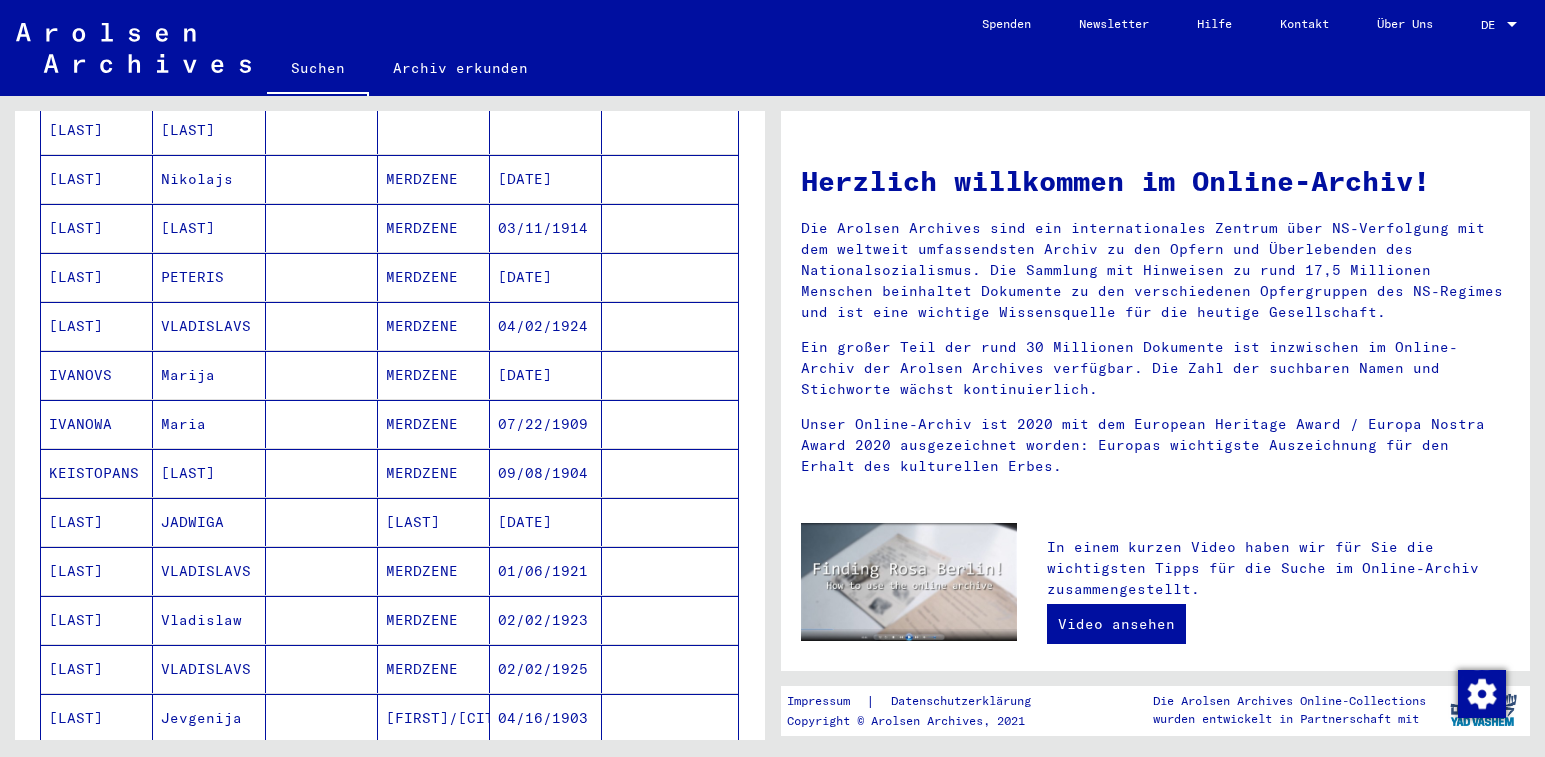 scroll, scrollTop: 1100, scrollLeft: 0, axis: vertical 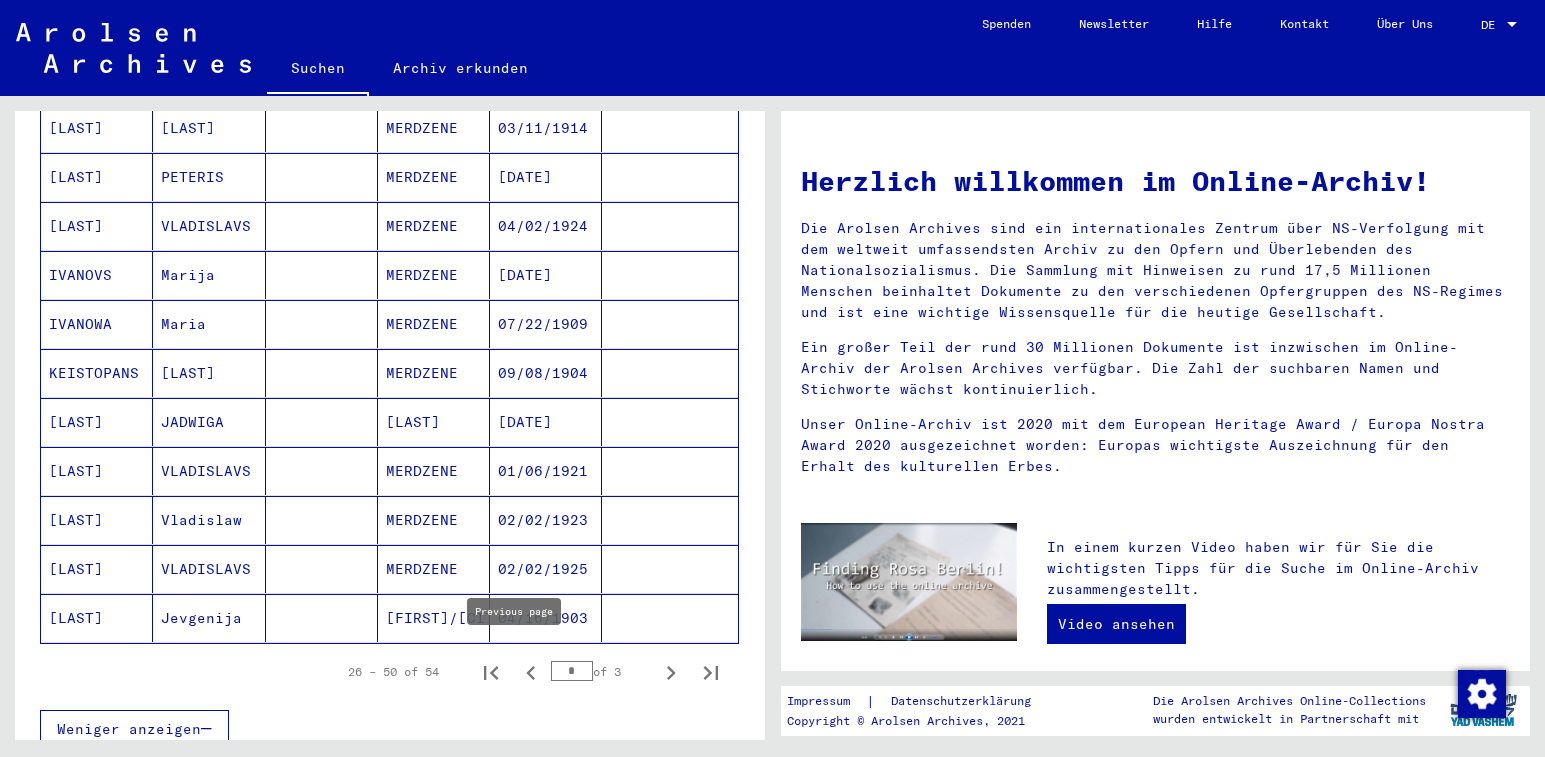 click 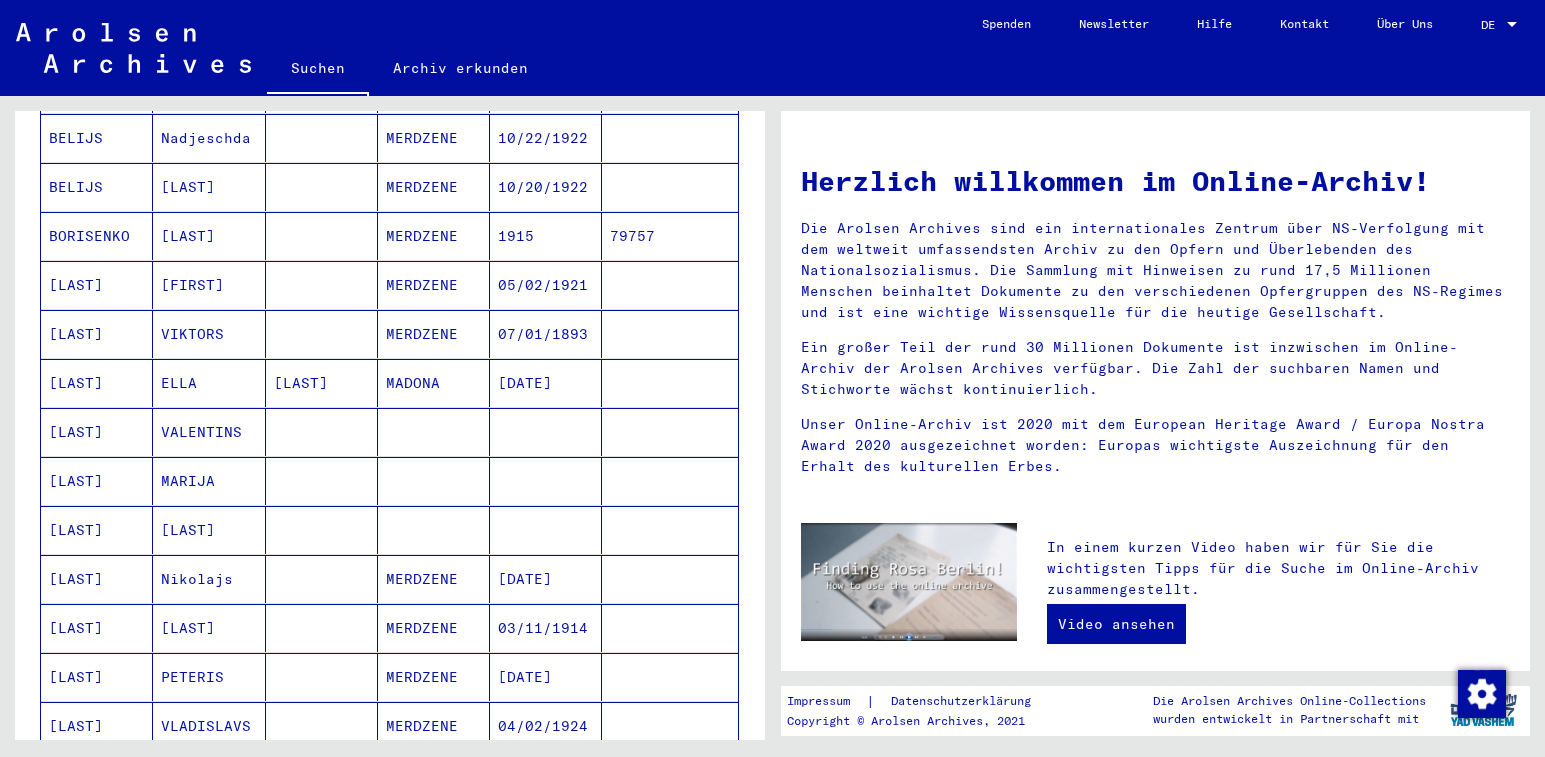 scroll, scrollTop: 1100, scrollLeft: 0, axis: vertical 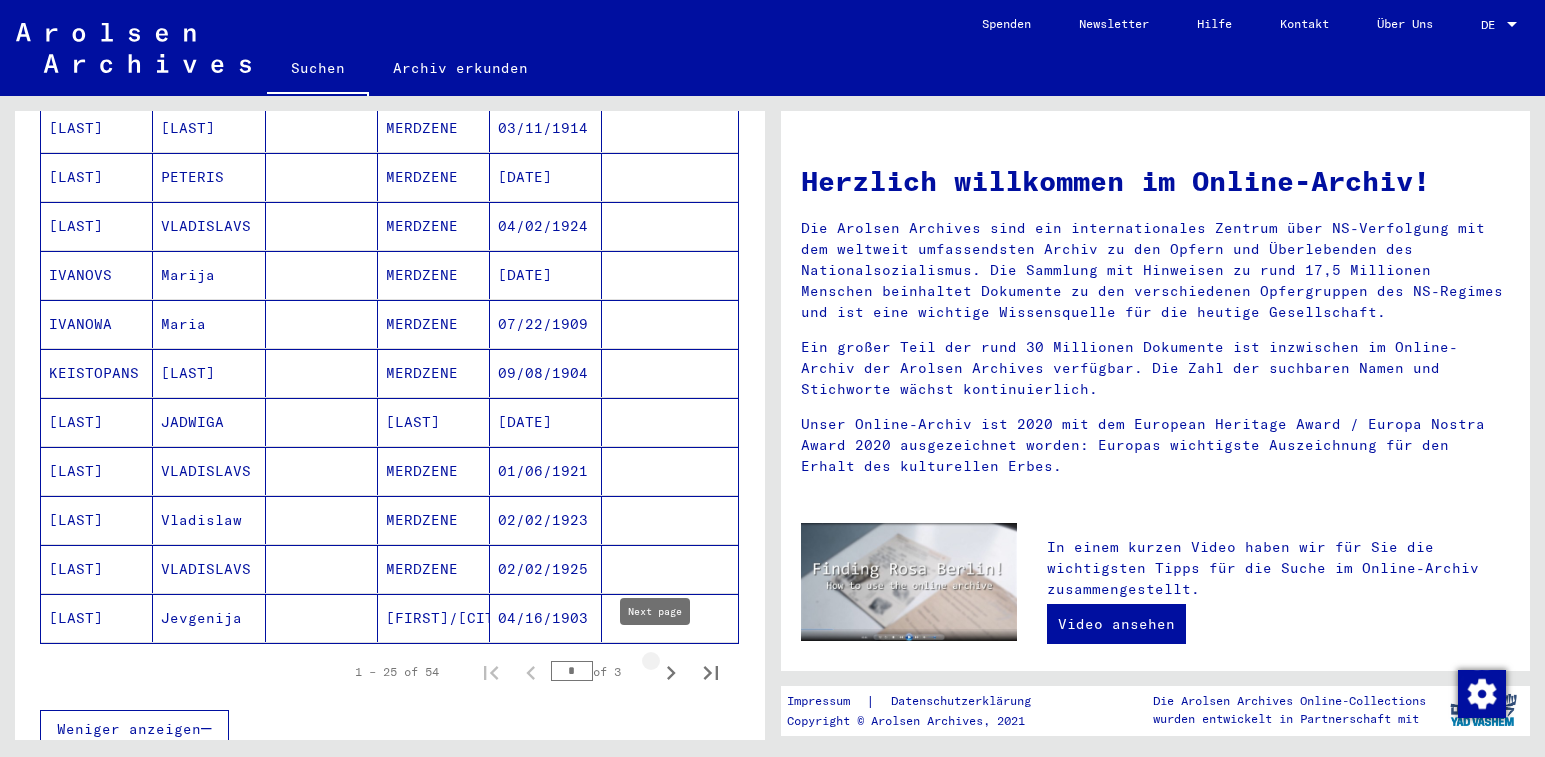 click 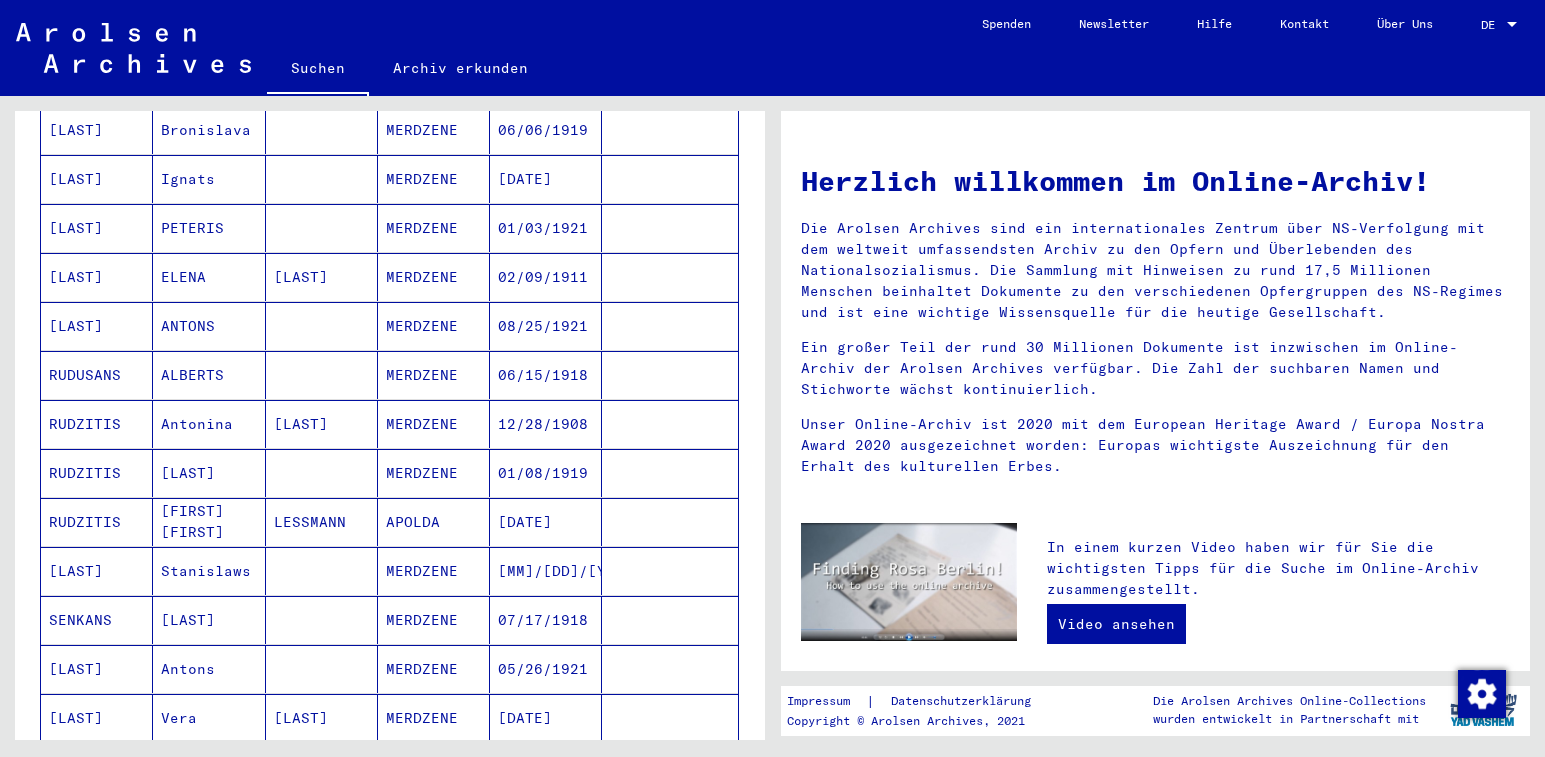 scroll, scrollTop: 1100, scrollLeft: 0, axis: vertical 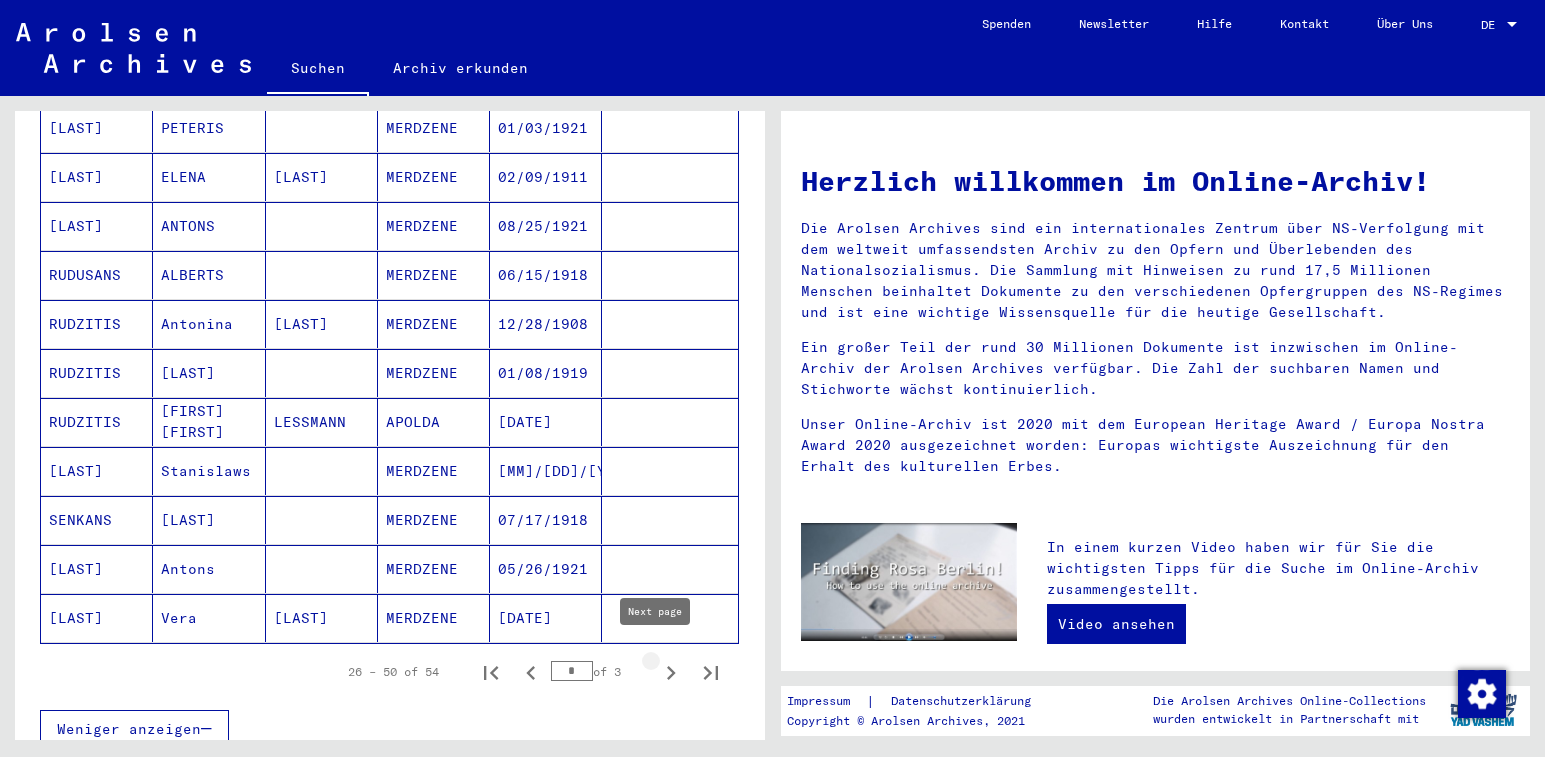 click 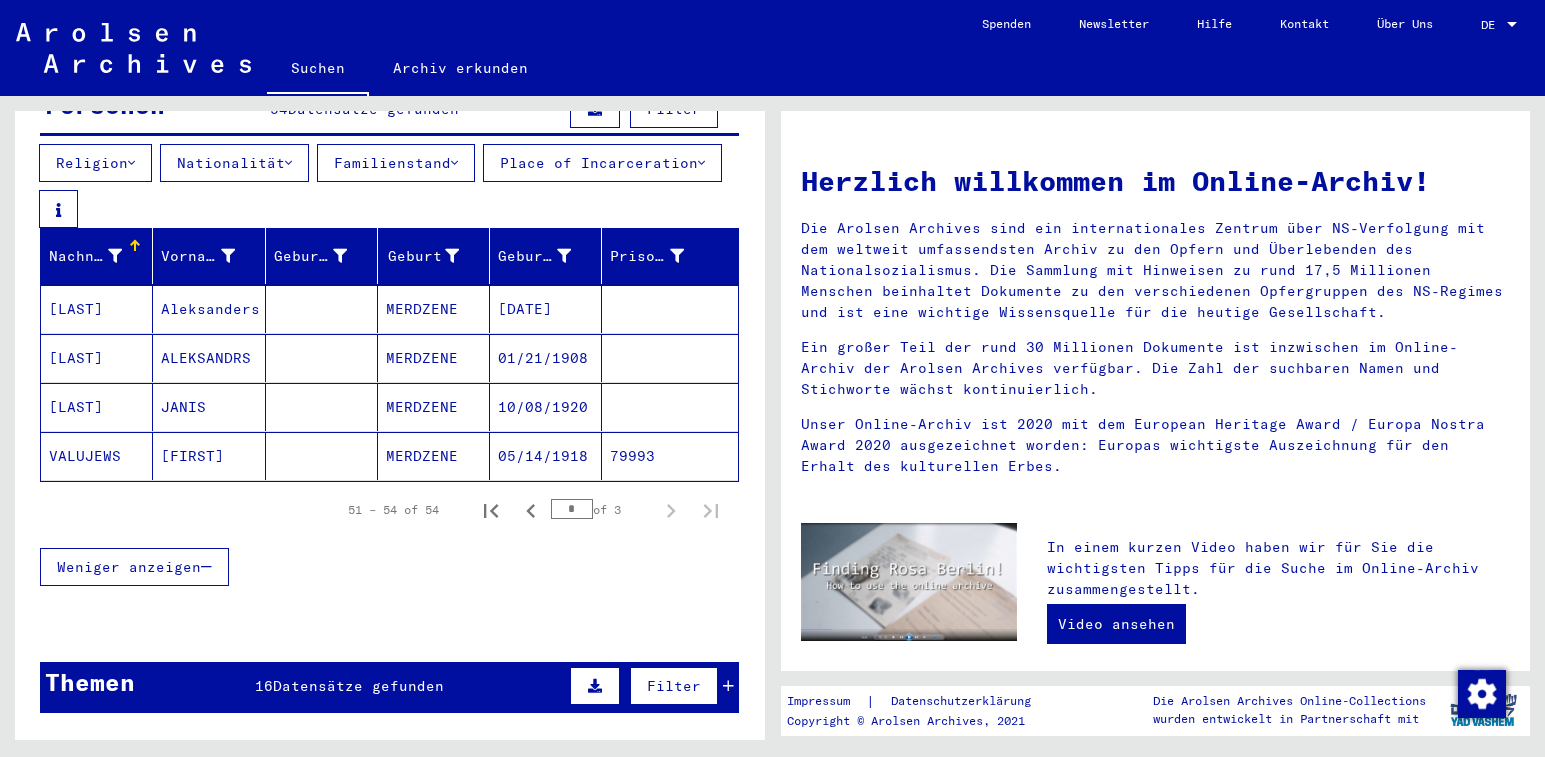 scroll, scrollTop: 133, scrollLeft: 0, axis: vertical 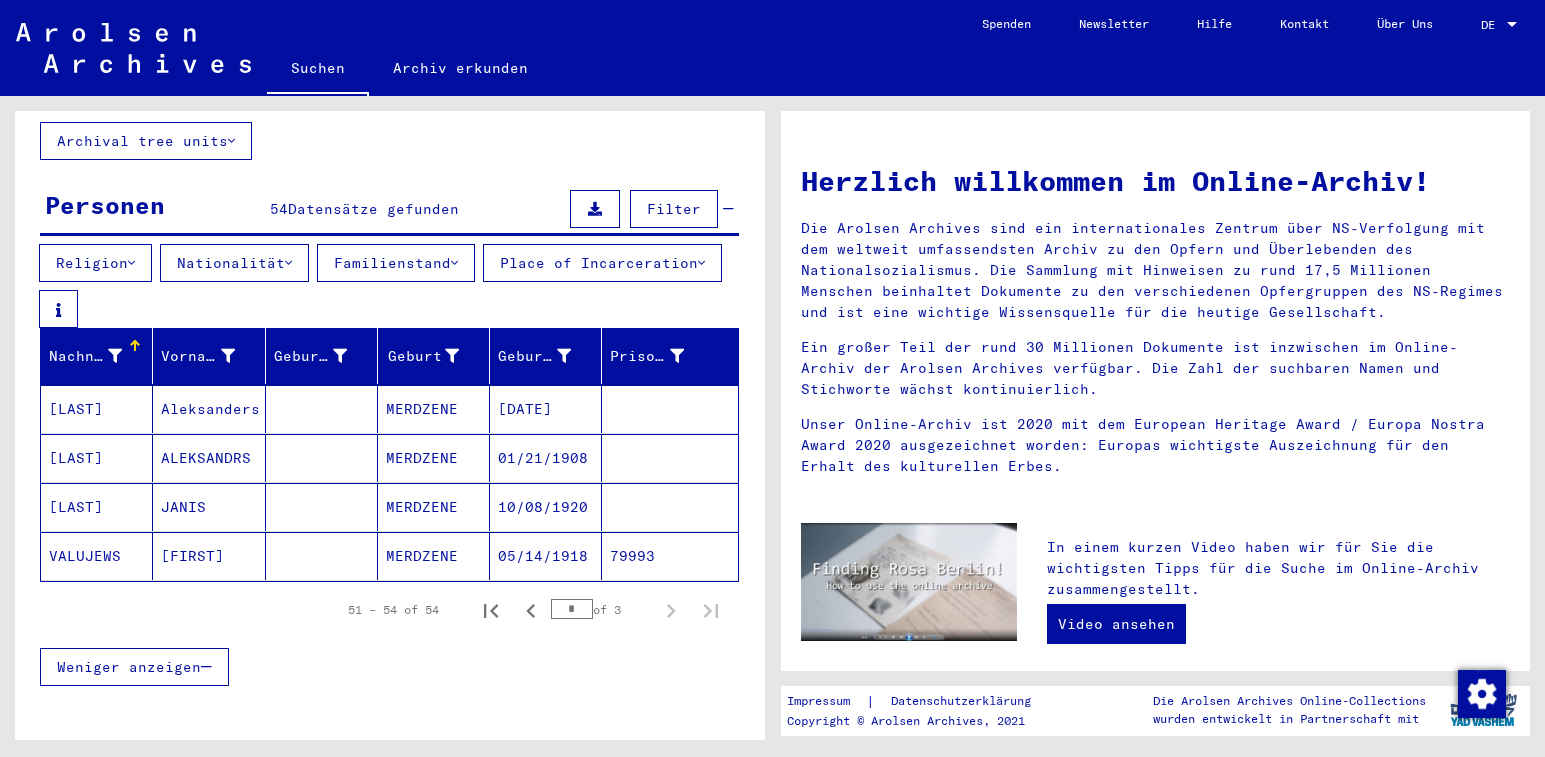 click on "[LAST]" at bounding box center [97, 458] 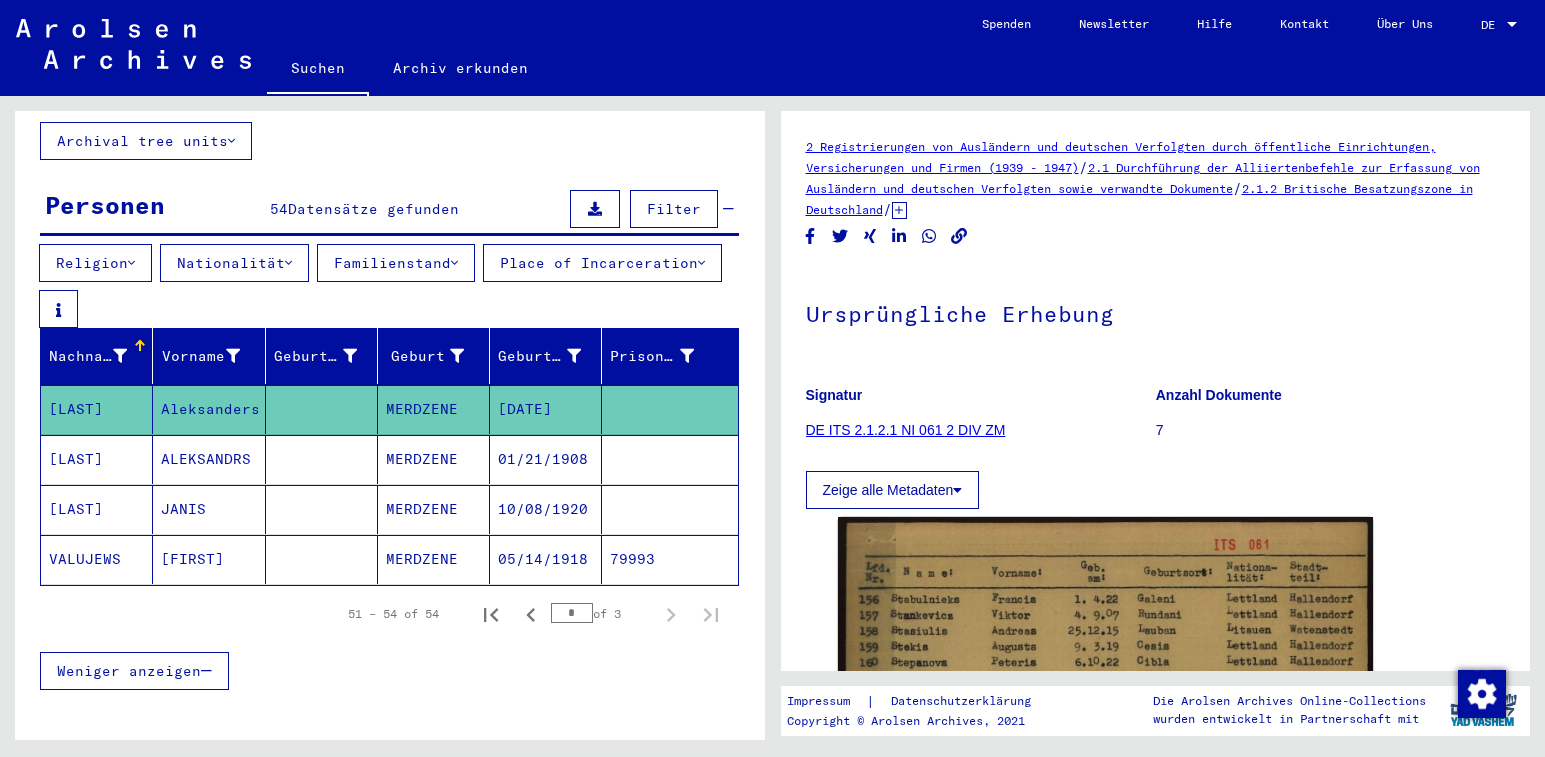 scroll, scrollTop: 0, scrollLeft: 0, axis: both 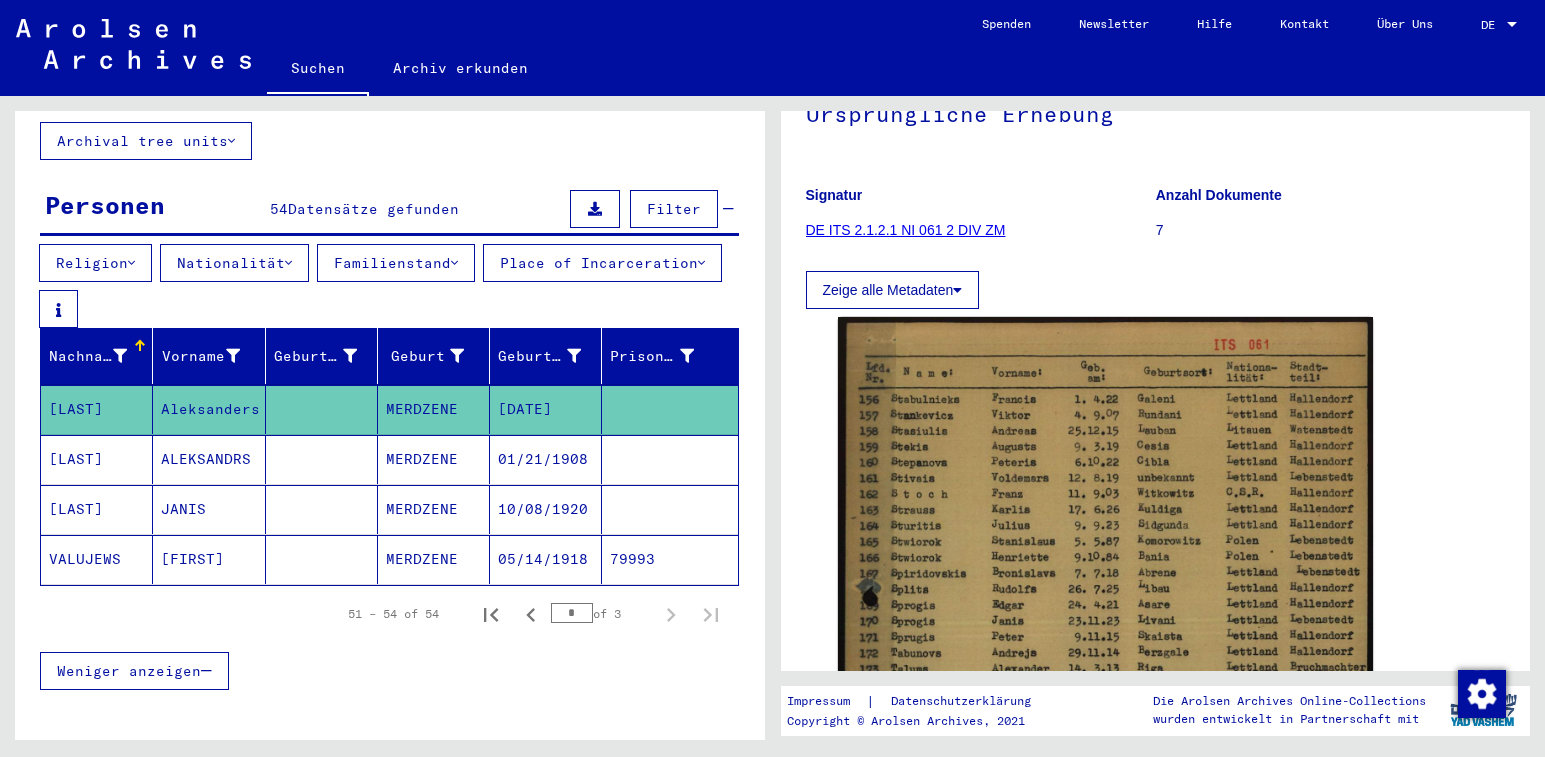 click on "ALEKSANDRS" at bounding box center [209, 509] 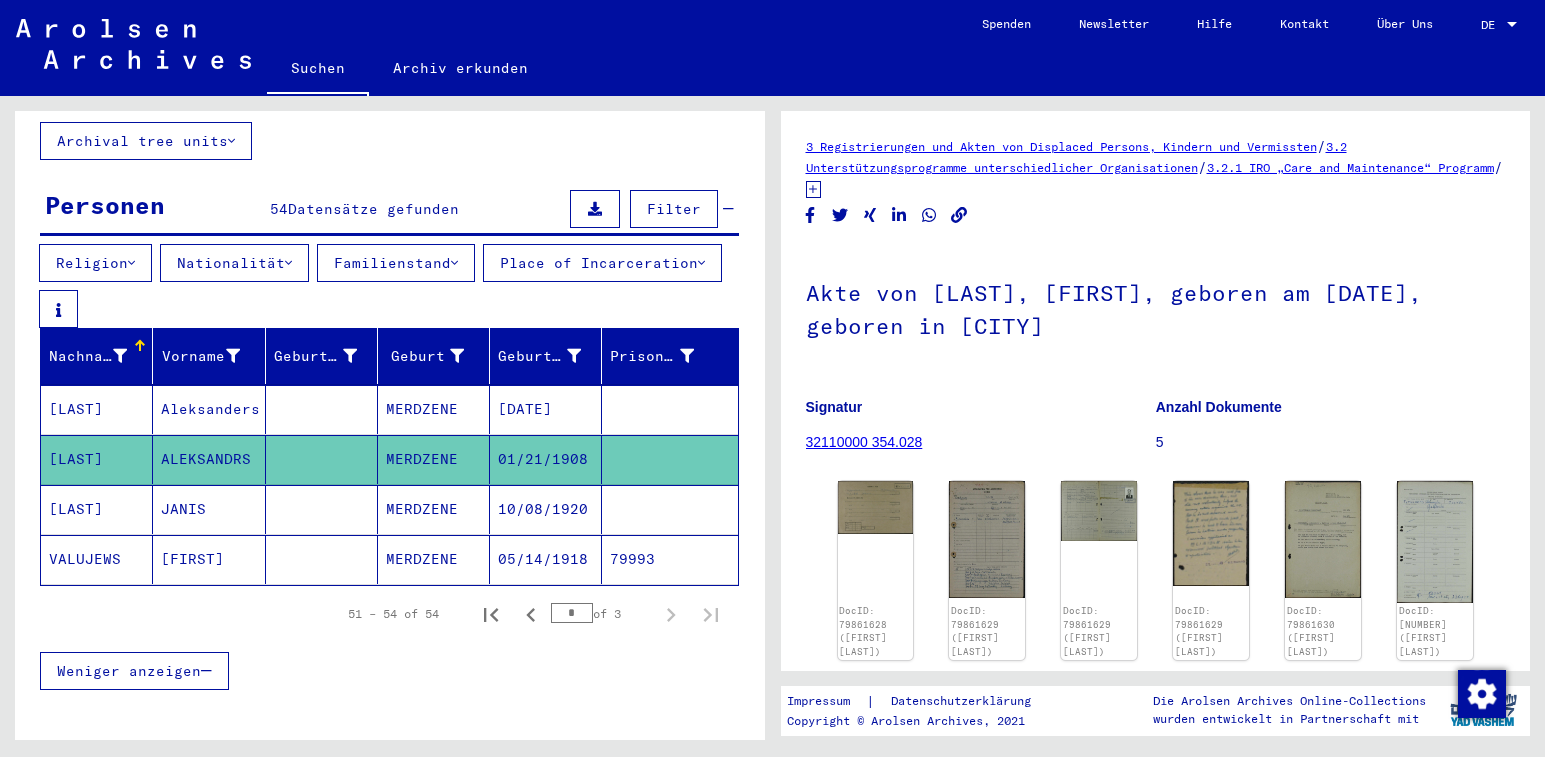 scroll, scrollTop: 0, scrollLeft: 0, axis: both 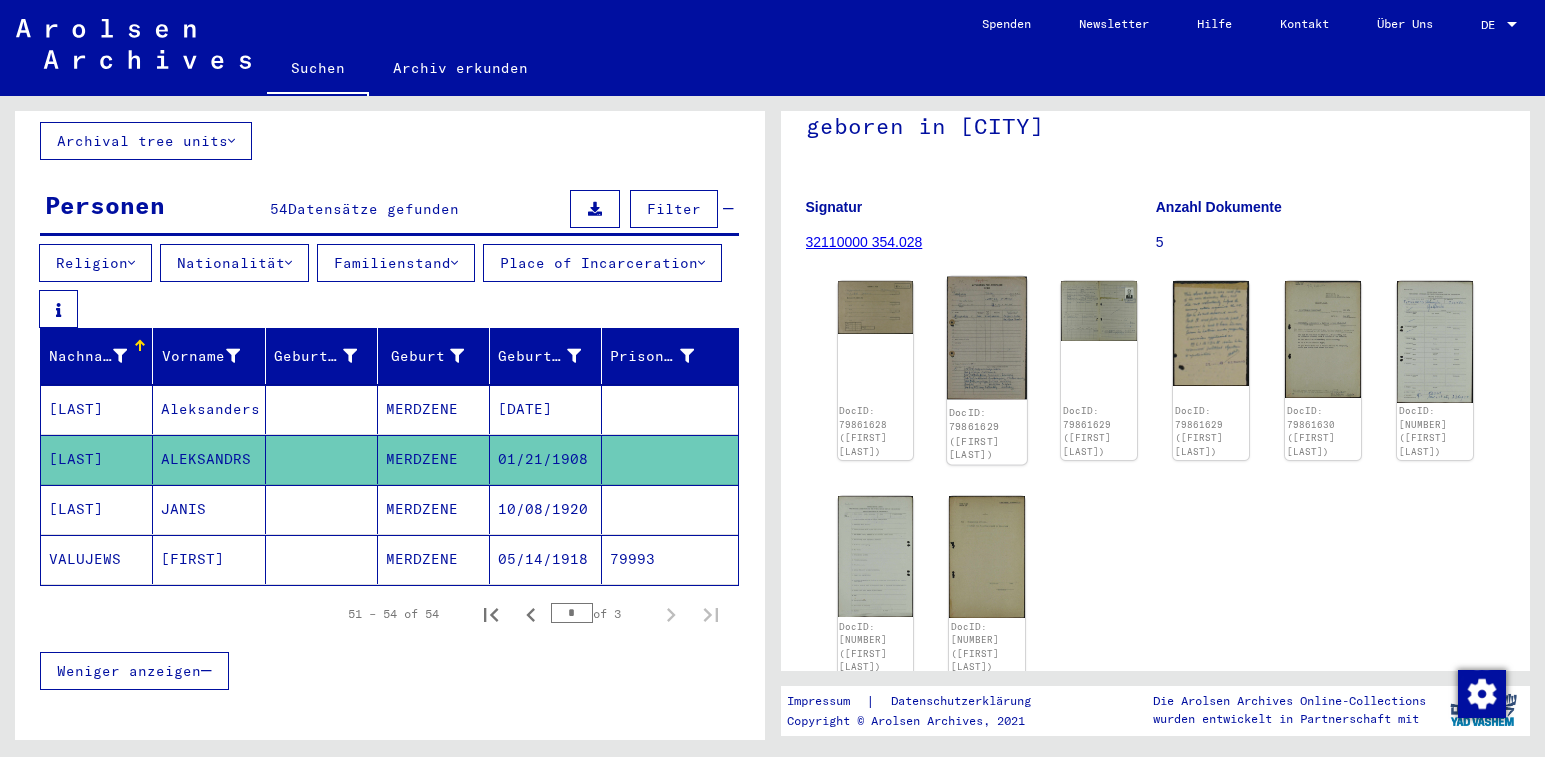 click 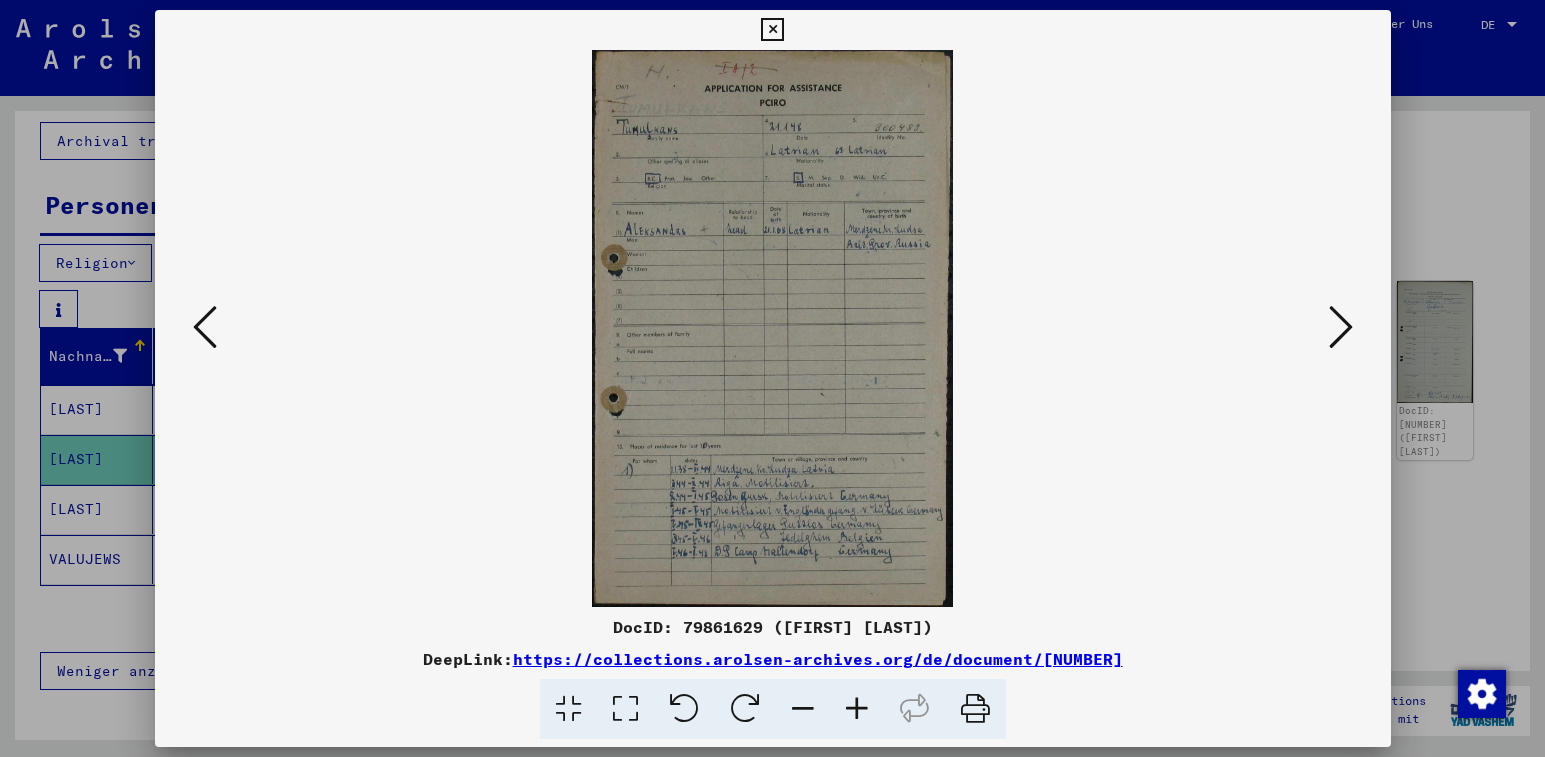 click at bounding box center (857, 709) 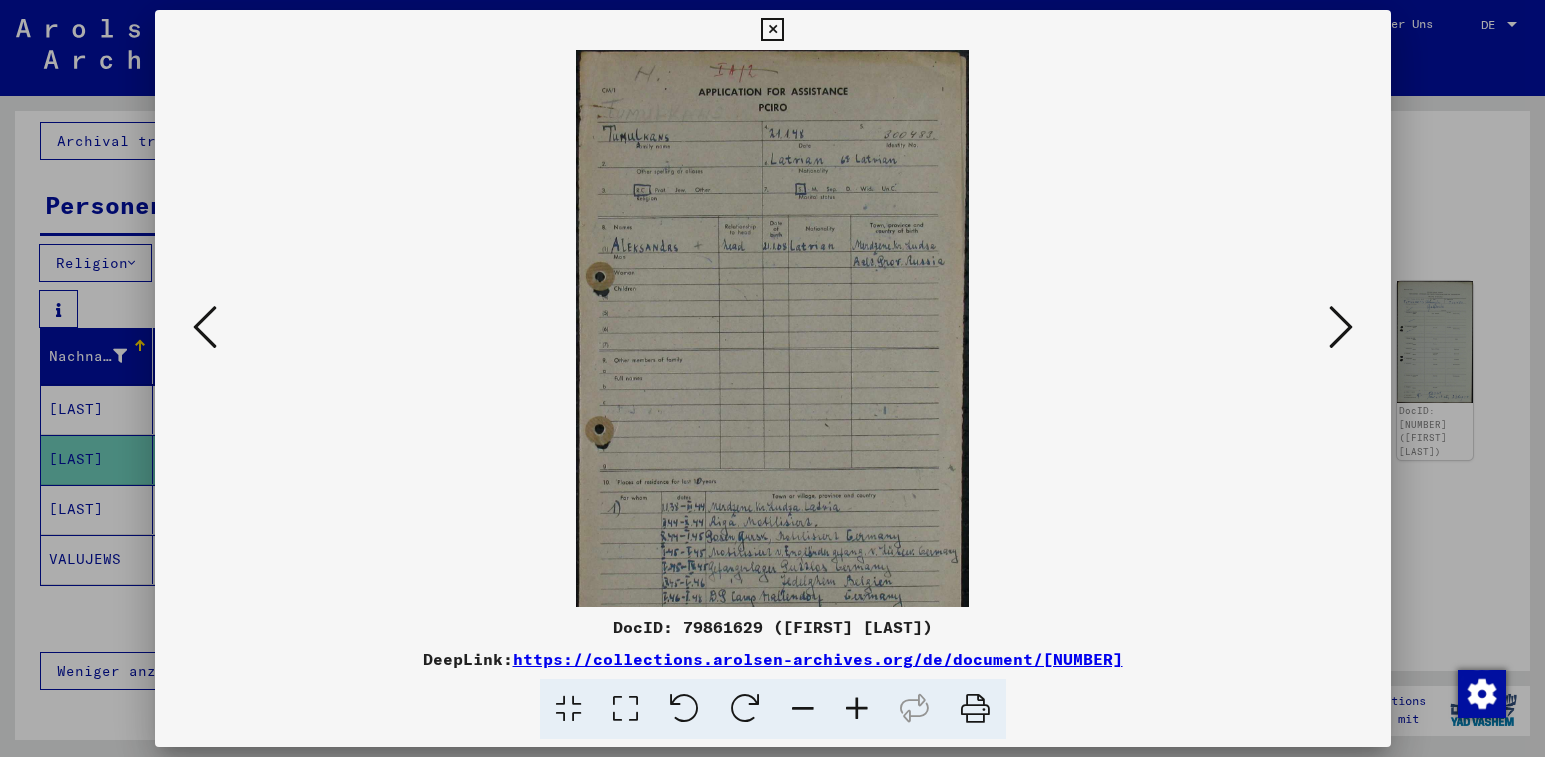 click at bounding box center (857, 709) 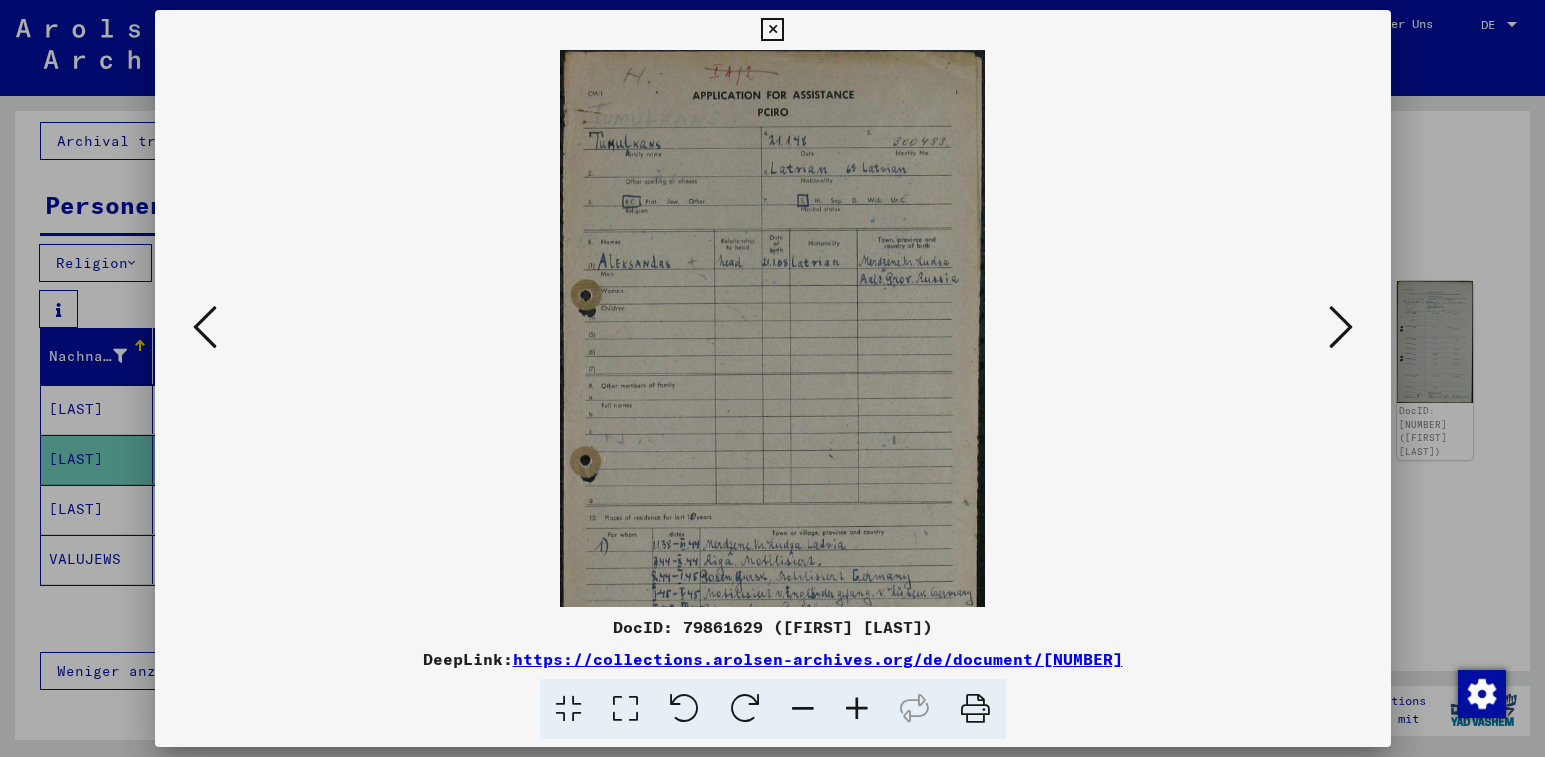 click at bounding box center (857, 709) 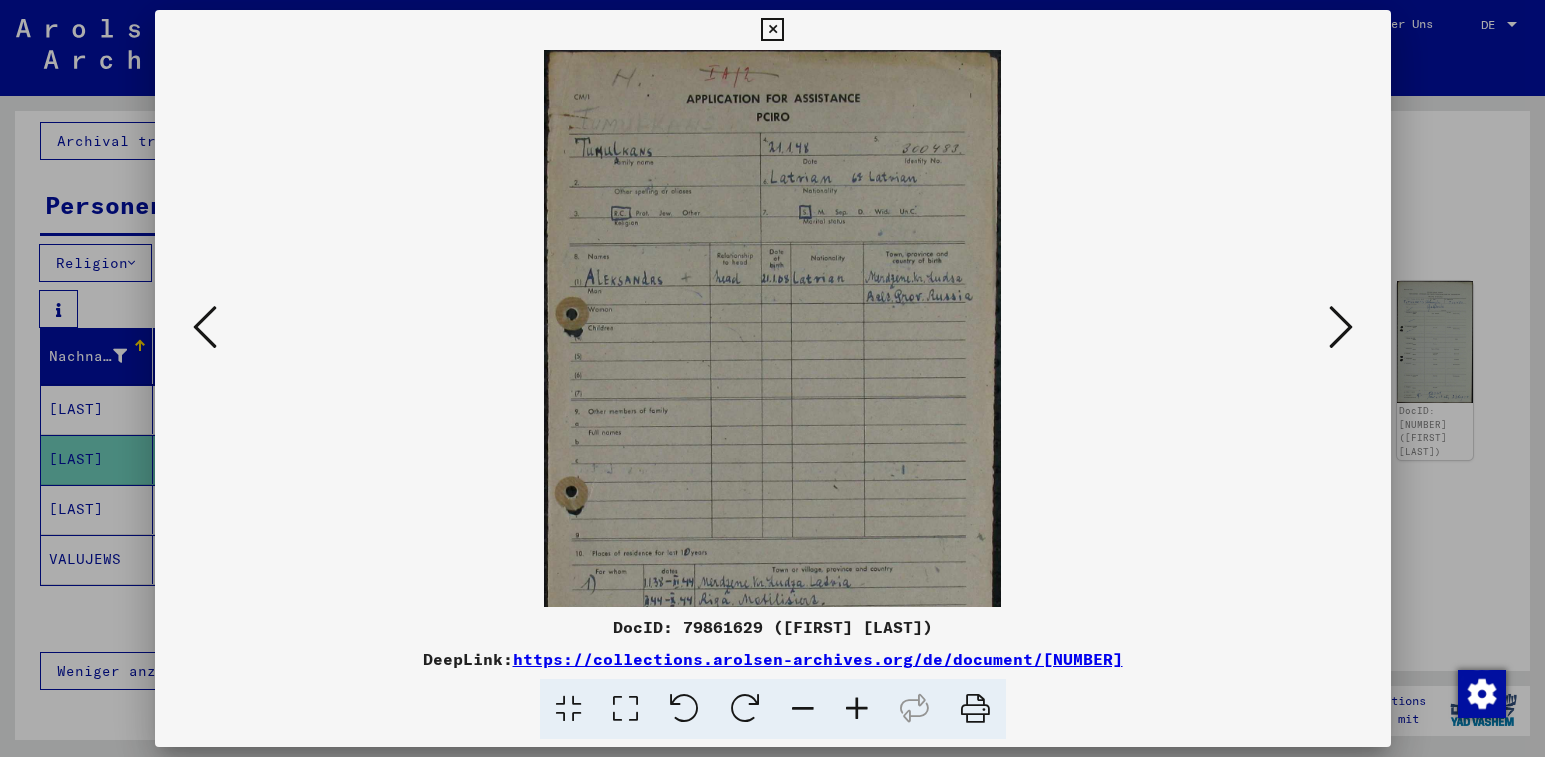 click at bounding box center (857, 709) 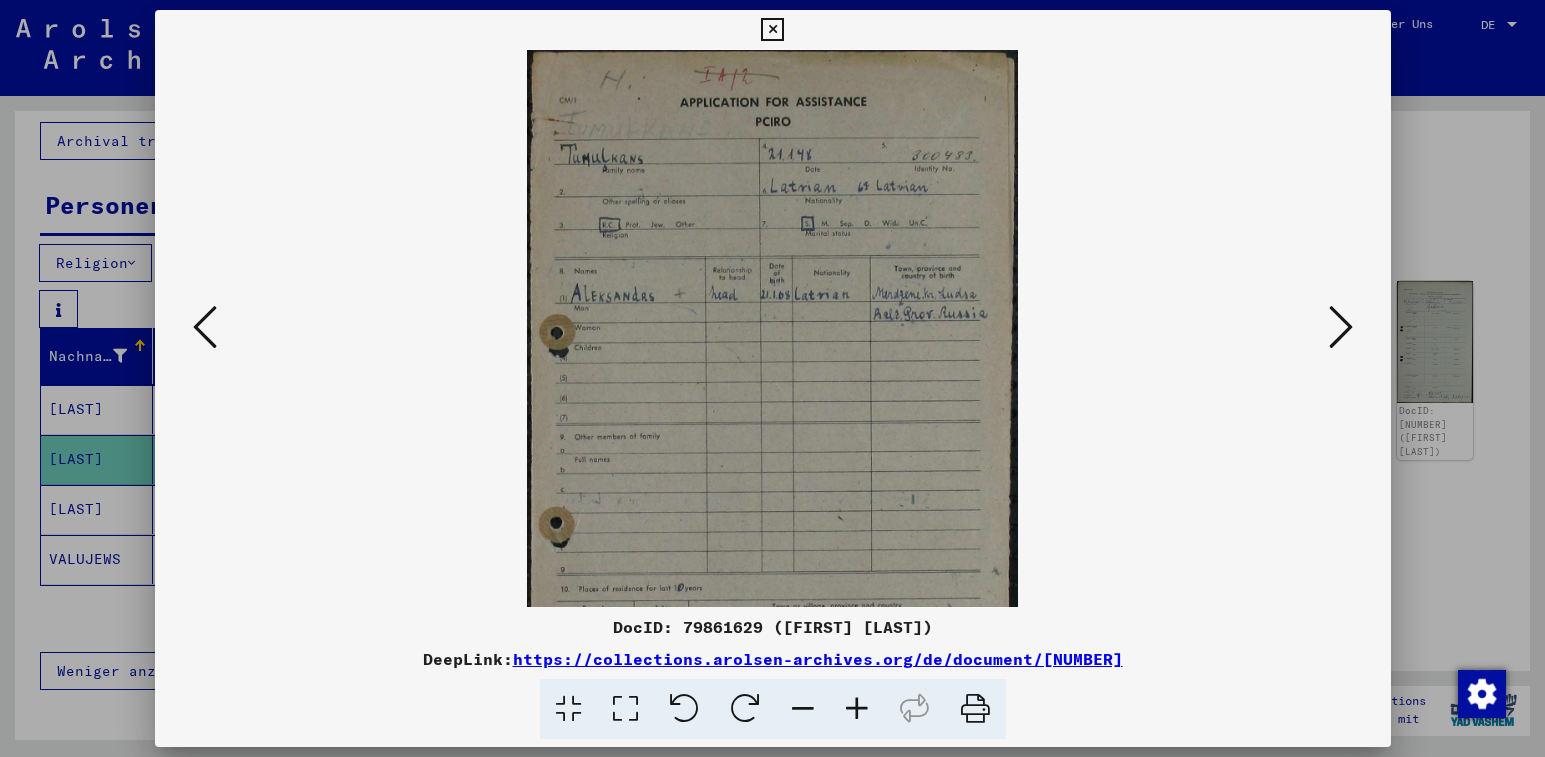 click at bounding box center (857, 709) 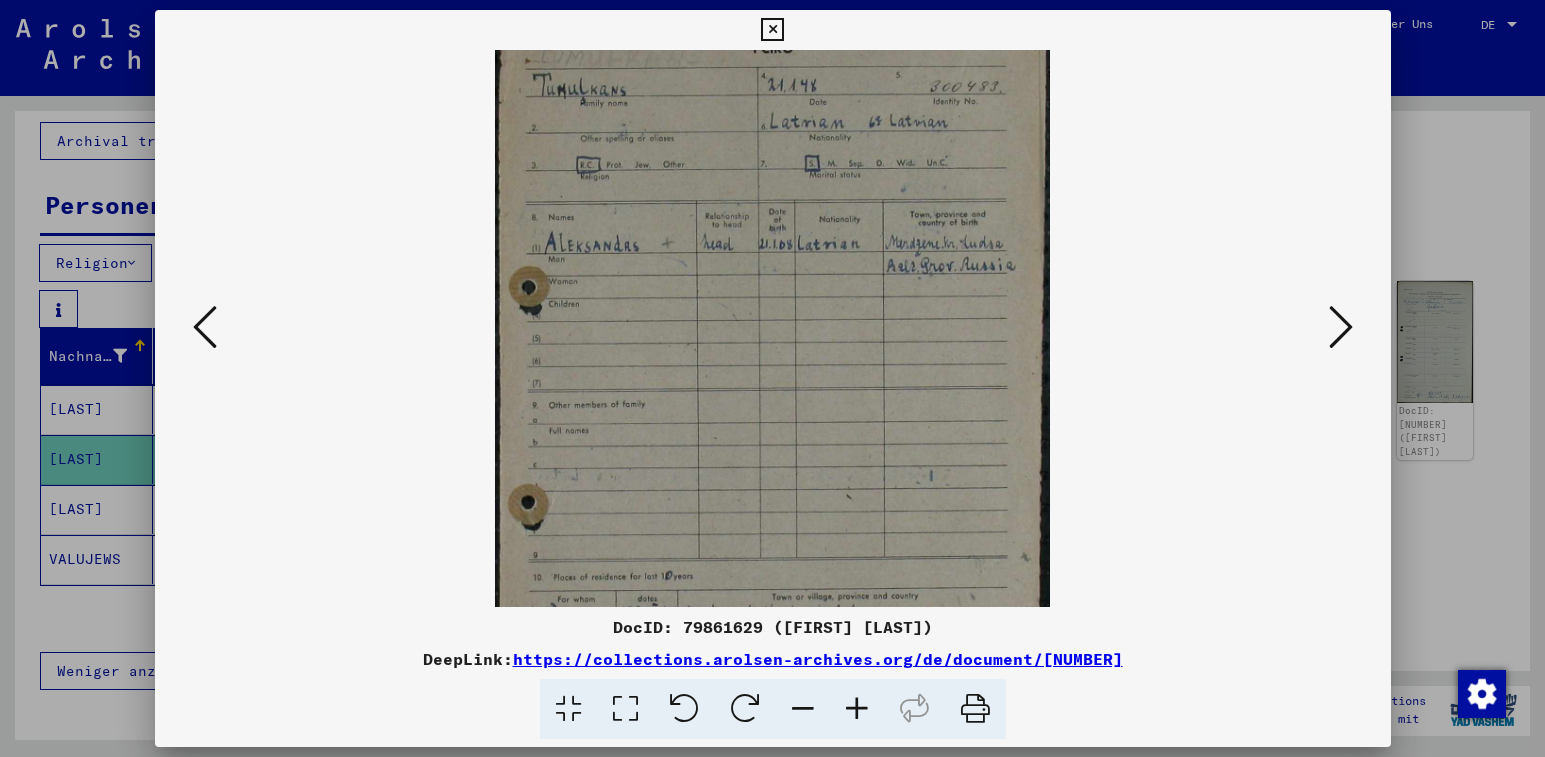 drag, startPoint x: 786, startPoint y: 418, endPoint x: 778, endPoint y: 255, distance: 163.1962 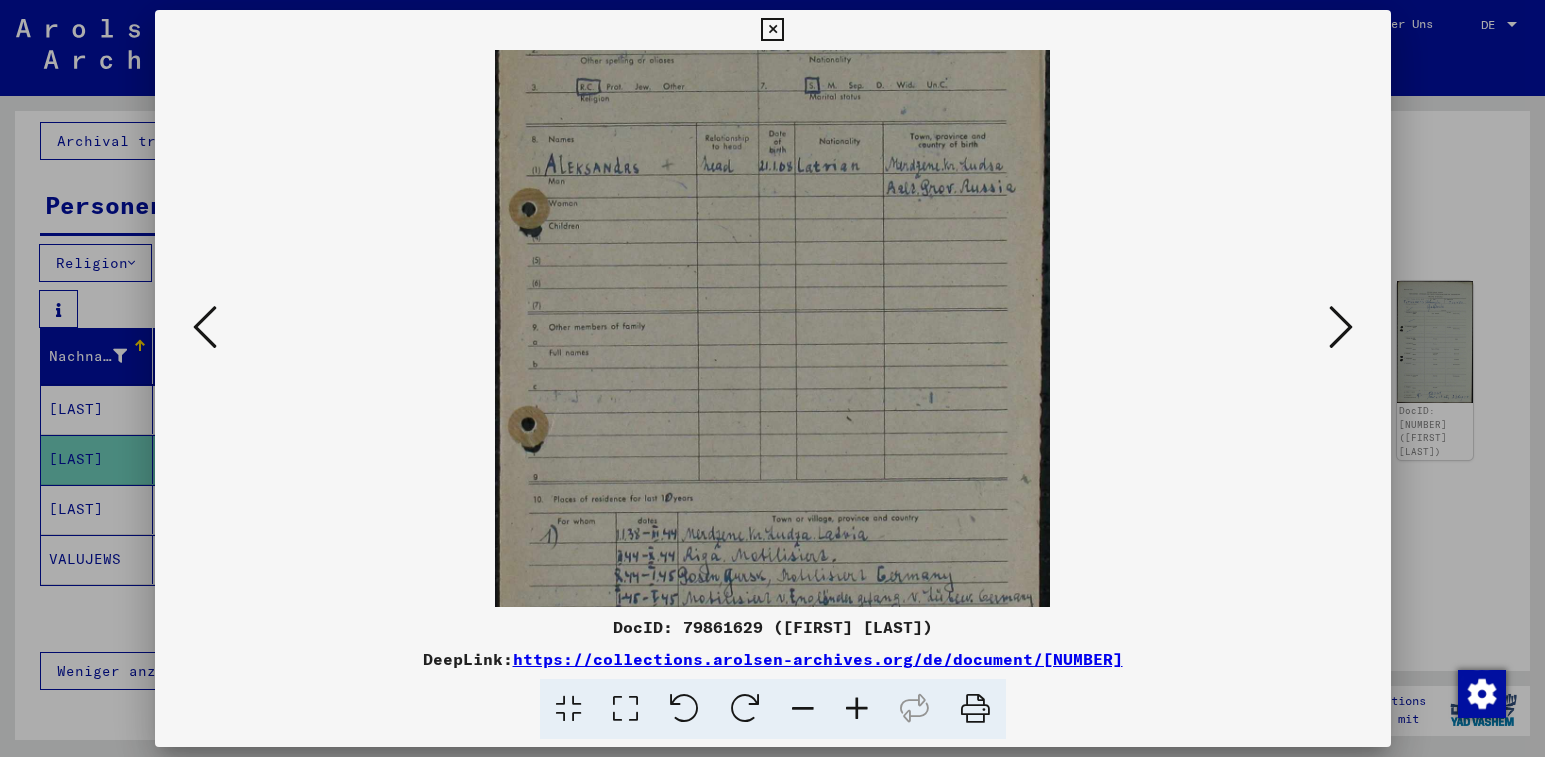 scroll, scrollTop: 300, scrollLeft: 0, axis: vertical 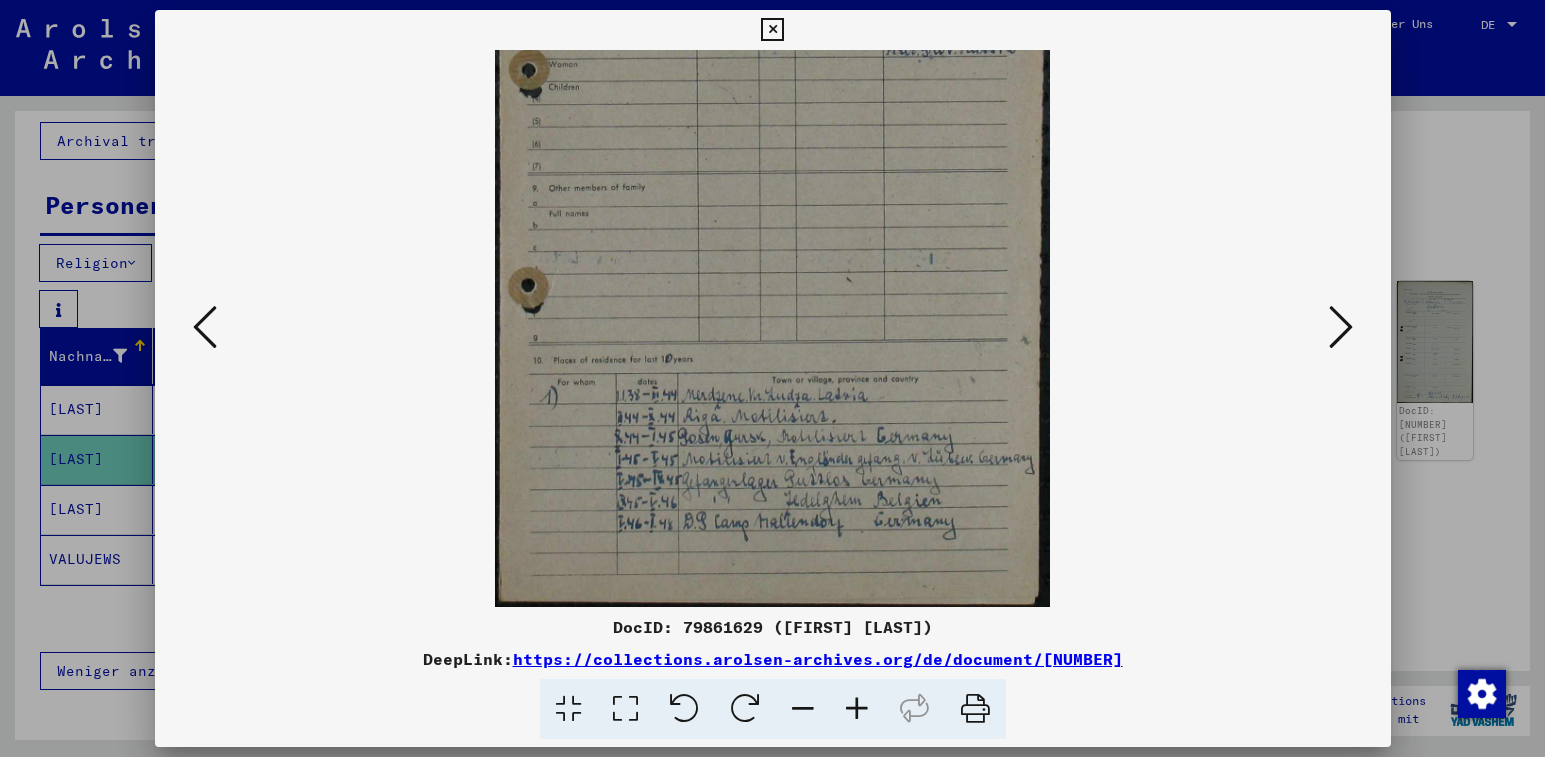 drag, startPoint x: 848, startPoint y: 506, endPoint x: 819, endPoint y: 318, distance: 190.22356 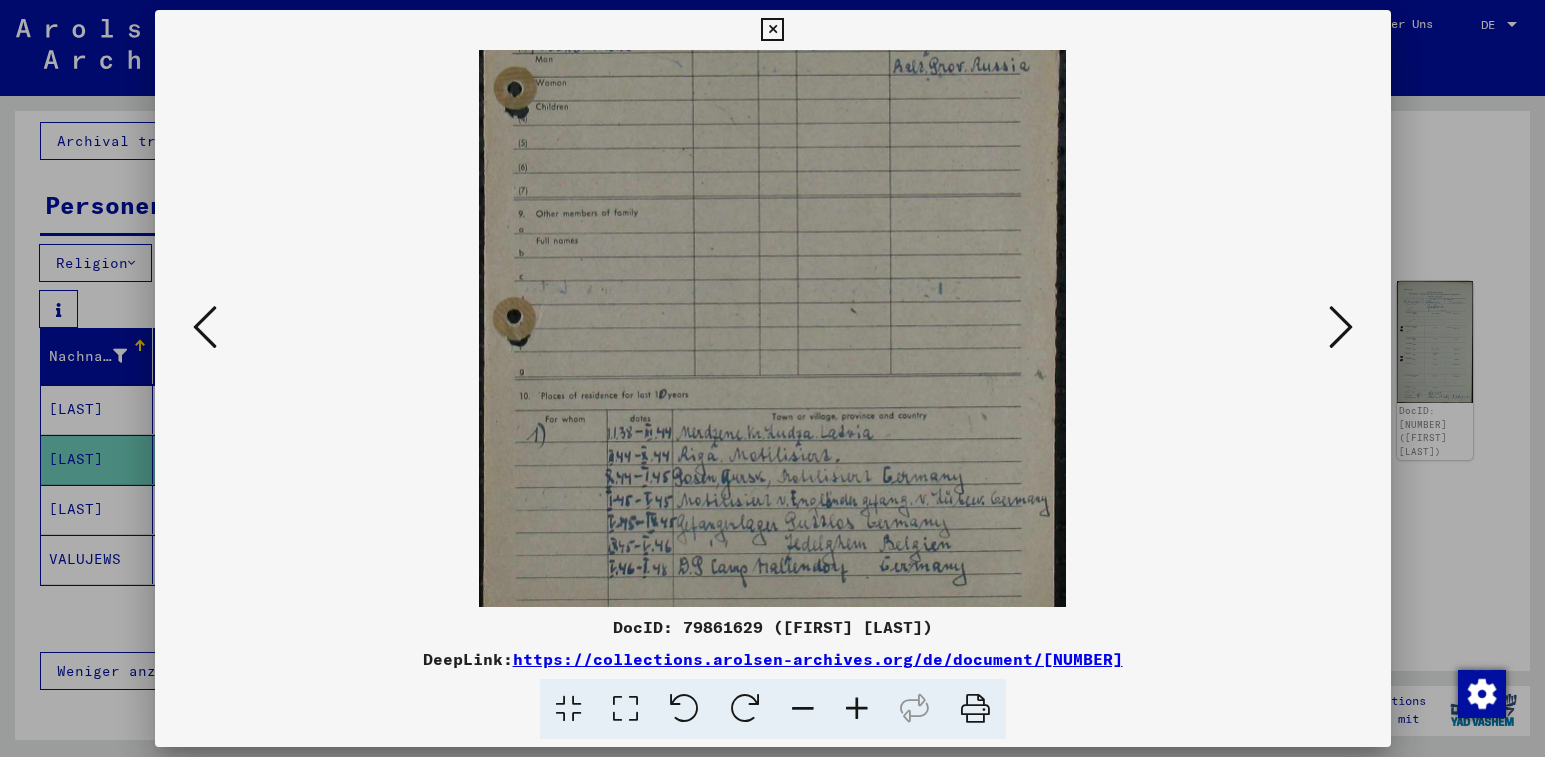 click at bounding box center (857, 709) 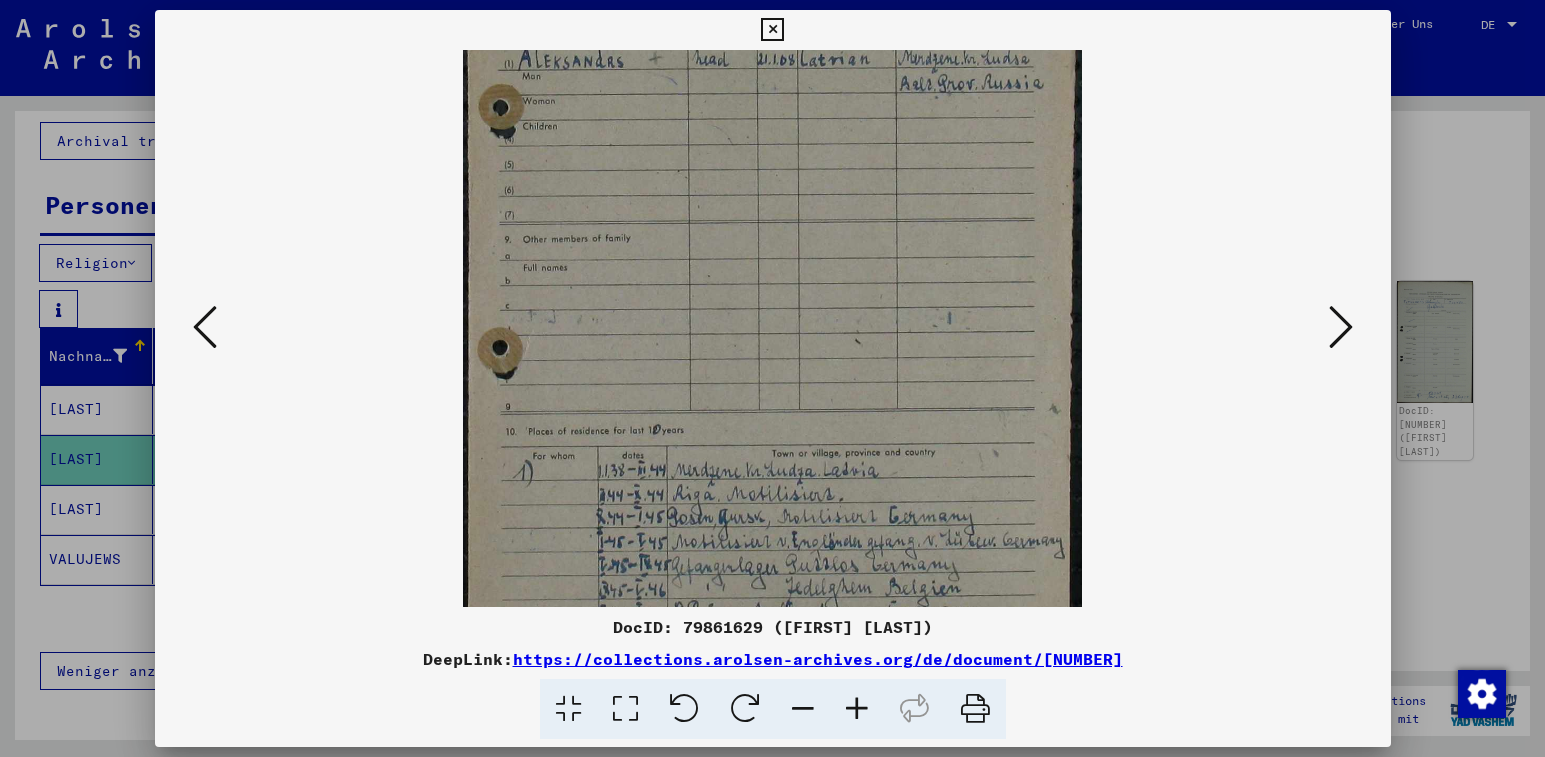 scroll, scrollTop: 400, scrollLeft: 0, axis: vertical 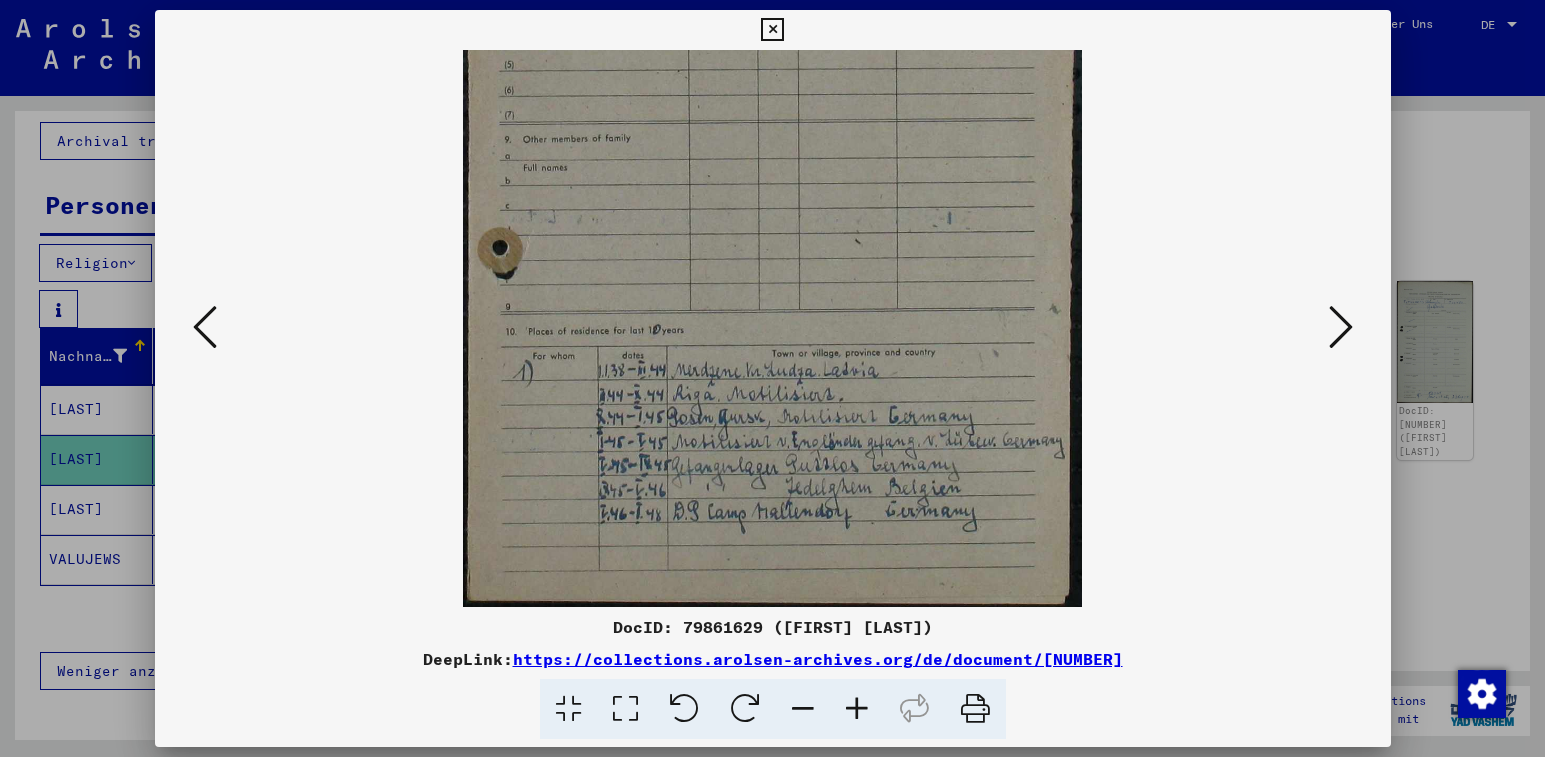 drag, startPoint x: 743, startPoint y: 569, endPoint x: 768, endPoint y: 439, distance: 132.38202 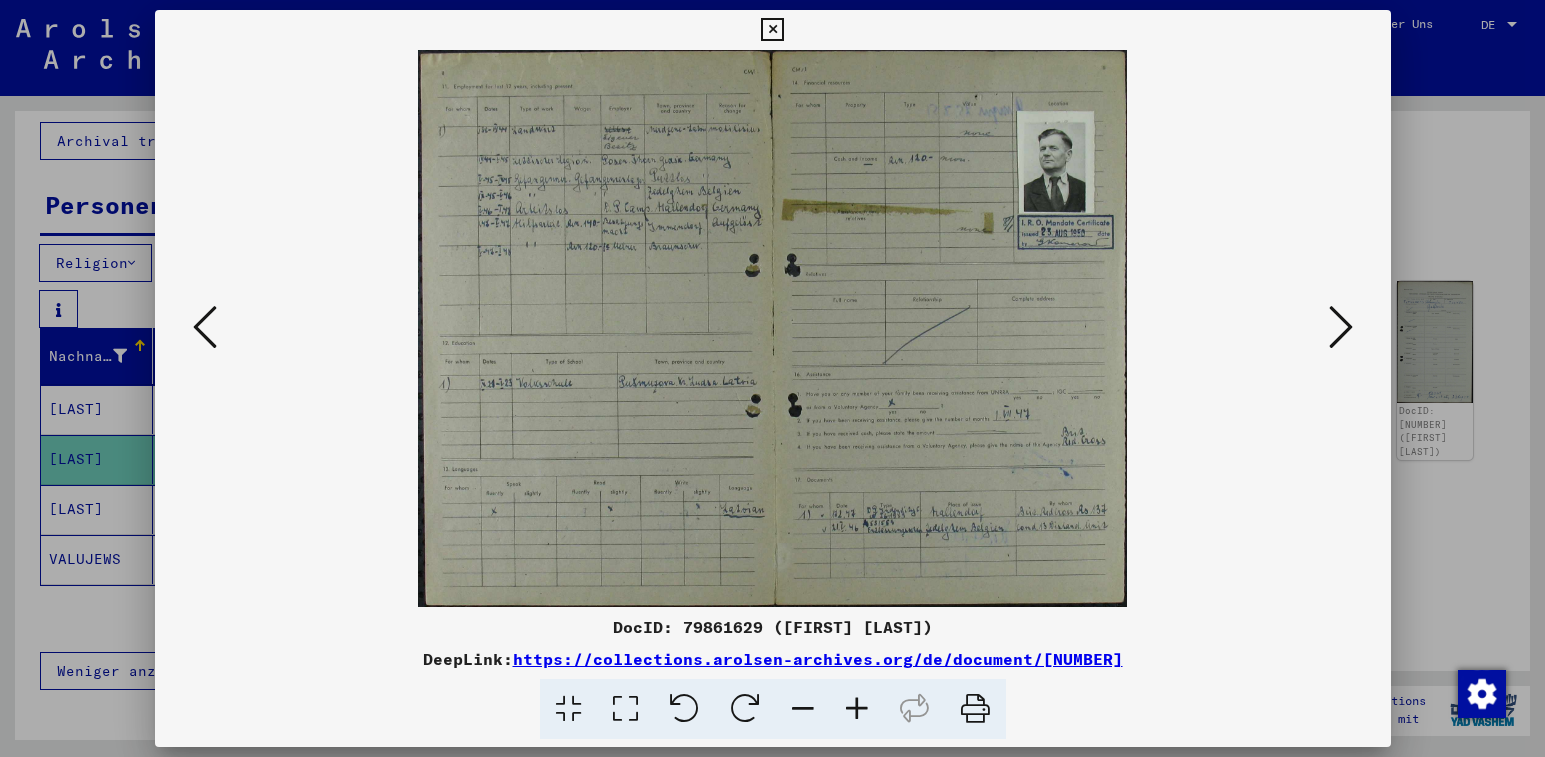 click at bounding box center (857, 709) 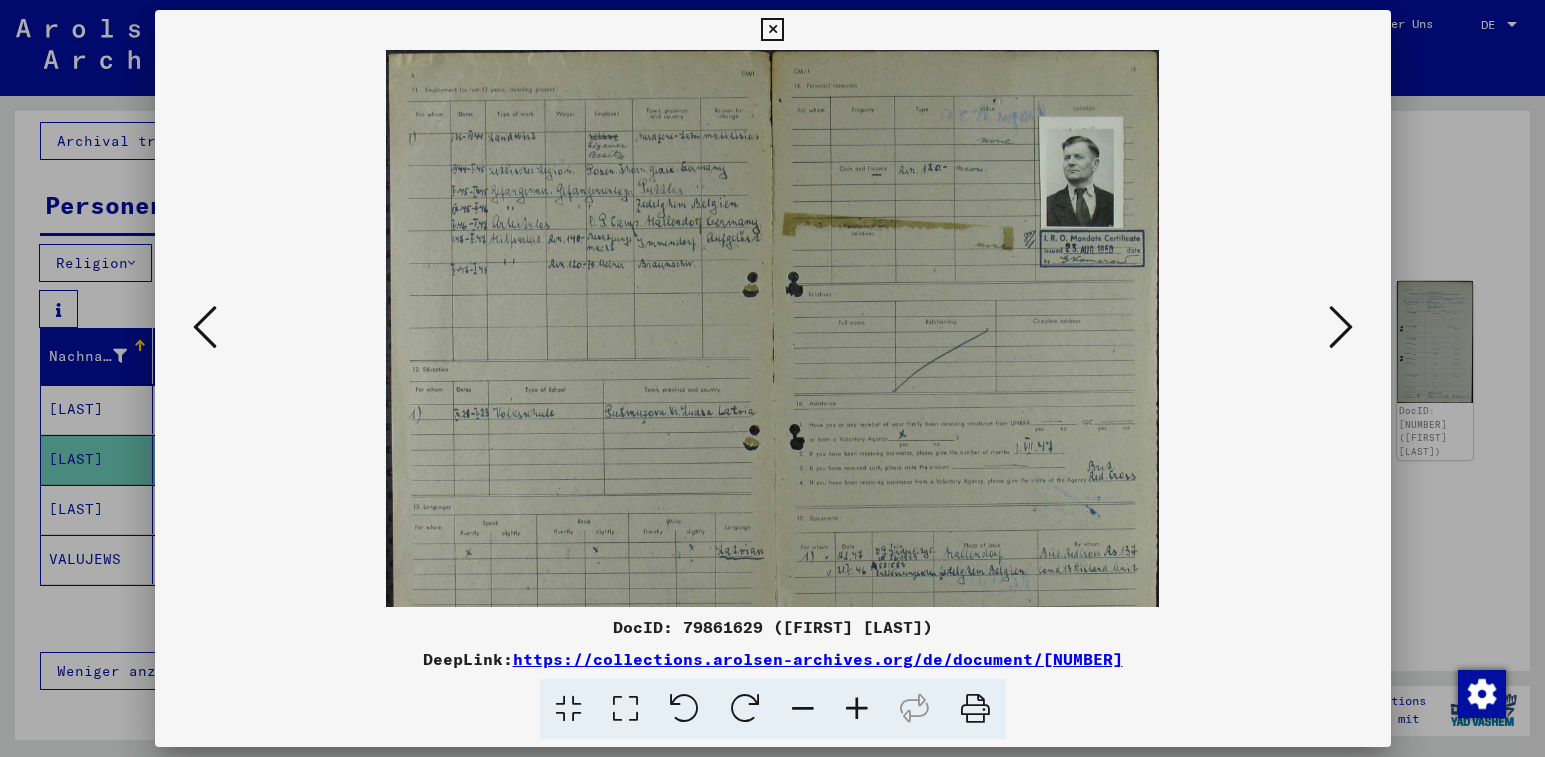 click at bounding box center (857, 709) 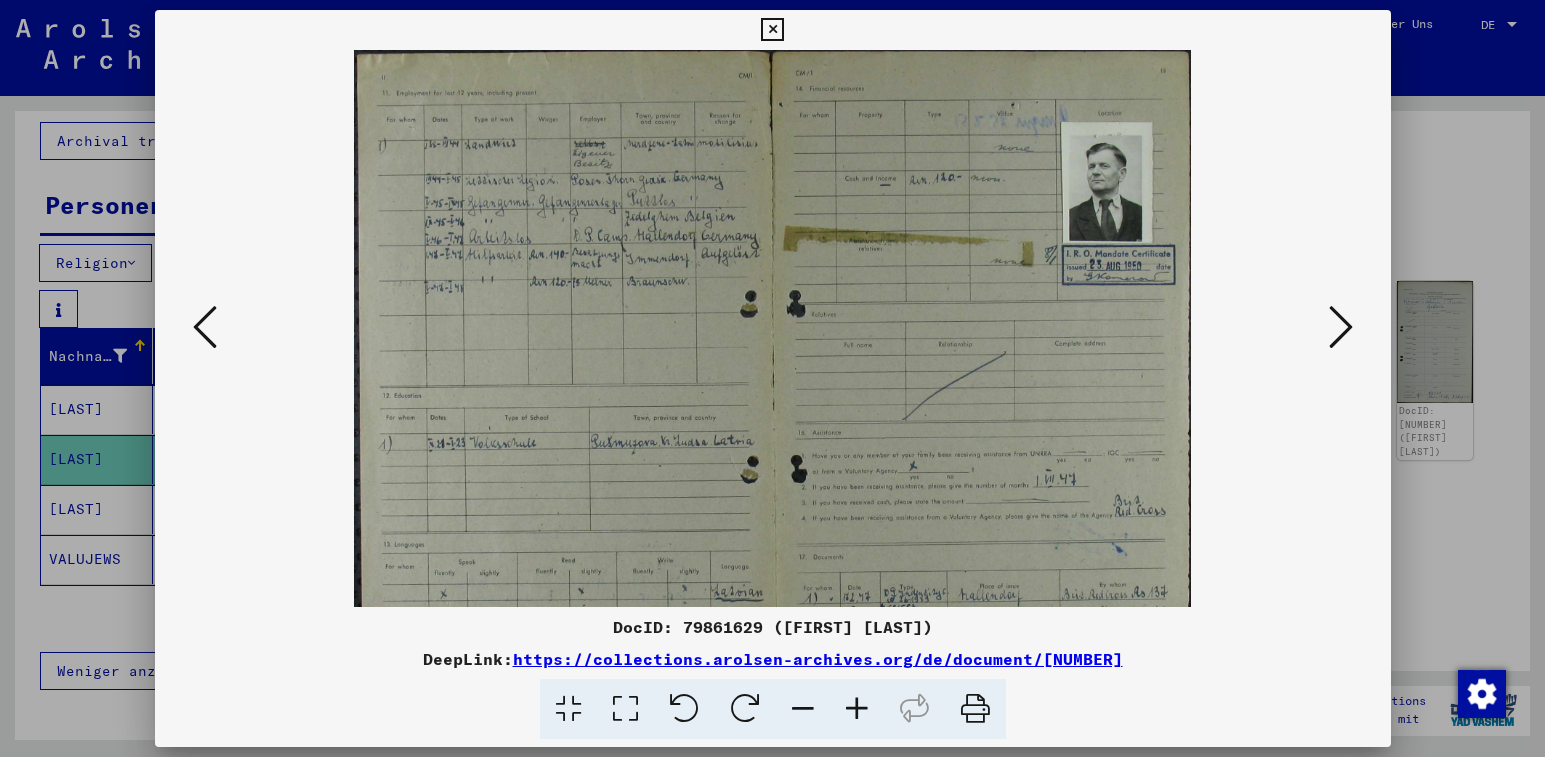 click at bounding box center [857, 709] 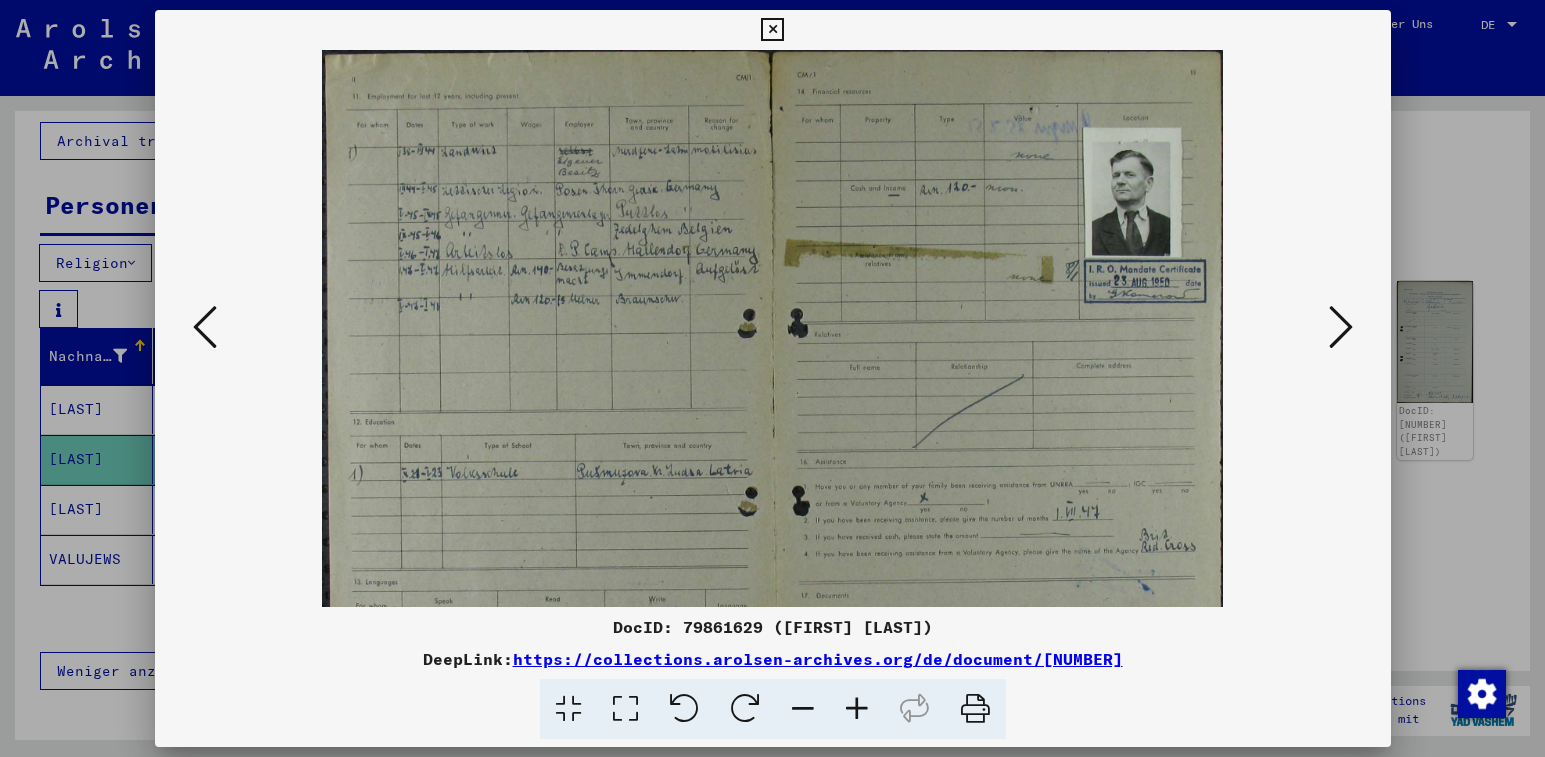 click at bounding box center (857, 709) 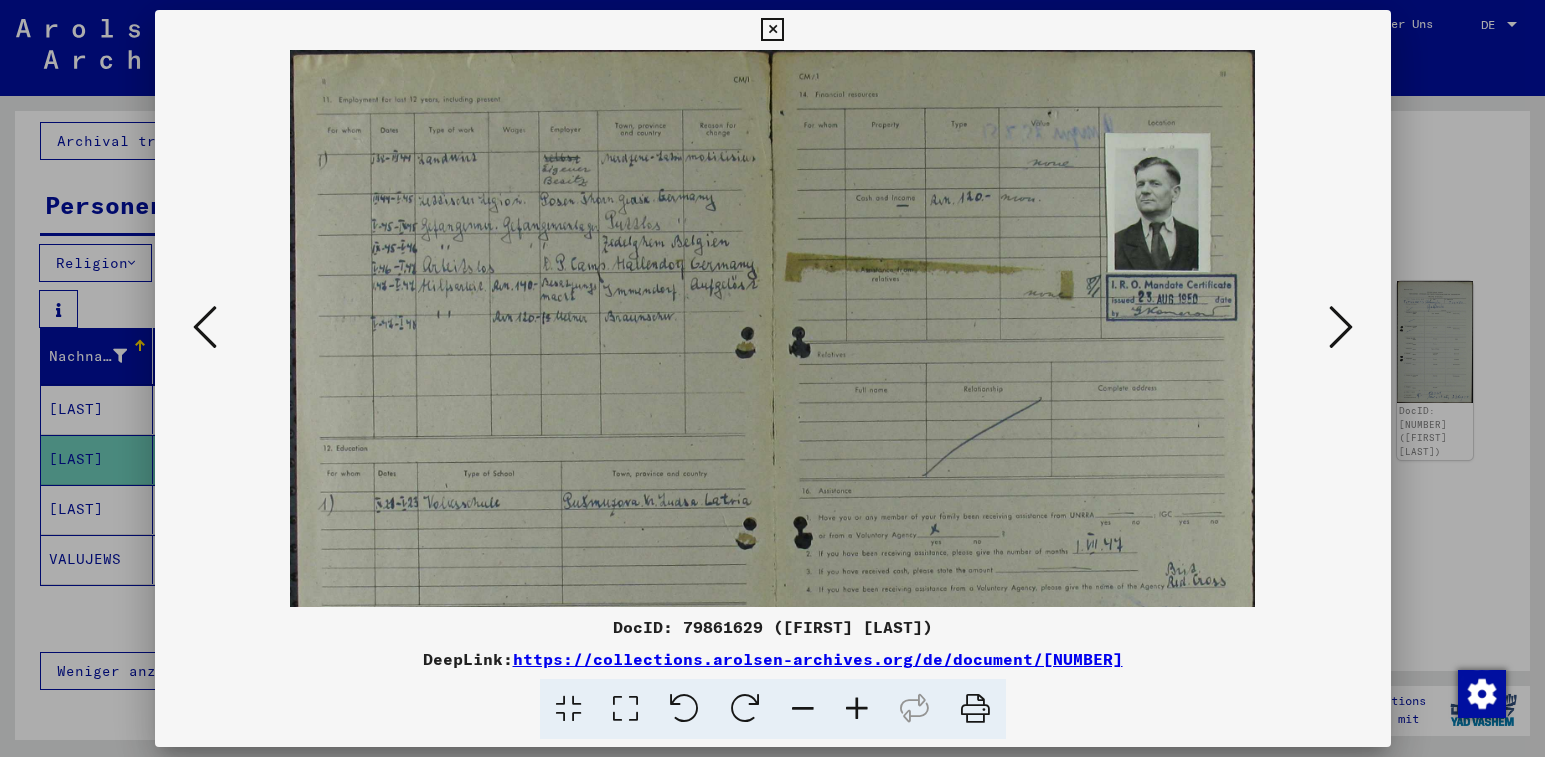 click at bounding box center (857, 709) 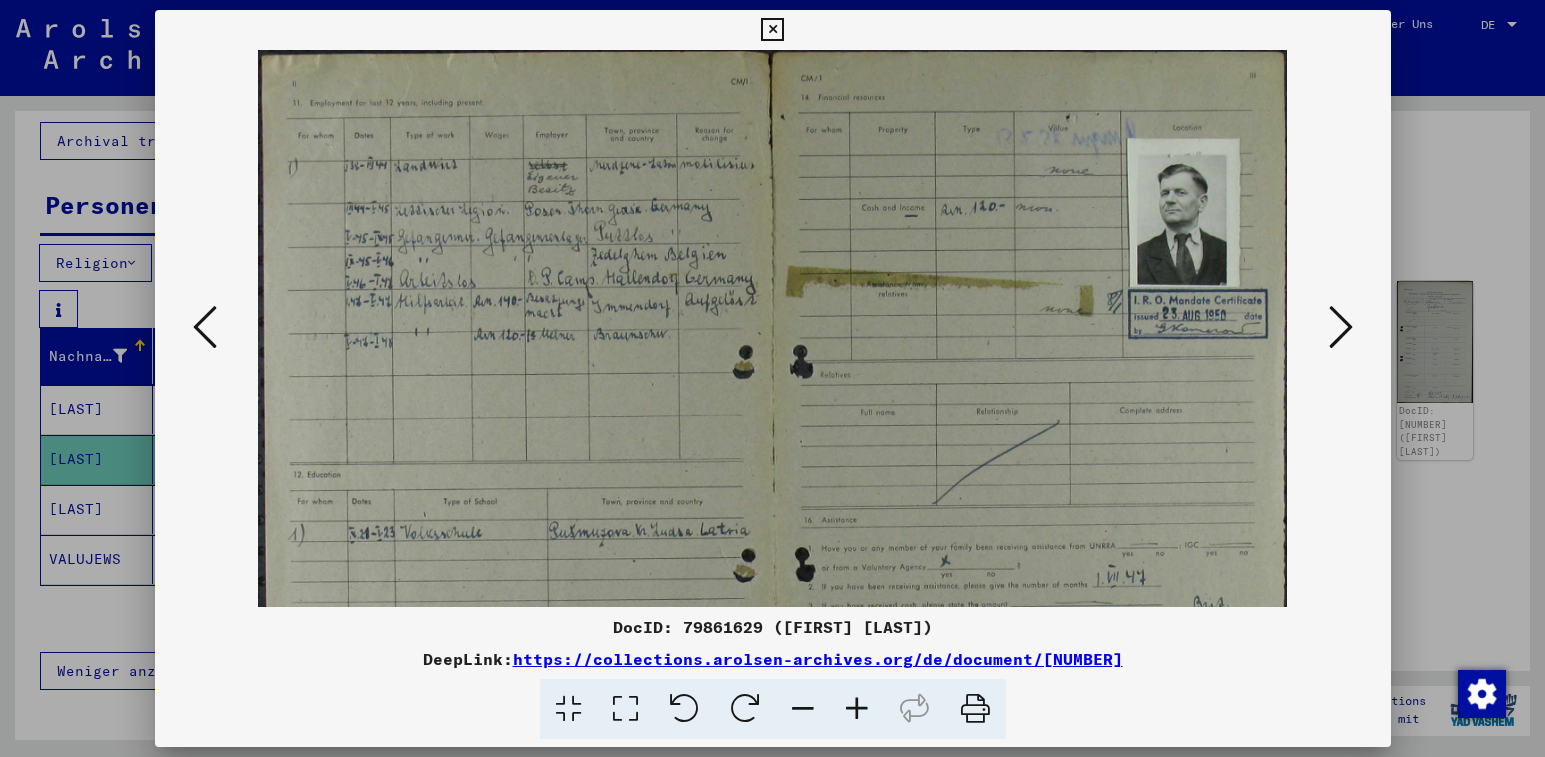 click at bounding box center [857, 709] 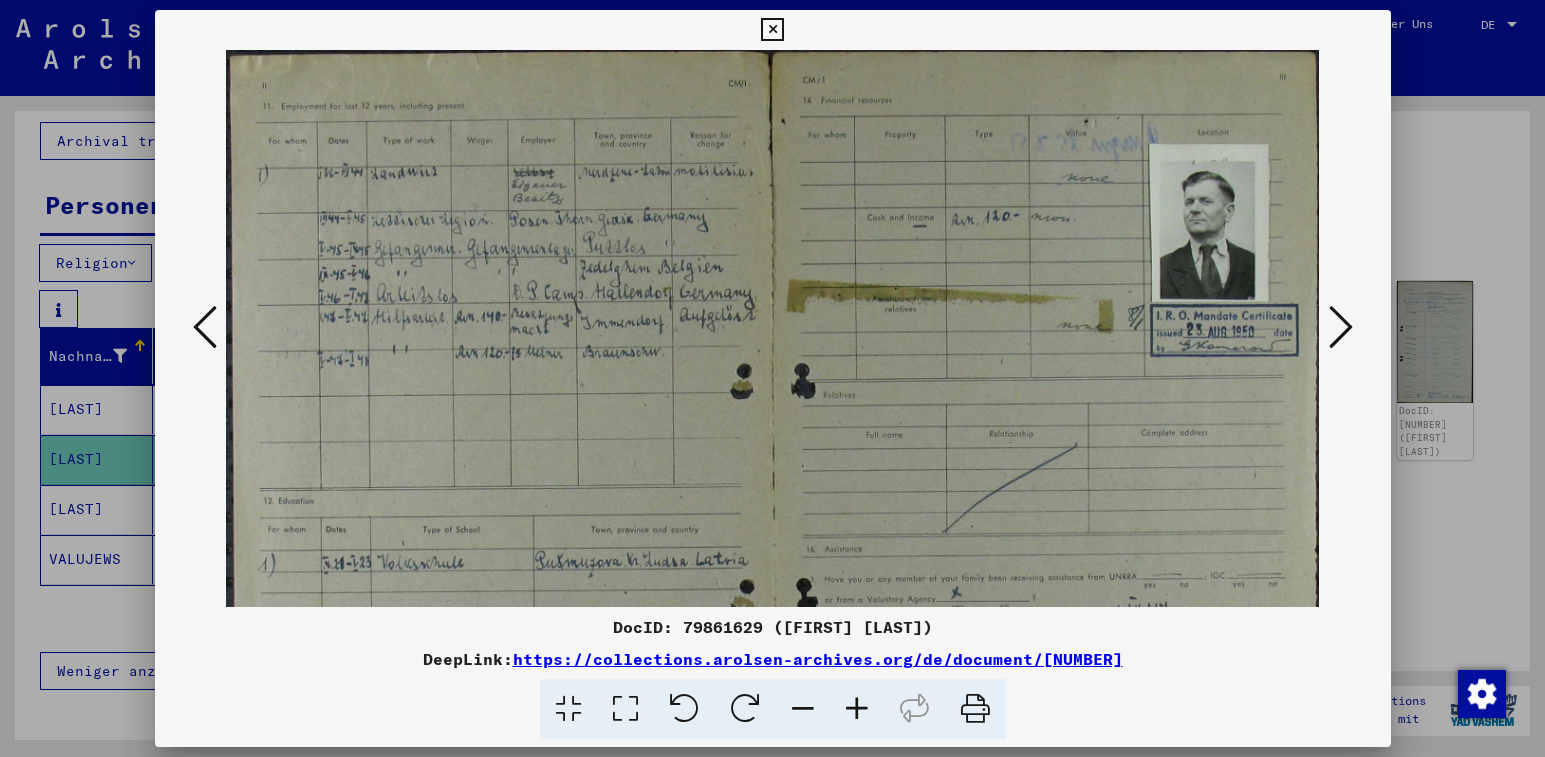 click at bounding box center [857, 709] 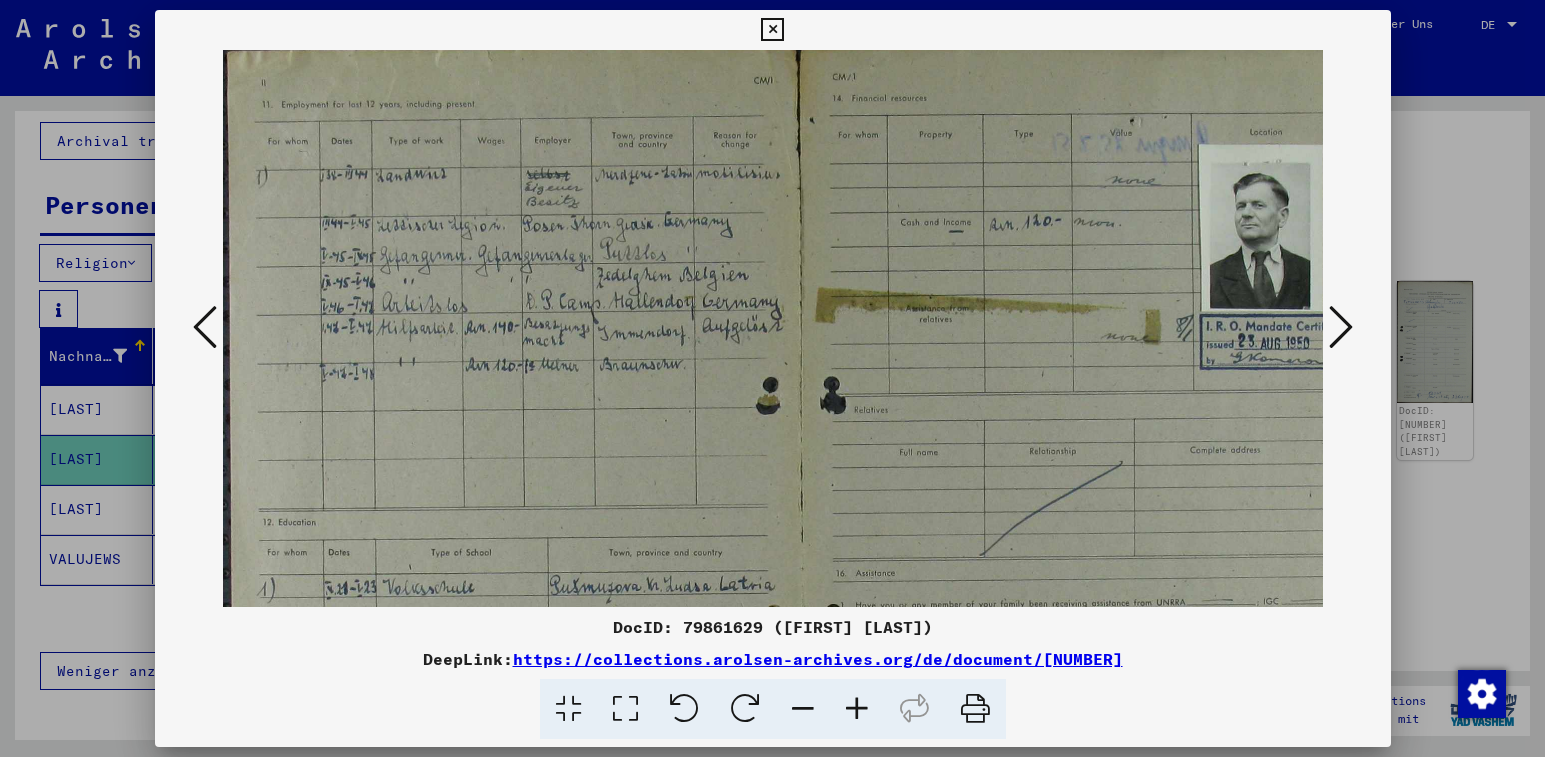 scroll, scrollTop: 3, scrollLeft: 0, axis: vertical 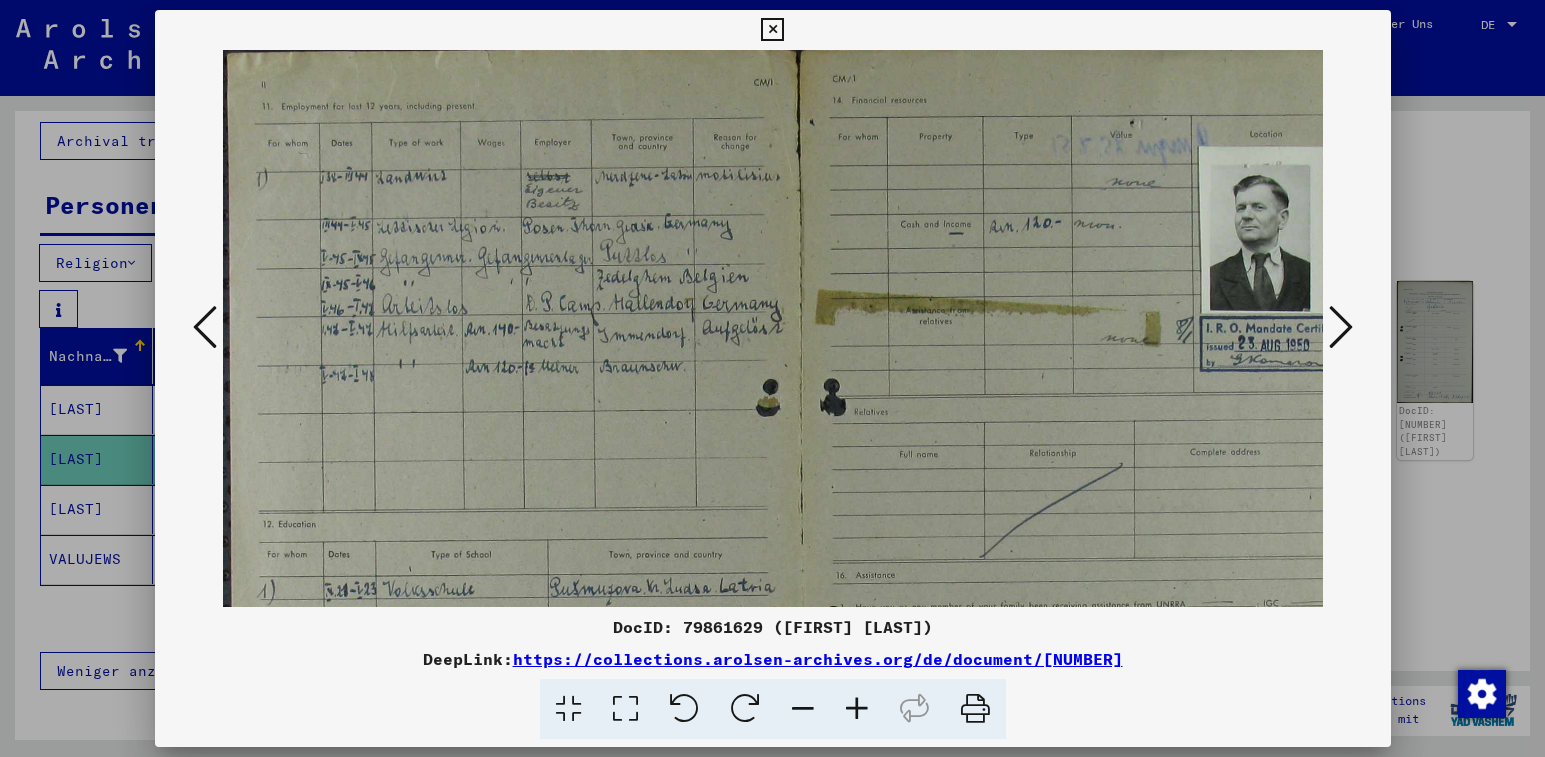drag, startPoint x: 945, startPoint y: 358, endPoint x: 1216, endPoint y: 373, distance: 271.41483 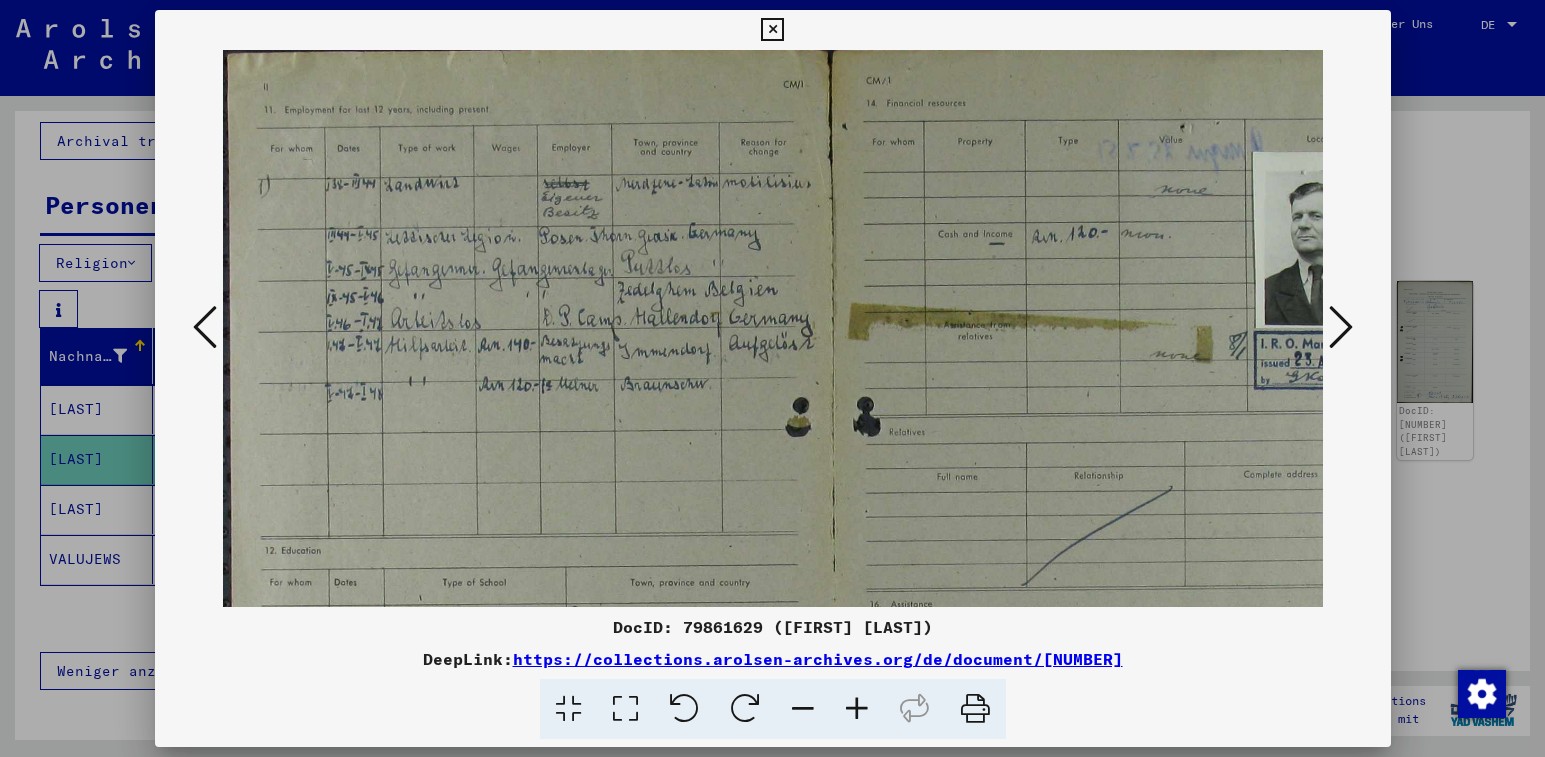 click at bounding box center [857, 709] 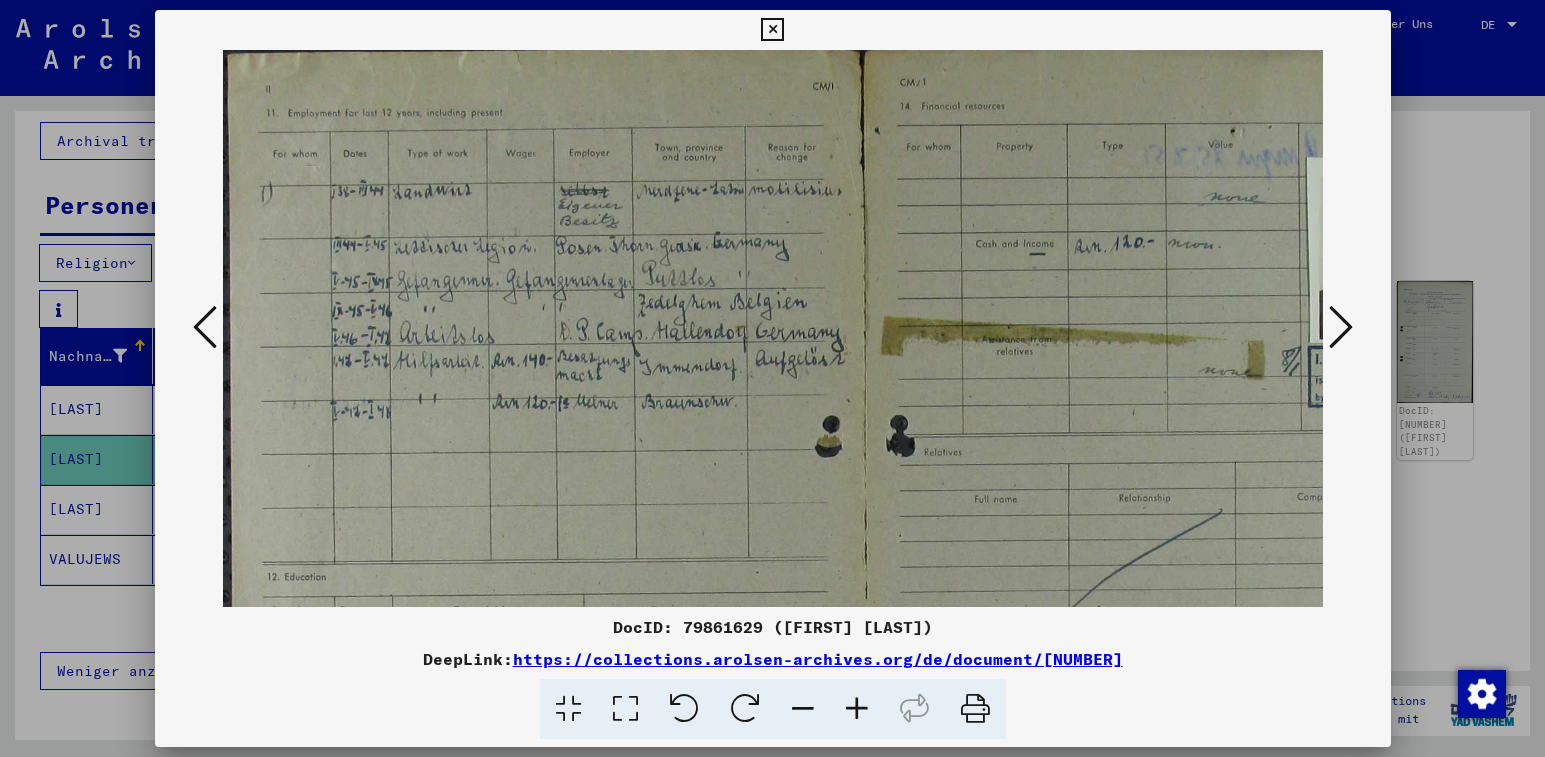scroll, scrollTop: 0, scrollLeft: 0, axis: both 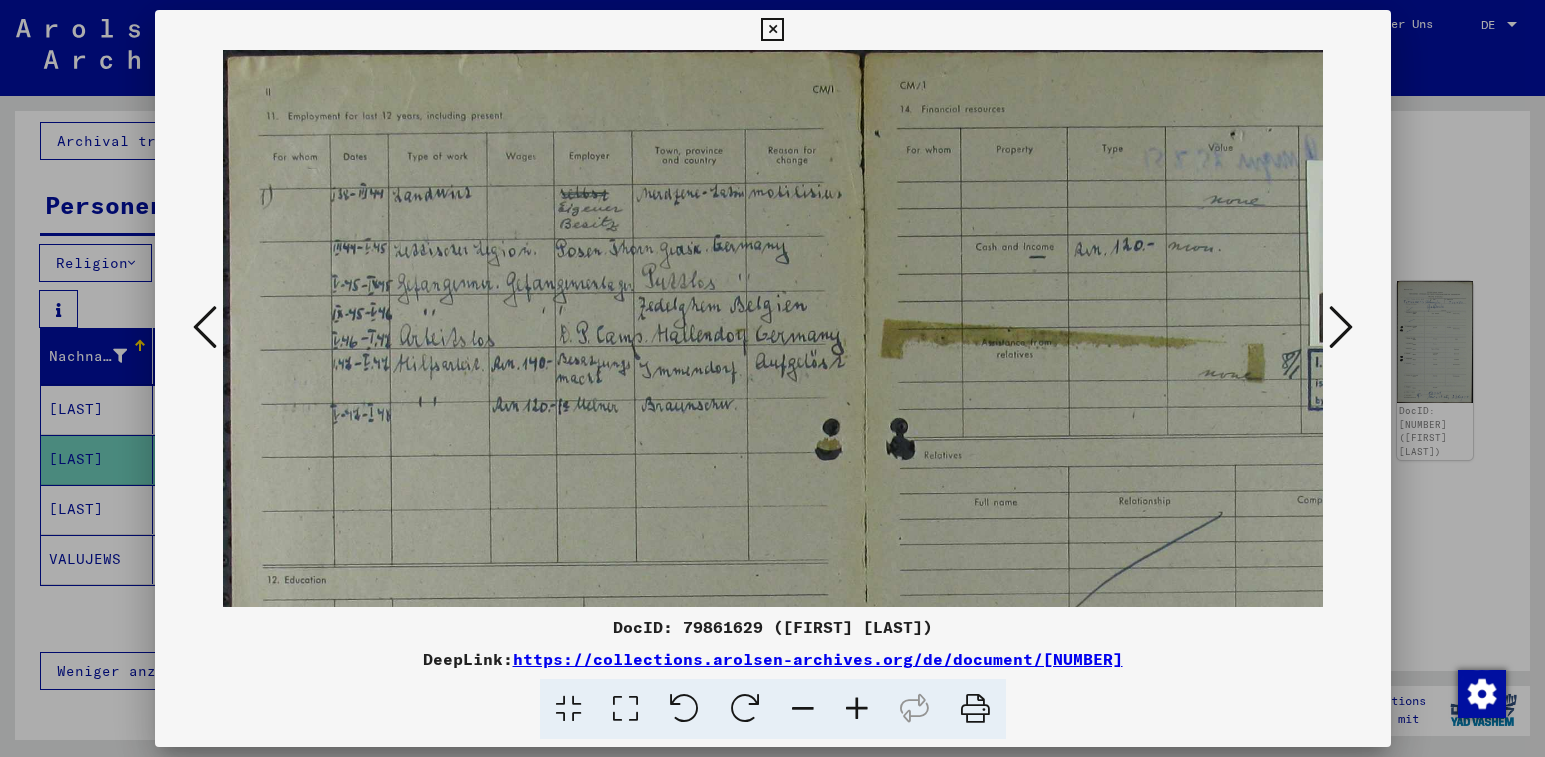 drag, startPoint x: 407, startPoint y: 233, endPoint x: 409, endPoint y: 280, distance: 47.042534 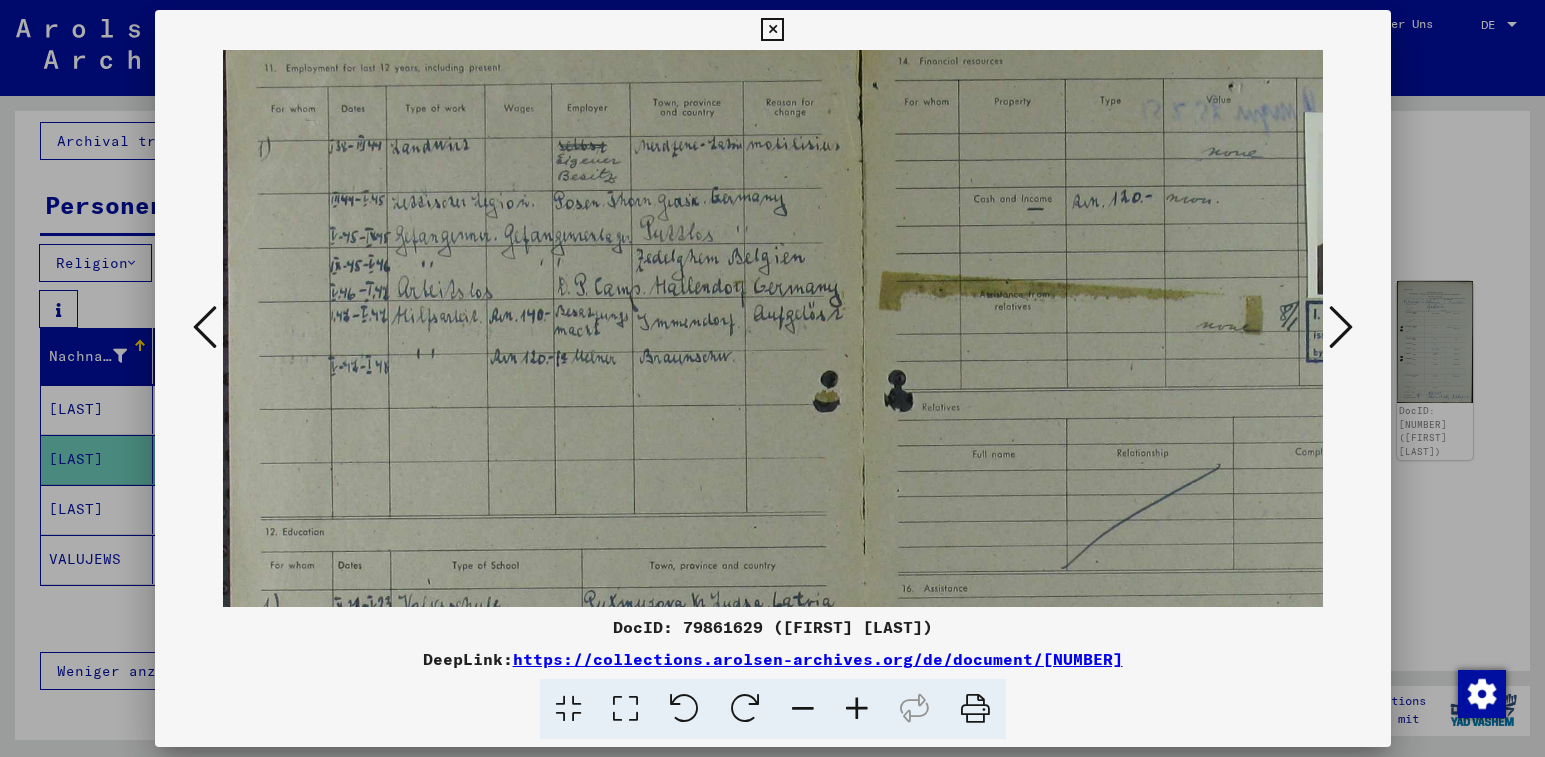 scroll, scrollTop: 200, scrollLeft: 0, axis: vertical 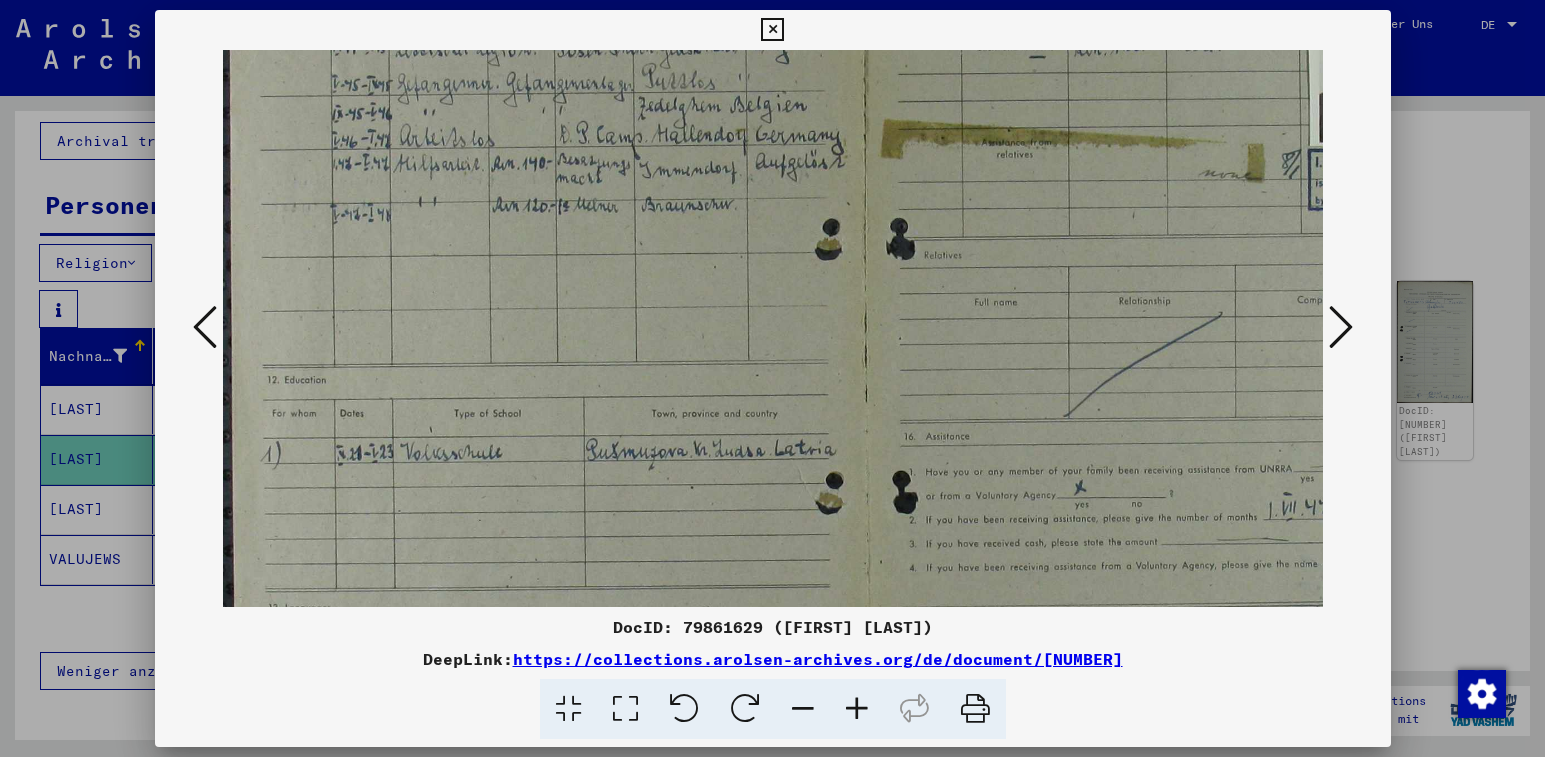 drag, startPoint x: 546, startPoint y: 463, endPoint x: 563, endPoint y: 266, distance: 197.73215 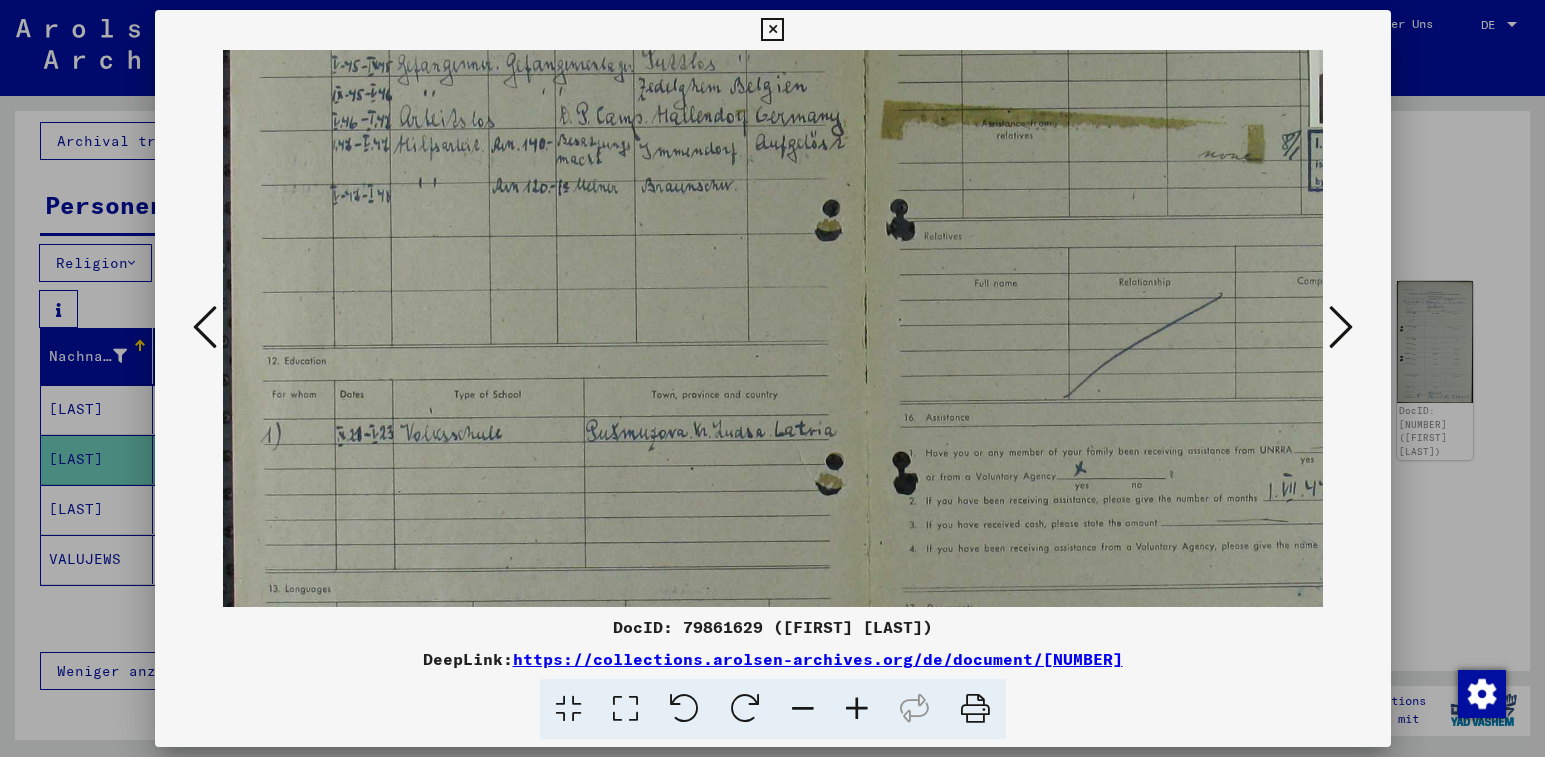 scroll, scrollTop: 217, scrollLeft: 0, axis: vertical 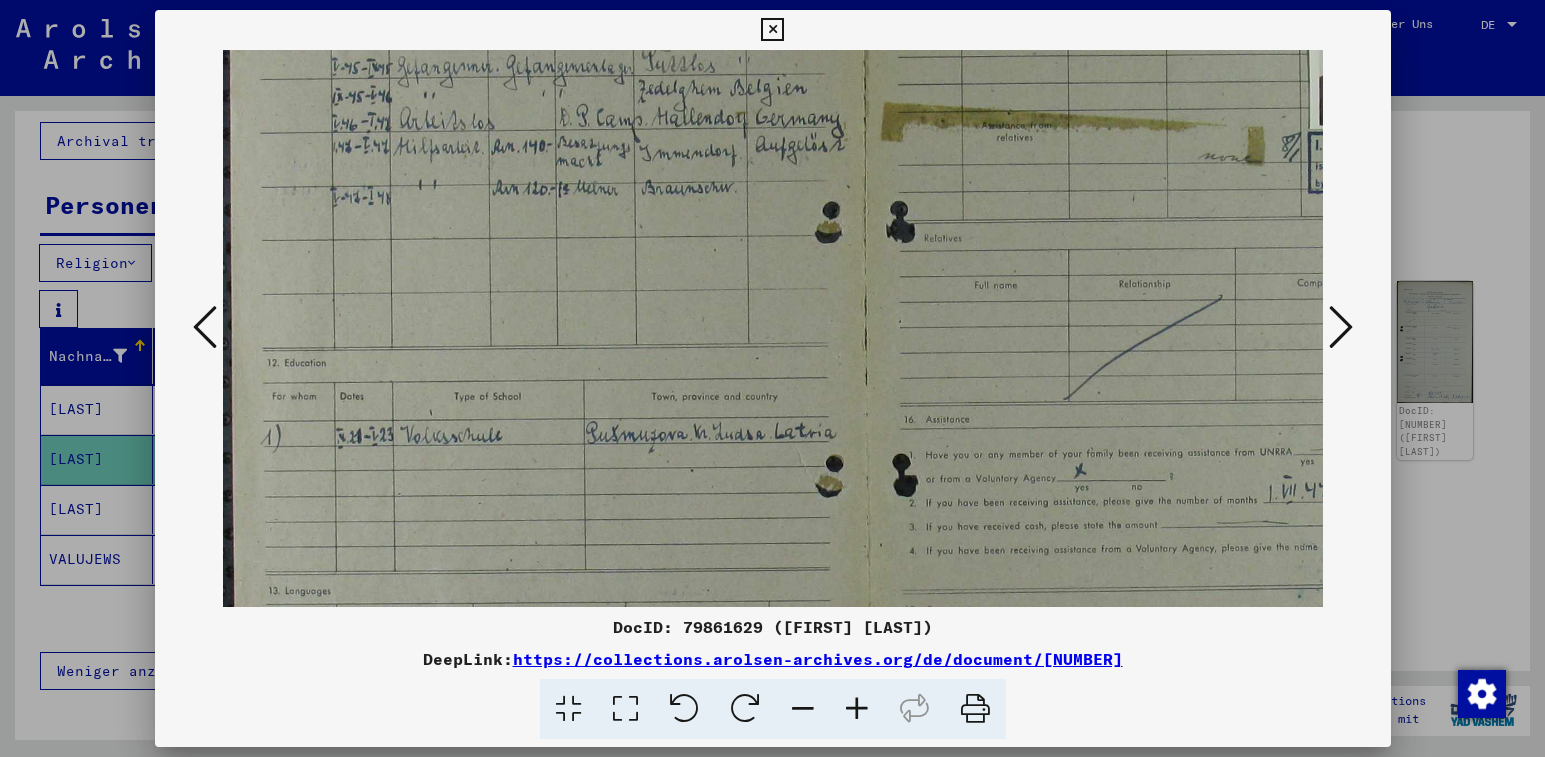 drag, startPoint x: 553, startPoint y: 468, endPoint x: 558, endPoint y: 451, distance: 17.720045 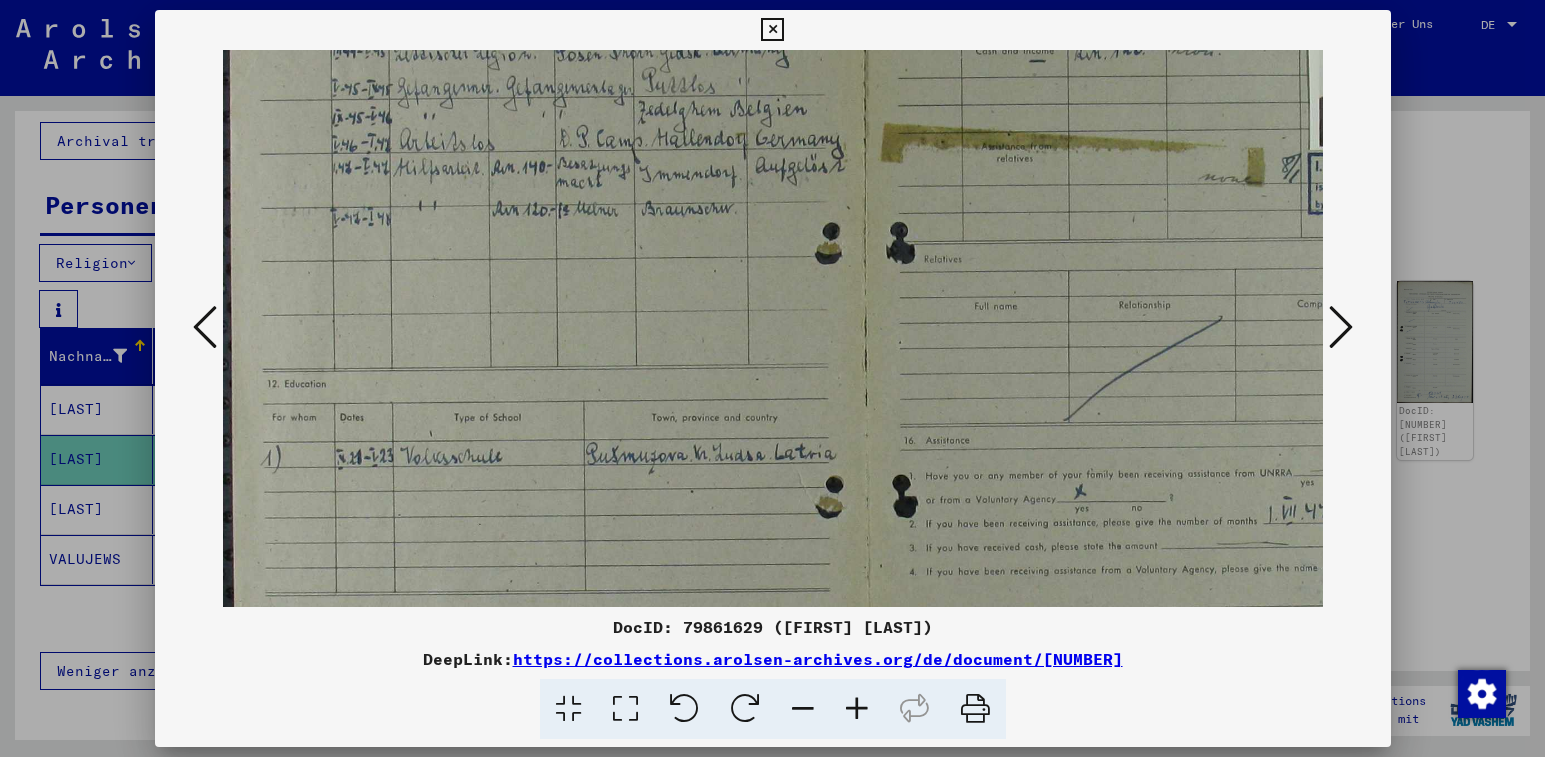 scroll, scrollTop: 195, scrollLeft: 0, axis: vertical 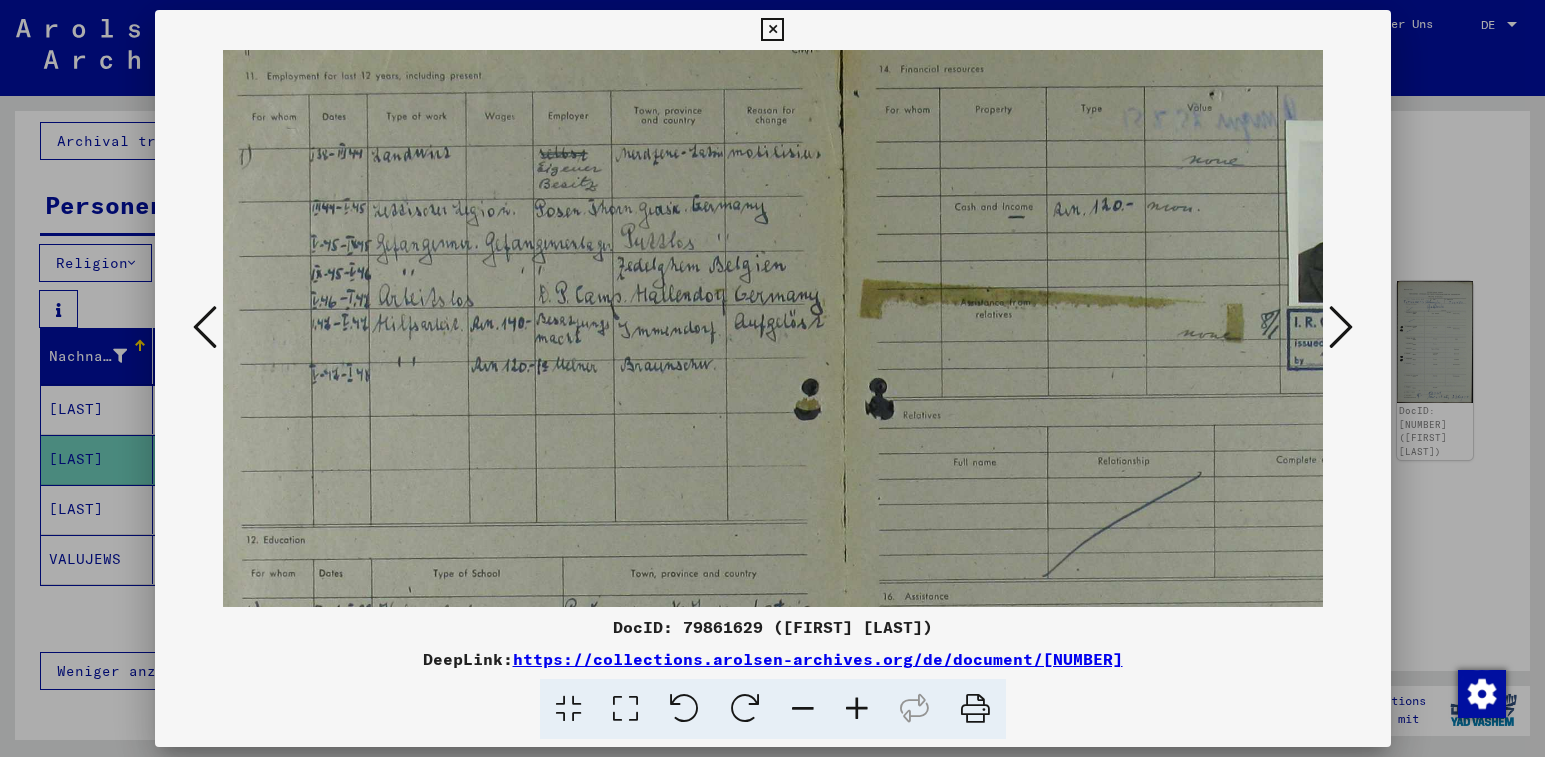 drag, startPoint x: 587, startPoint y: 363, endPoint x: 545, endPoint y: 509, distance: 151.92104 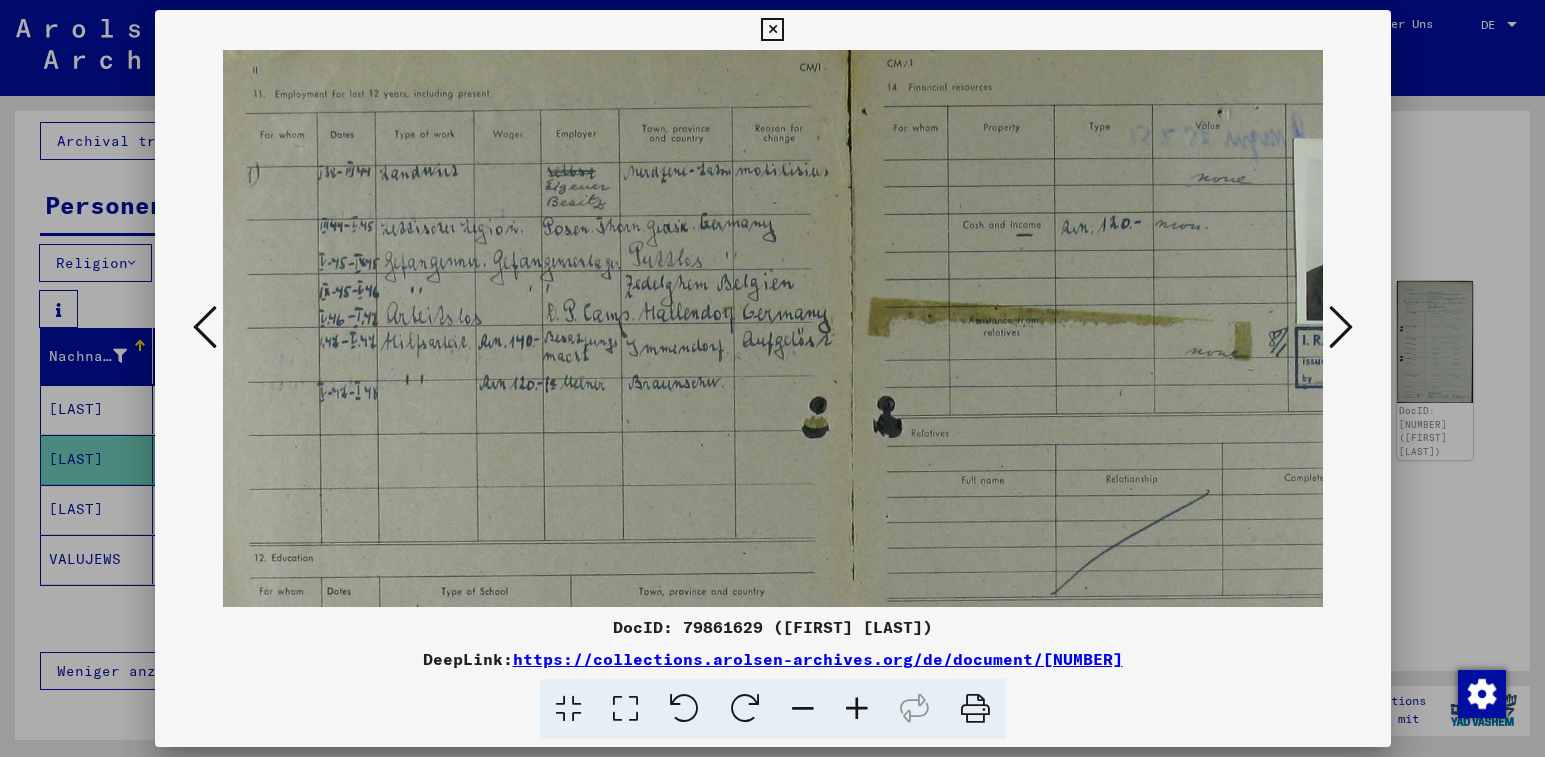 scroll, scrollTop: 0, scrollLeft: 0, axis: both 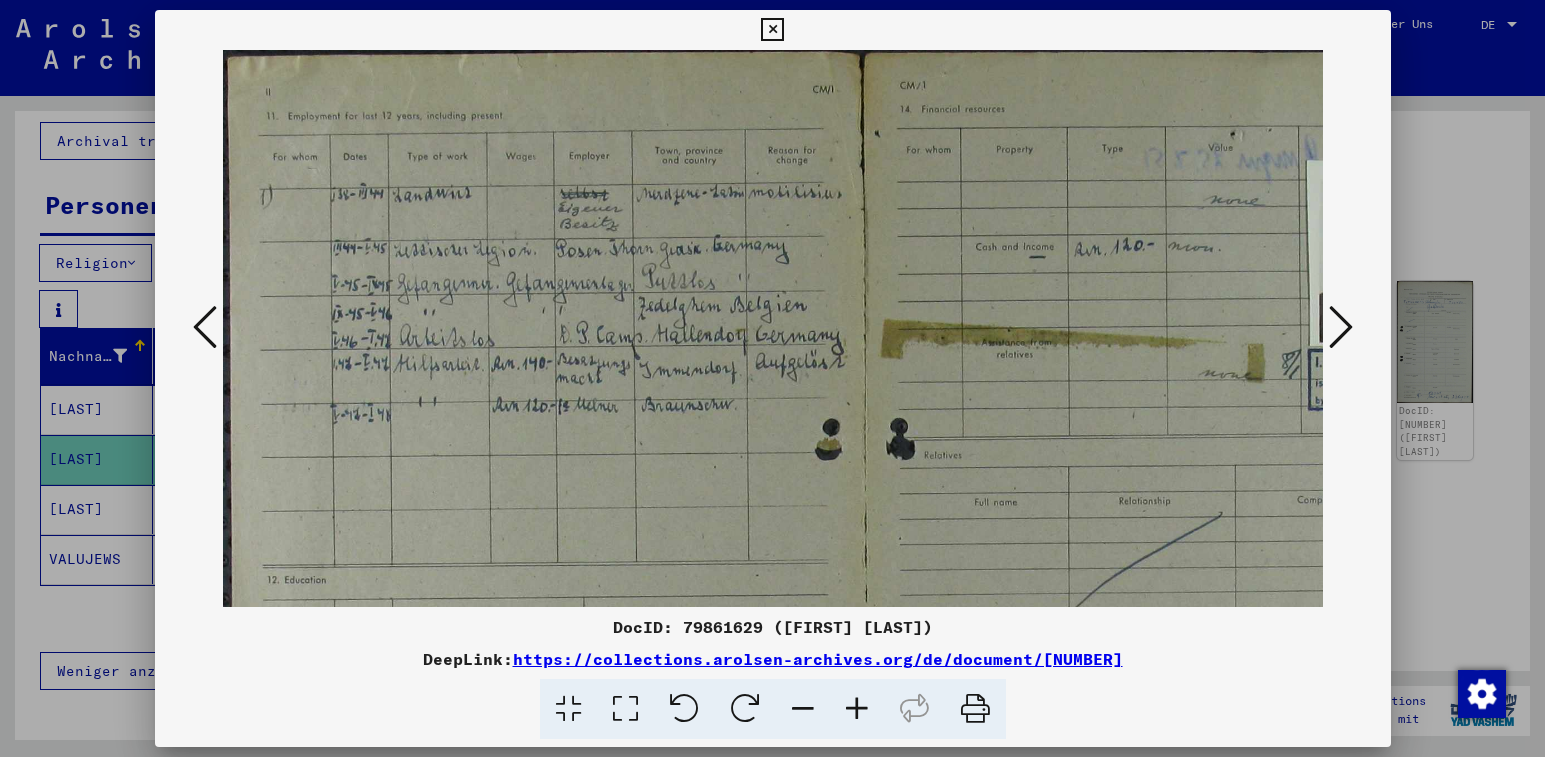 drag, startPoint x: 461, startPoint y: 354, endPoint x: 426, endPoint y: 475, distance: 125.96031 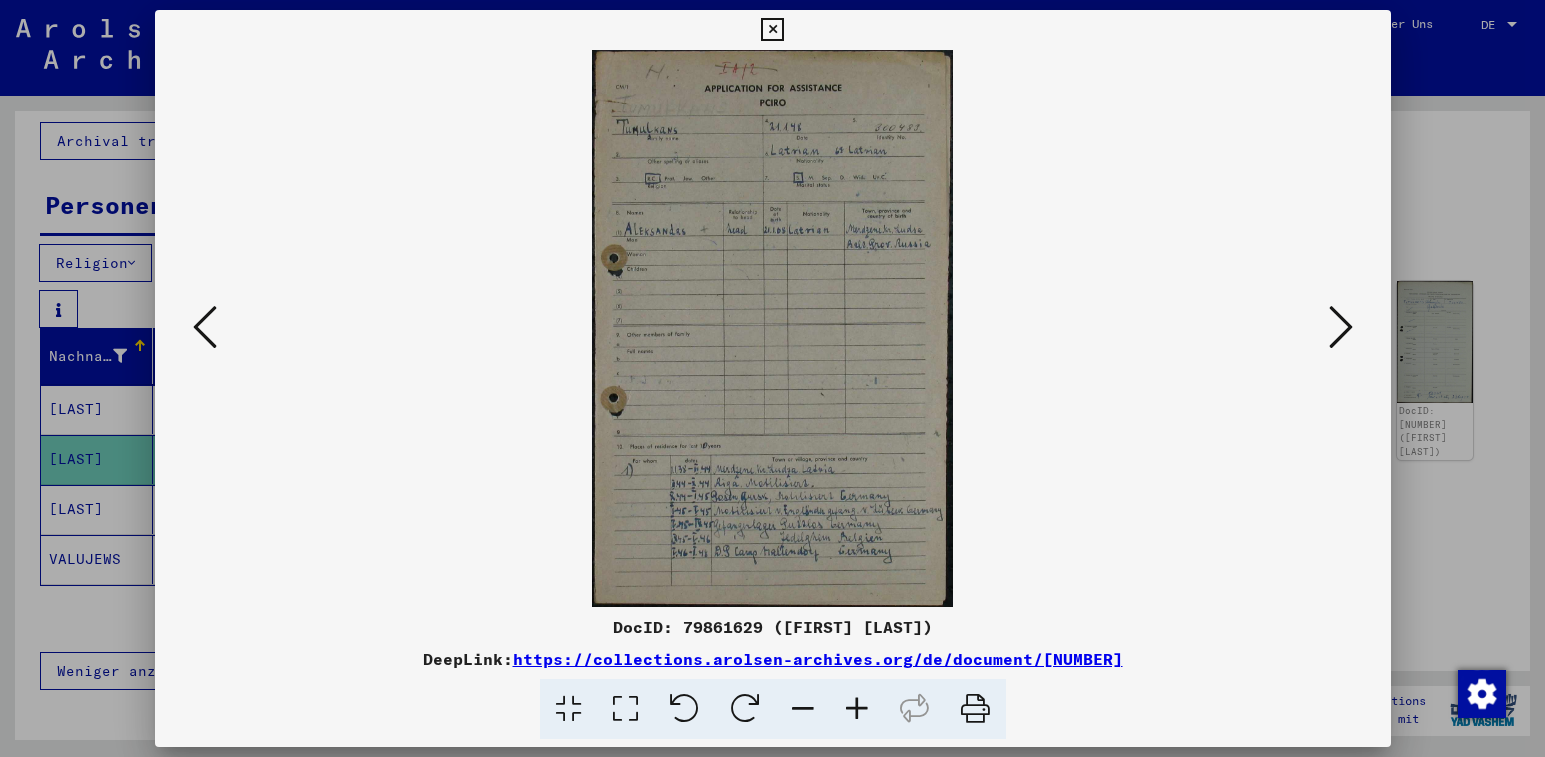 click at bounding box center [1341, 328] 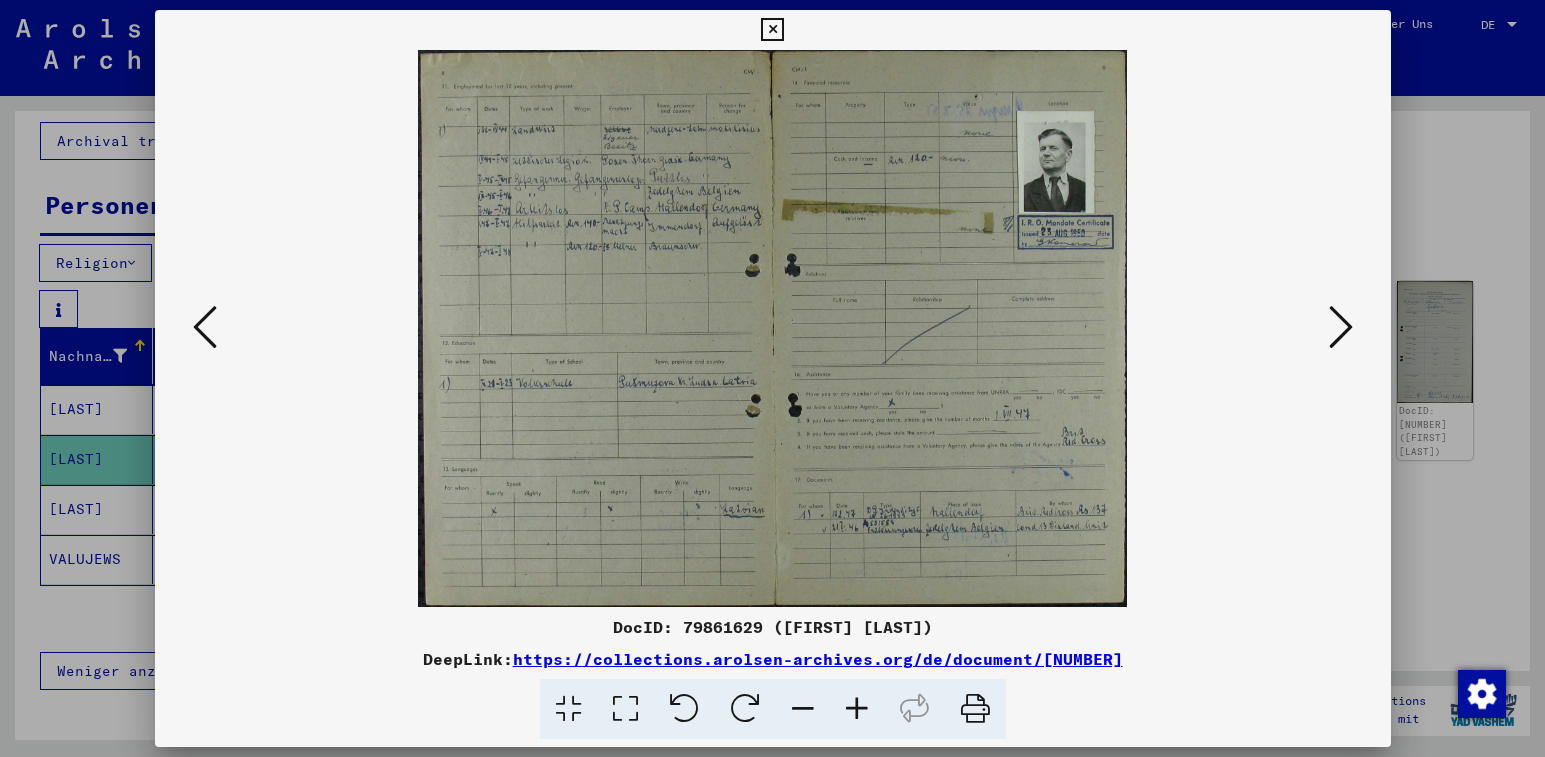 click at bounding box center [1341, 328] 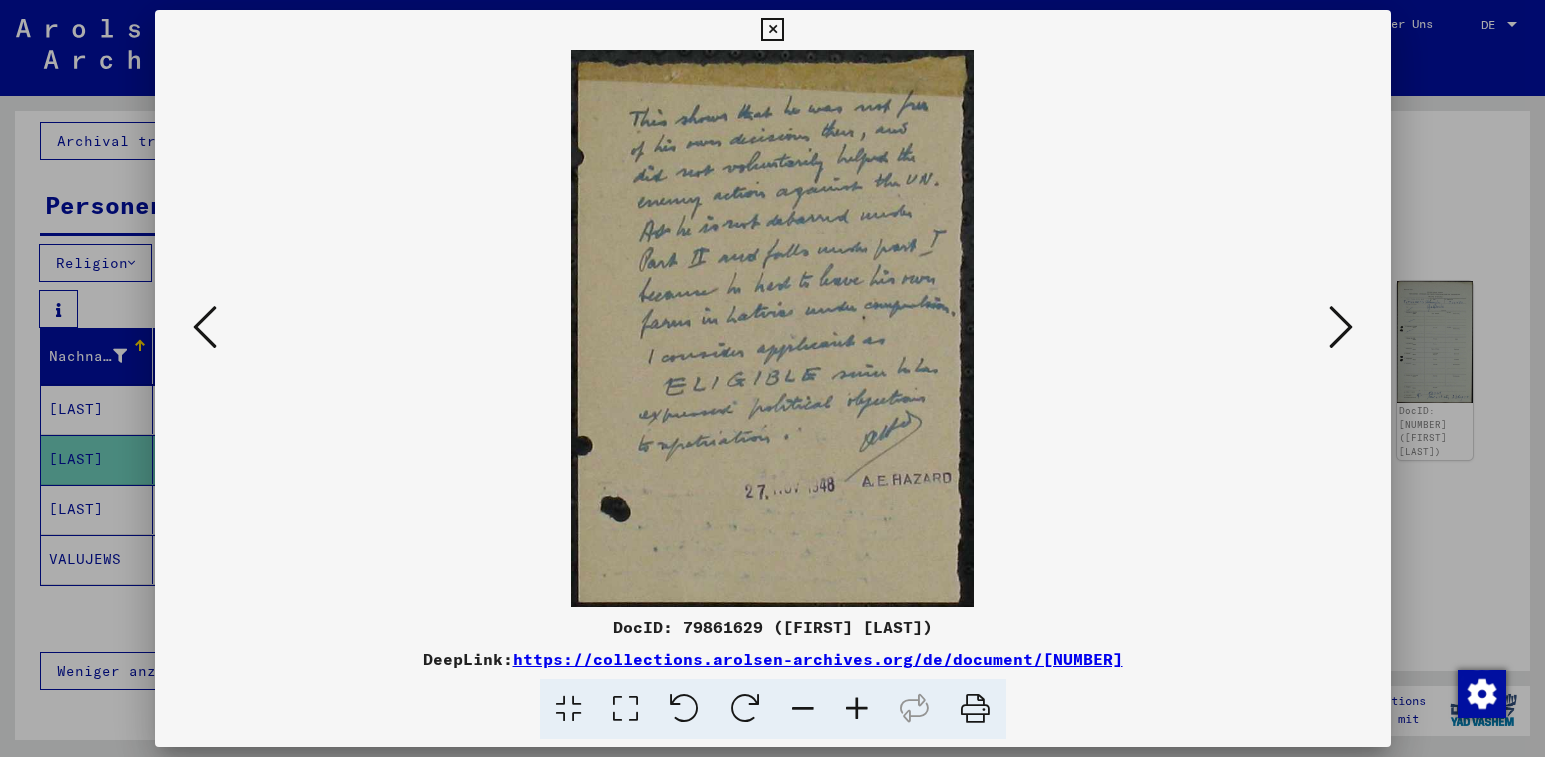 click at bounding box center (1341, 327) 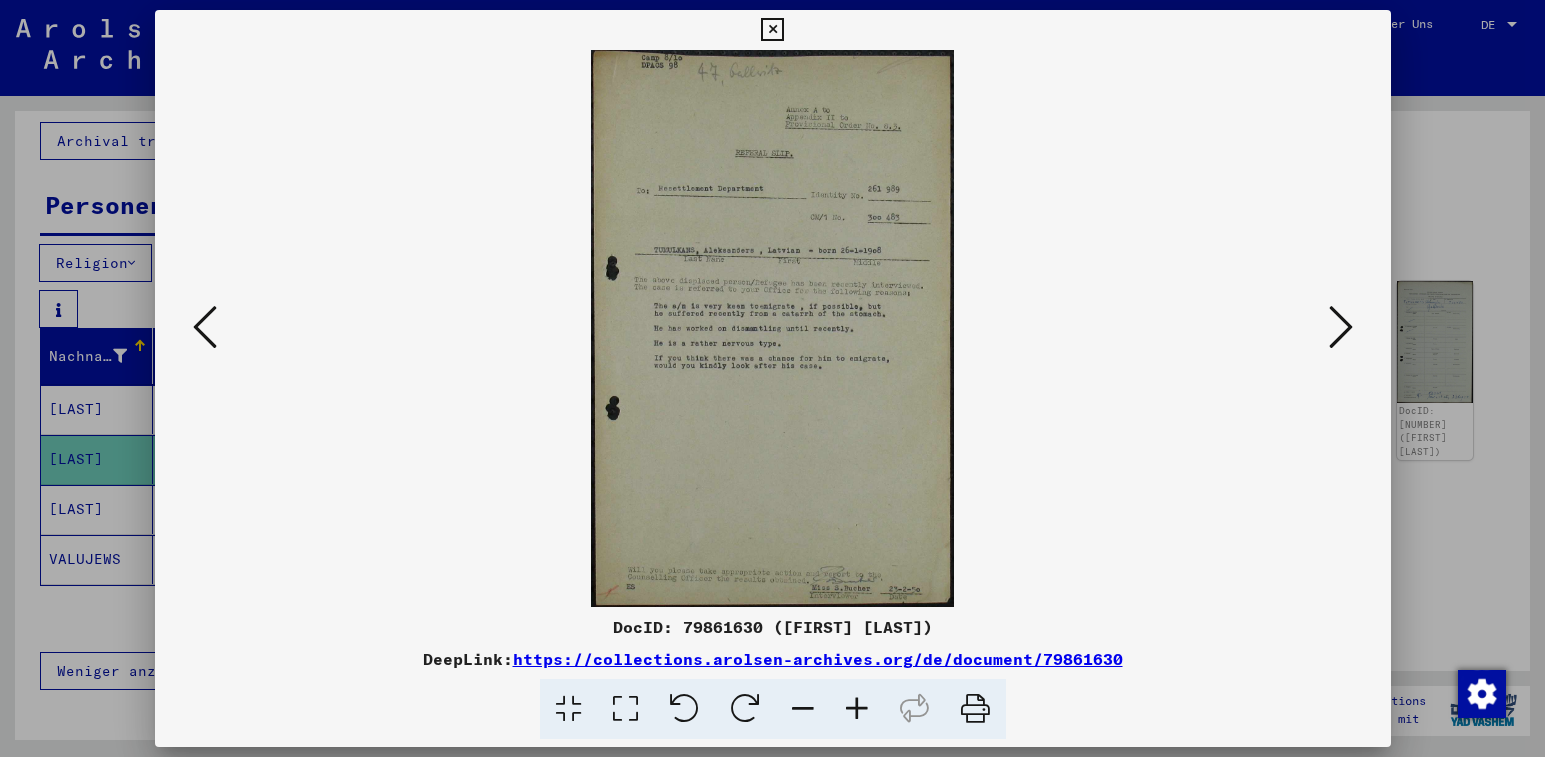 click at bounding box center (772, 30) 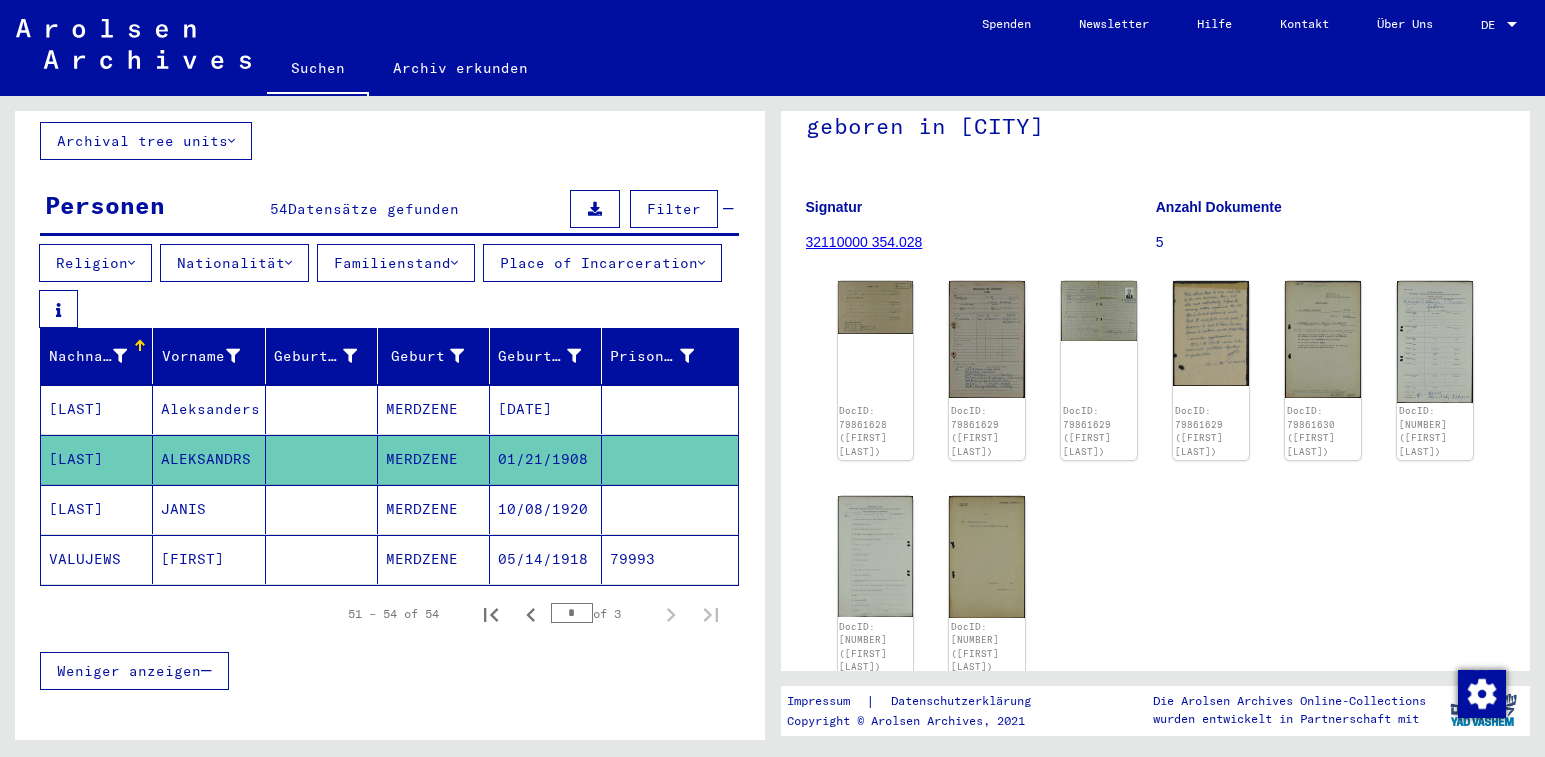 click on "JANIS" at bounding box center [209, 559] 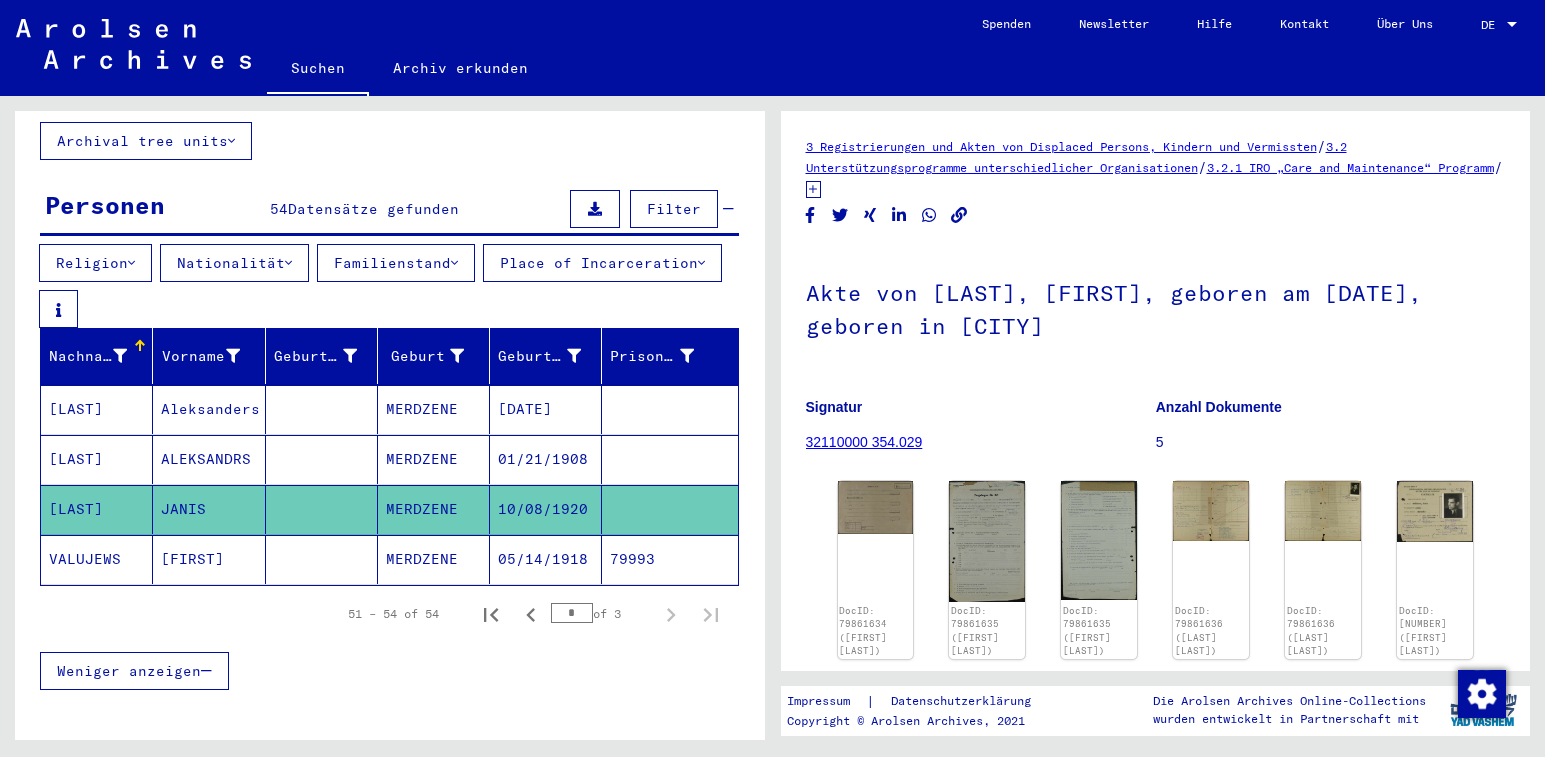 scroll, scrollTop: 0, scrollLeft: 0, axis: both 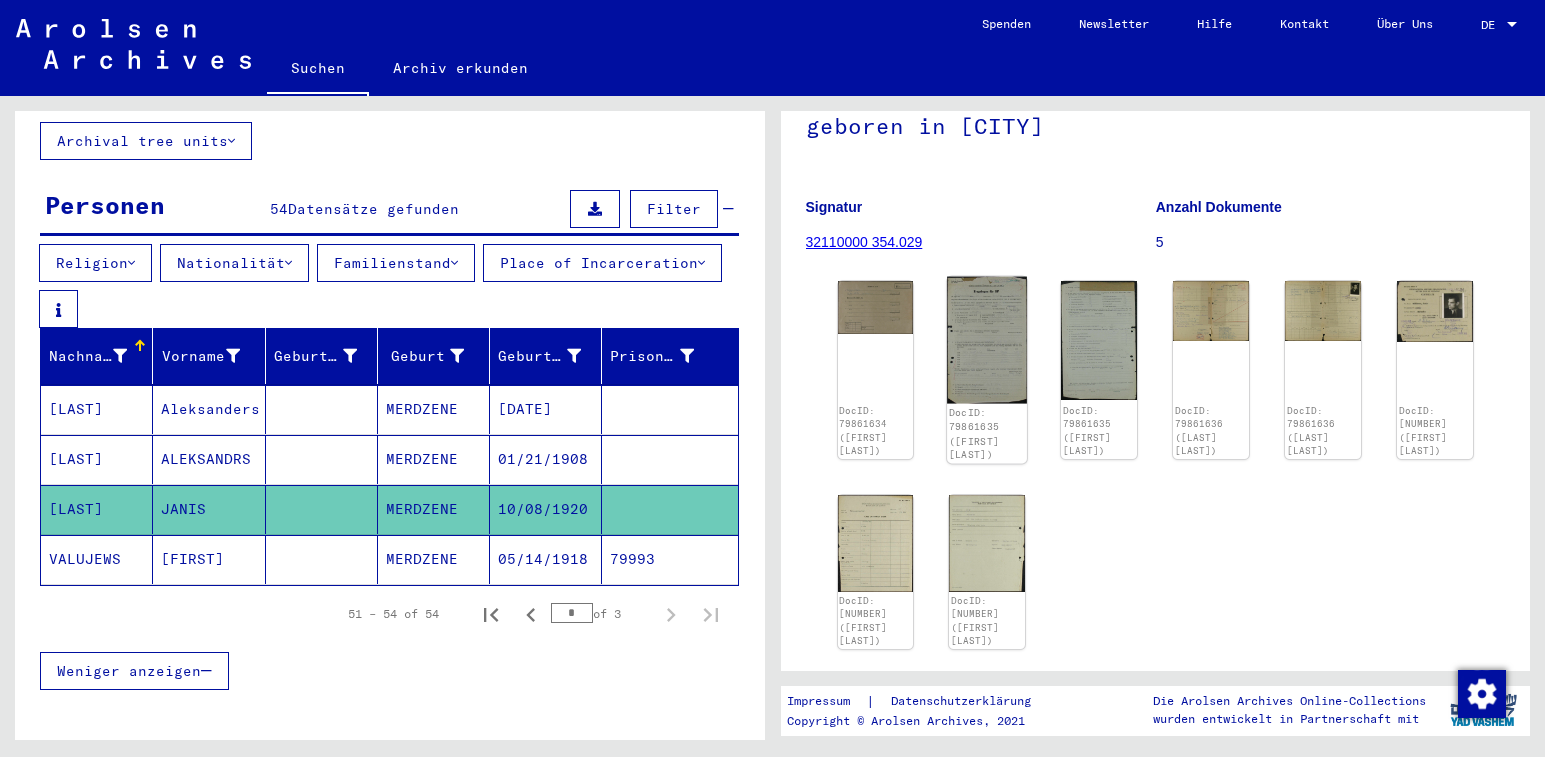 click 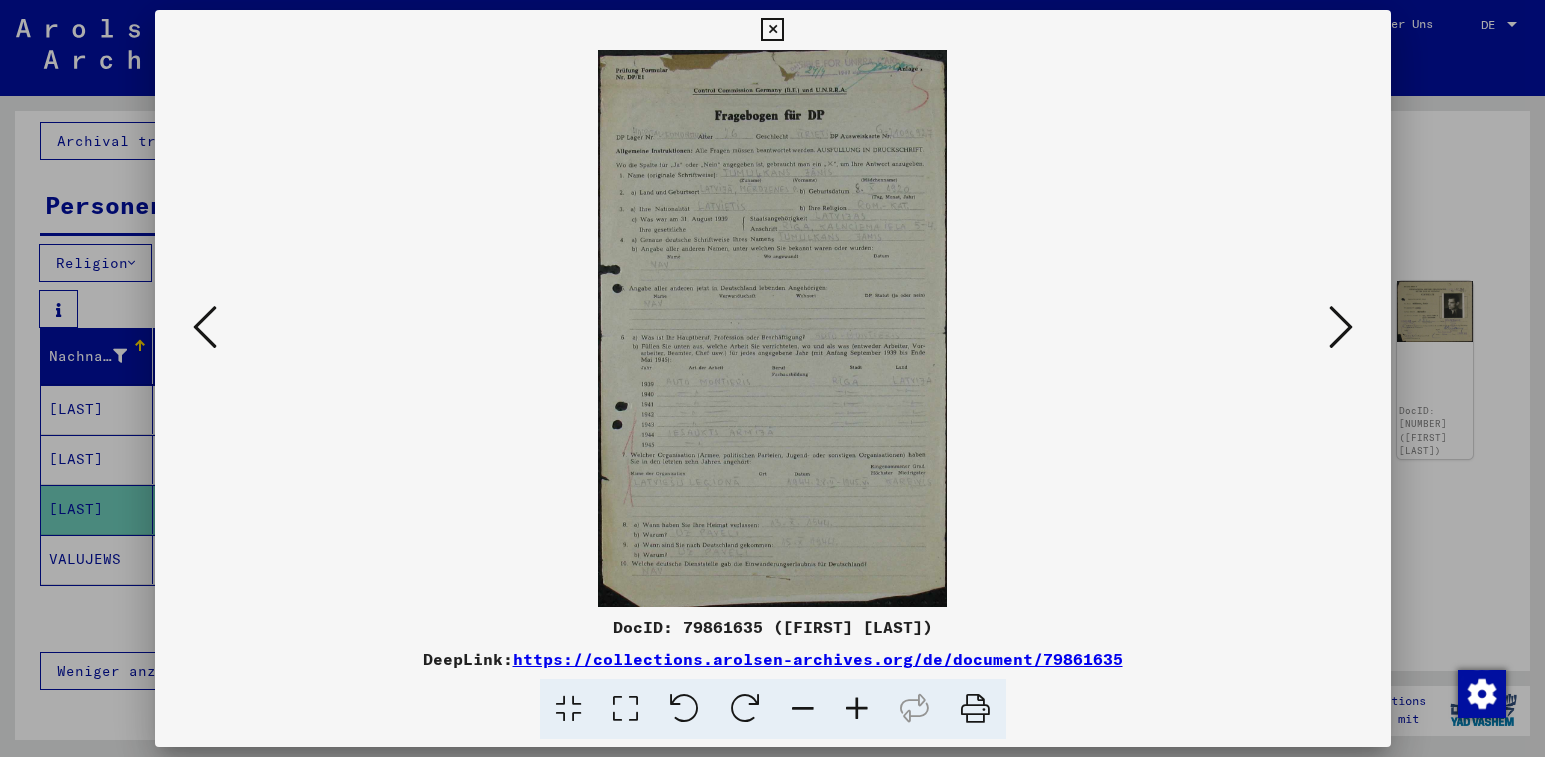 click at bounding box center (1341, 327) 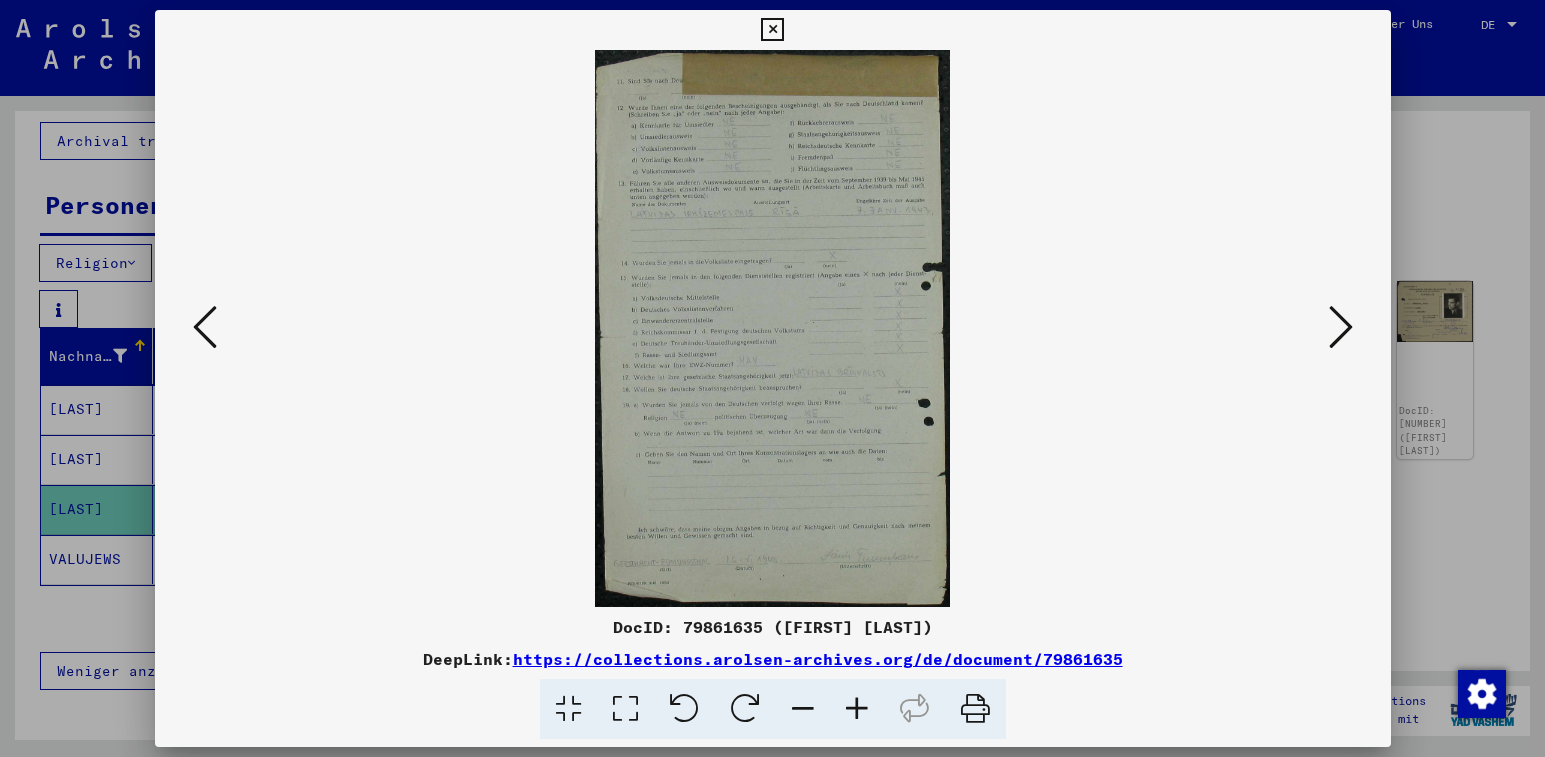 click at bounding box center (1341, 327) 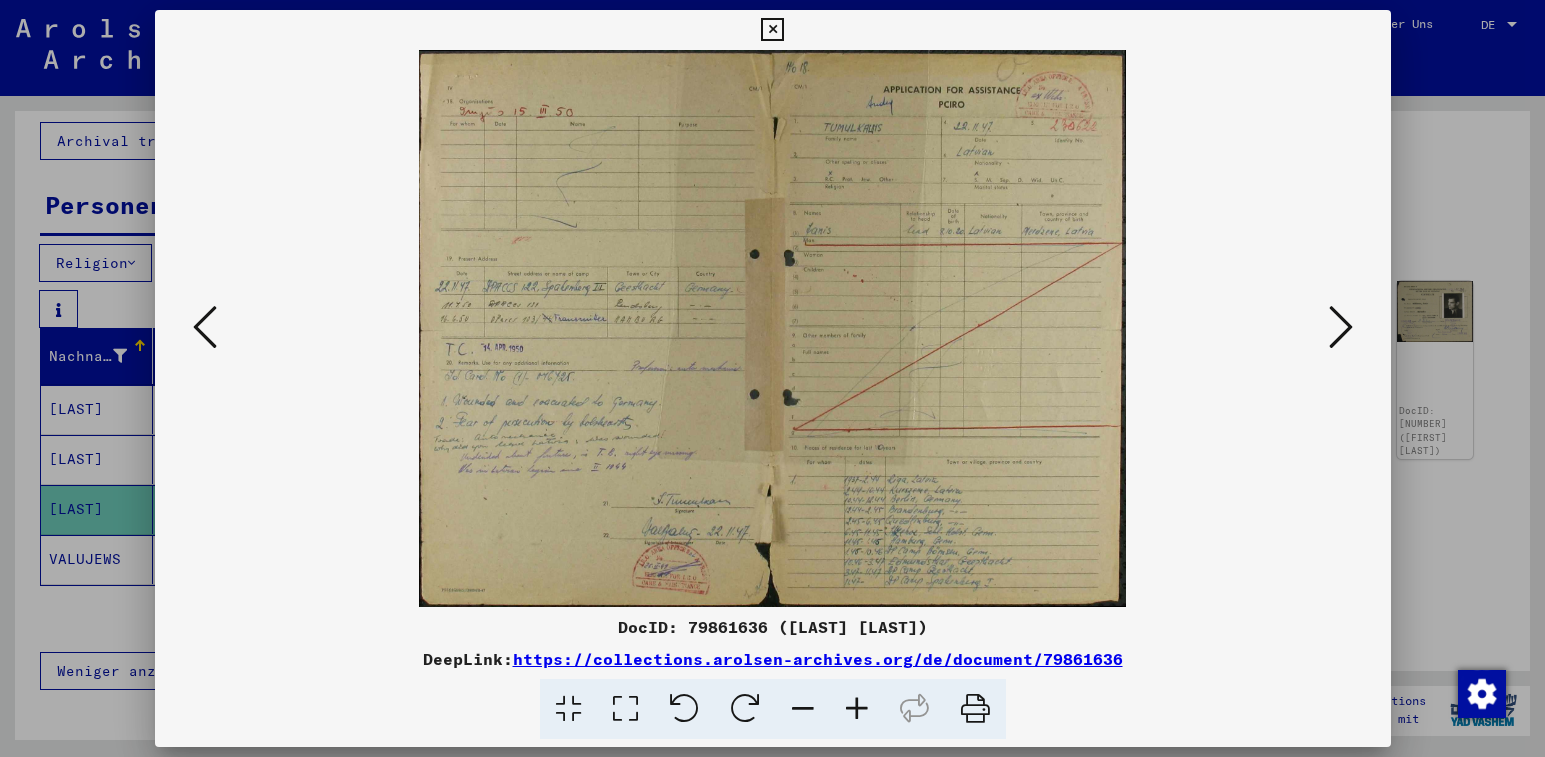 click at bounding box center [857, 709] 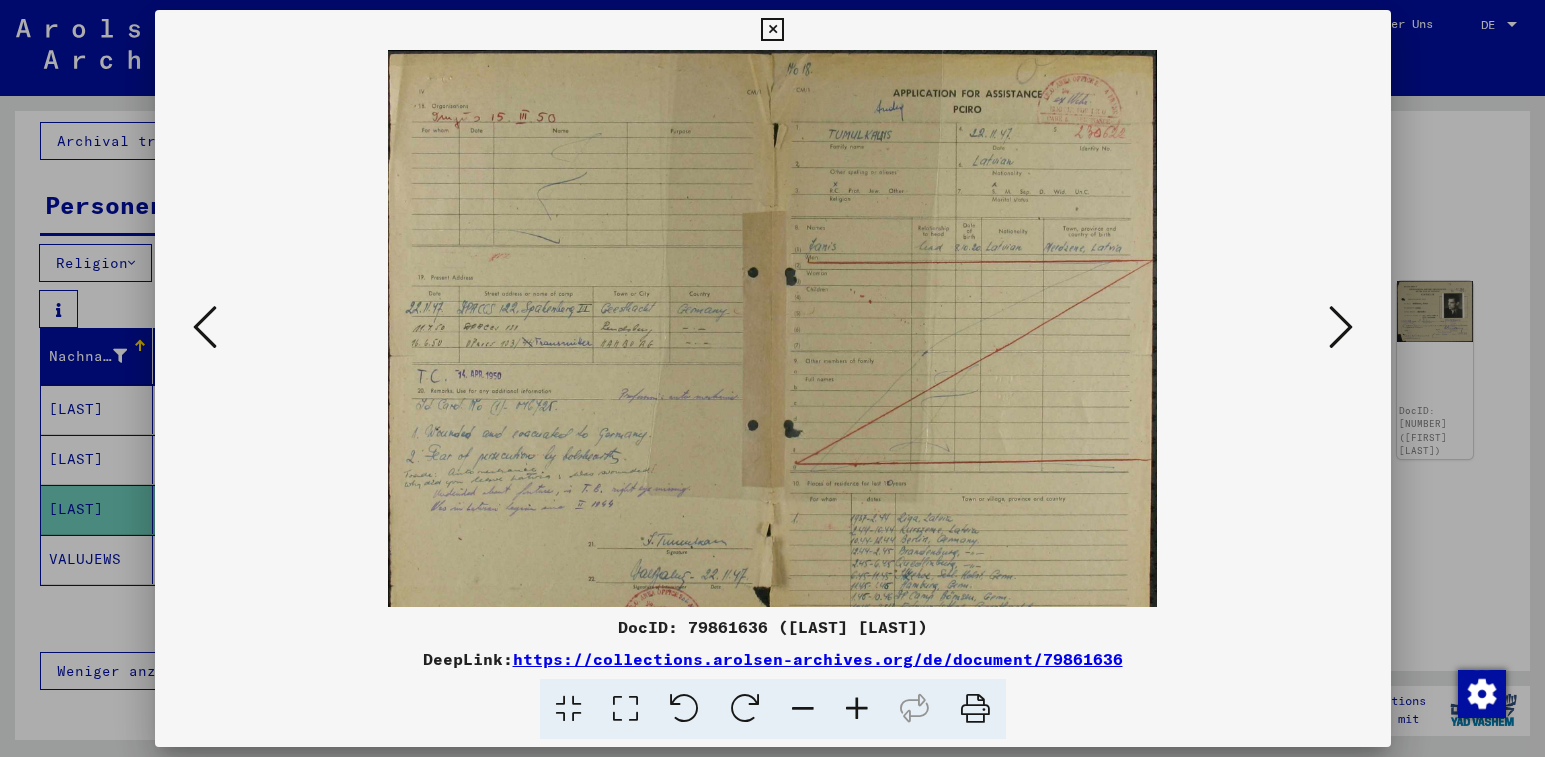 click at bounding box center (857, 709) 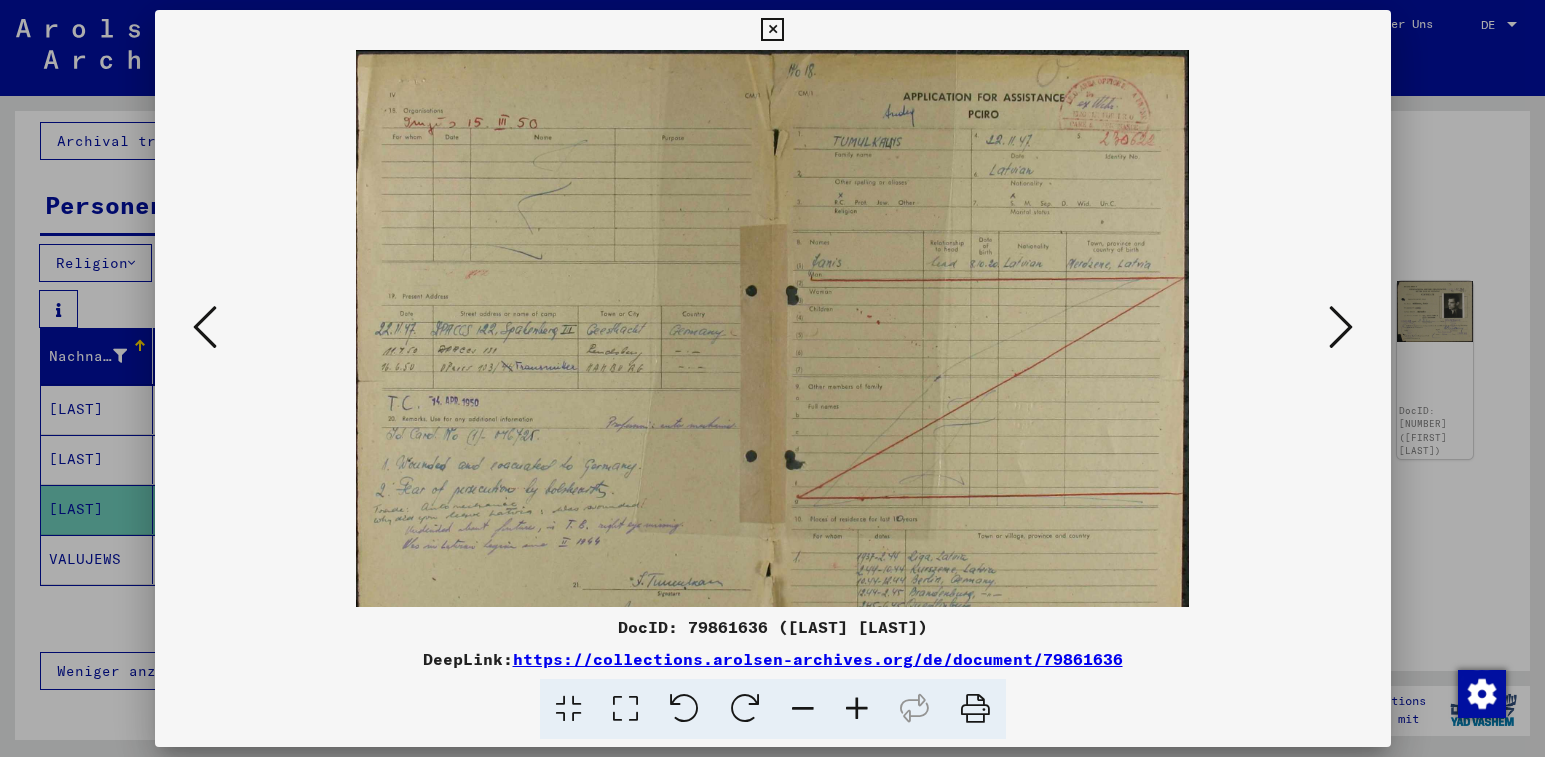 click at bounding box center (857, 709) 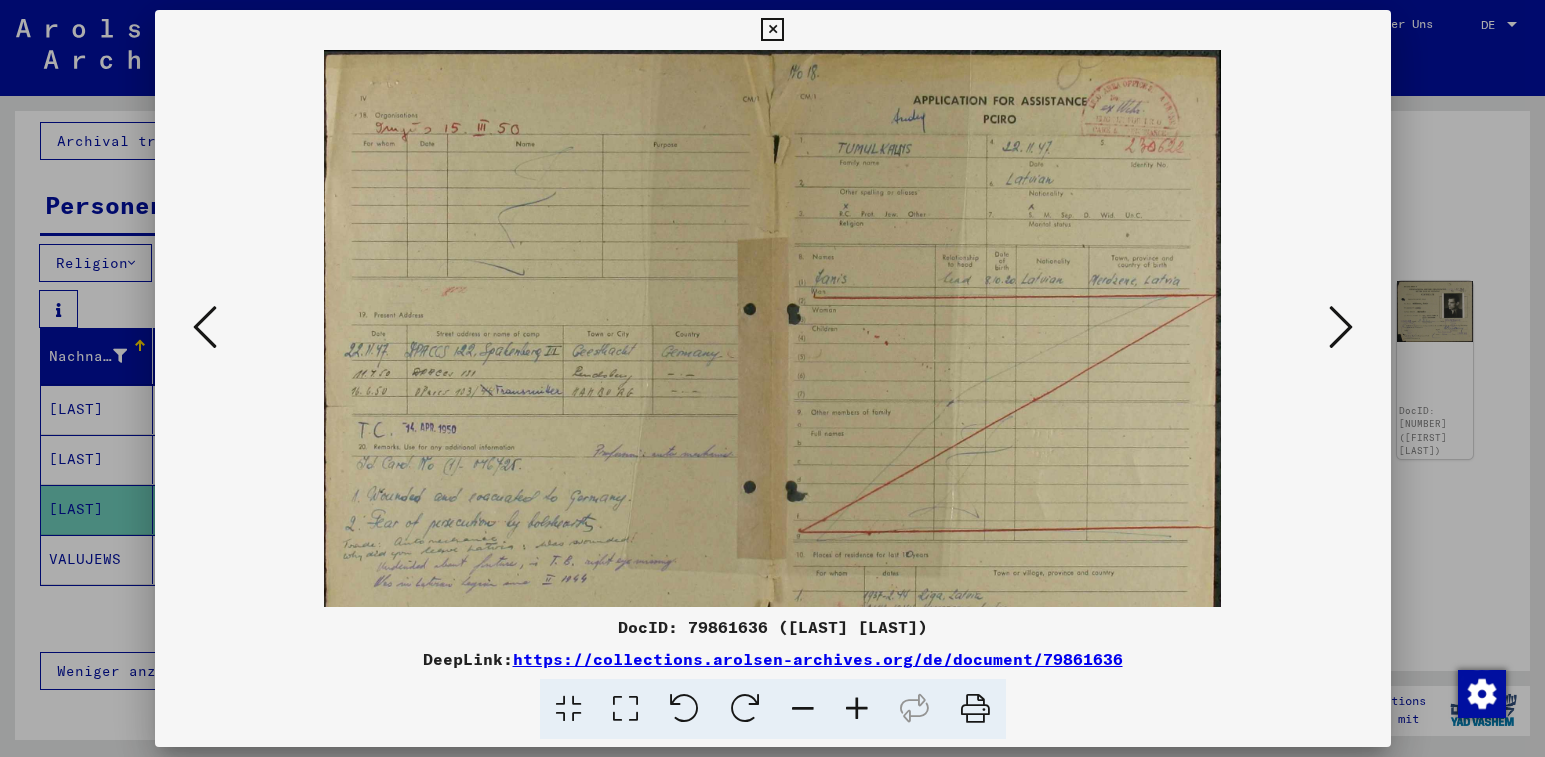 click at bounding box center (857, 709) 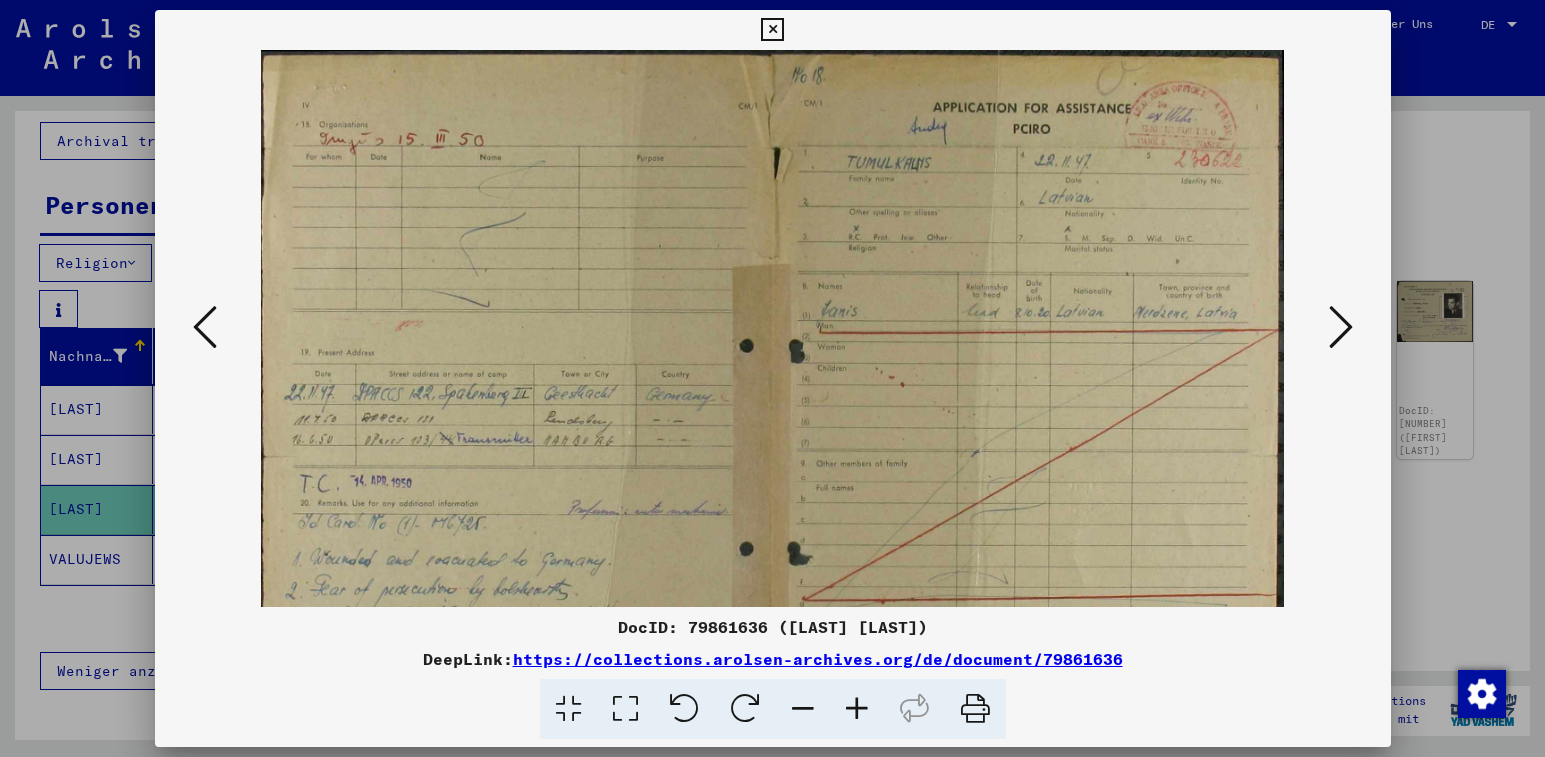 click at bounding box center [857, 709] 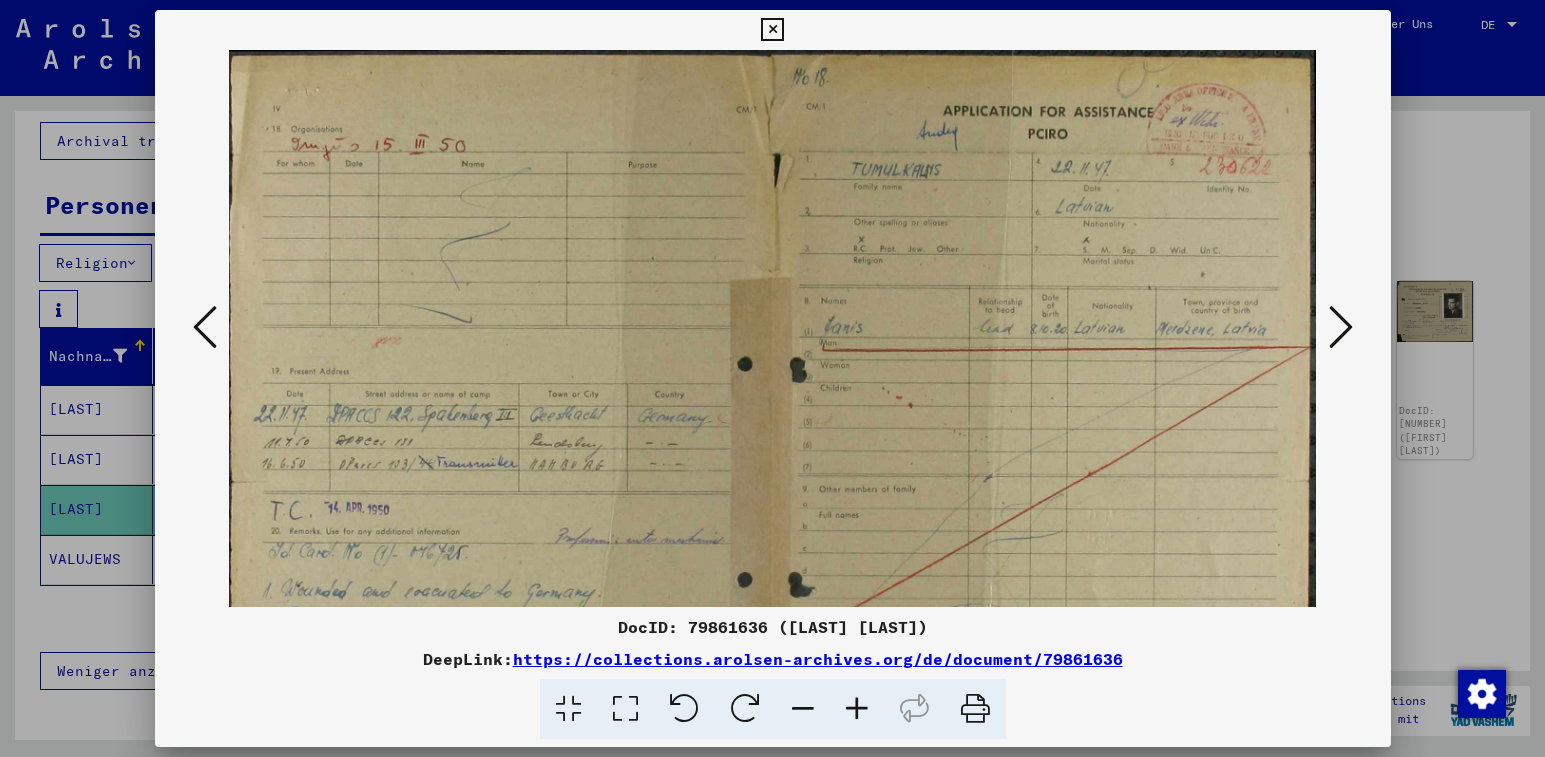 click at bounding box center (857, 709) 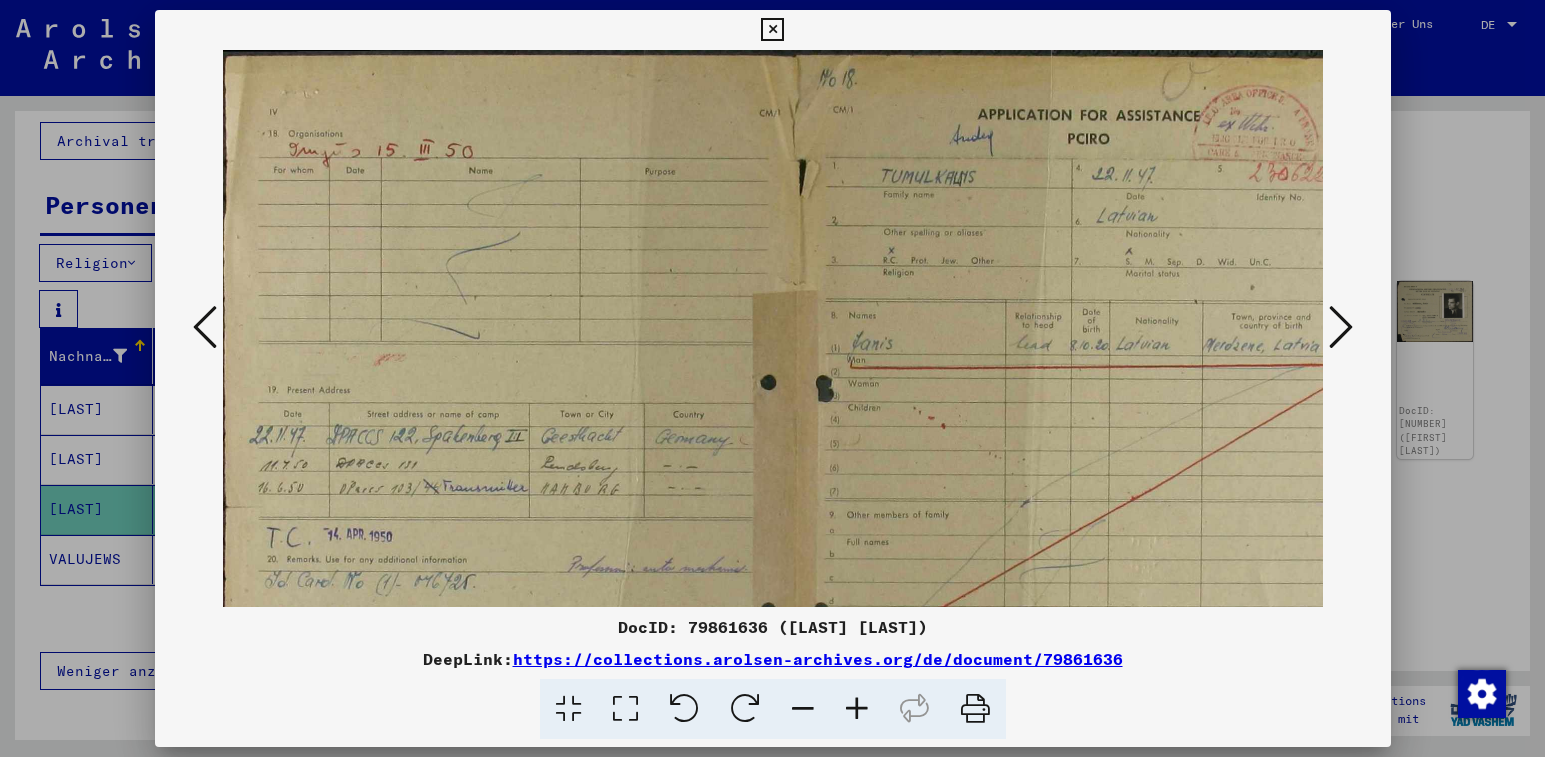 click at bounding box center (857, 709) 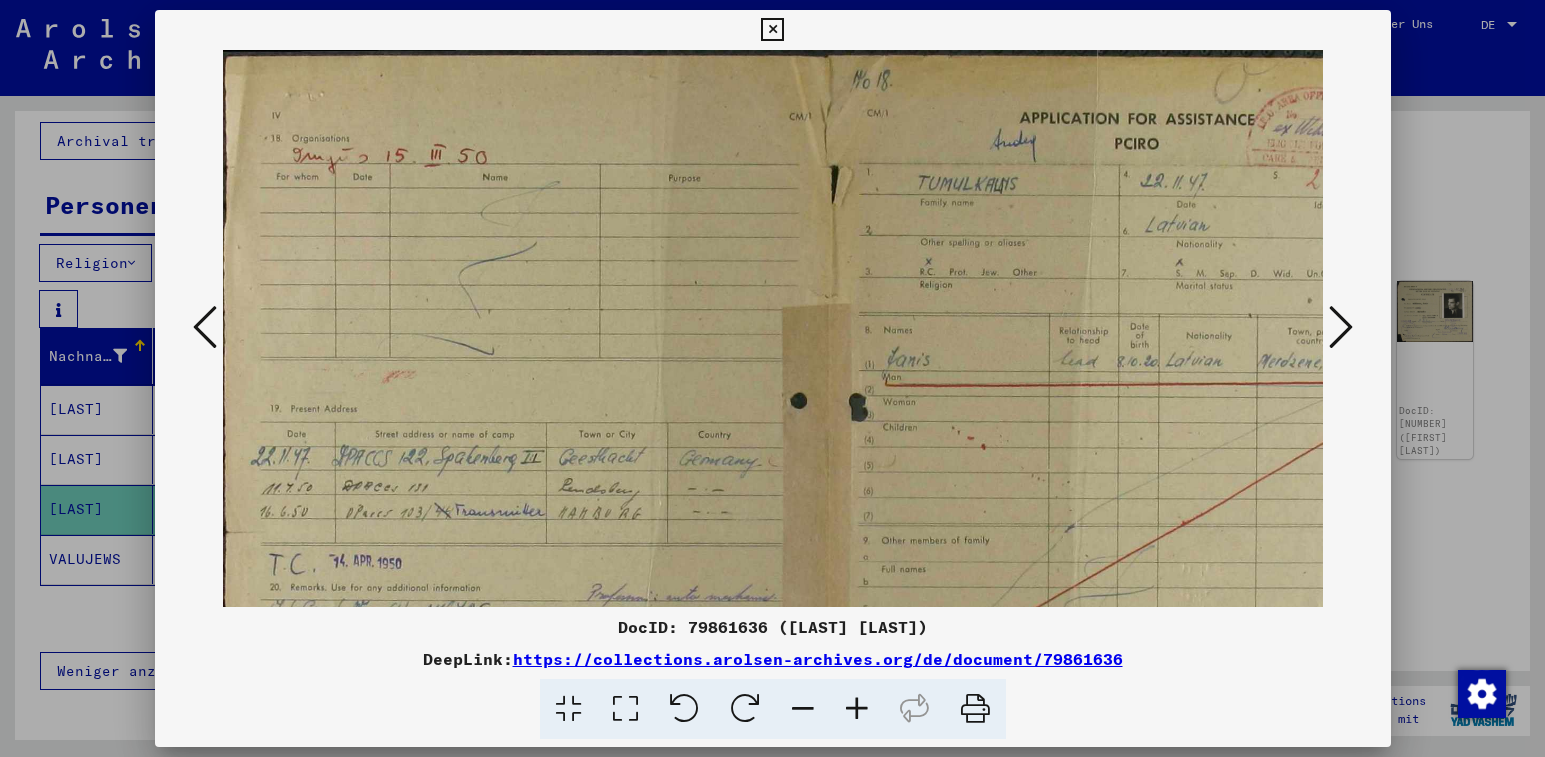 click at bounding box center [857, 709] 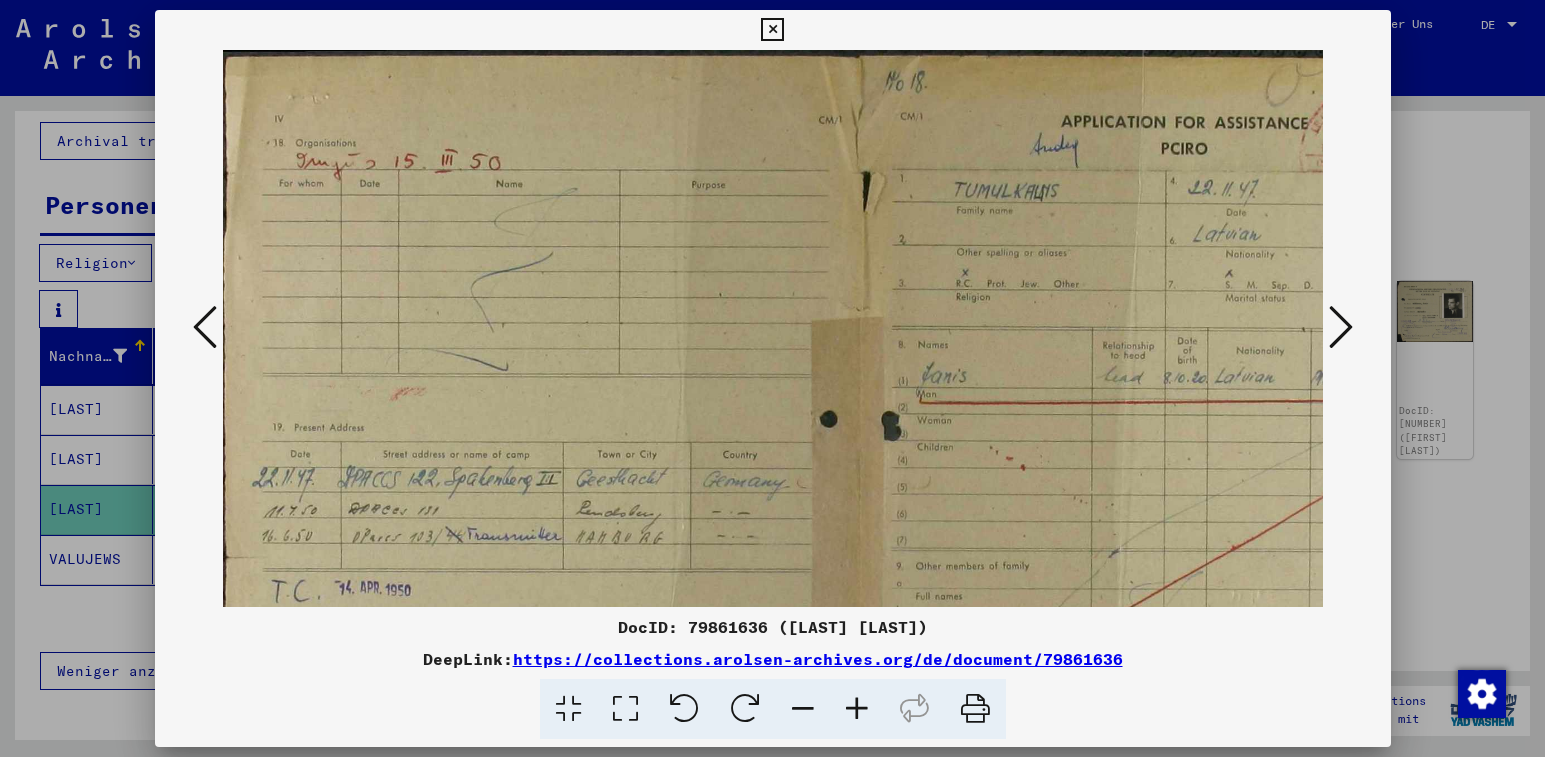click at bounding box center [857, 709] 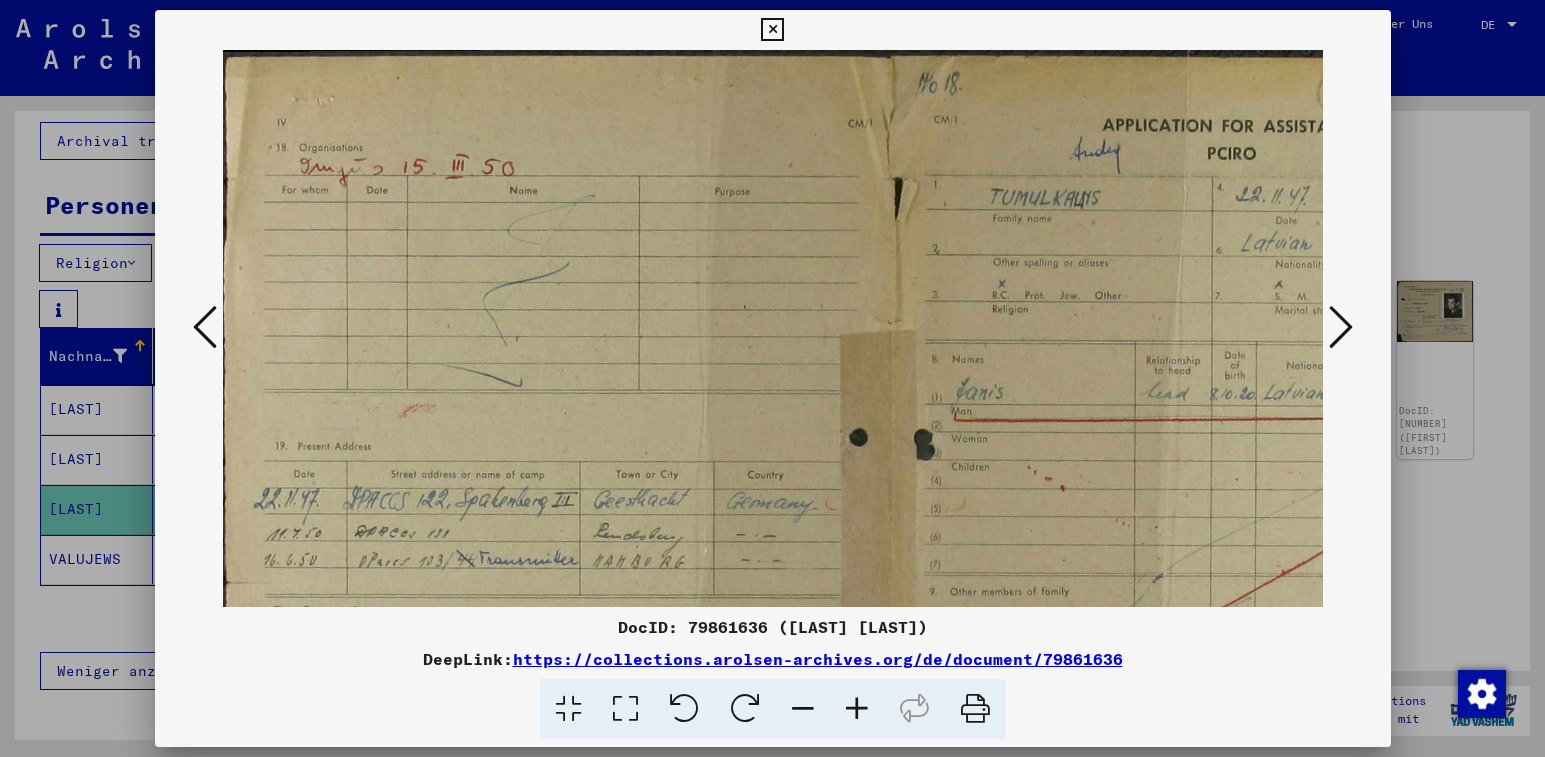 click at bounding box center (857, 709) 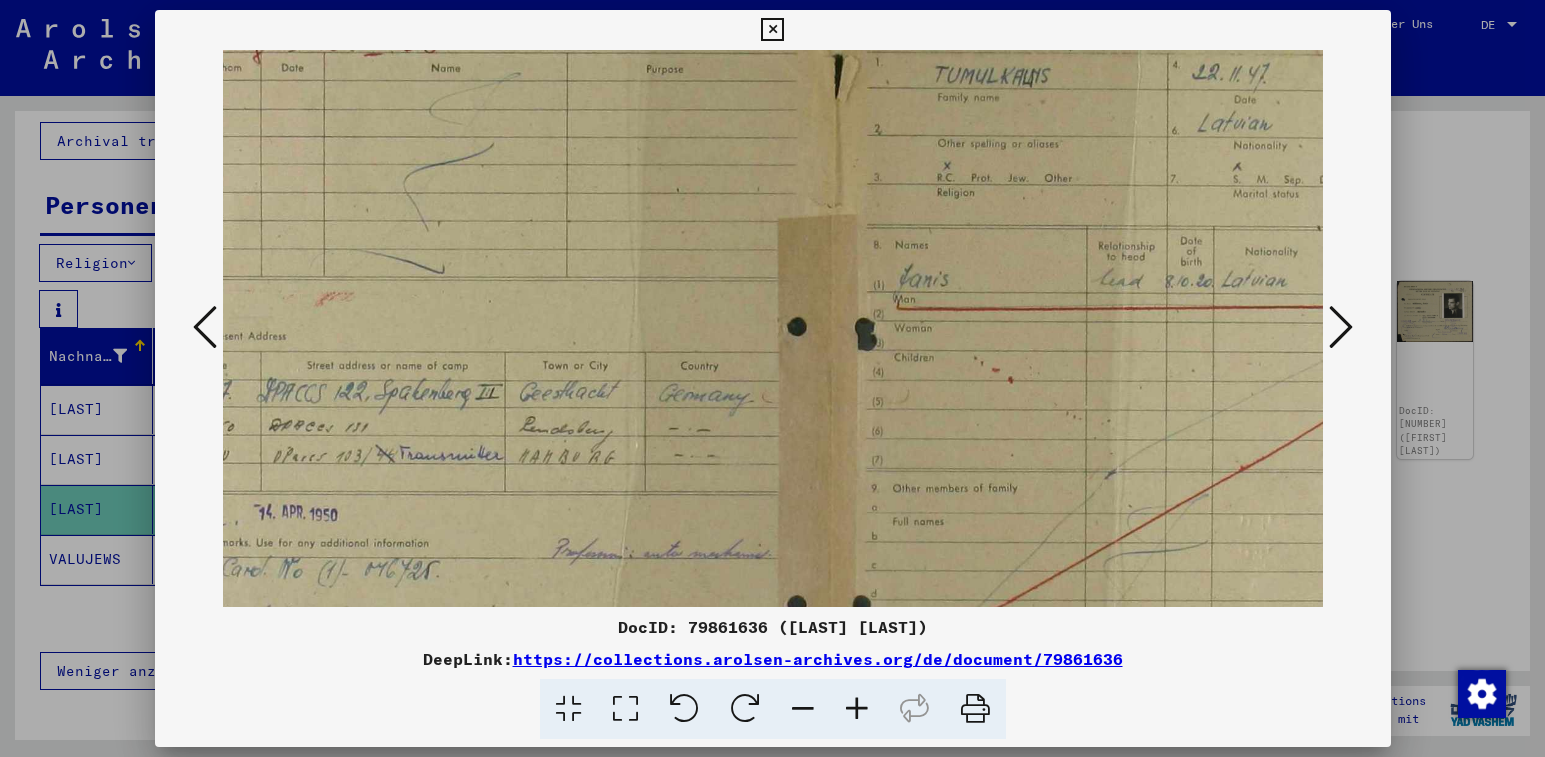 scroll, scrollTop: 130, scrollLeft: 0, axis: vertical 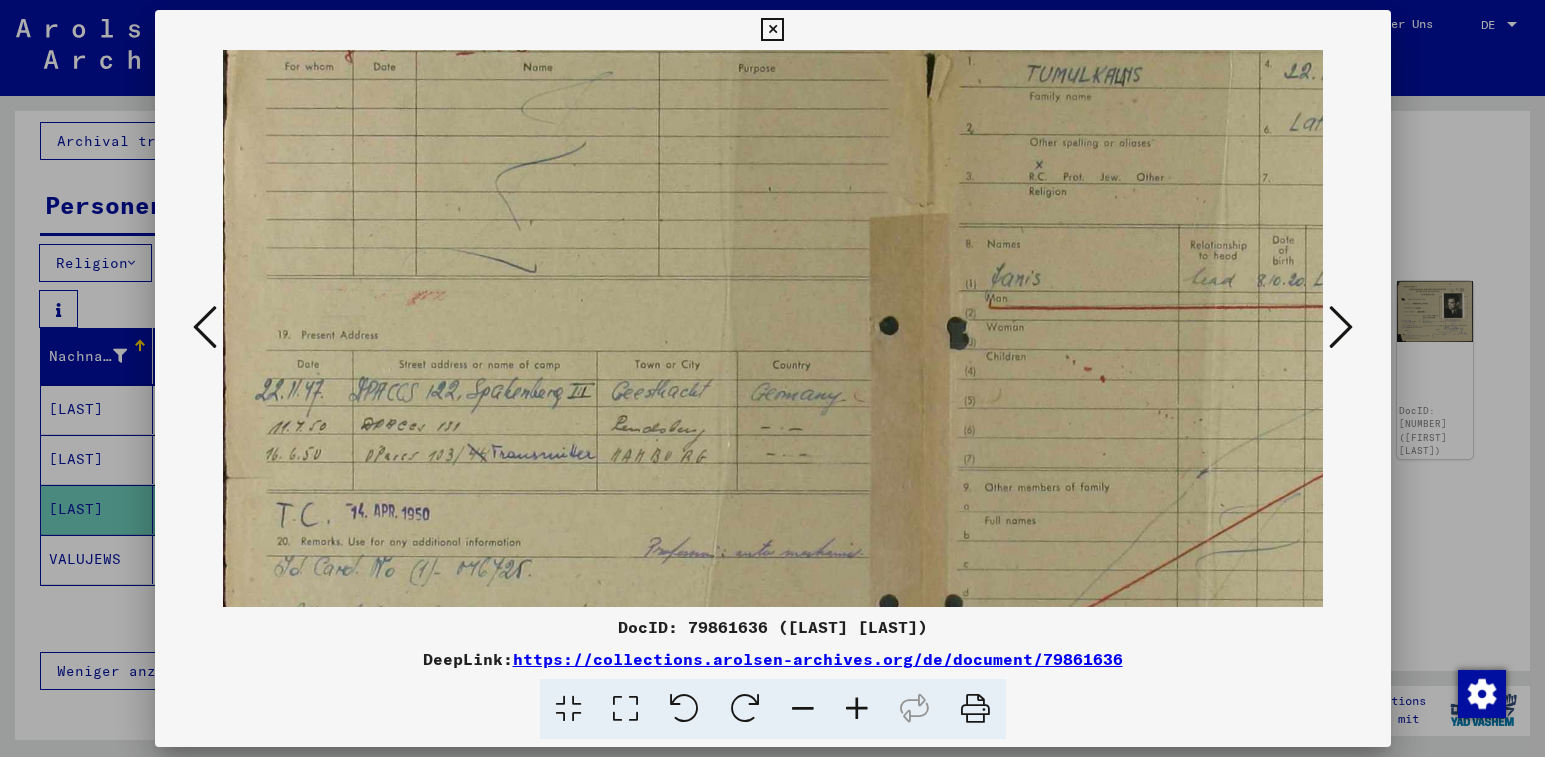 drag, startPoint x: 813, startPoint y: 280, endPoint x: 825, endPoint y: 172, distance: 108.66462 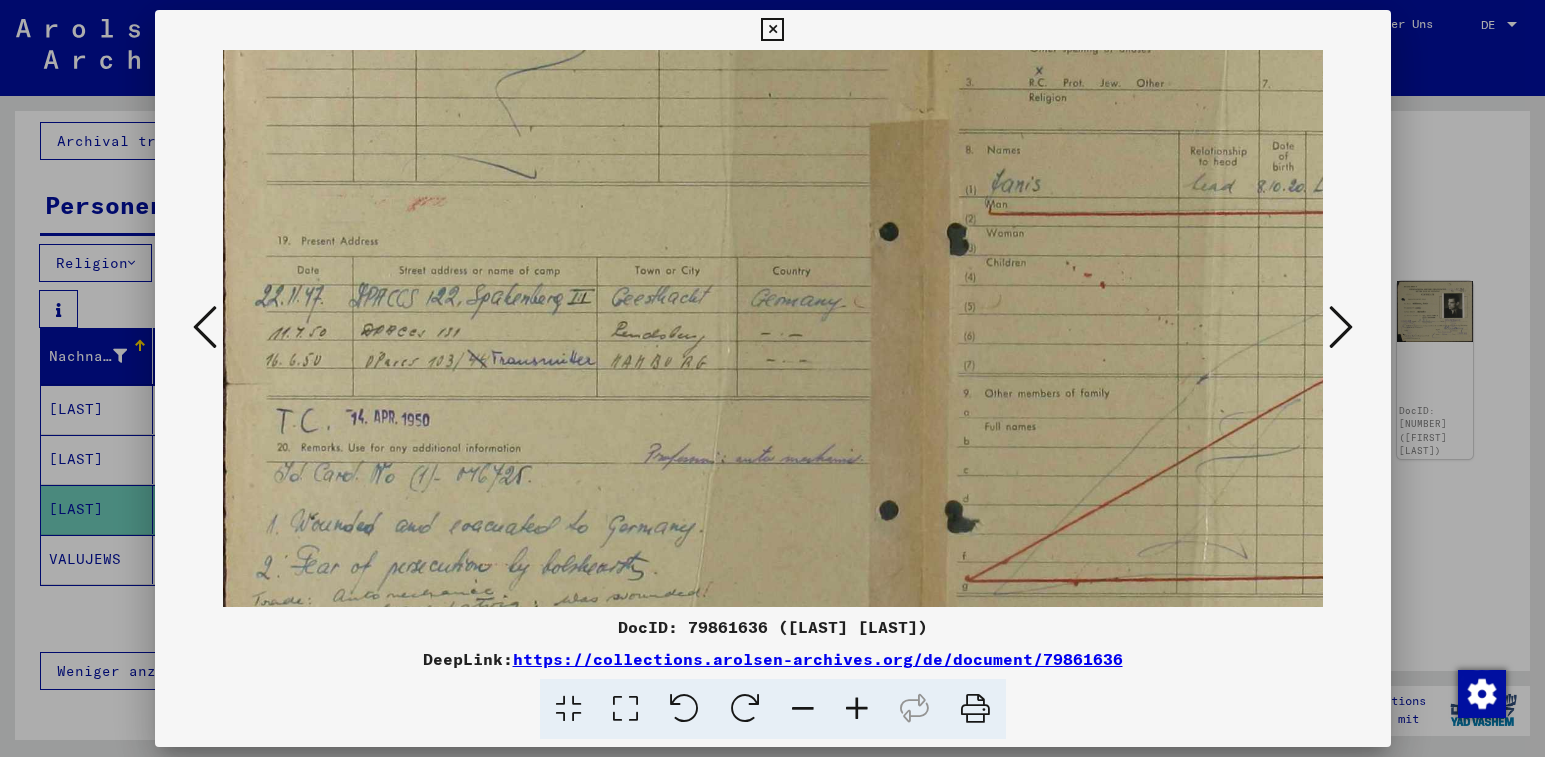 scroll, scrollTop: 249, scrollLeft: 0, axis: vertical 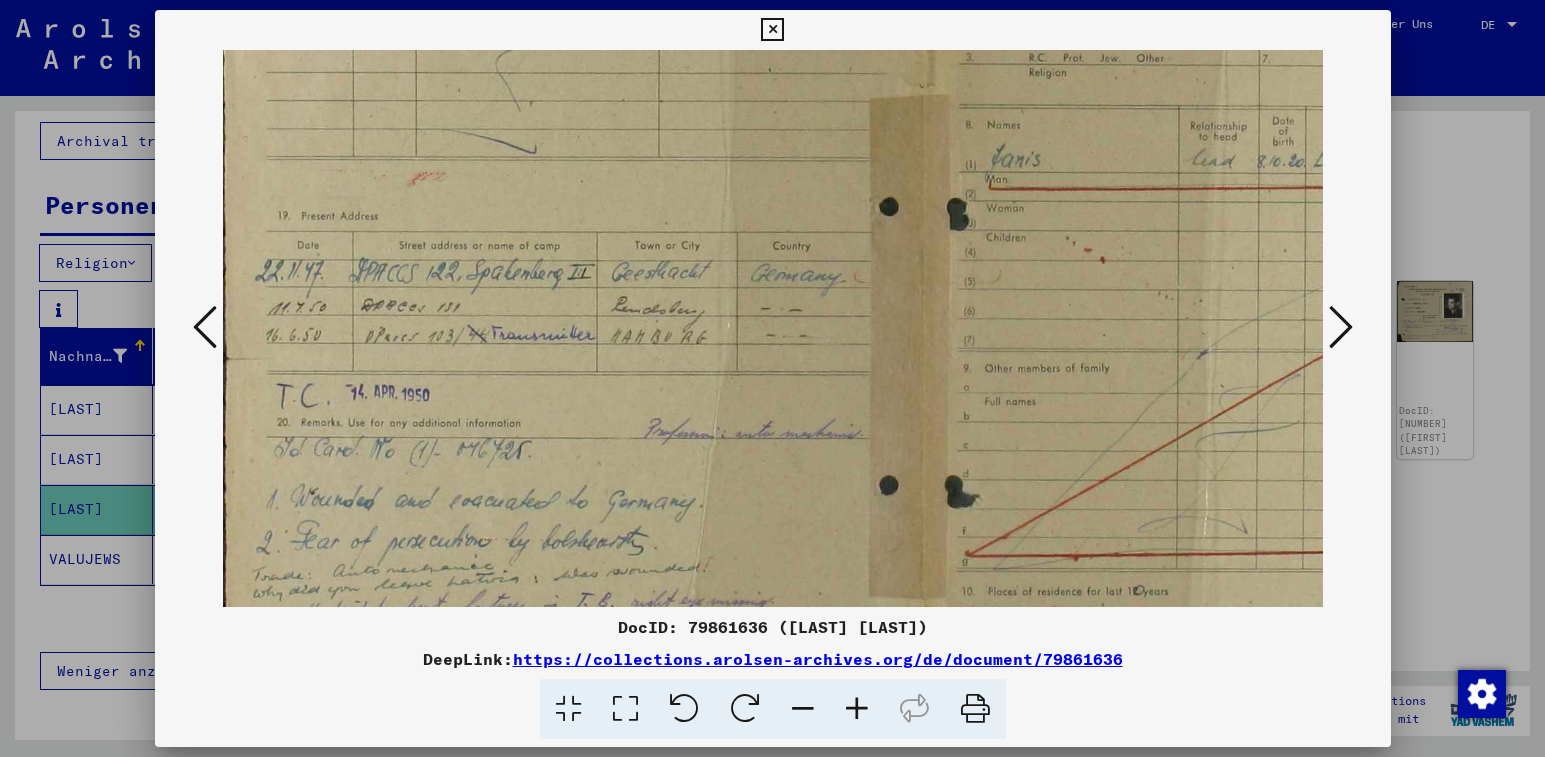 drag, startPoint x: 650, startPoint y: 290, endPoint x: 763, endPoint y: 220, distance: 132.92479 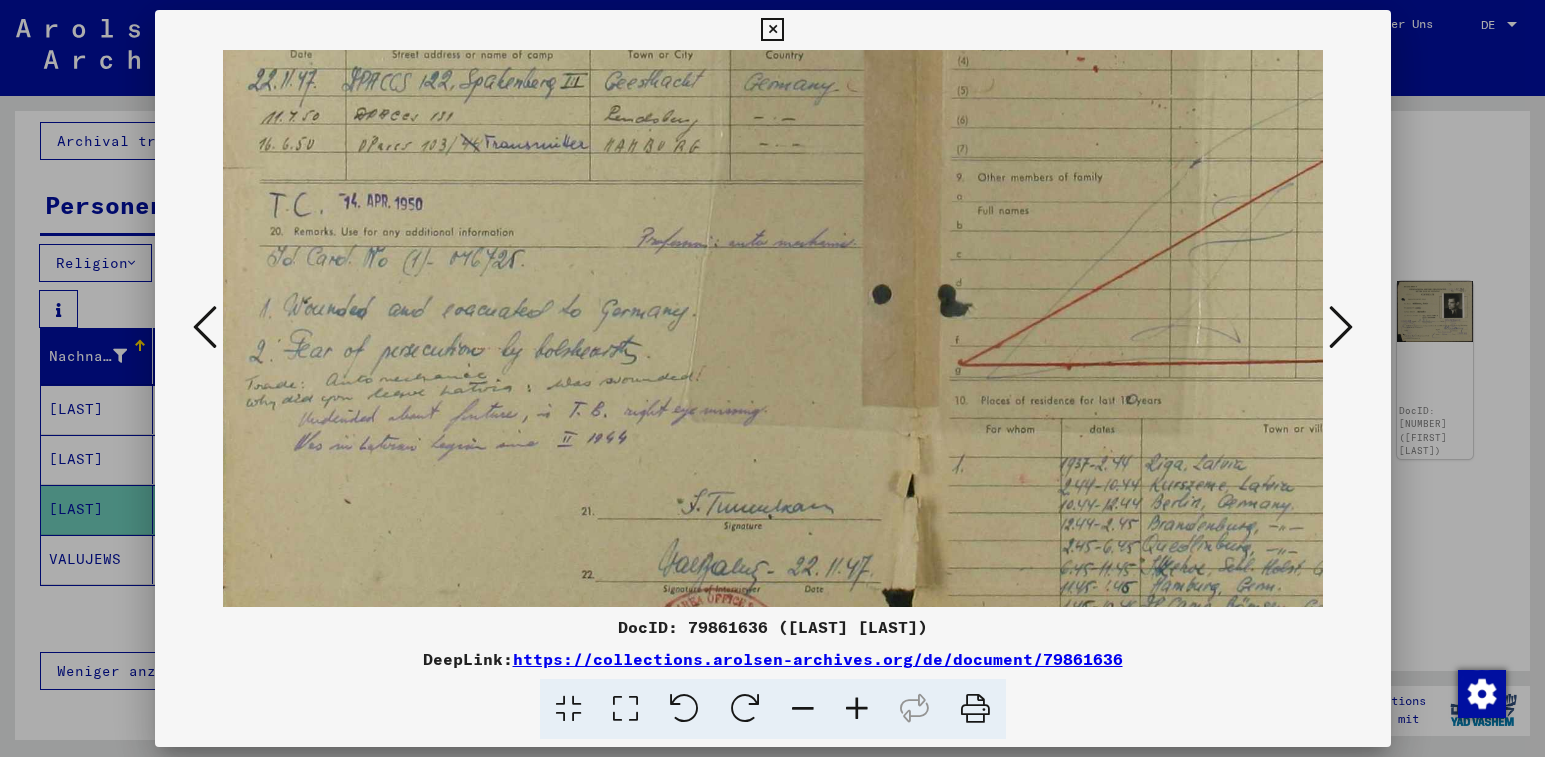 scroll, scrollTop: 445, scrollLeft: 5, axis: both 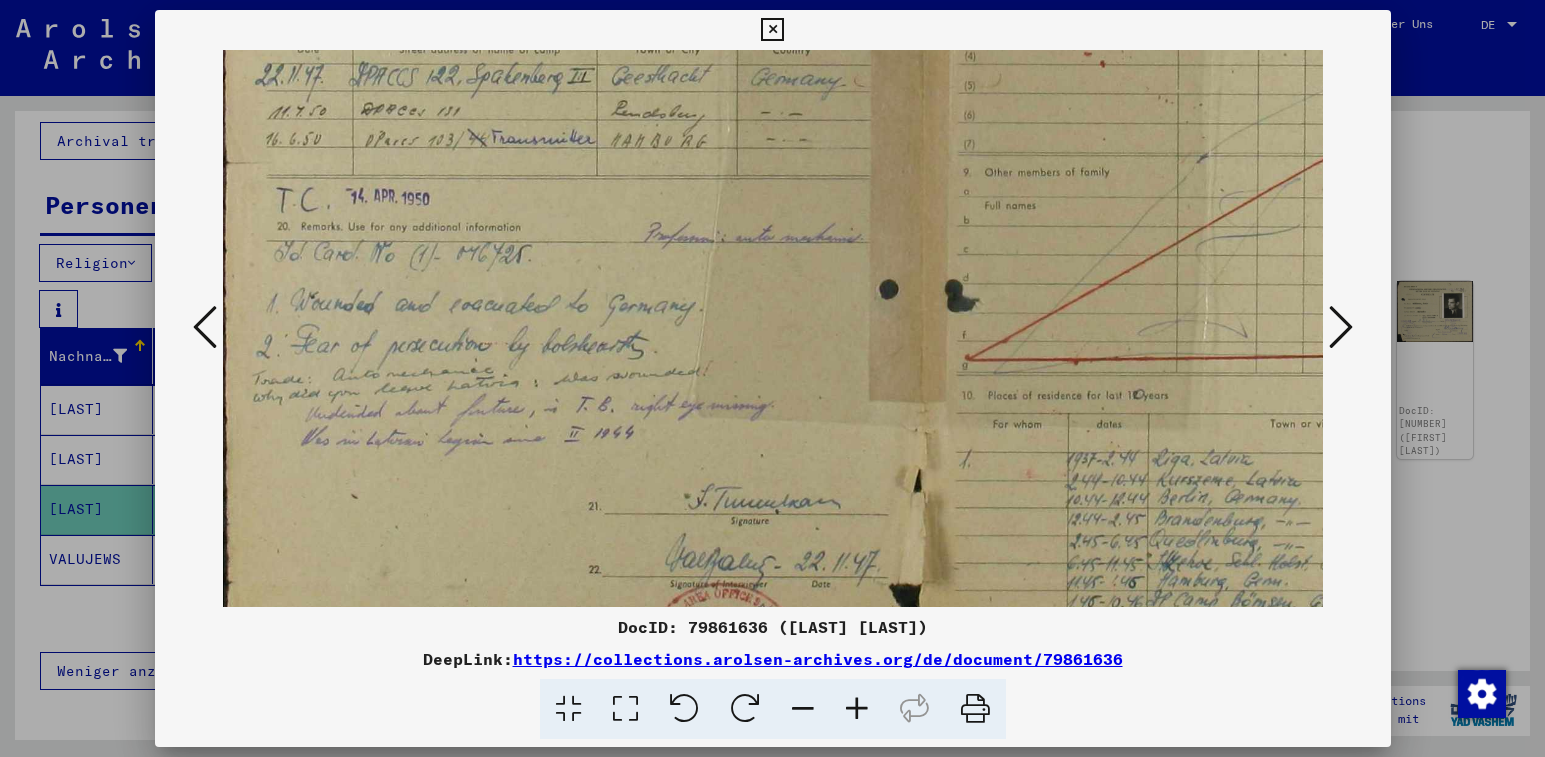 drag, startPoint x: 442, startPoint y: 348, endPoint x: 467, endPoint y: 193, distance: 157.00319 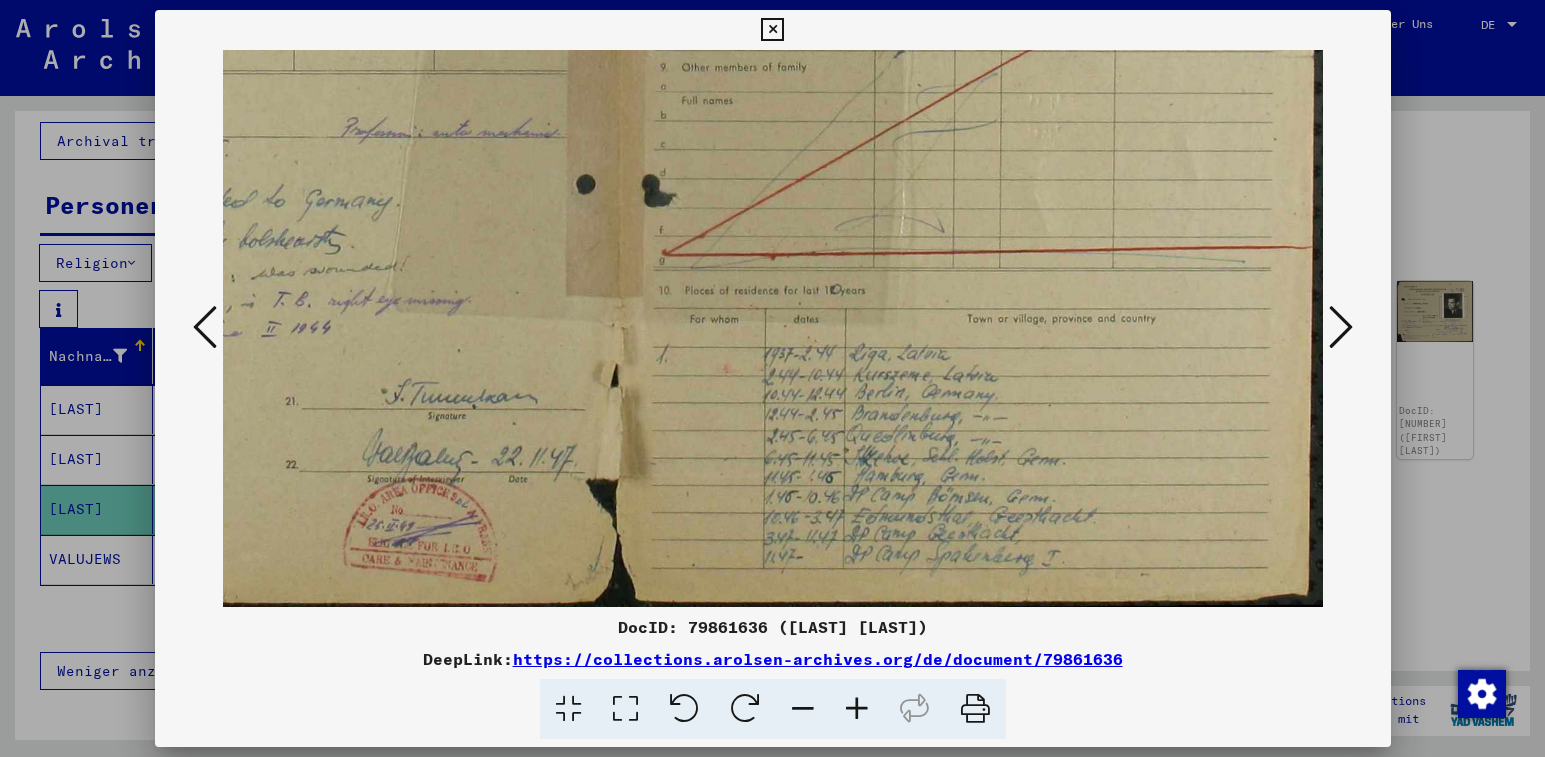 drag, startPoint x: 1117, startPoint y: 481, endPoint x: 835, endPoint y: 302, distance: 334.01346 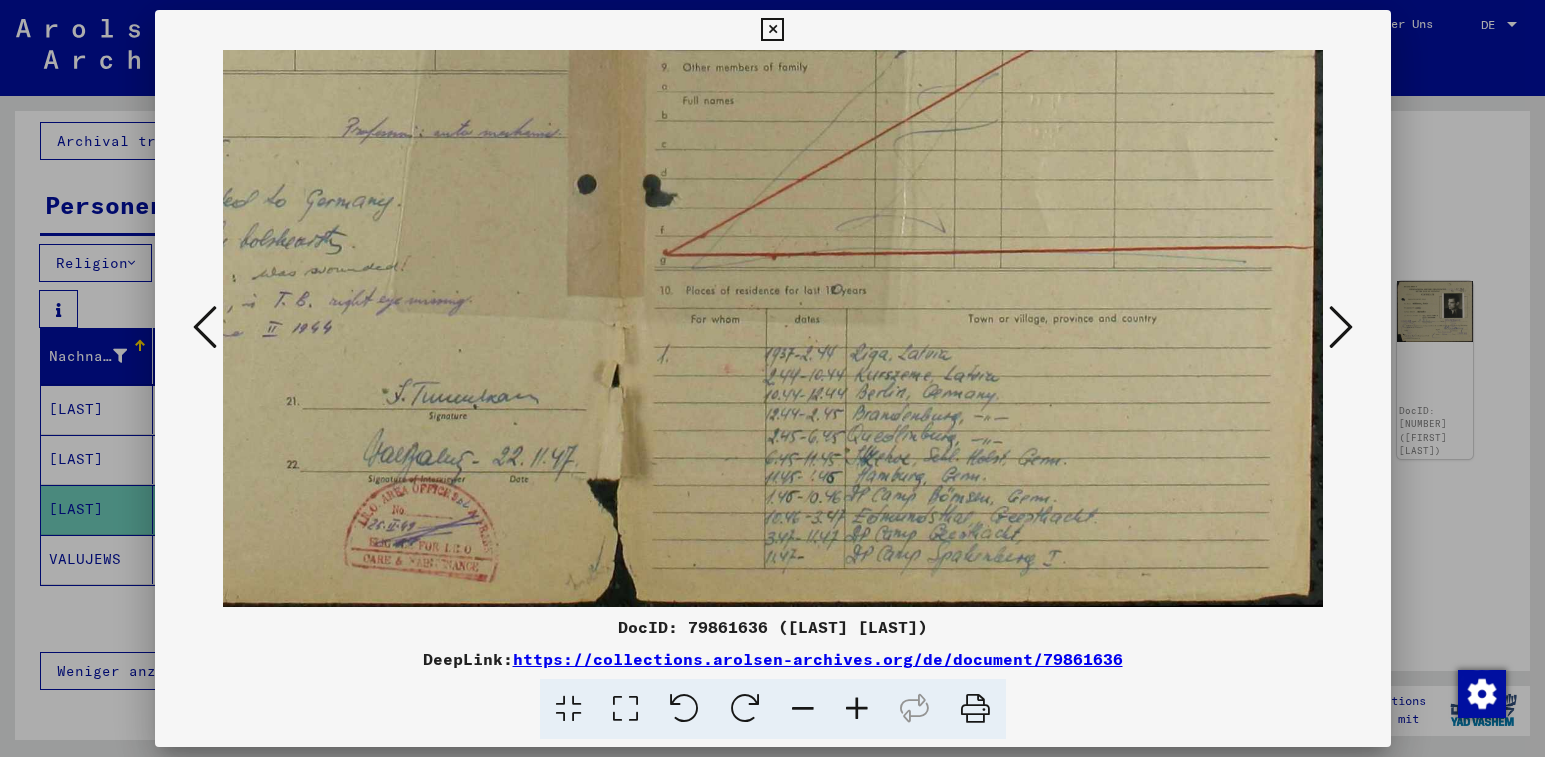 click at bounding box center (1341, 327) 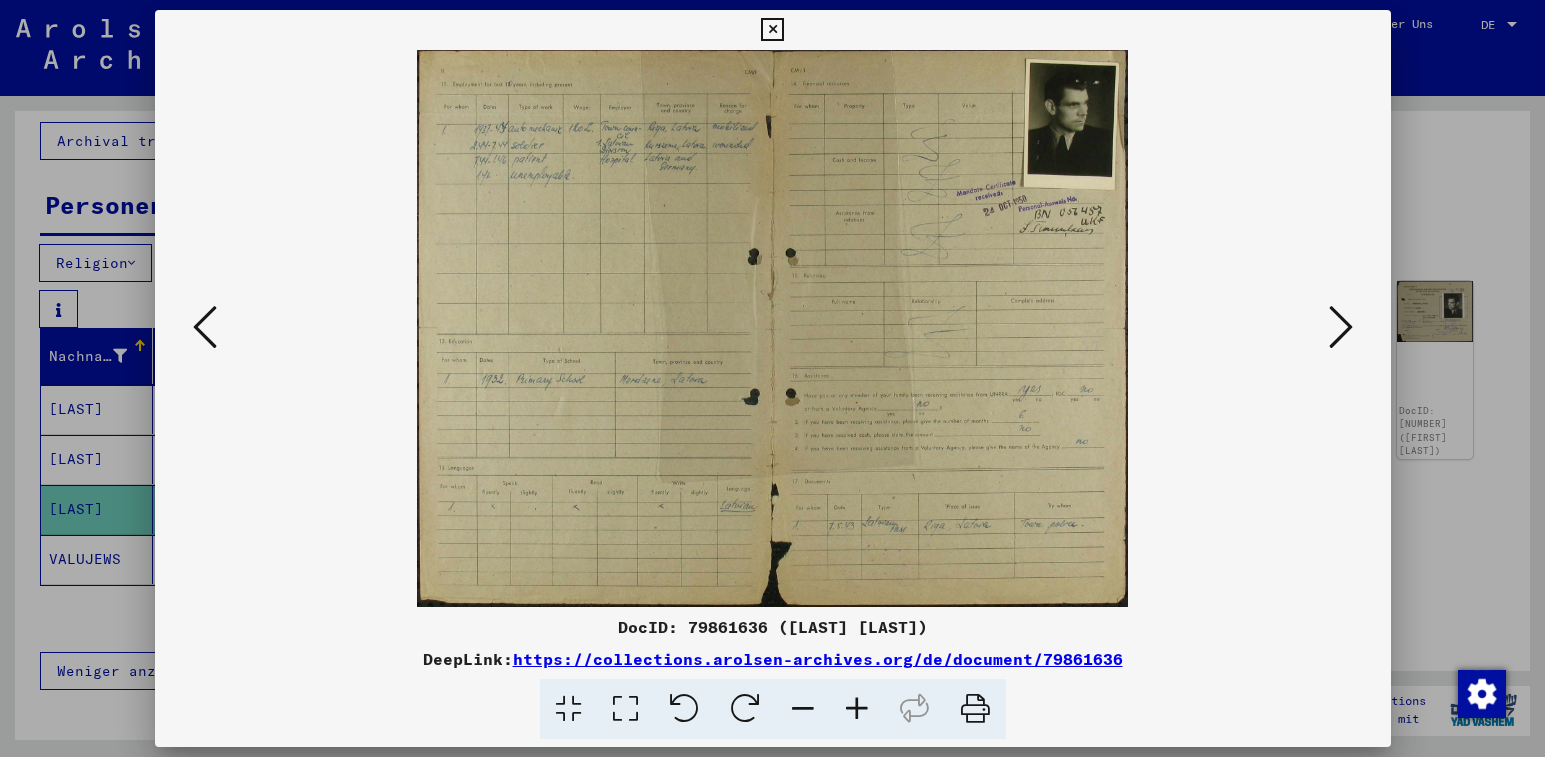 click at bounding box center (1341, 327) 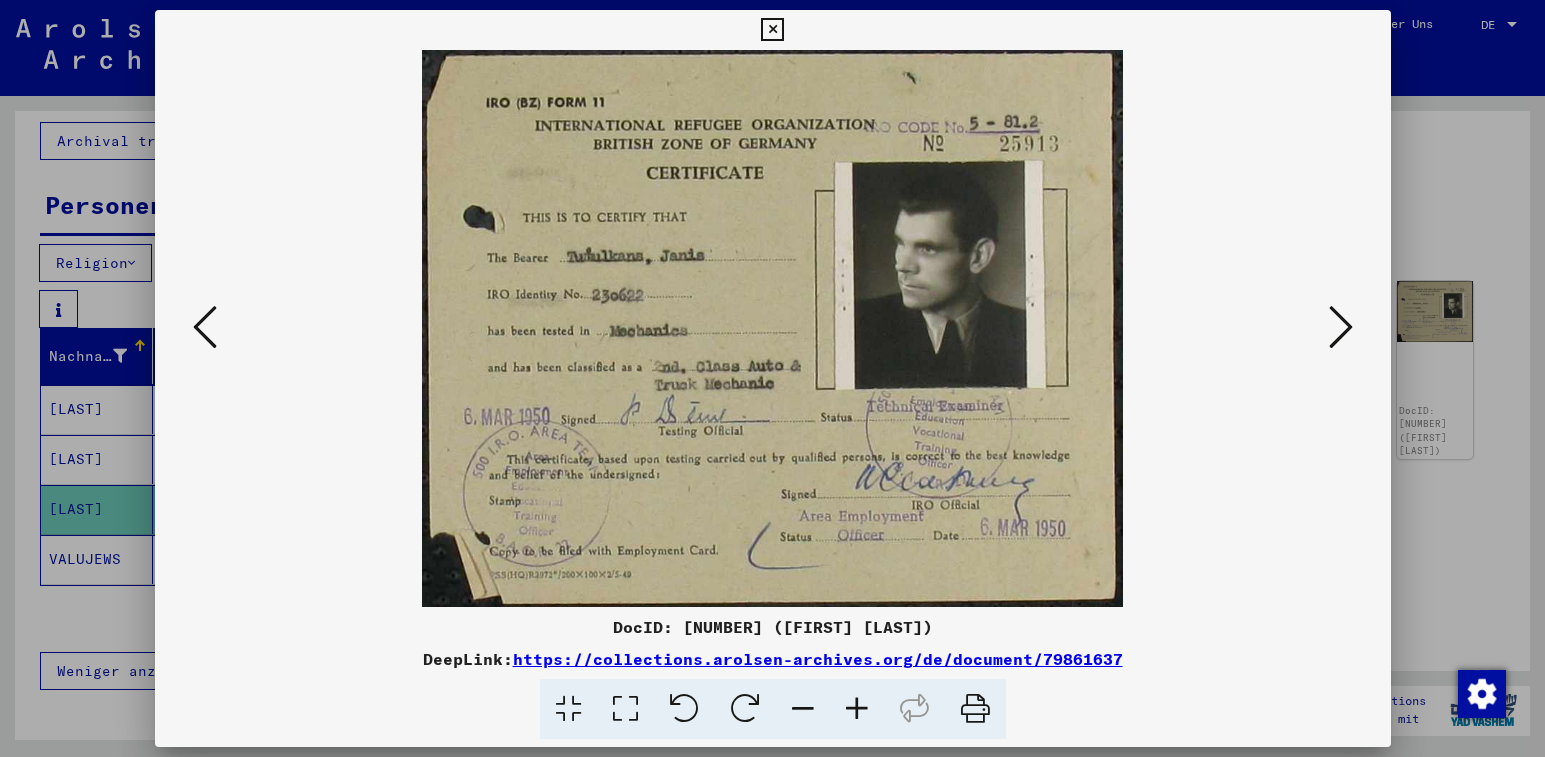 click at bounding box center (1341, 327) 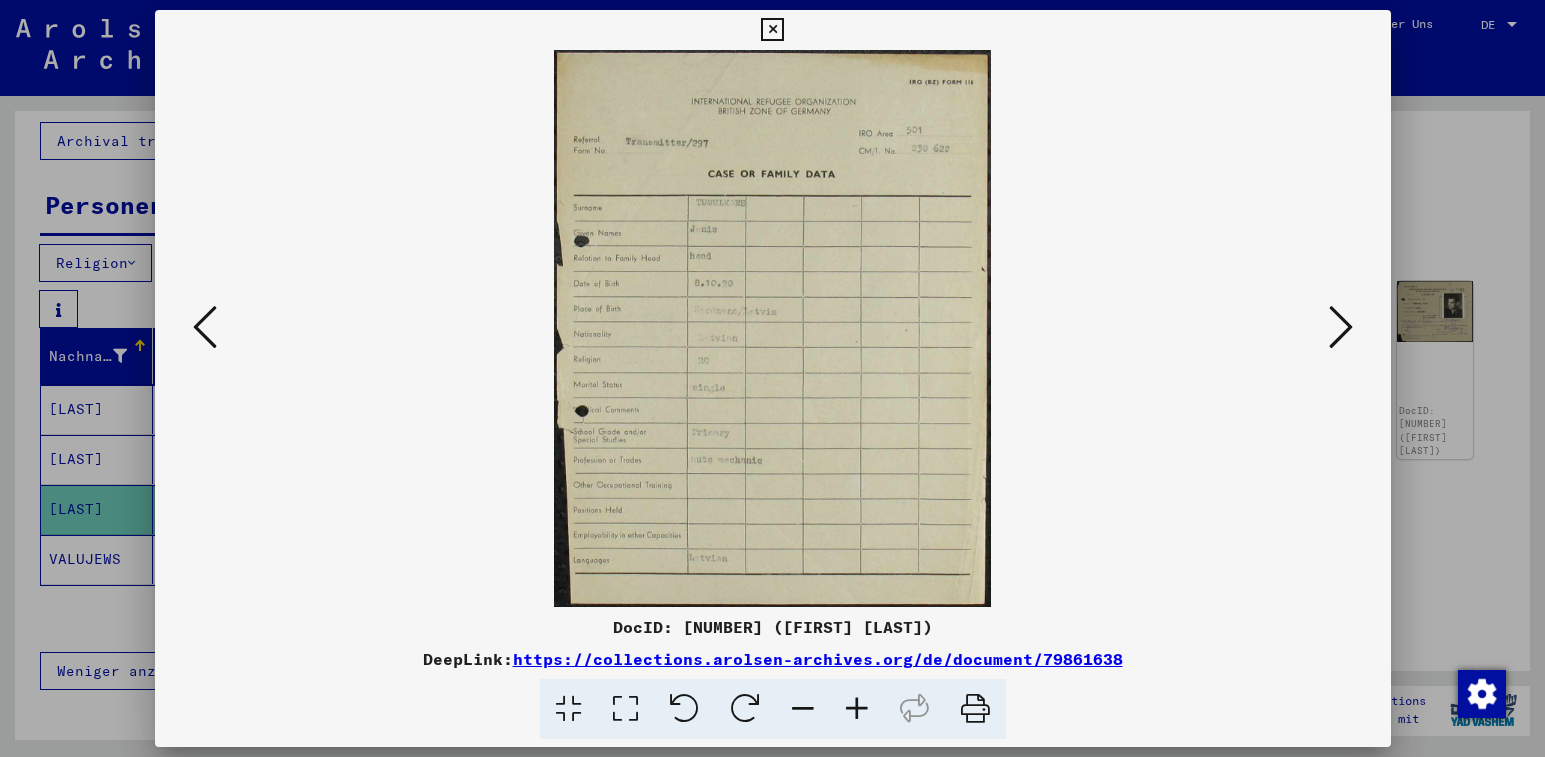 click at bounding box center (1341, 327) 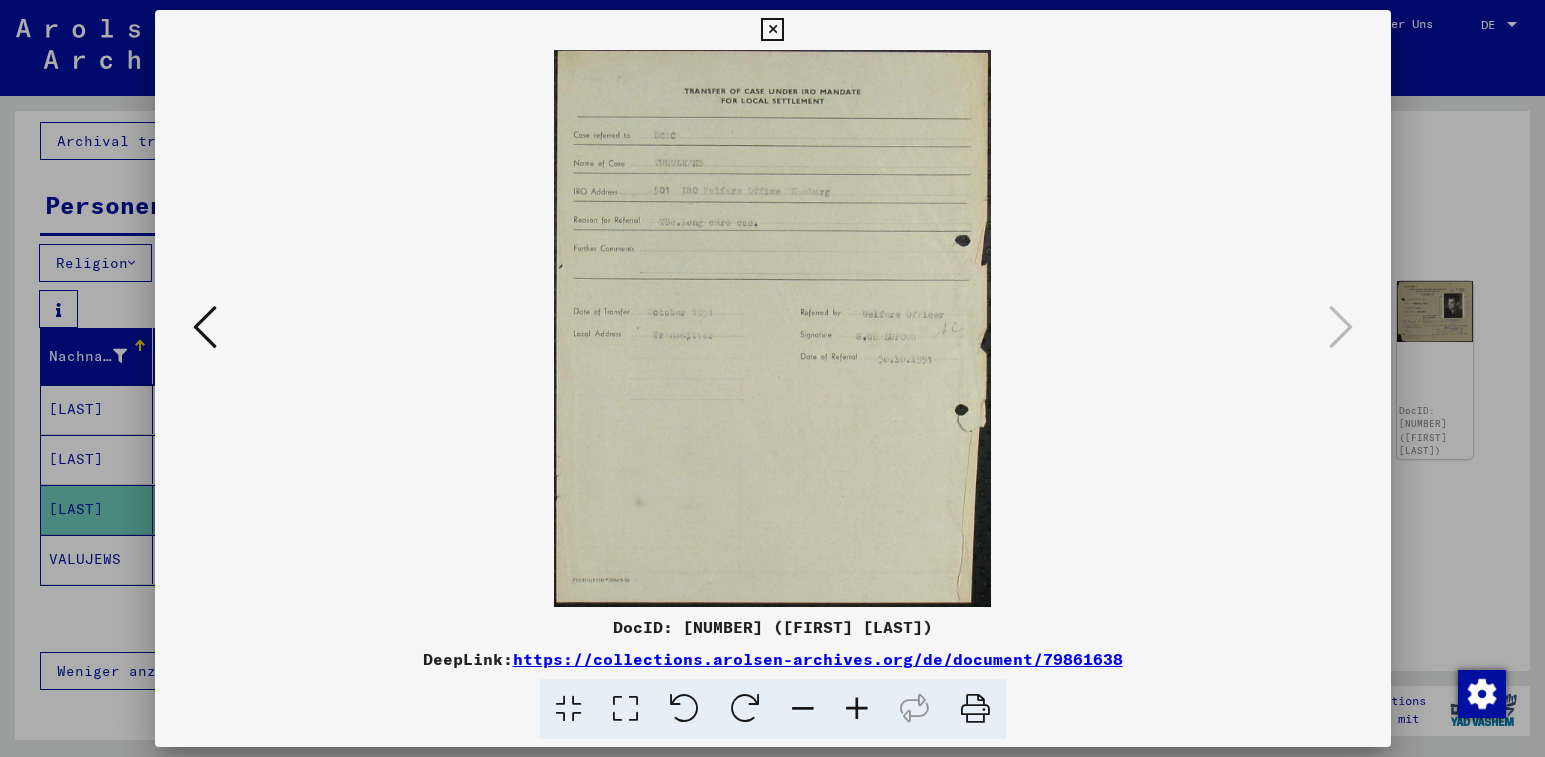 click at bounding box center [772, 30] 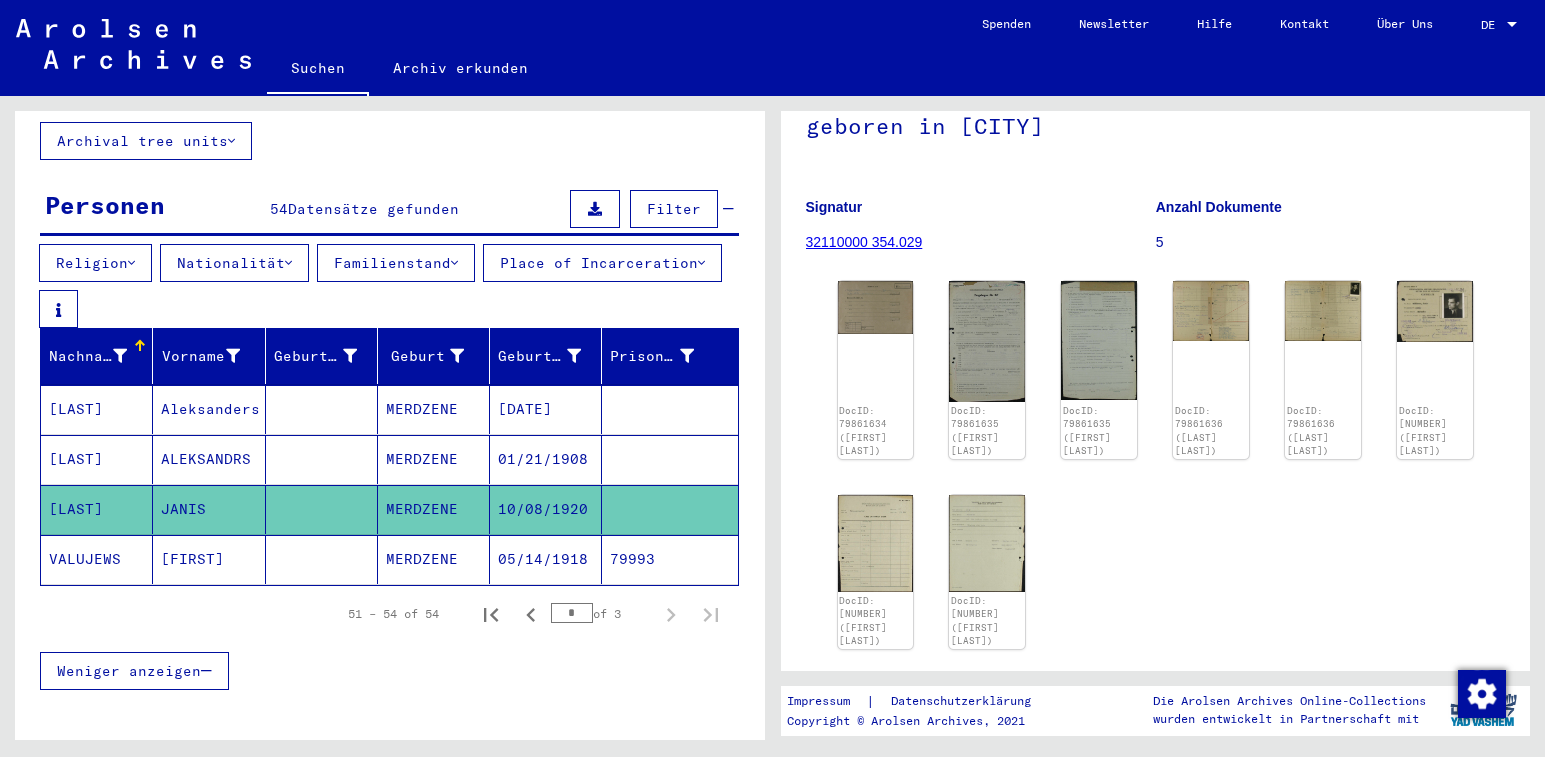 click on "[FIRST]" 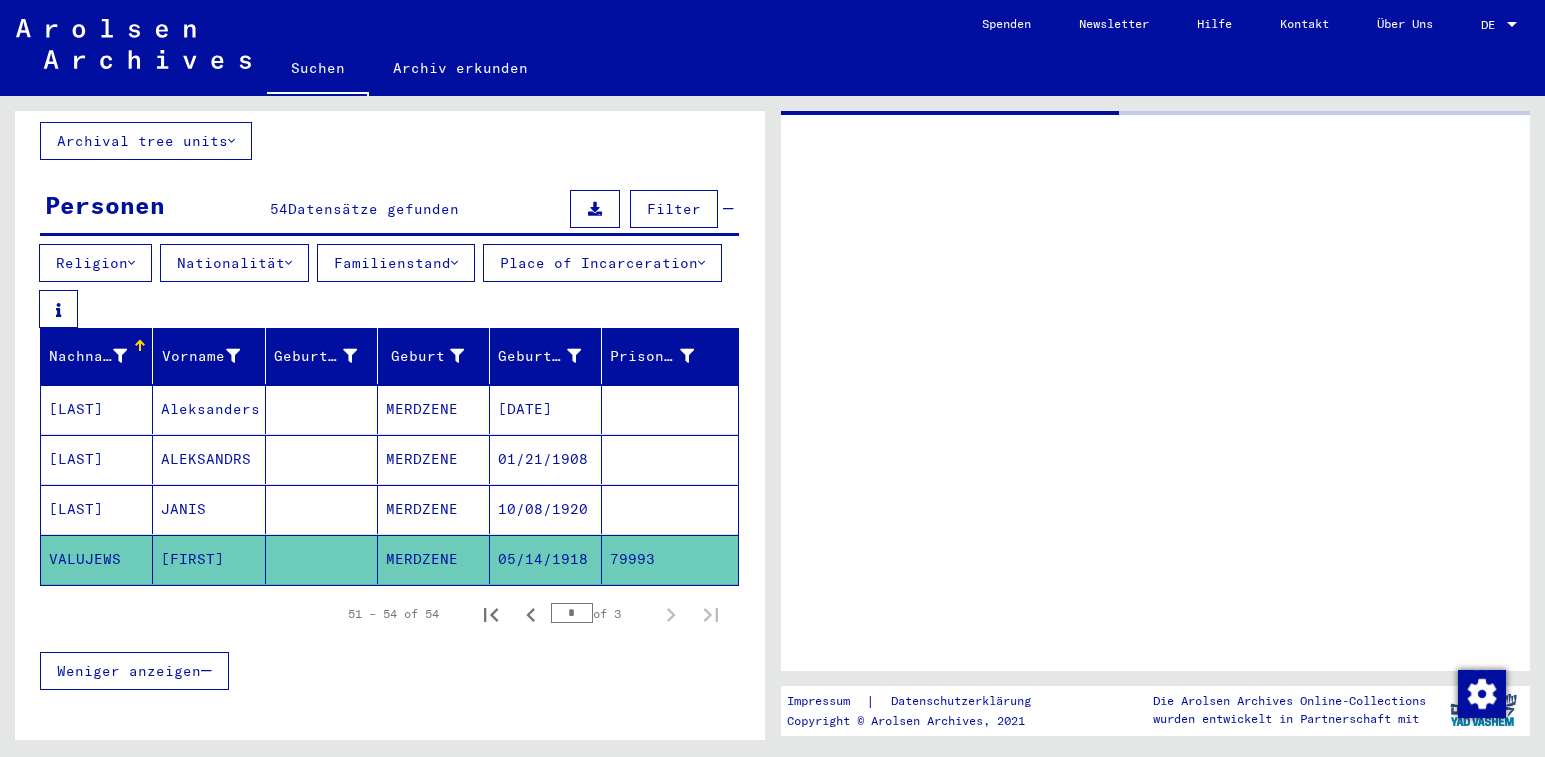 scroll, scrollTop: 0, scrollLeft: 0, axis: both 